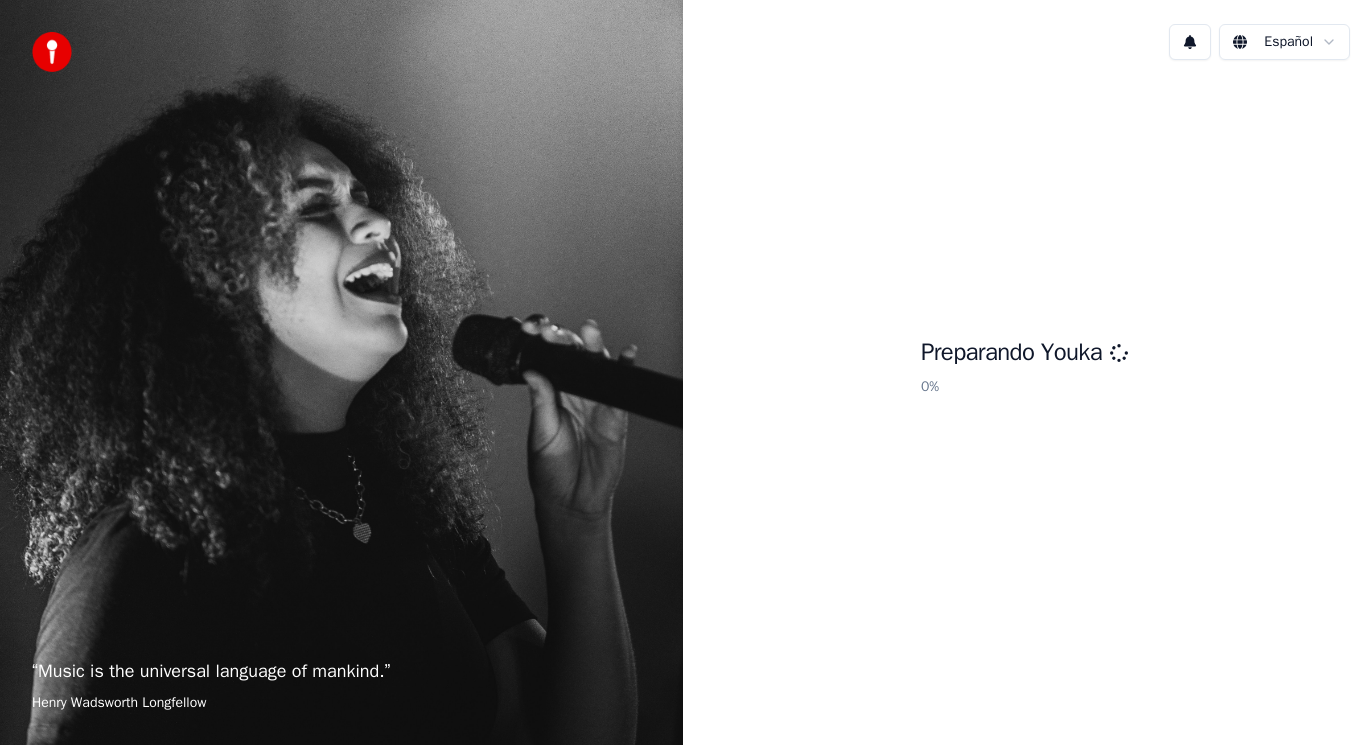 scroll, scrollTop: 0, scrollLeft: 0, axis: both 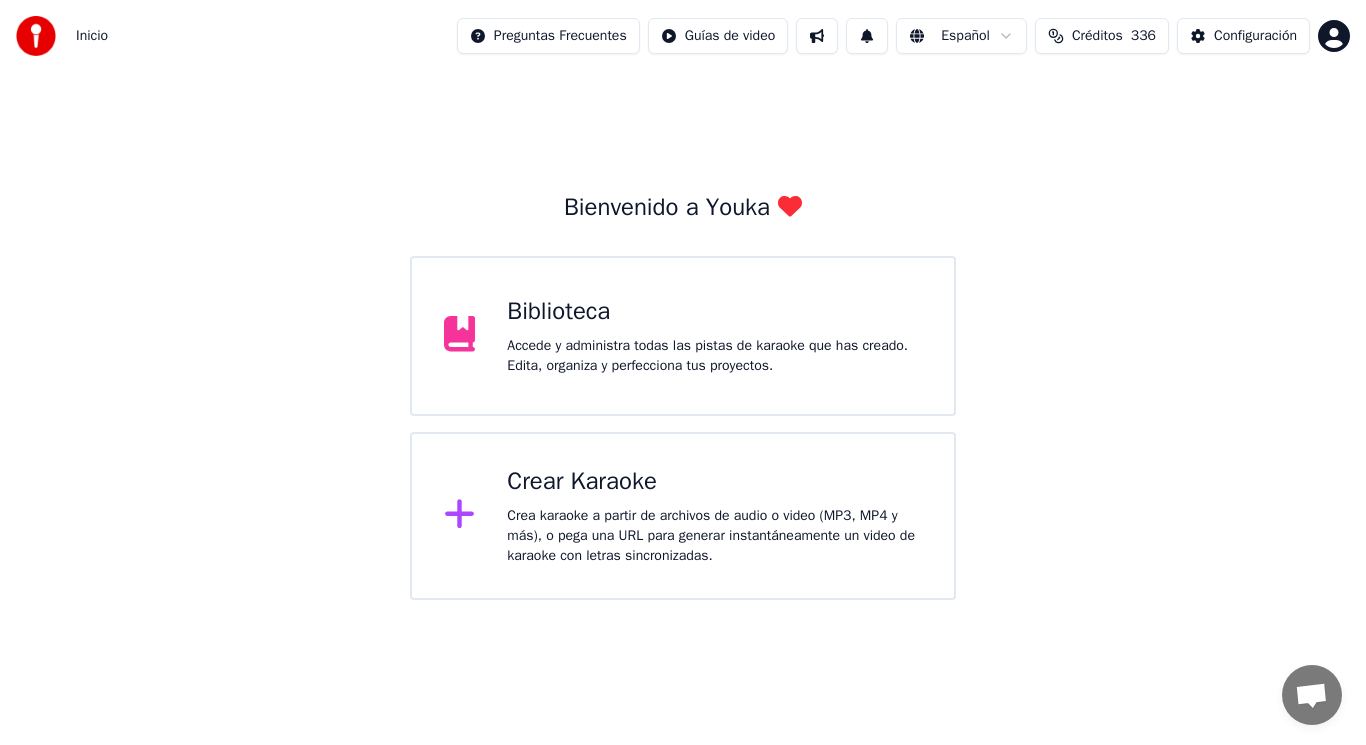 click on "Accede y administra todas las pistas de karaoke que has creado. Edita, organiza y perfecciona tus proyectos." at bounding box center [714, 356] 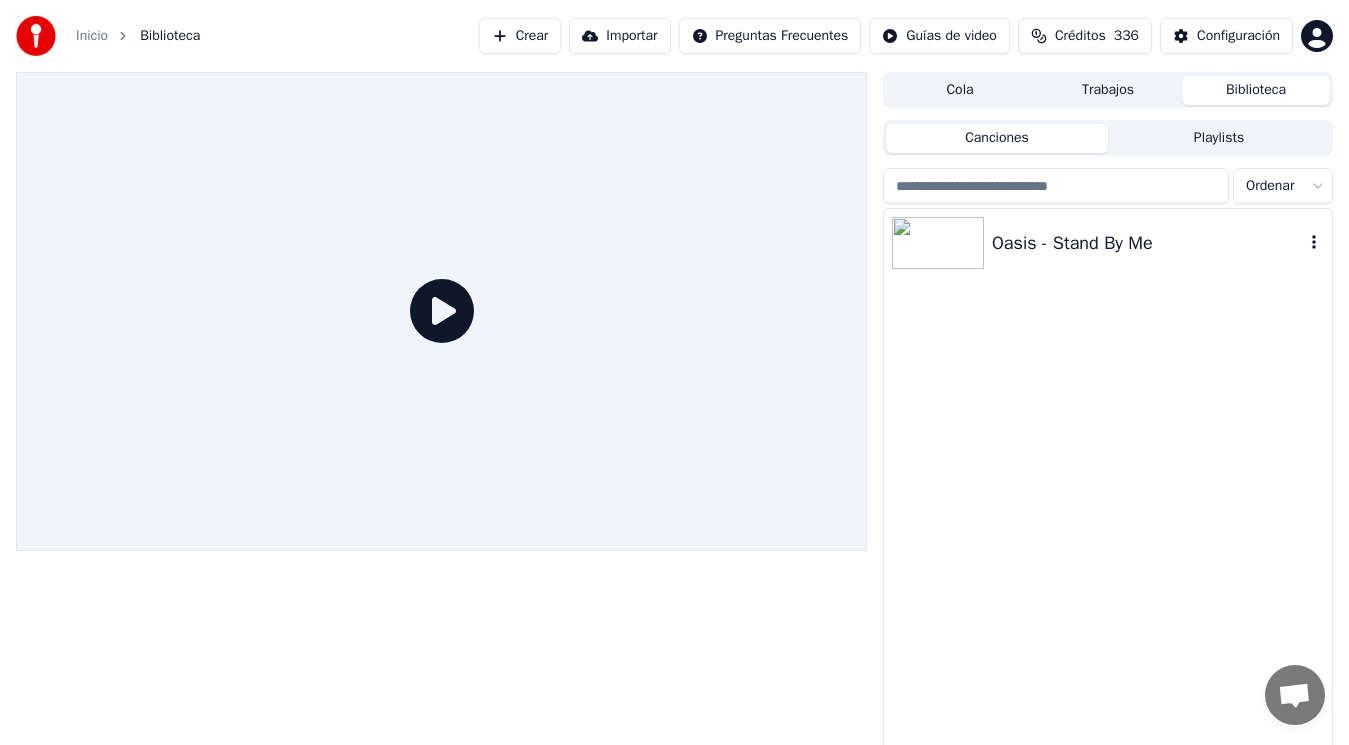 click on "Oasis - Stand By Me" at bounding box center [1148, 243] 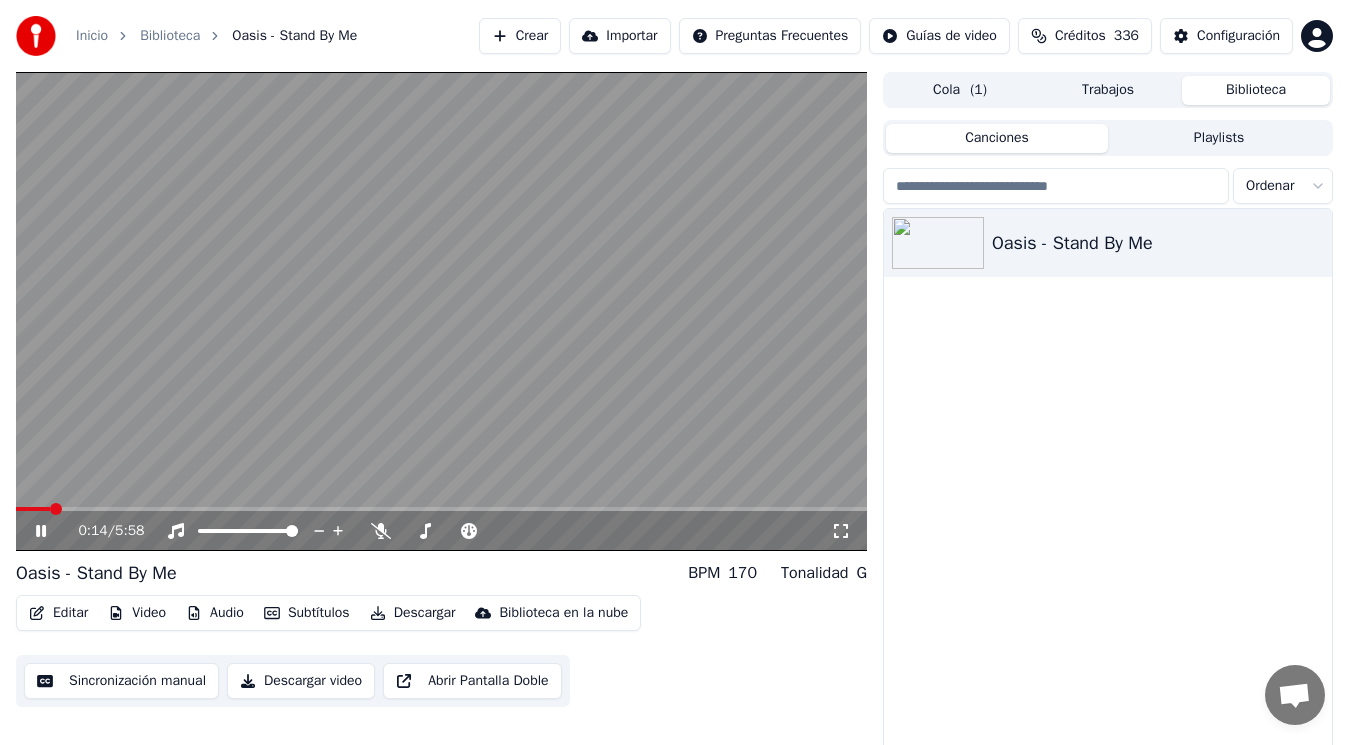 click 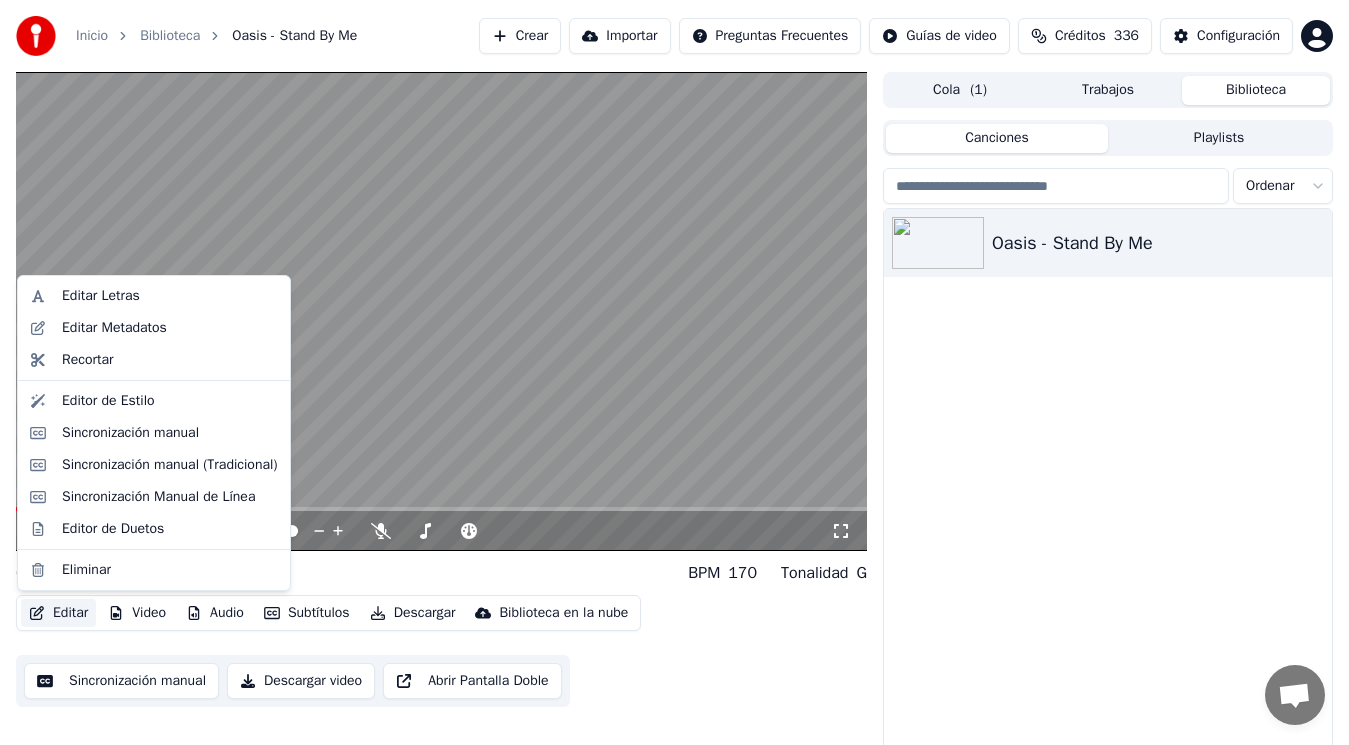 click on "Editar" at bounding box center (58, 613) 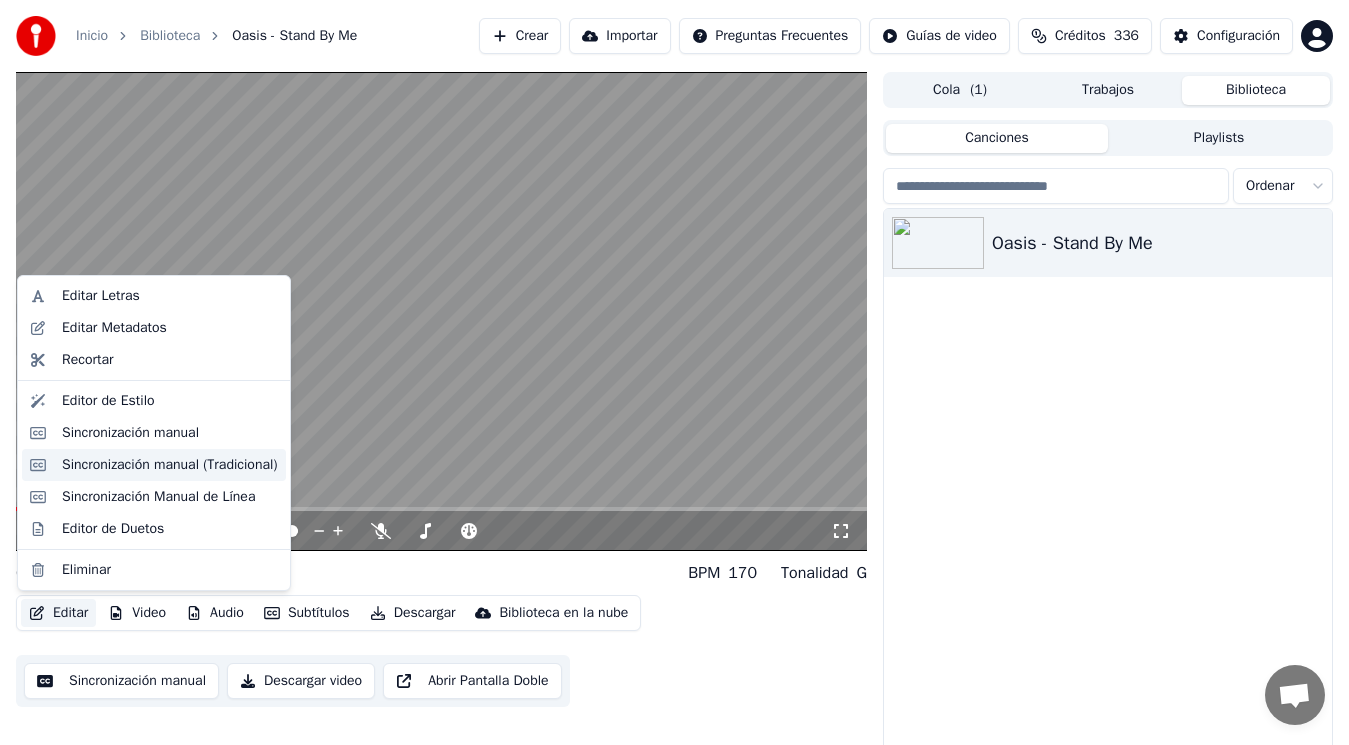 click on "Sincronización manual (Tradicional)" at bounding box center (170, 465) 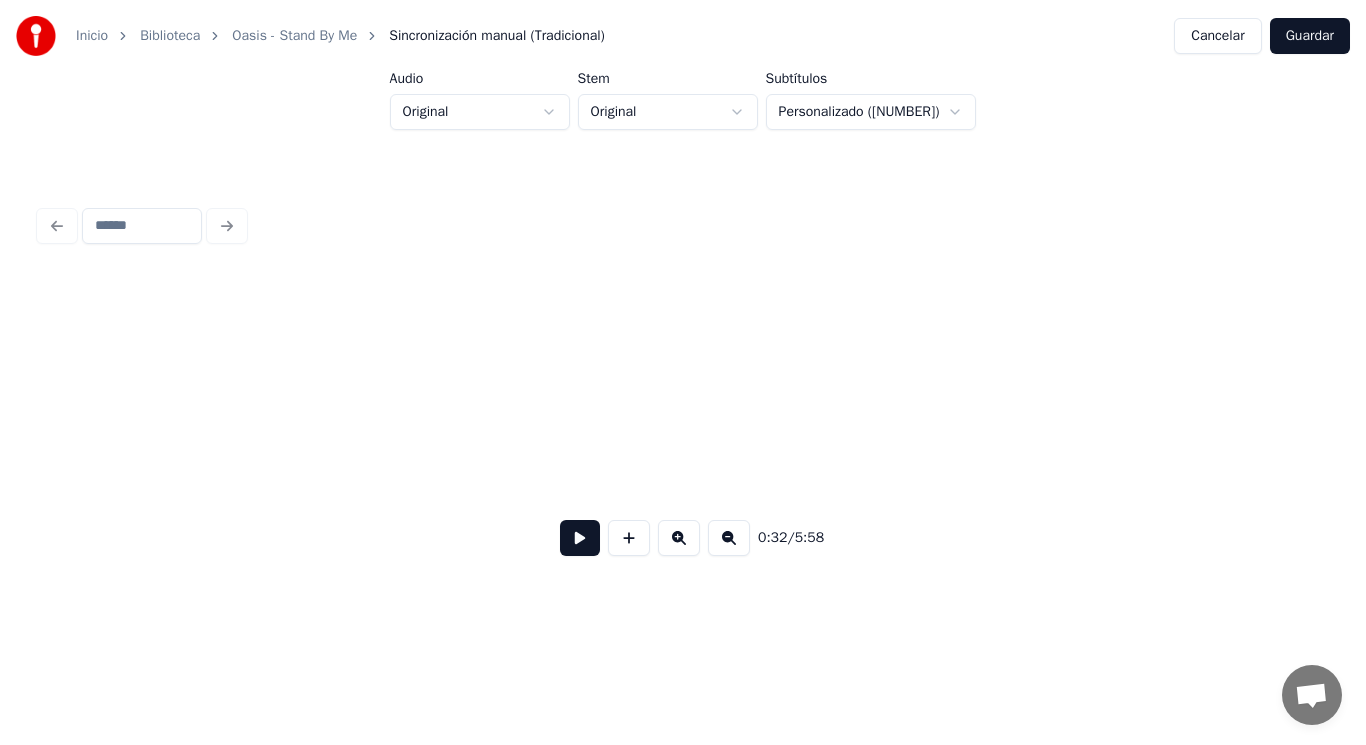 scroll, scrollTop: 0, scrollLeft: 45990, axis: horizontal 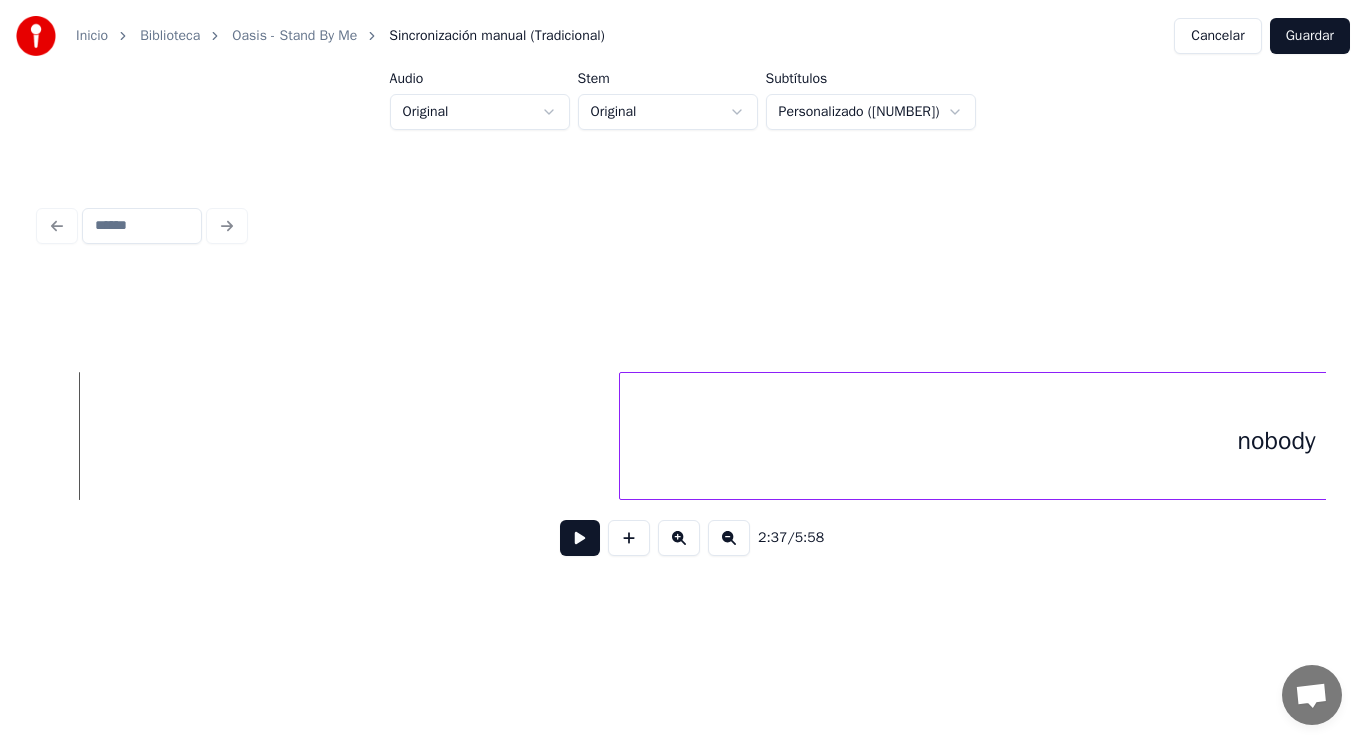 click at bounding box center (580, 538) 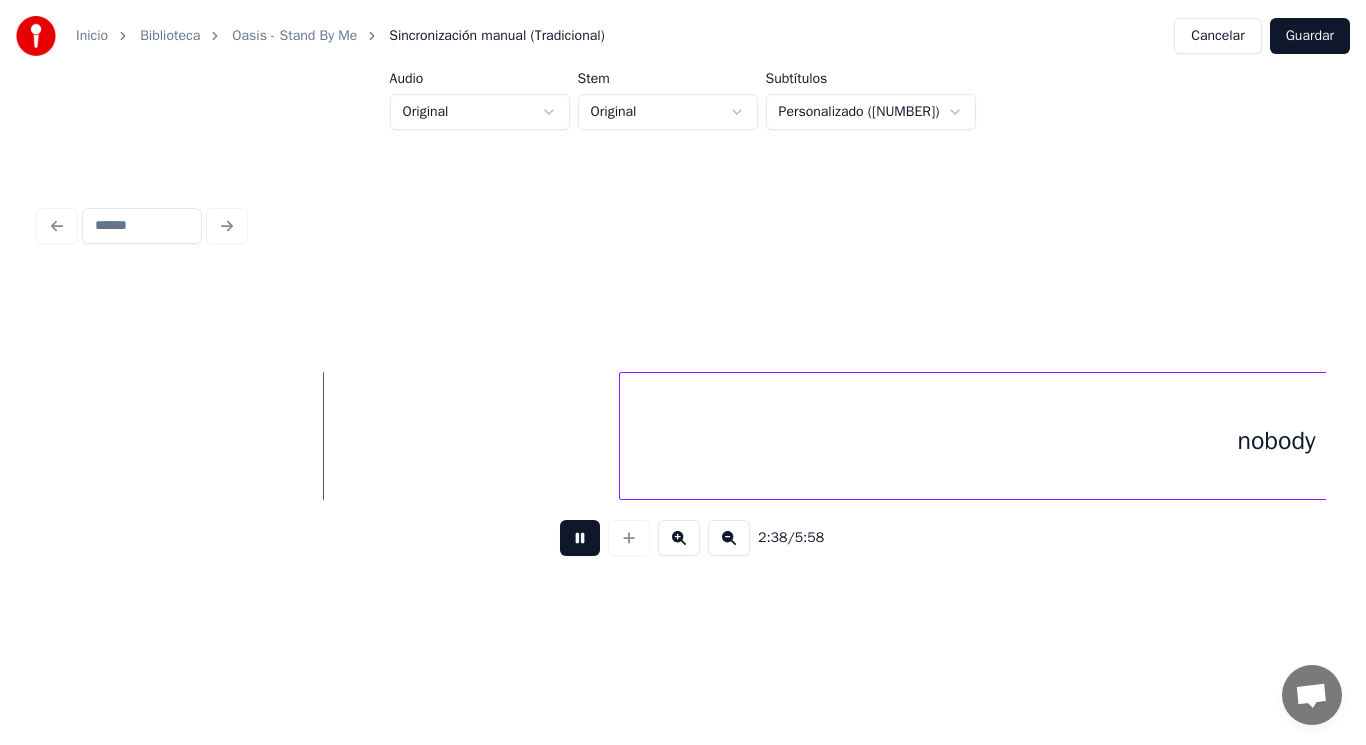 click at bounding box center [580, 538] 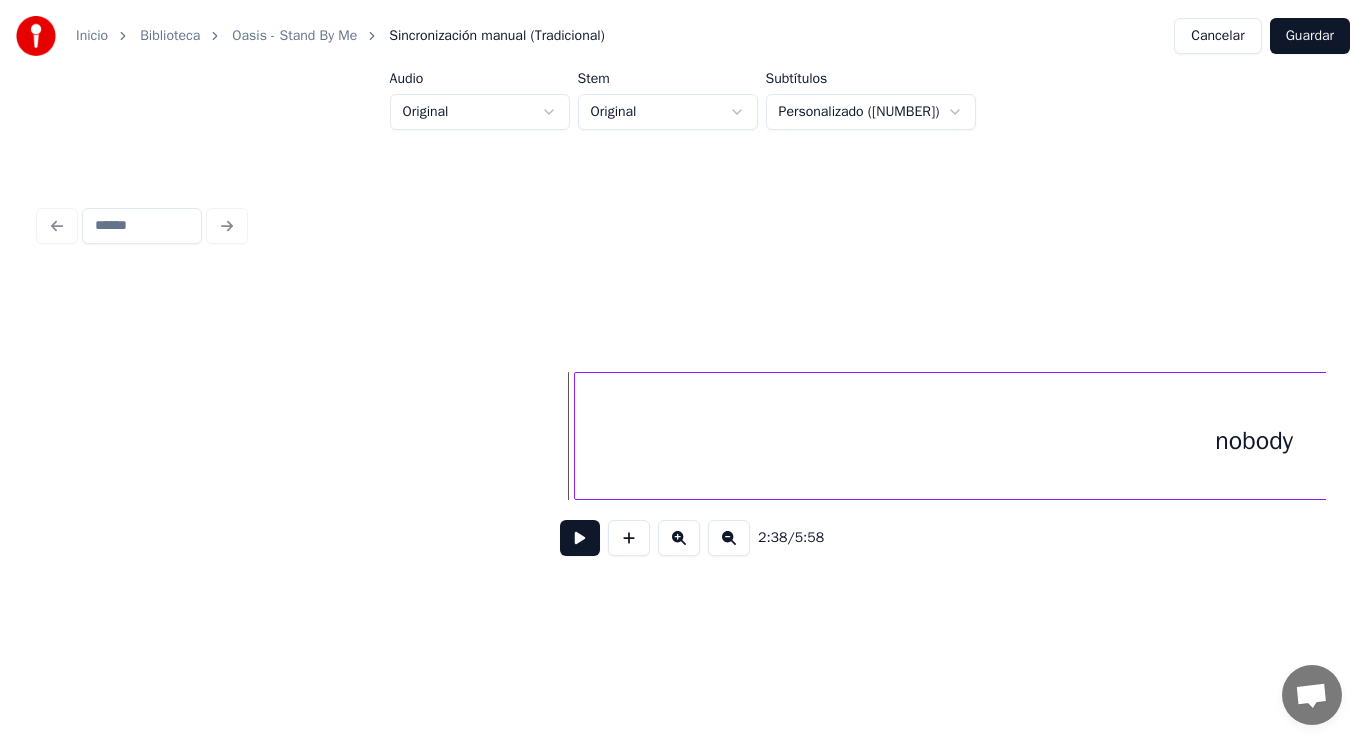 click at bounding box center (578, 436) 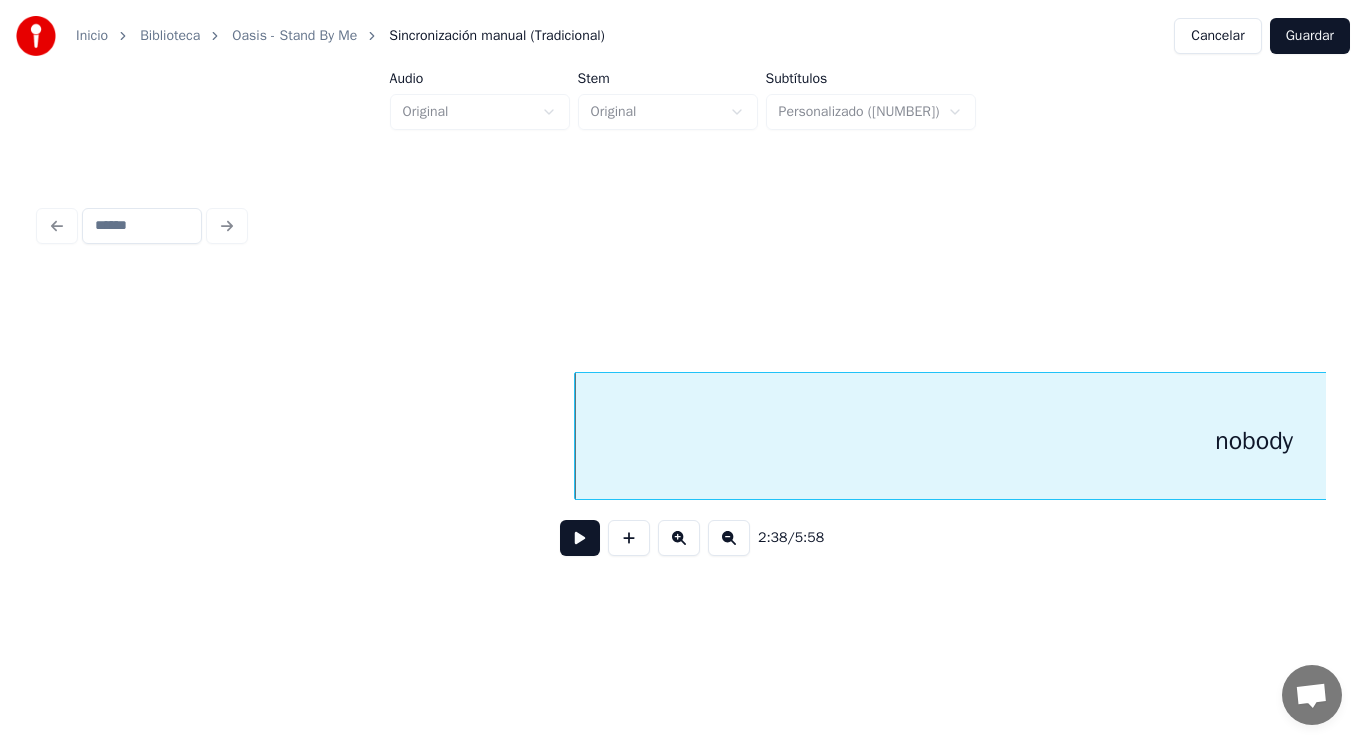 click at bounding box center [580, 538] 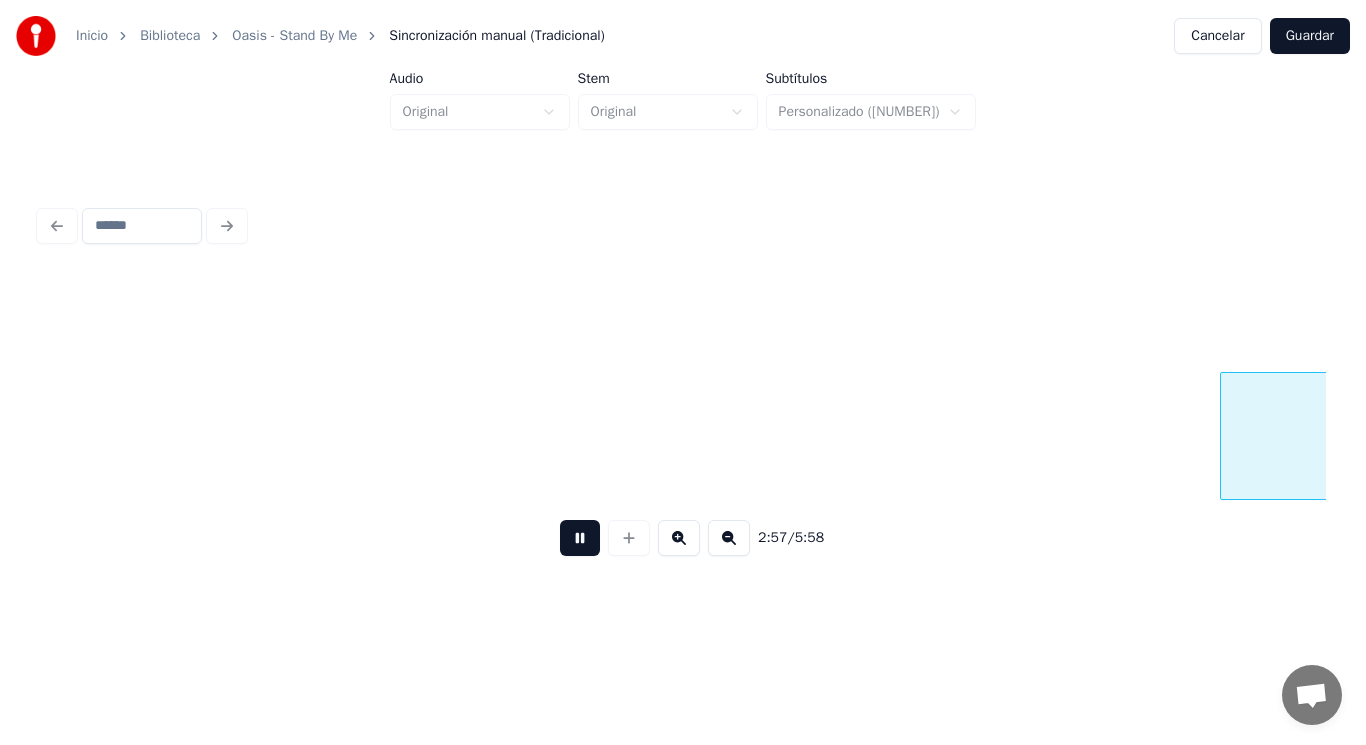 scroll, scrollTop: 0, scrollLeft: 248544, axis: horizontal 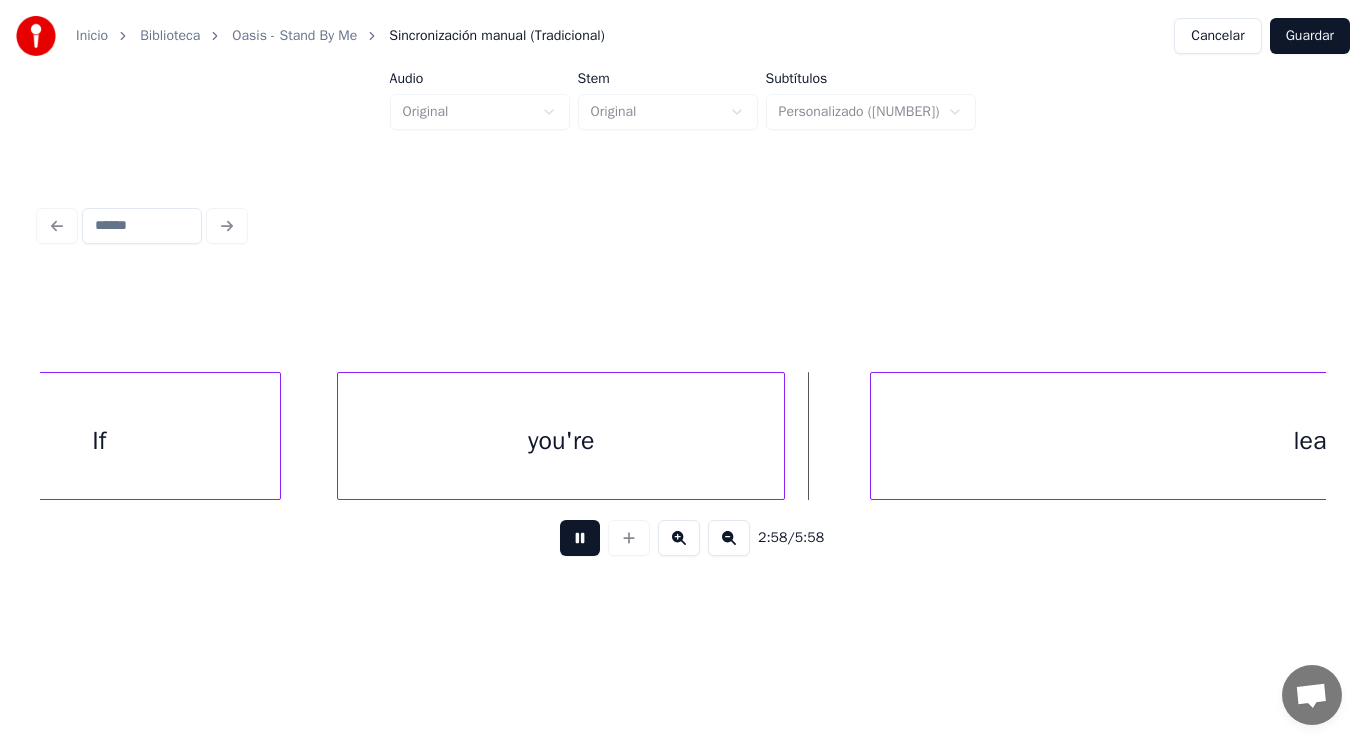 click at bounding box center (580, 538) 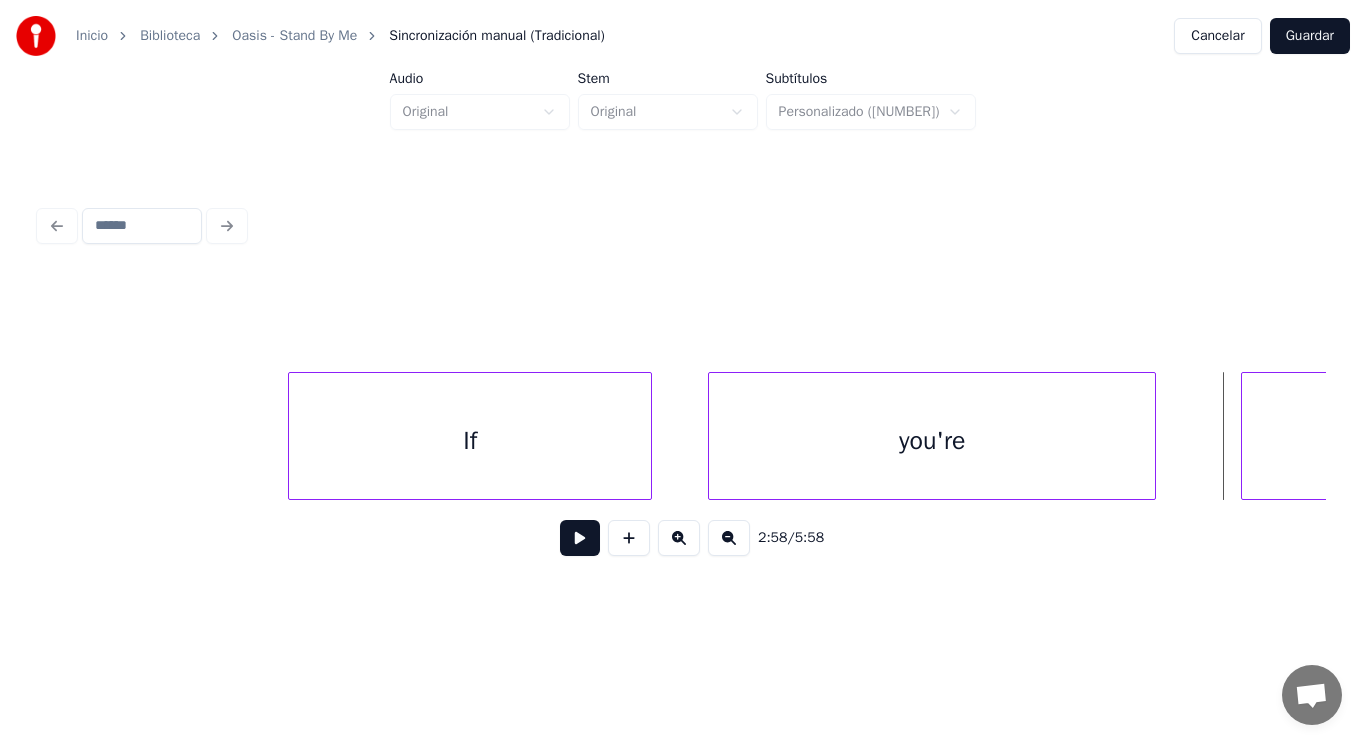 scroll, scrollTop: 0, scrollLeft: 248064, axis: horizontal 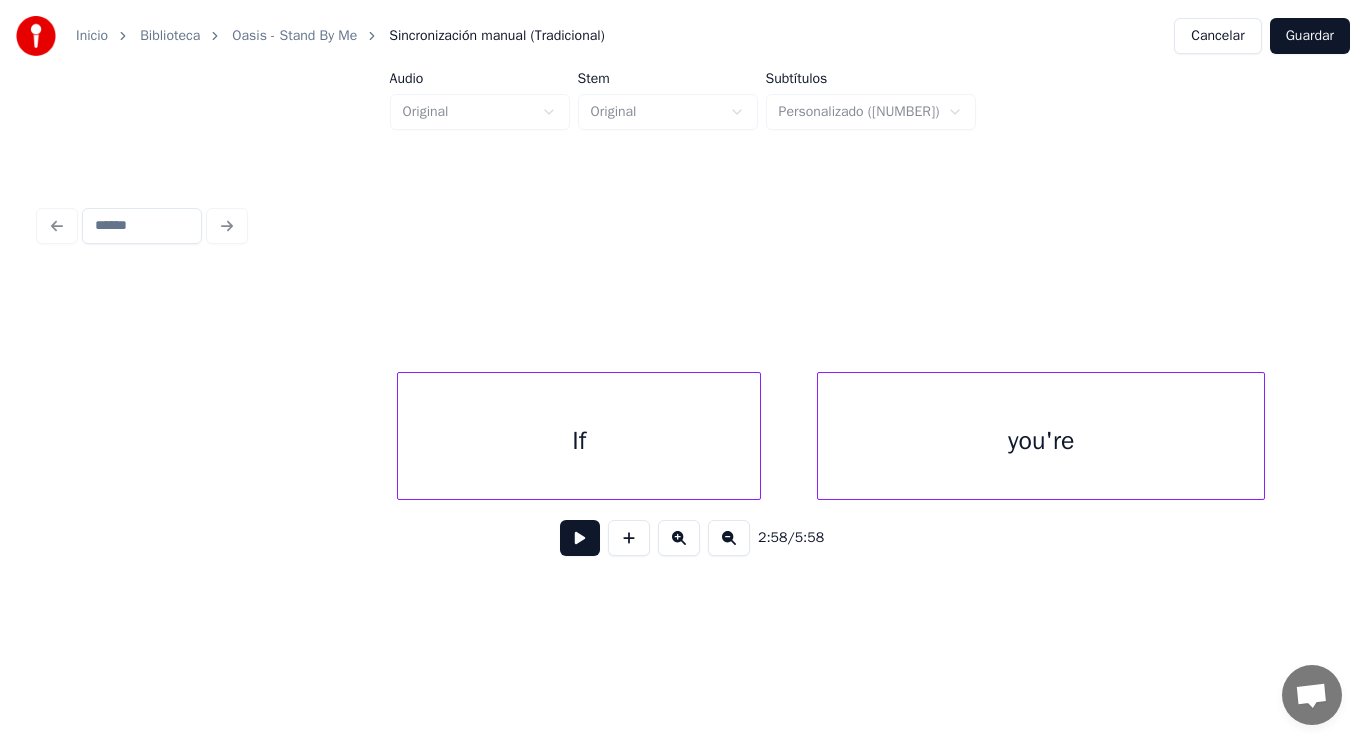 click on "If you're" at bounding box center (3198, 436) 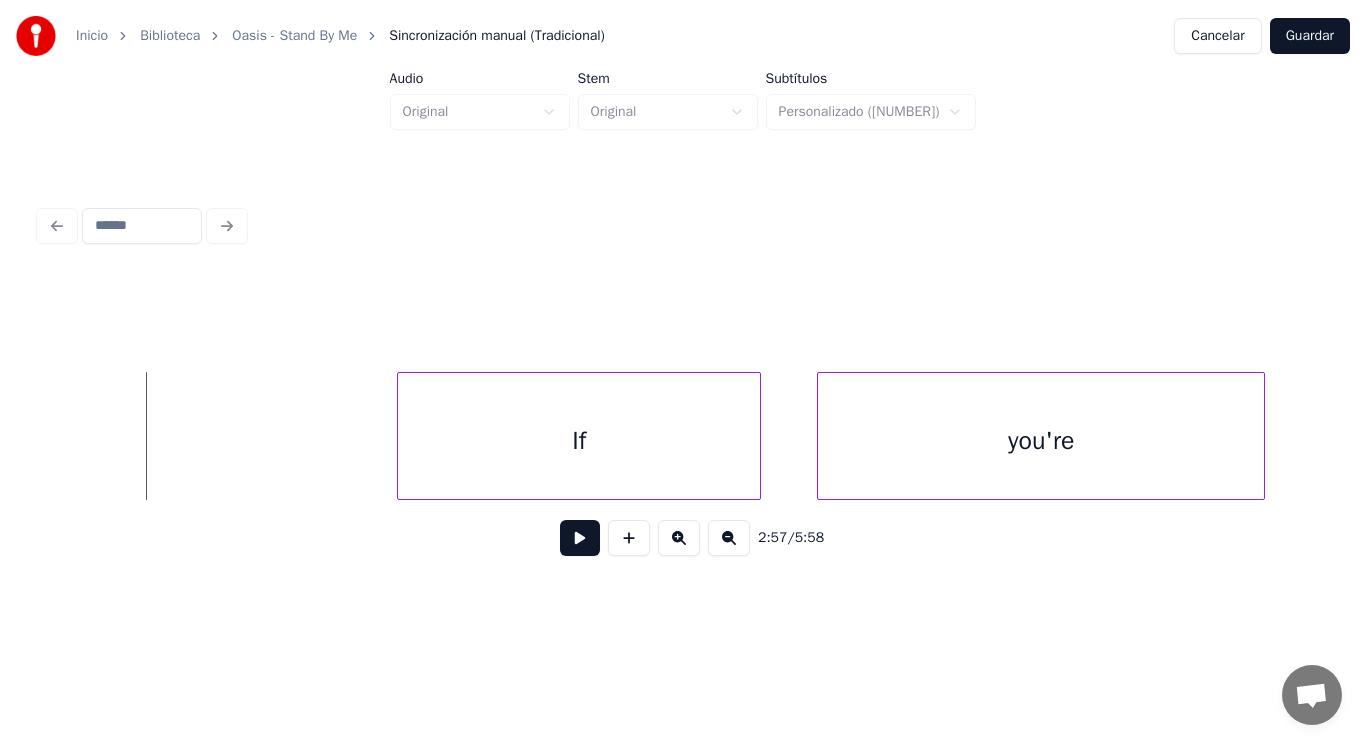 click at bounding box center [580, 538] 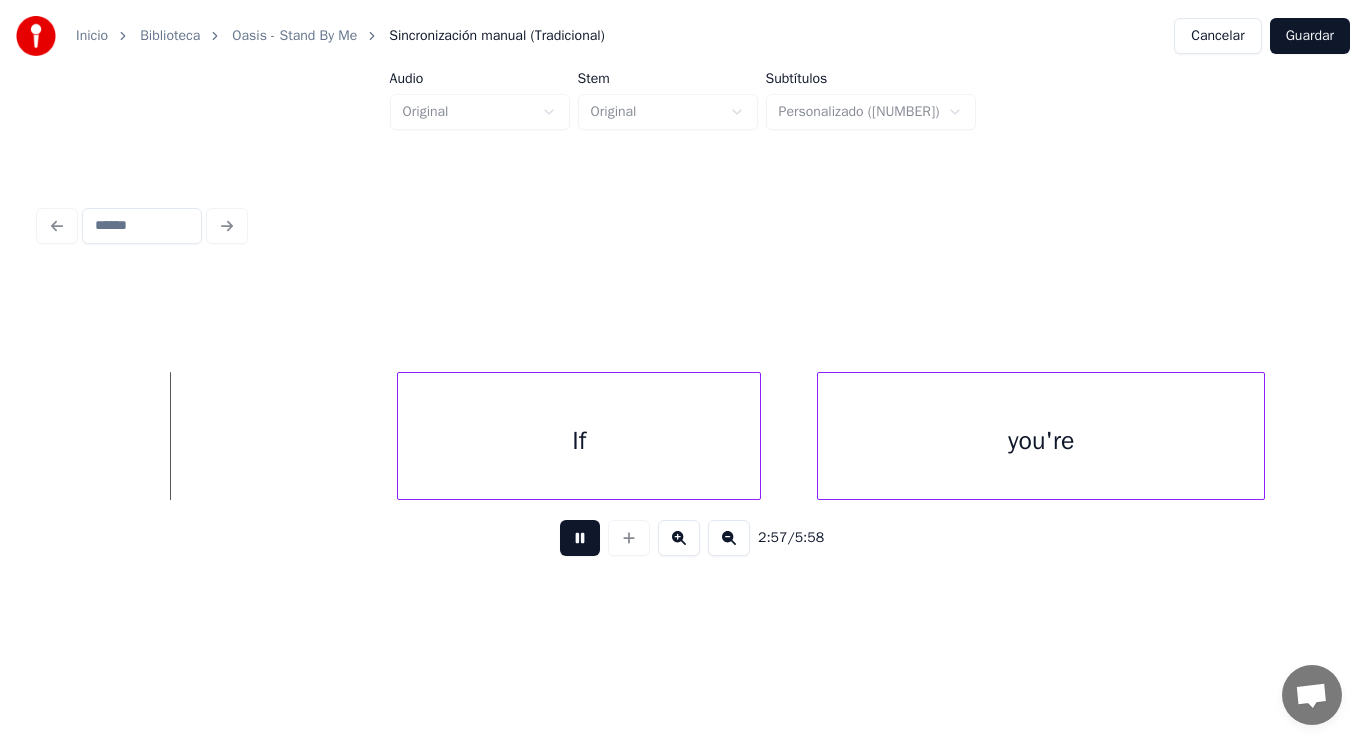 click at bounding box center [580, 538] 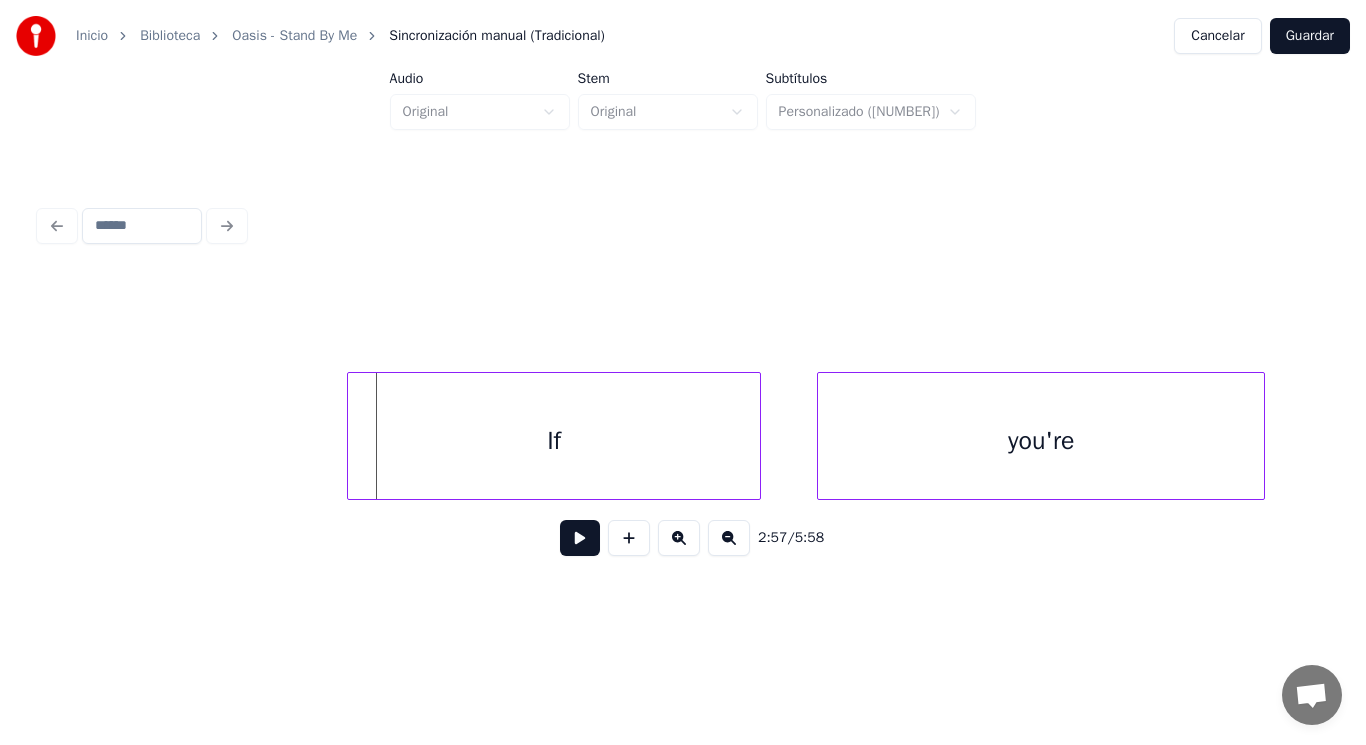 click at bounding box center (351, 436) 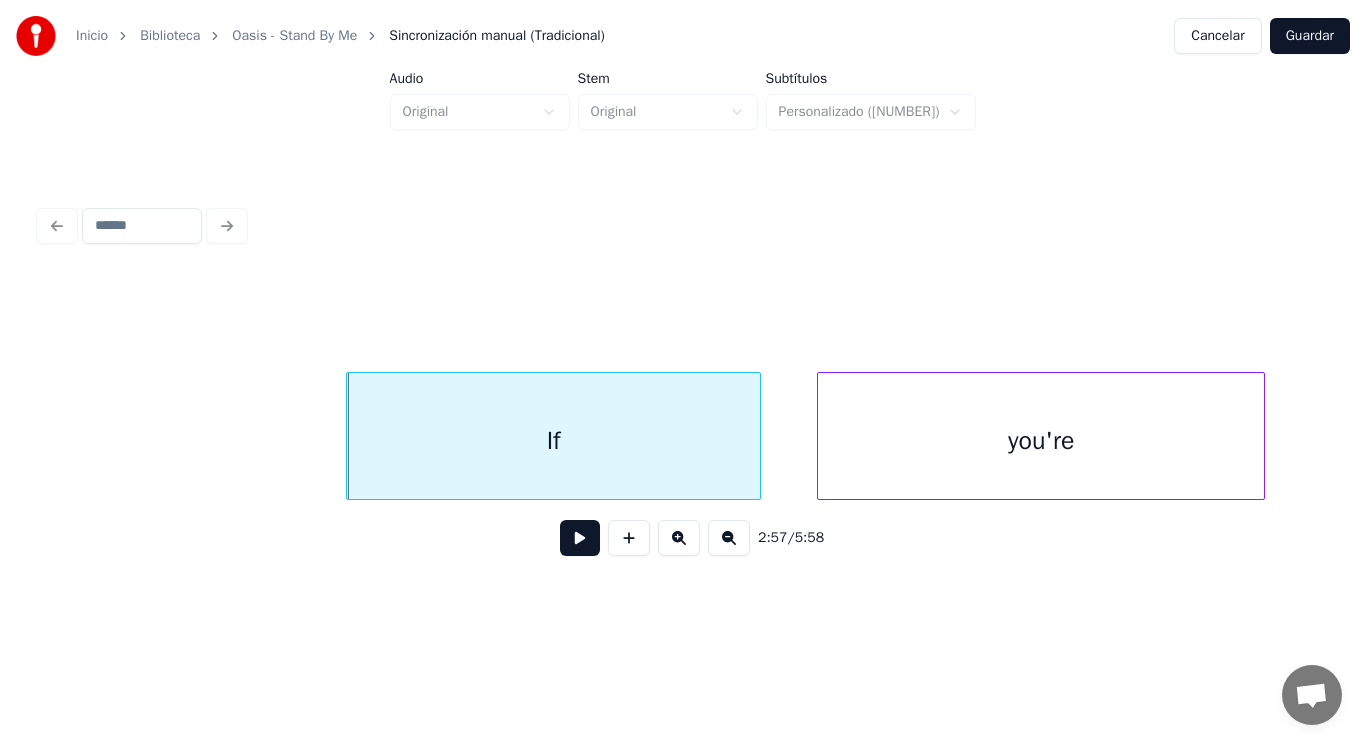 click at bounding box center [580, 538] 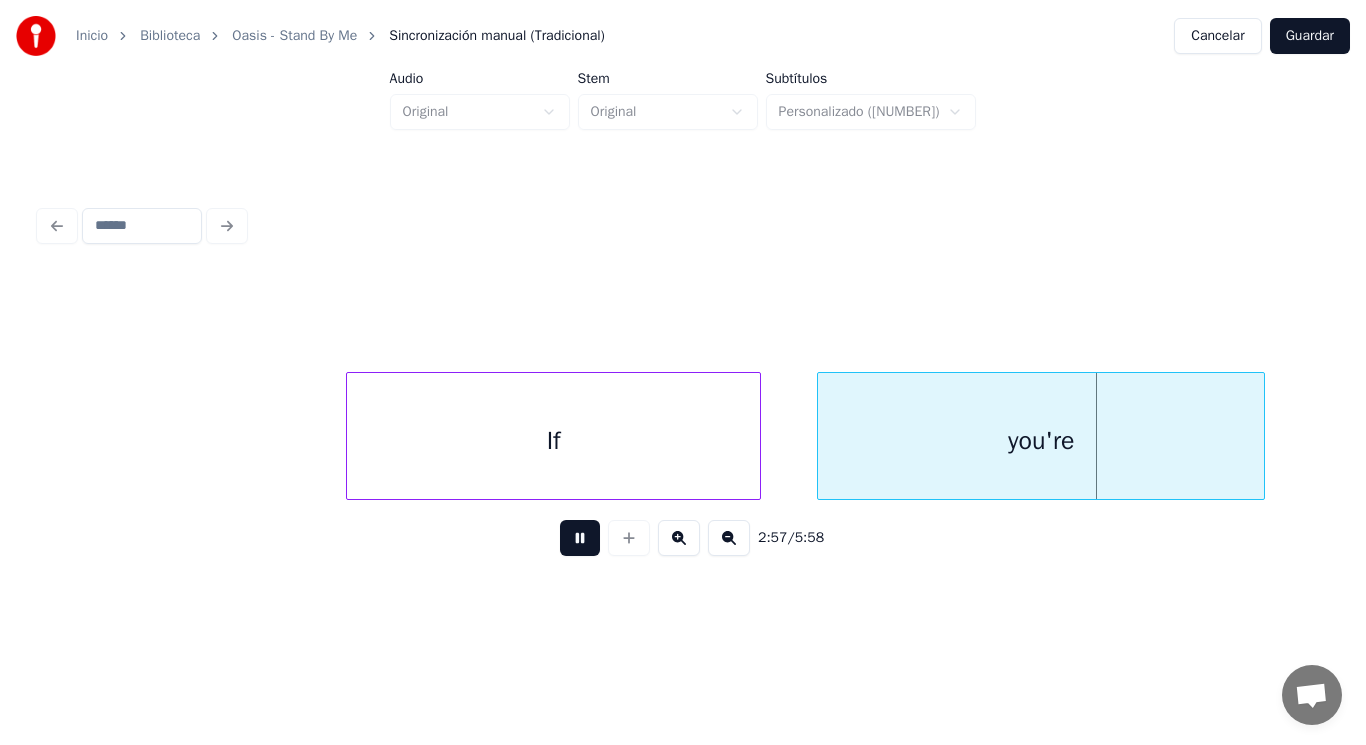 click at bounding box center (580, 538) 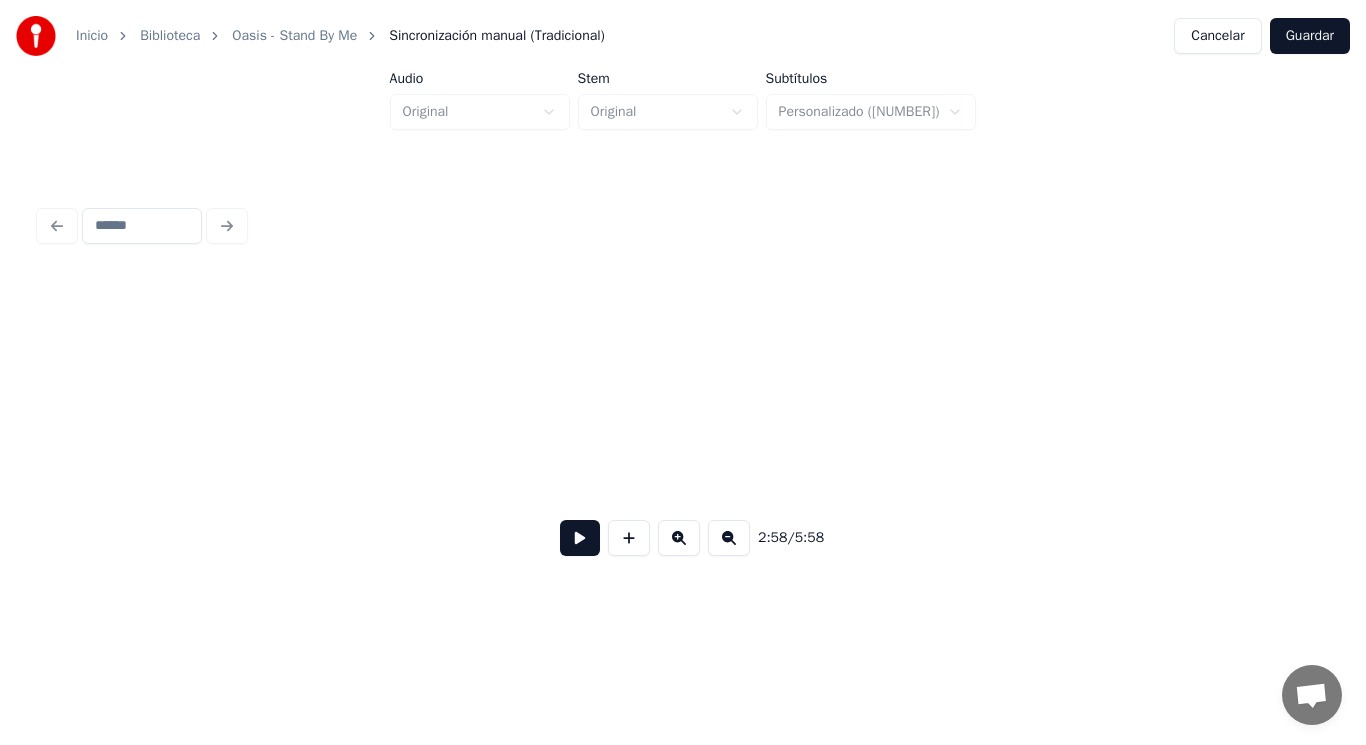 scroll, scrollTop: 0, scrollLeft: 249361, axis: horizontal 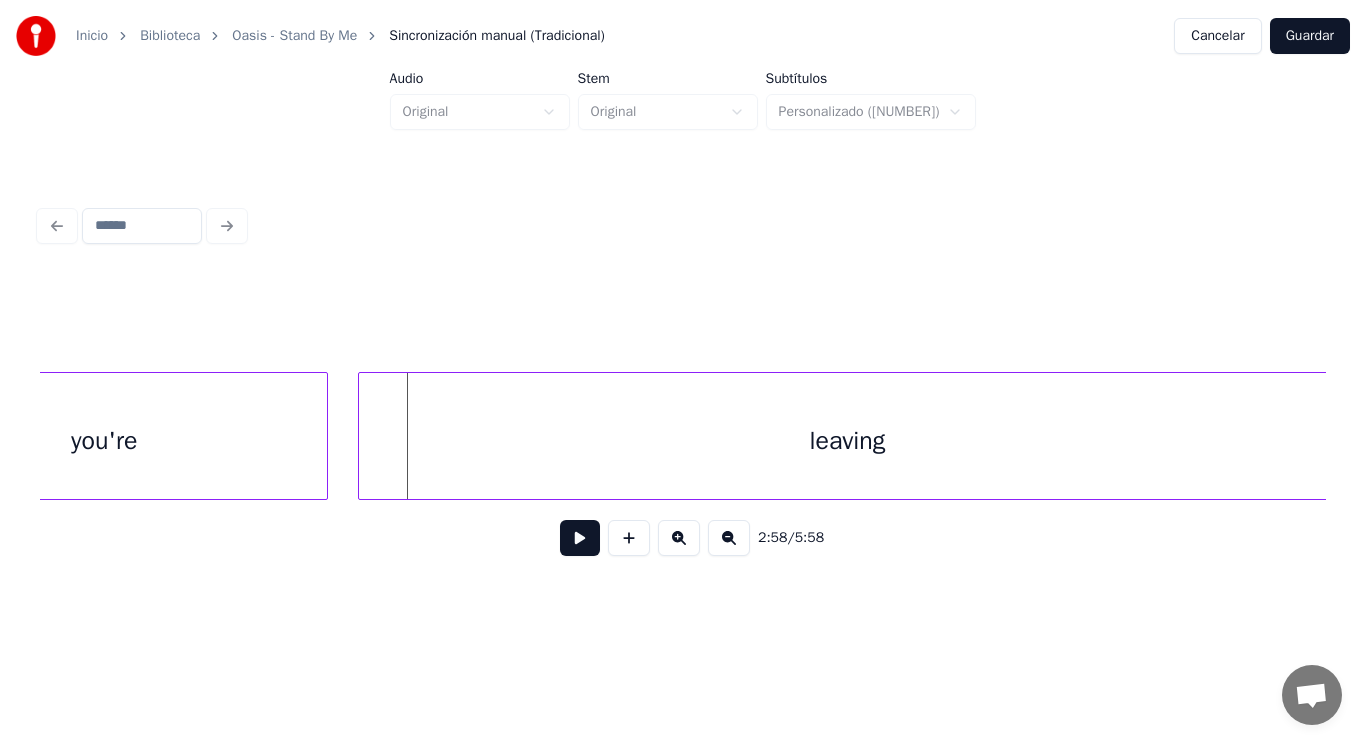click at bounding box center (362, 436) 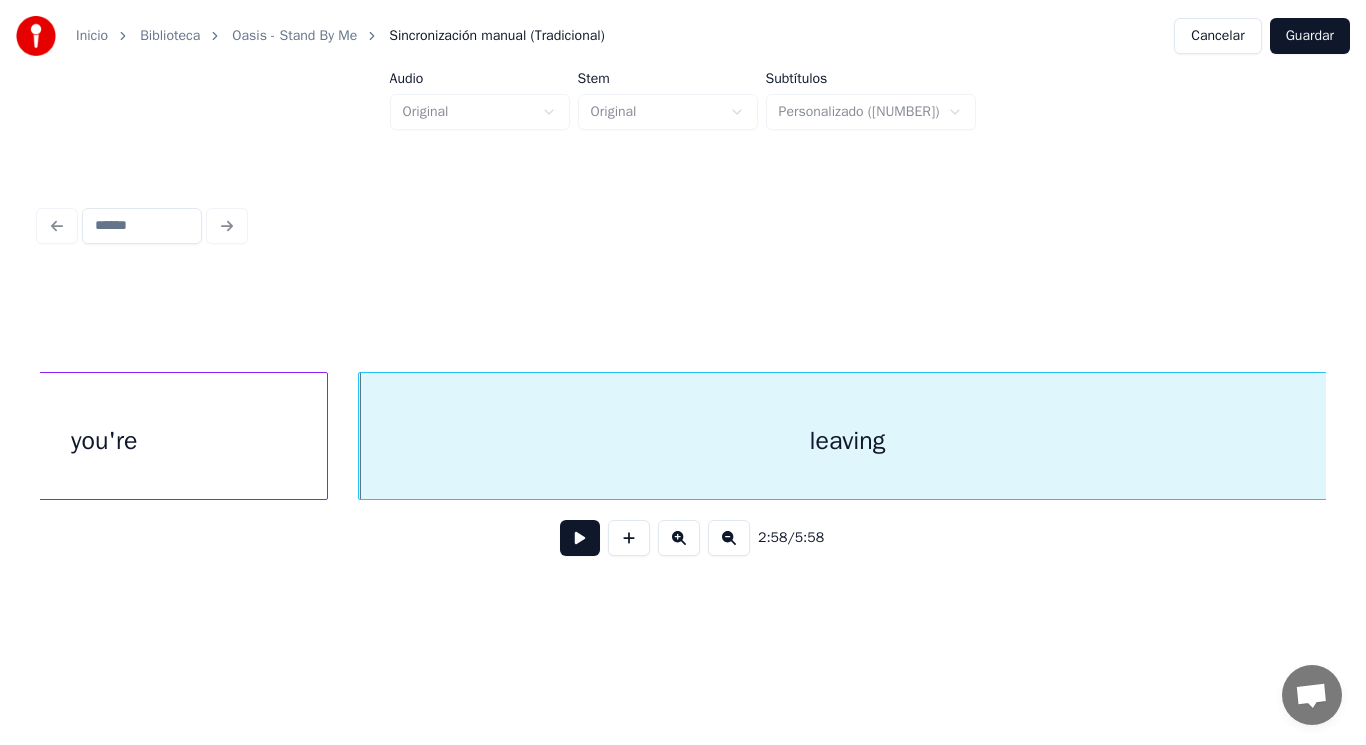 click at bounding box center (580, 538) 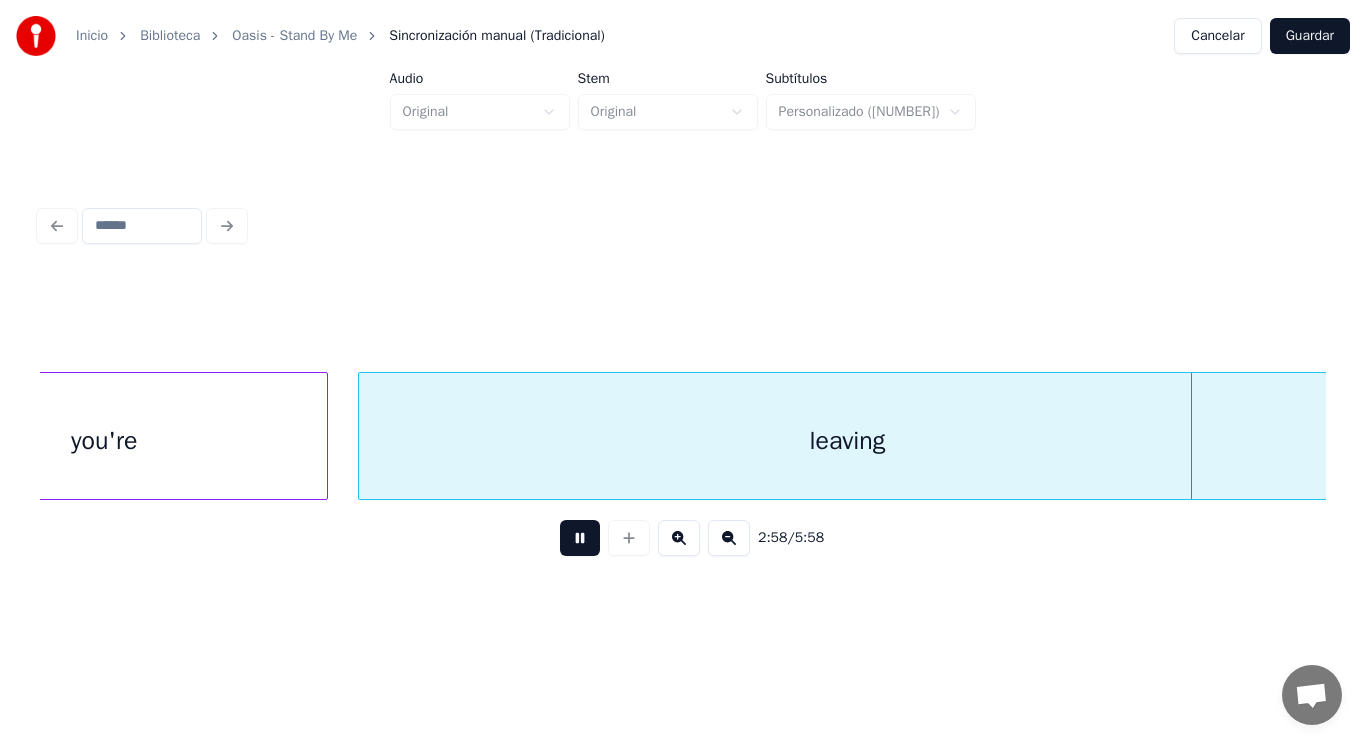 scroll, scrollTop: 0, scrollLeft: 250309, axis: horizontal 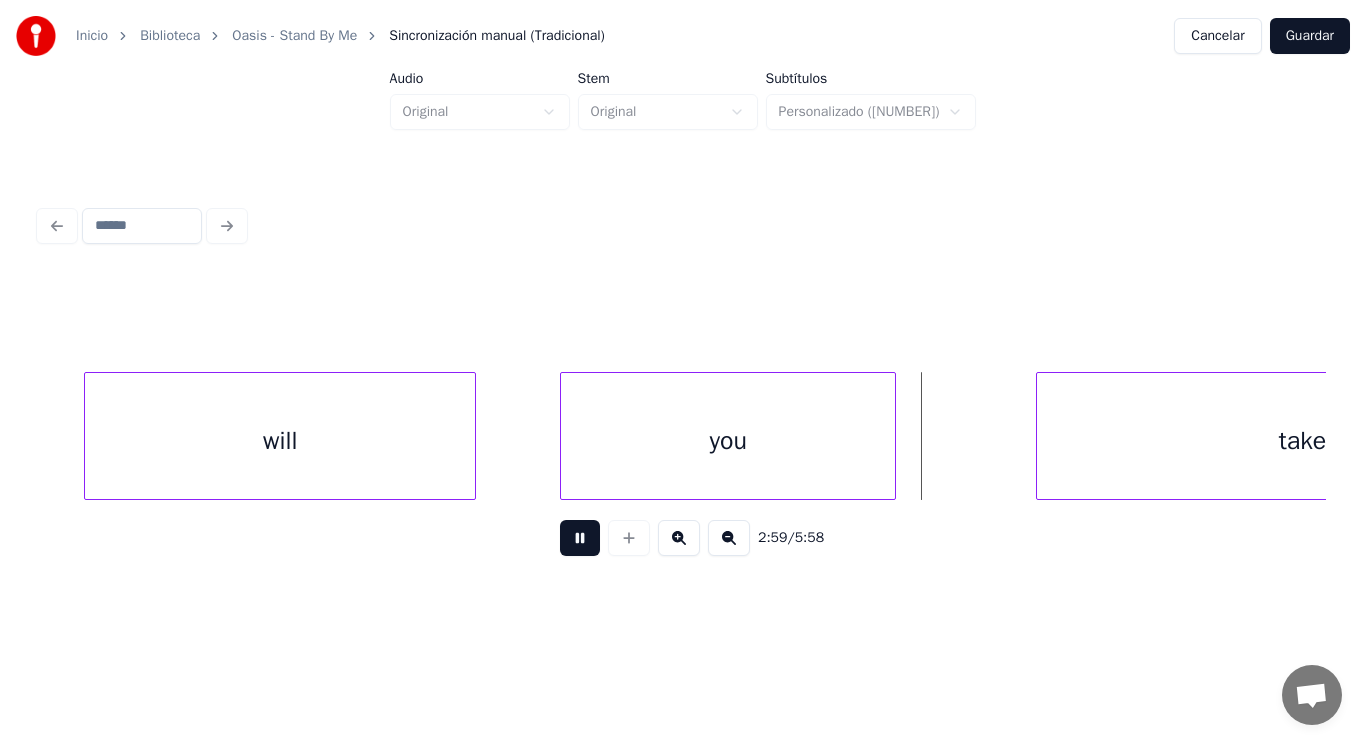click at bounding box center [580, 538] 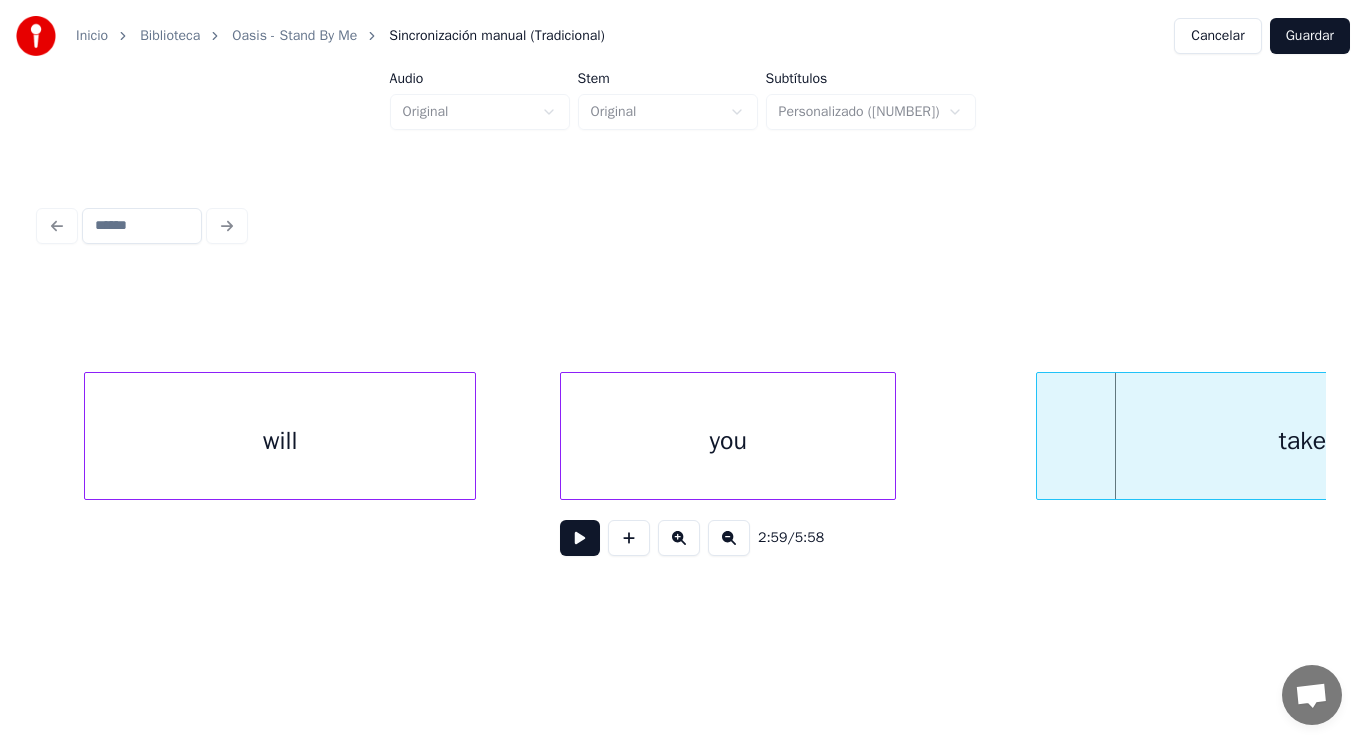 click on "will" at bounding box center (280, 441) 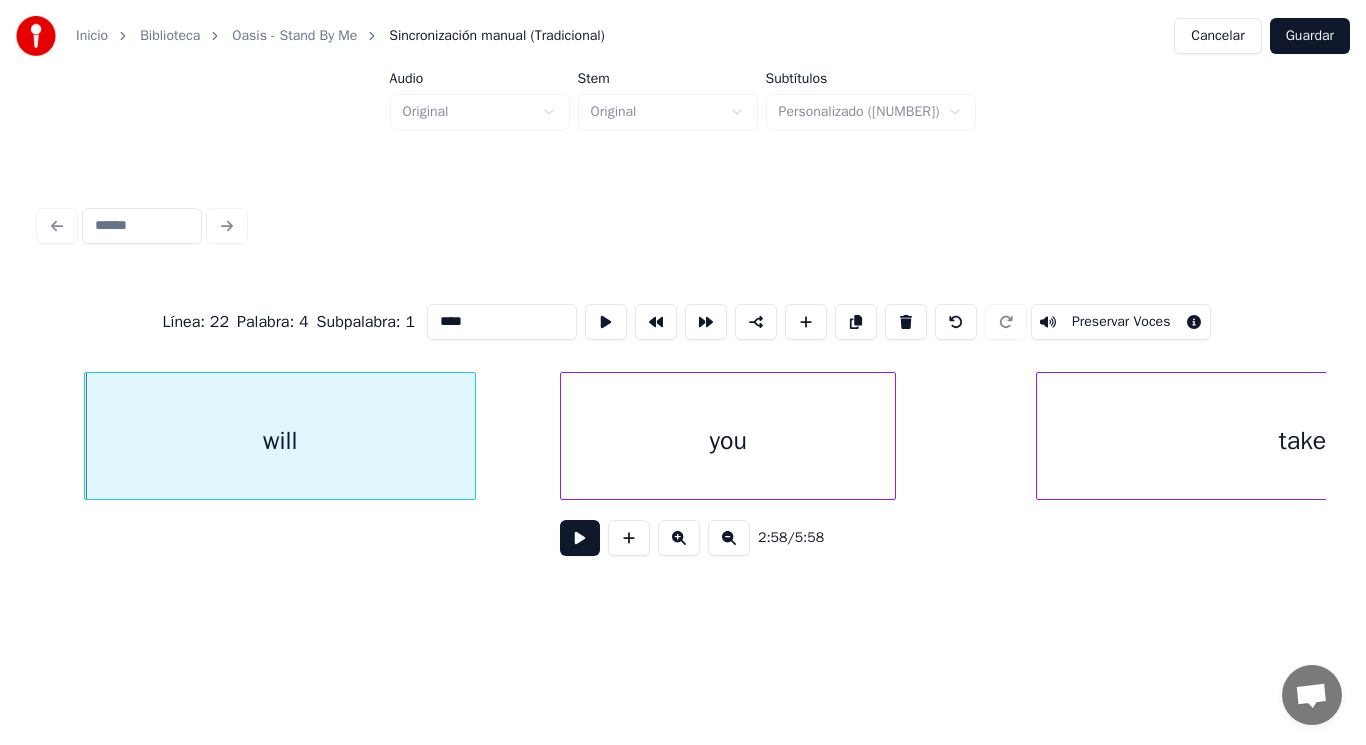 click at bounding box center [580, 538] 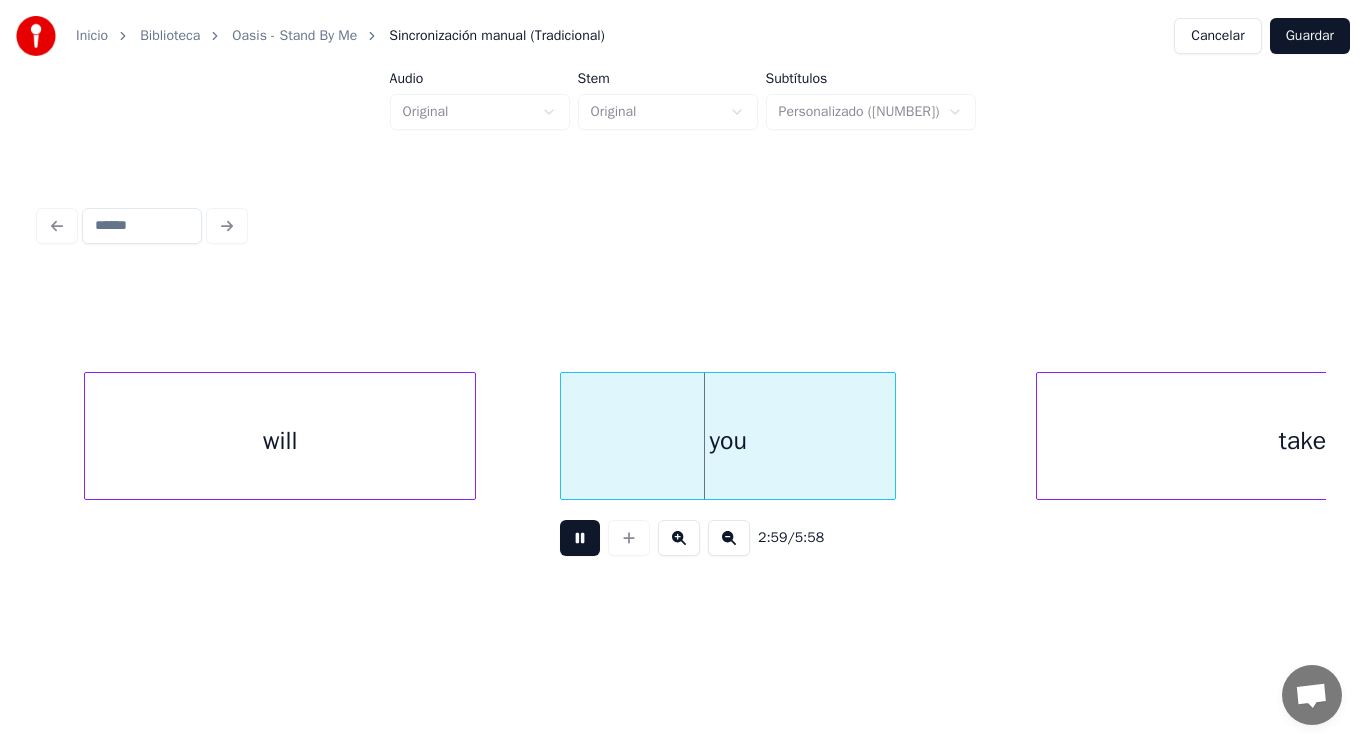 click at bounding box center (580, 538) 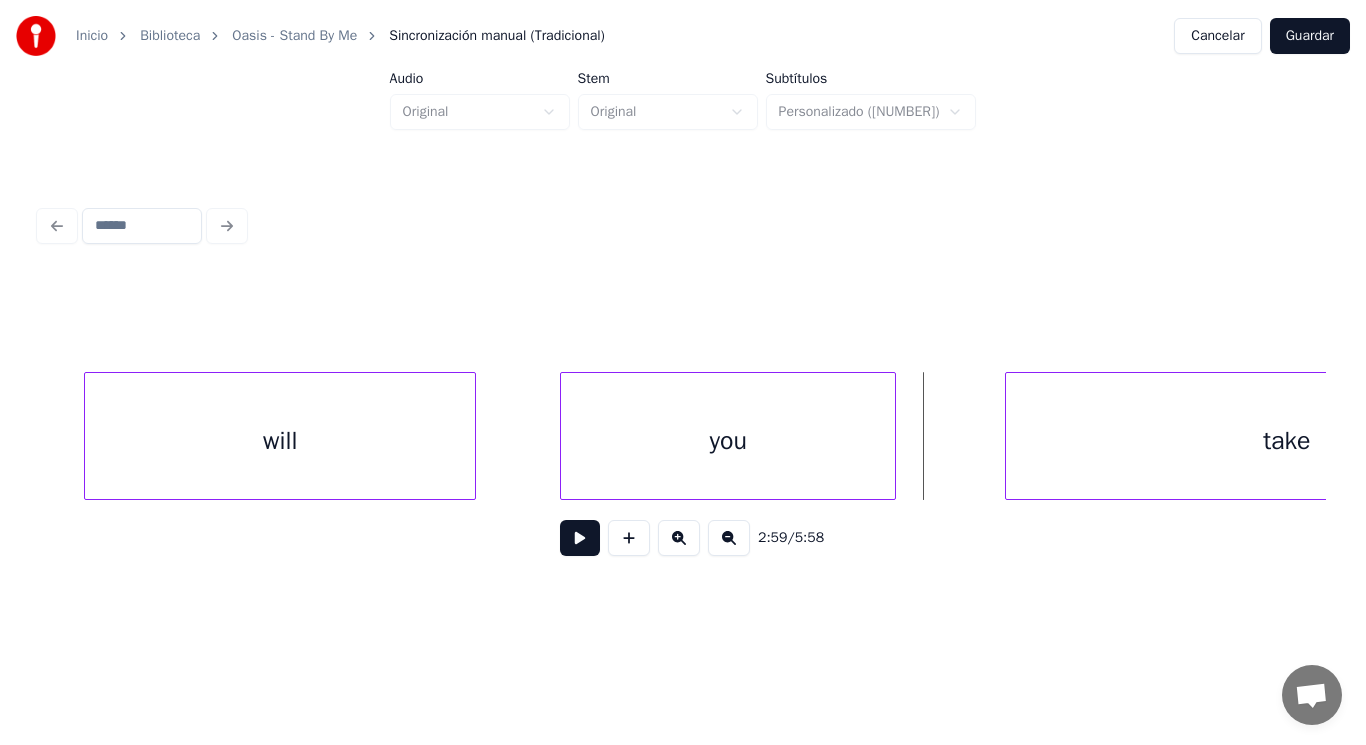 click at bounding box center [1009, 436] 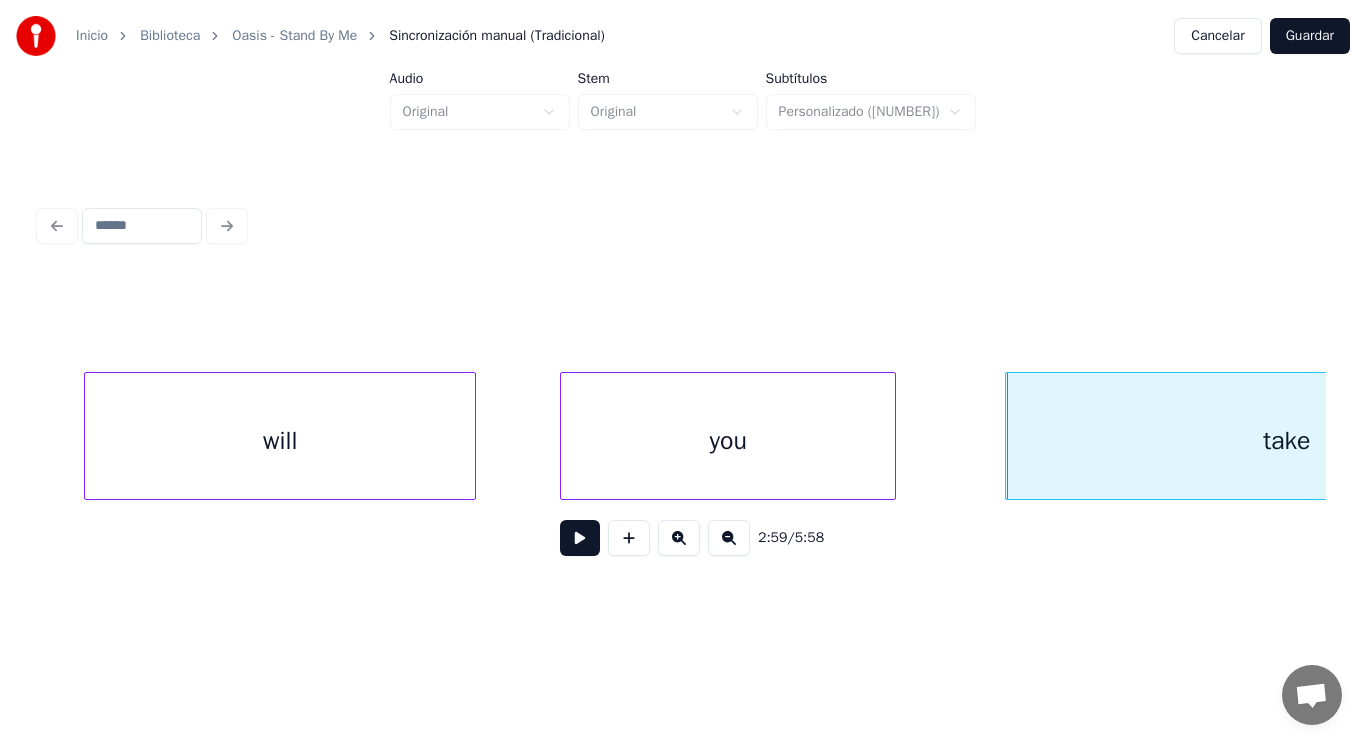 click at bounding box center (580, 538) 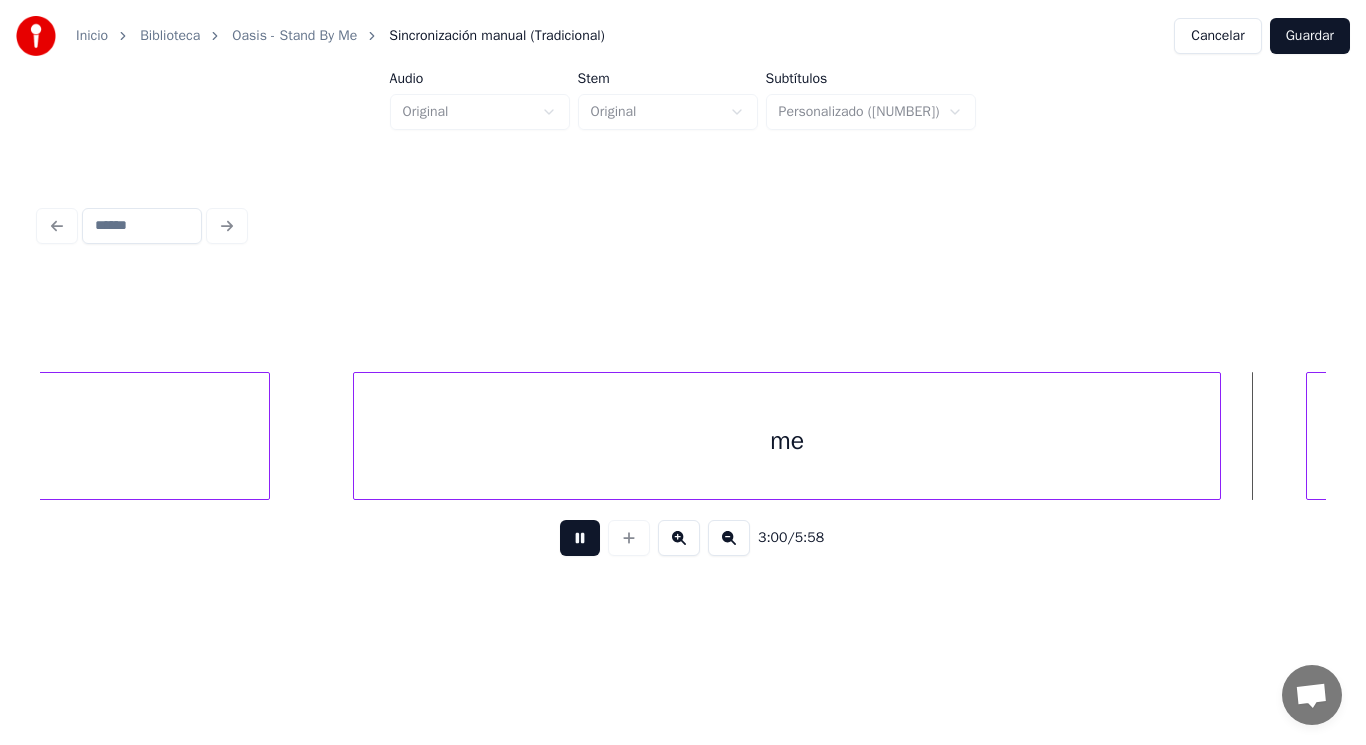 click at bounding box center (580, 538) 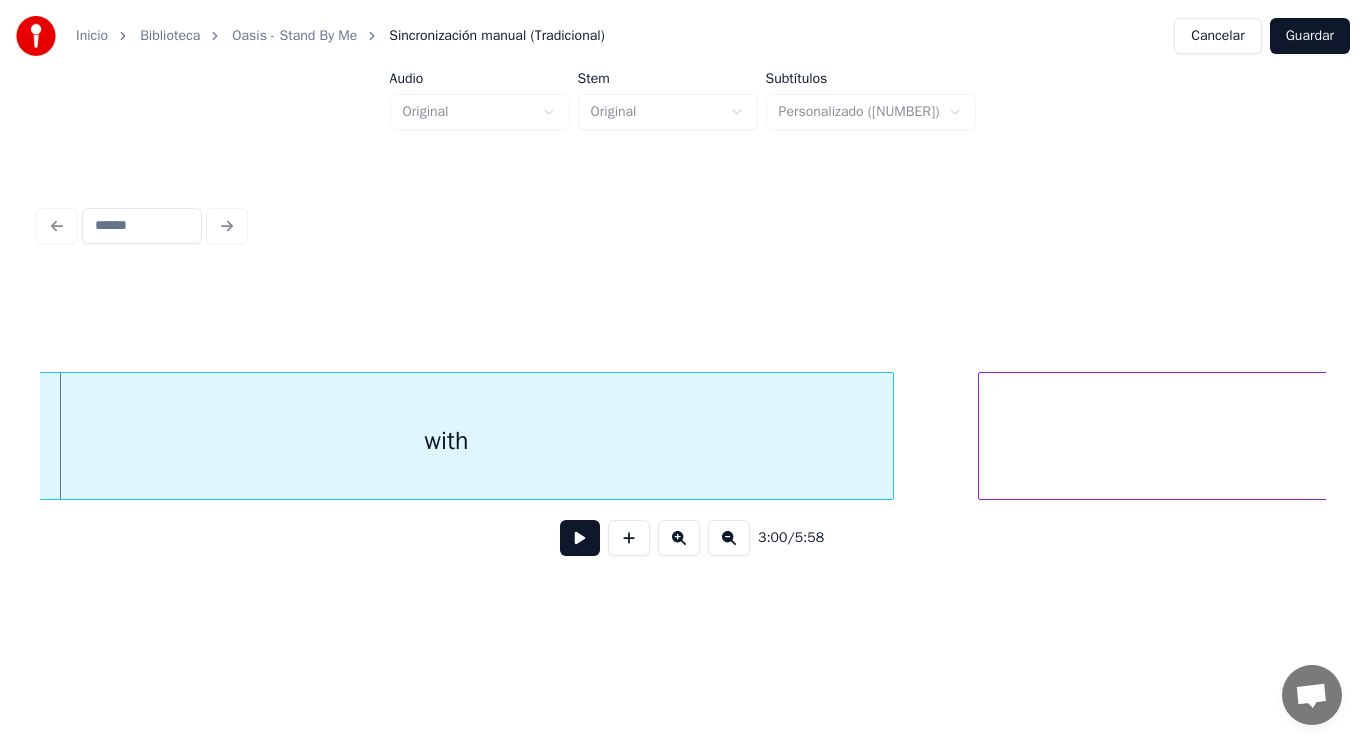 click at bounding box center [580, 538] 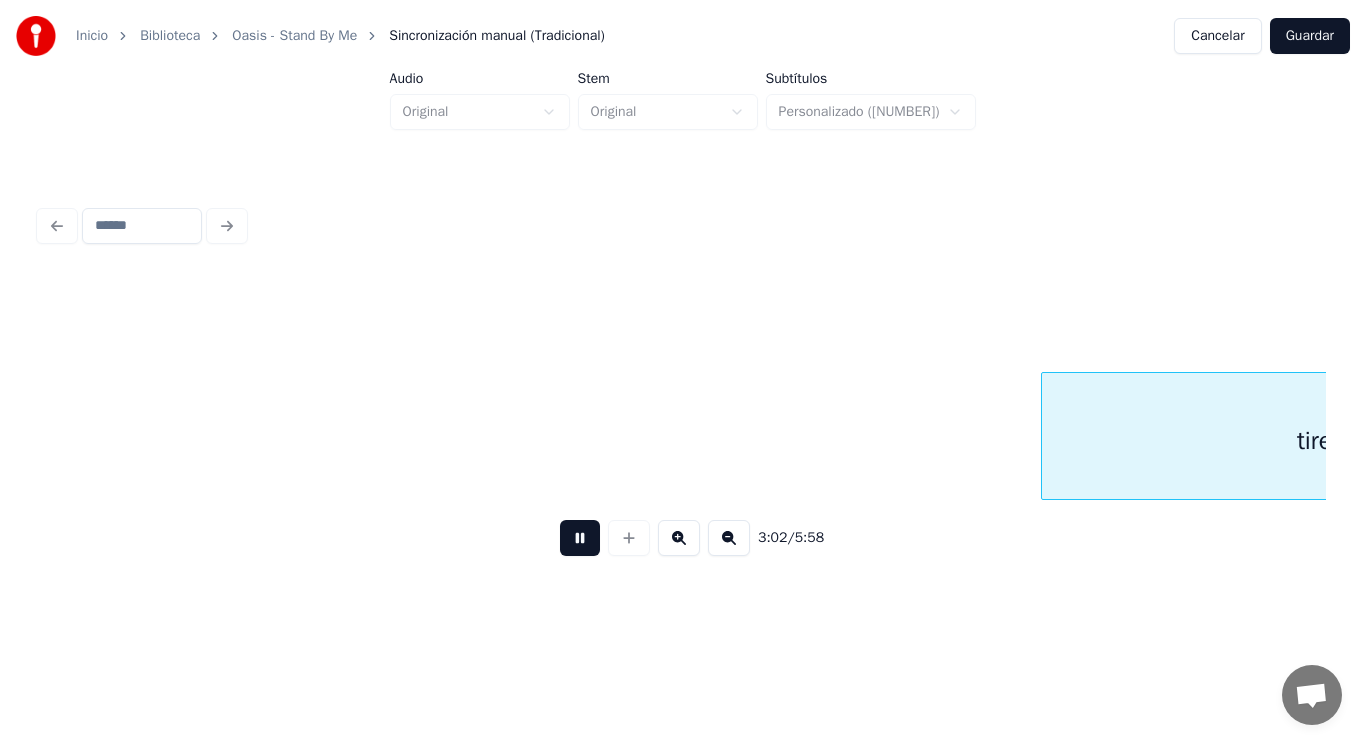 scroll, scrollTop: 0, scrollLeft: 255532, axis: horizontal 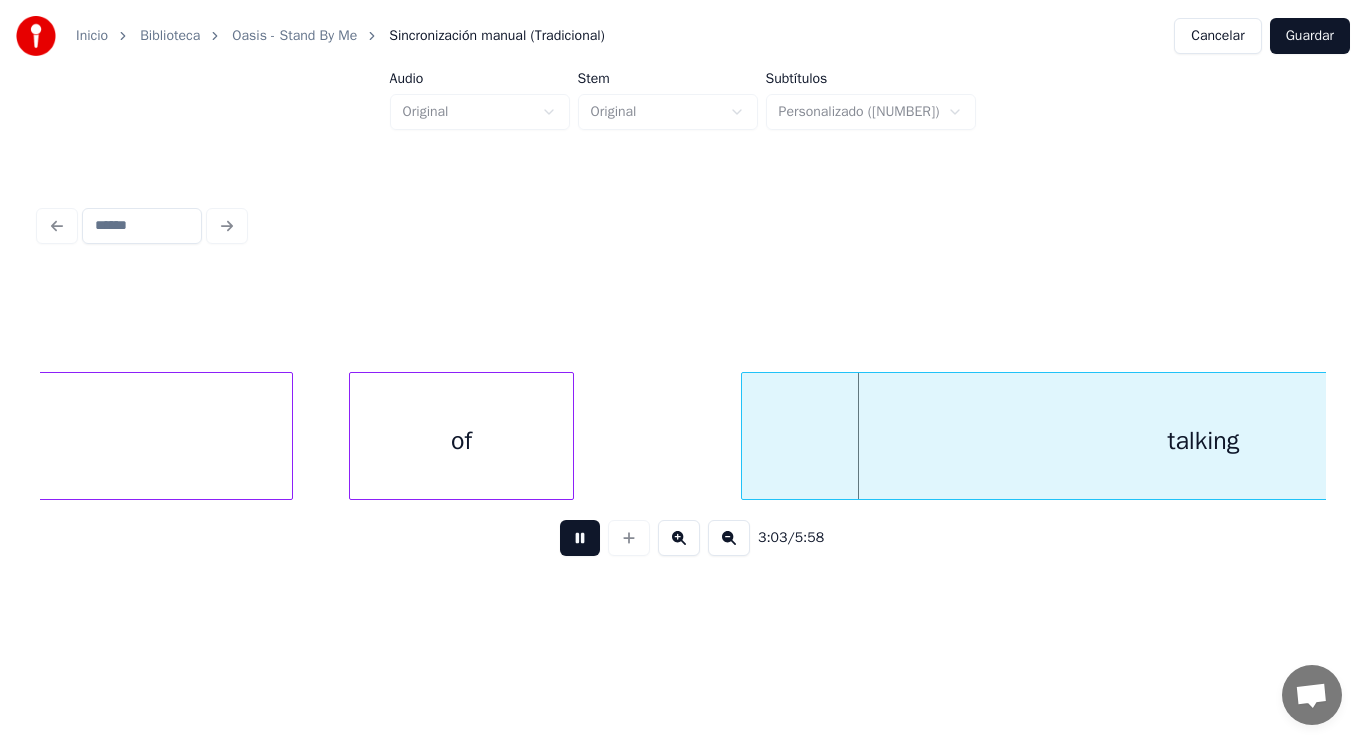 click at bounding box center (580, 538) 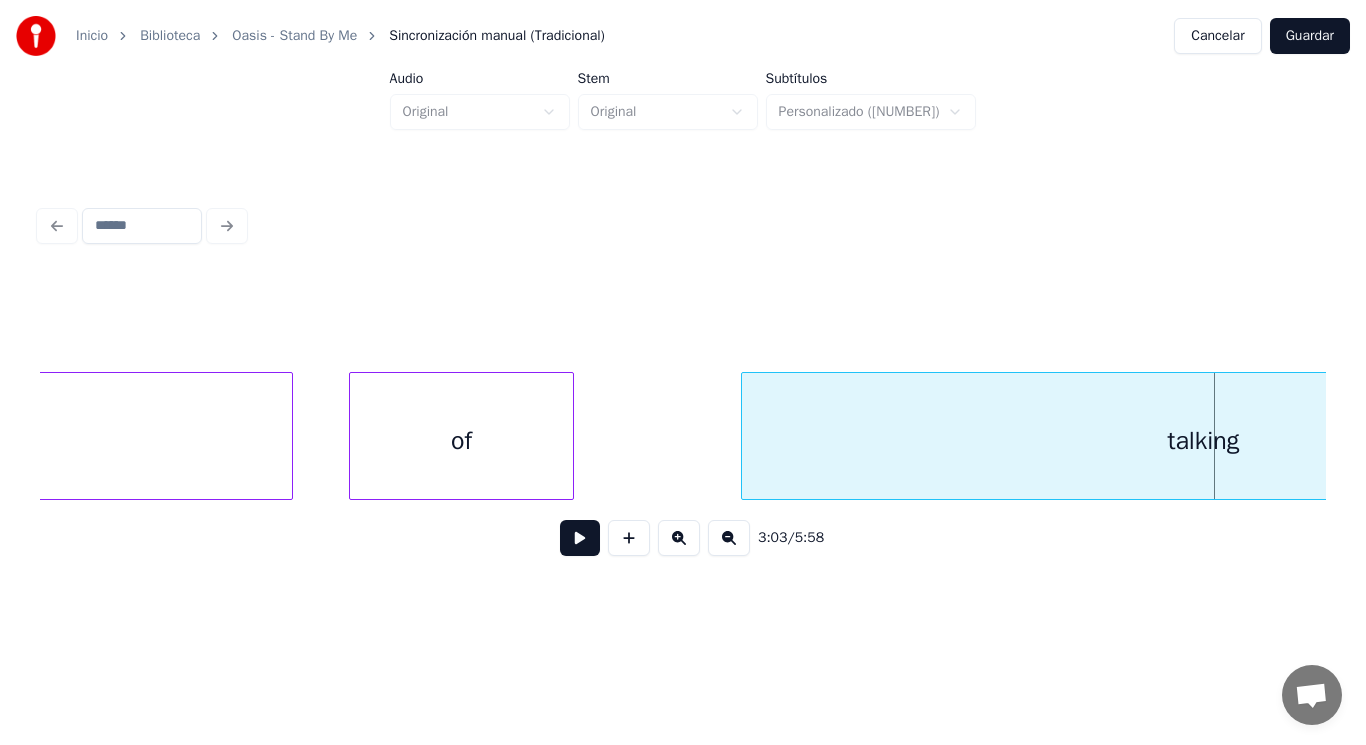 click on "of" at bounding box center [461, 441] 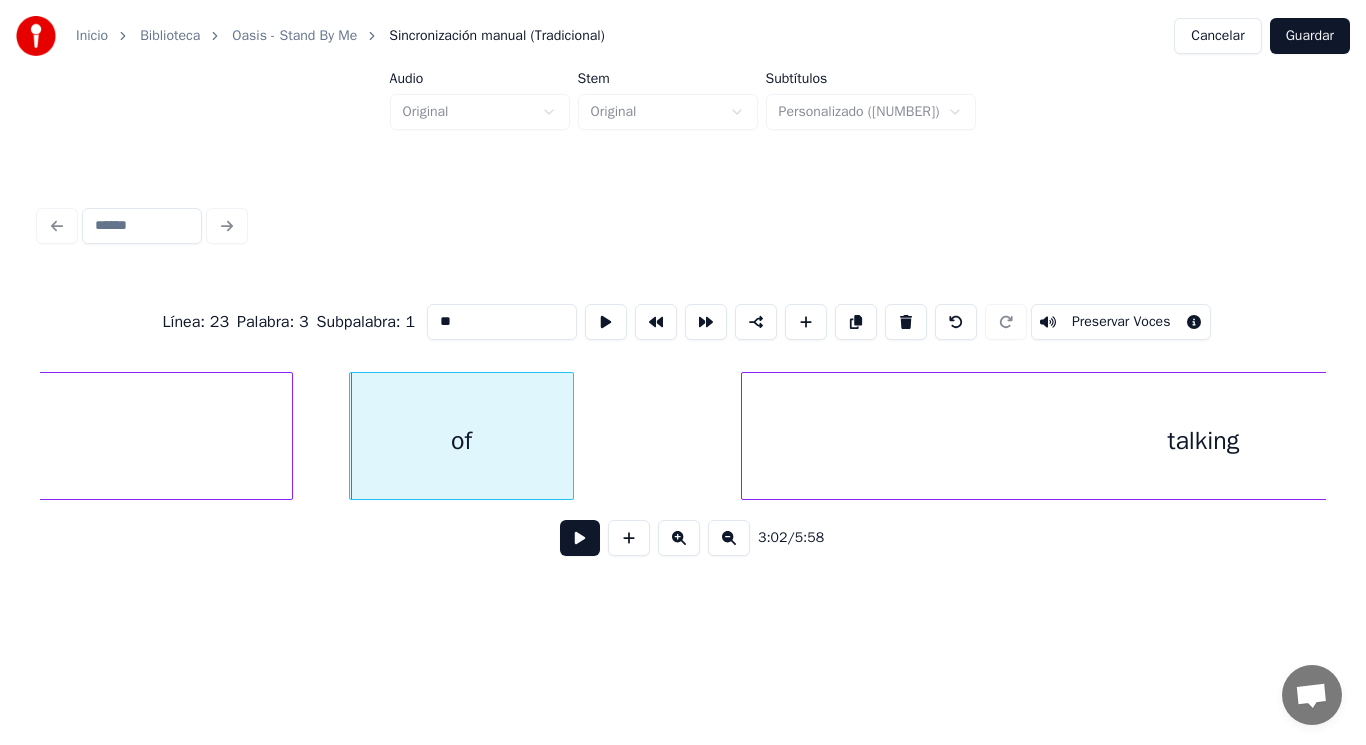 click on "tired" at bounding box center (13, 441) 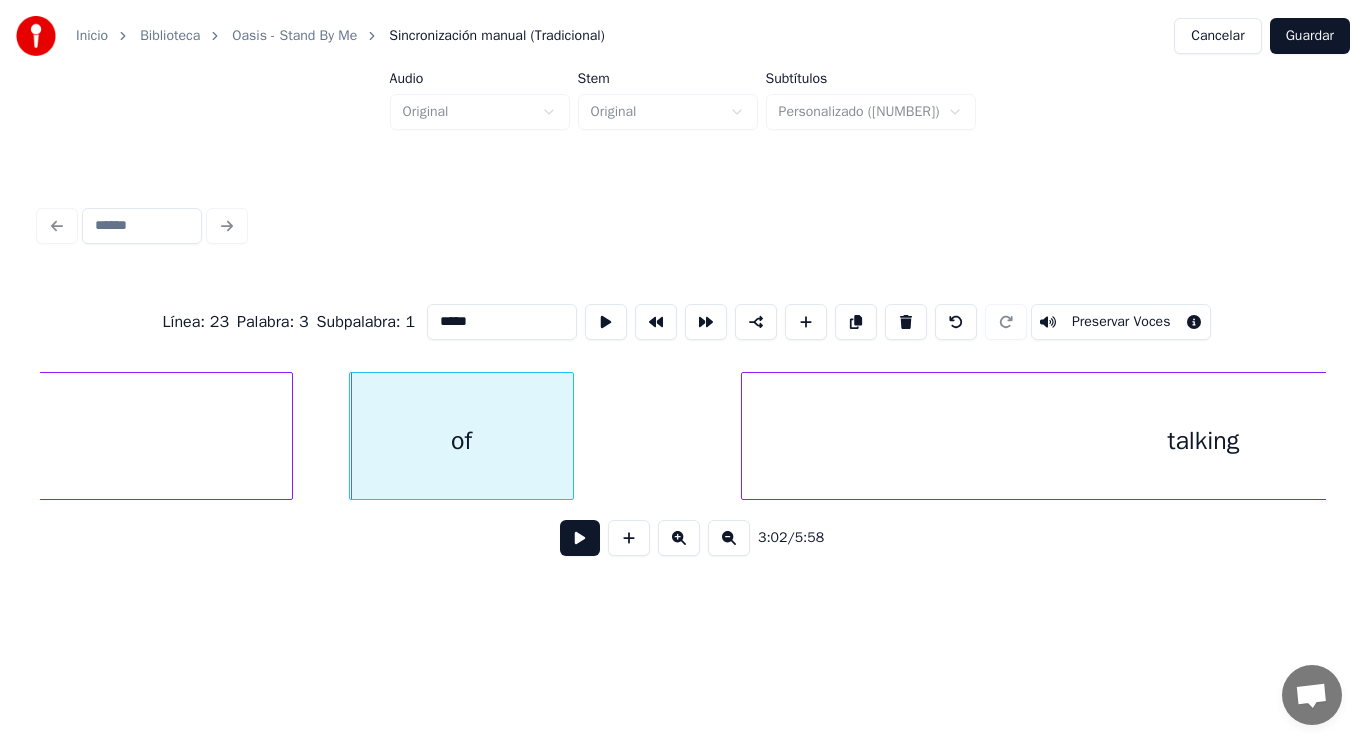scroll, scrollTop: 0, scrollLeft: 255226, axis: horizontal 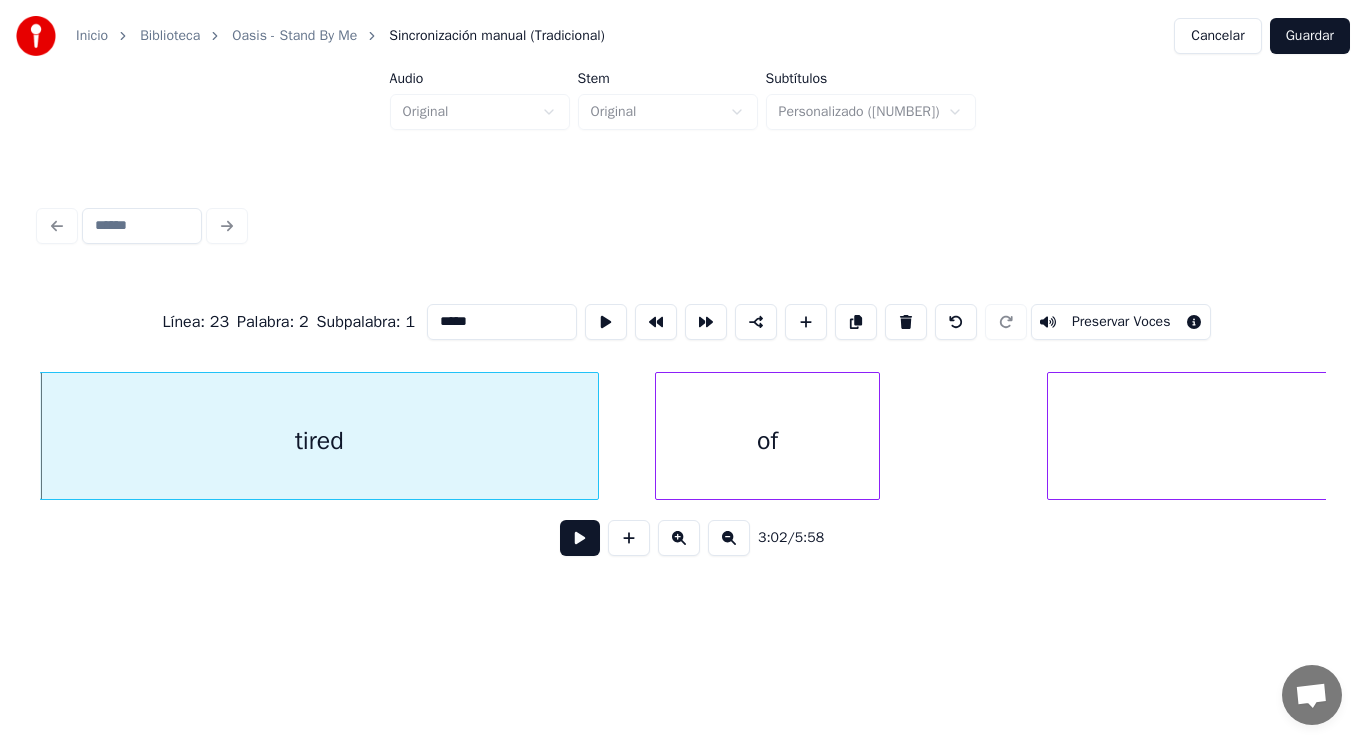 click at bounding box center [580, 538] 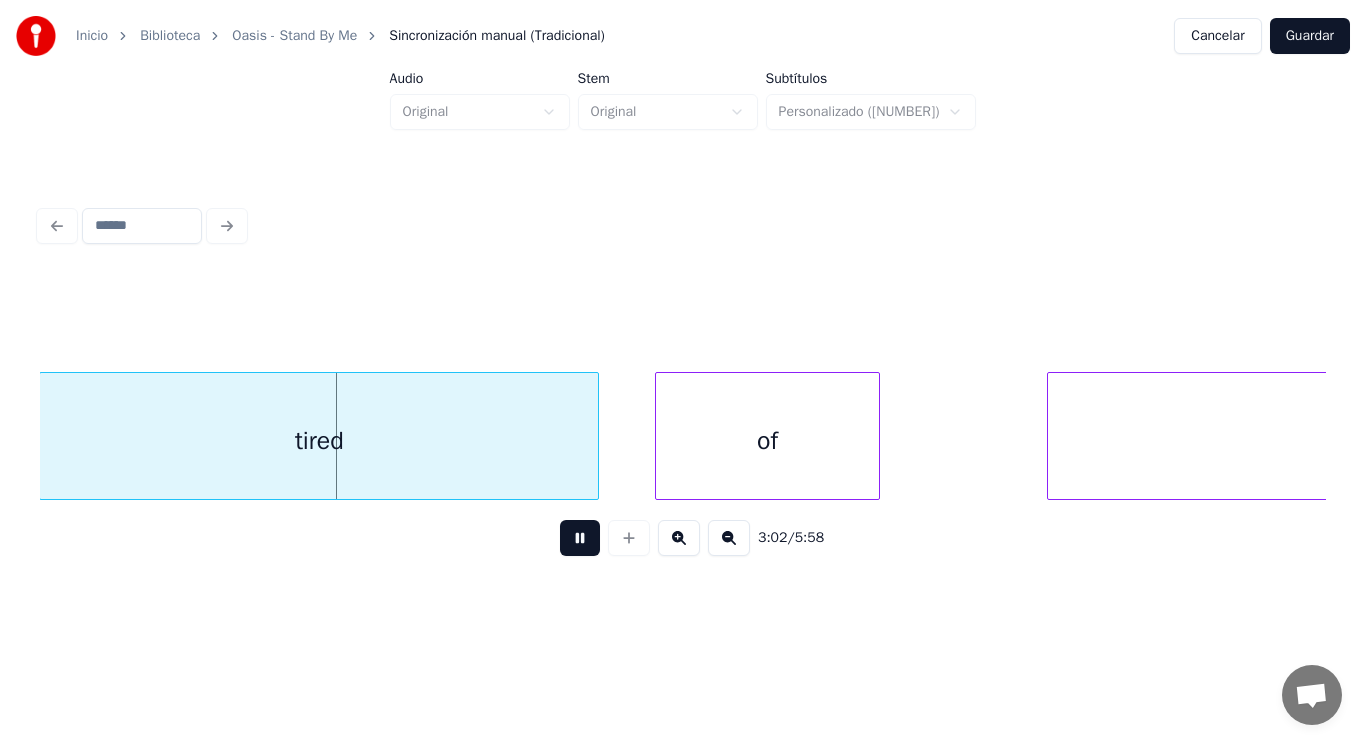 click at bounding box center [580, 538] 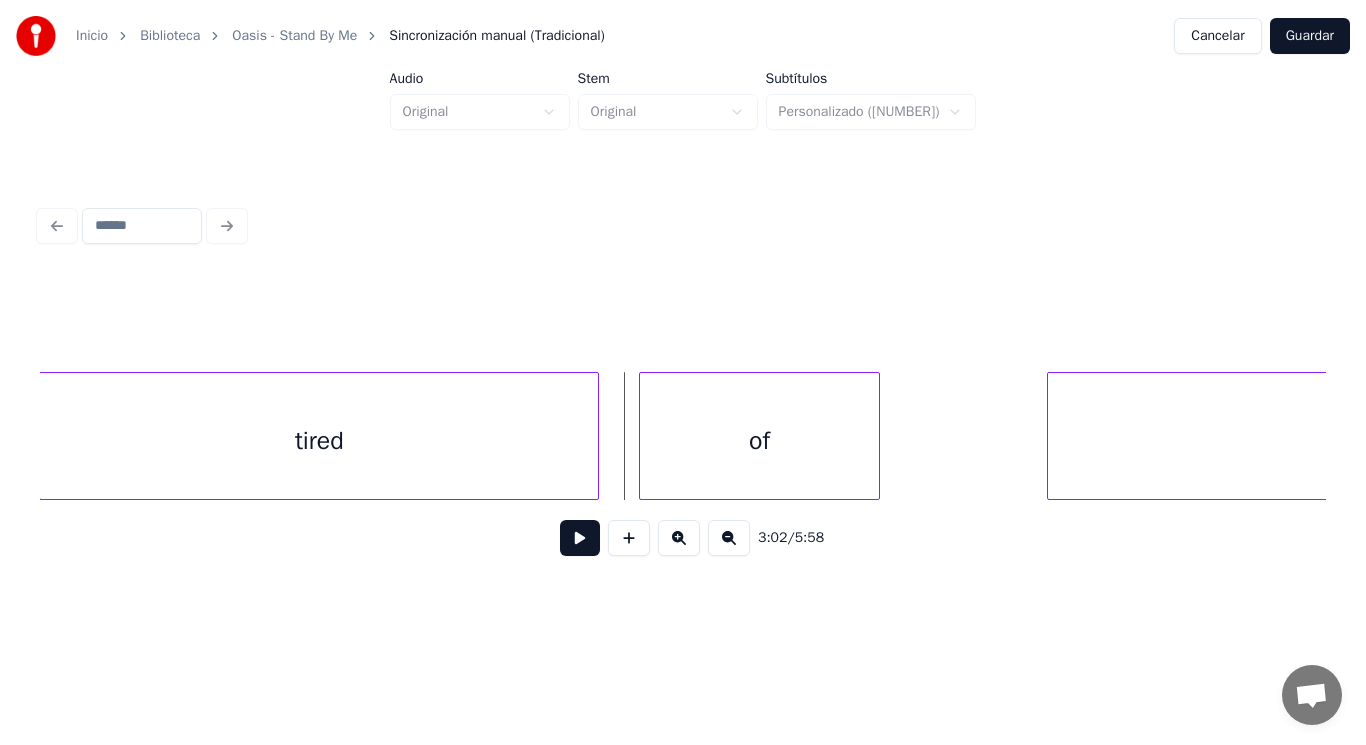 click at bounding box center (643, 436) 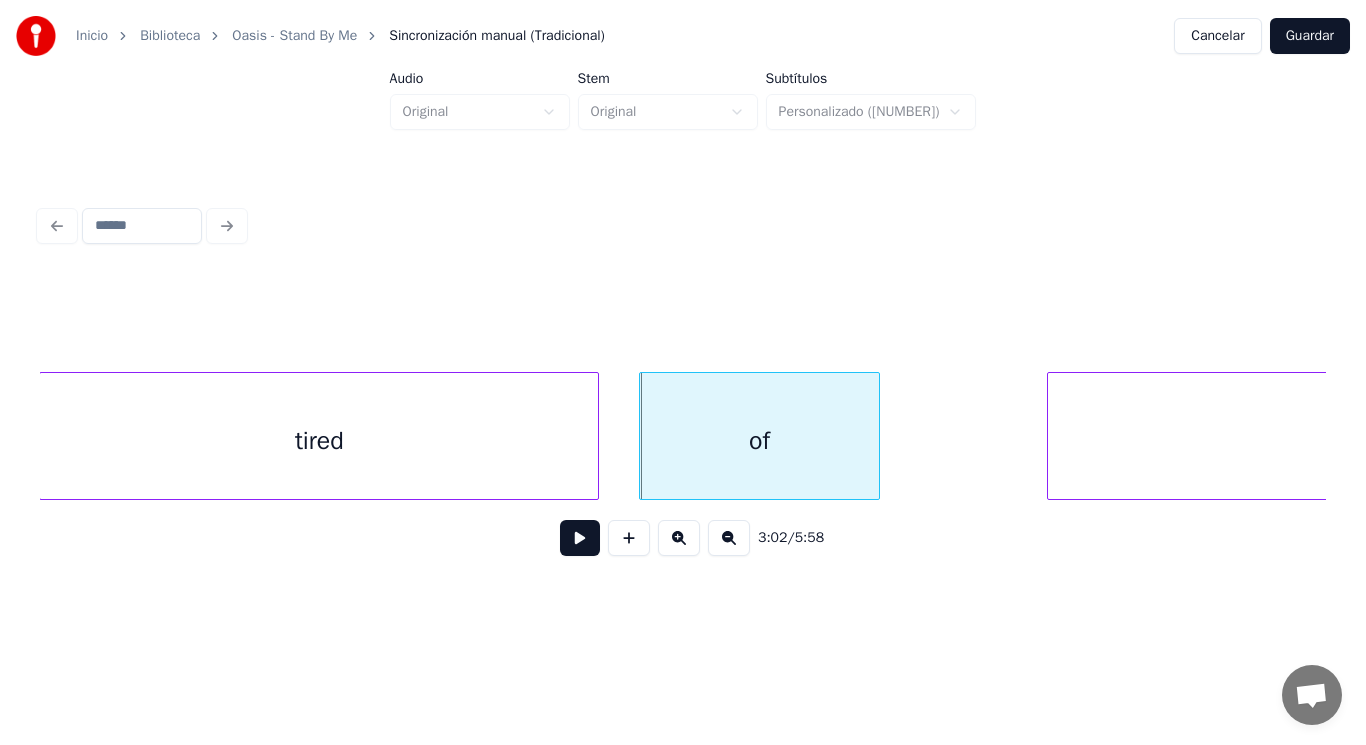 click on "tired" at bounding box center (319, 441) 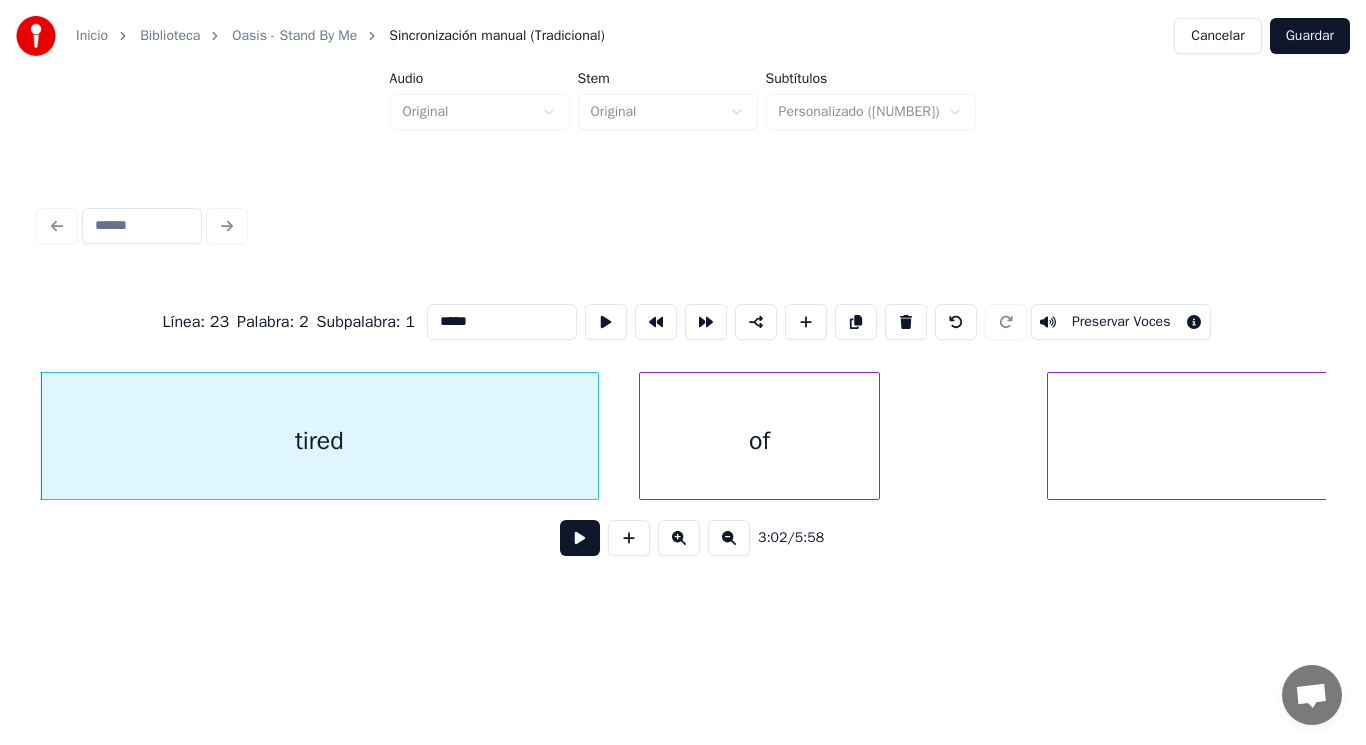 click at bounding box center [580, 538] 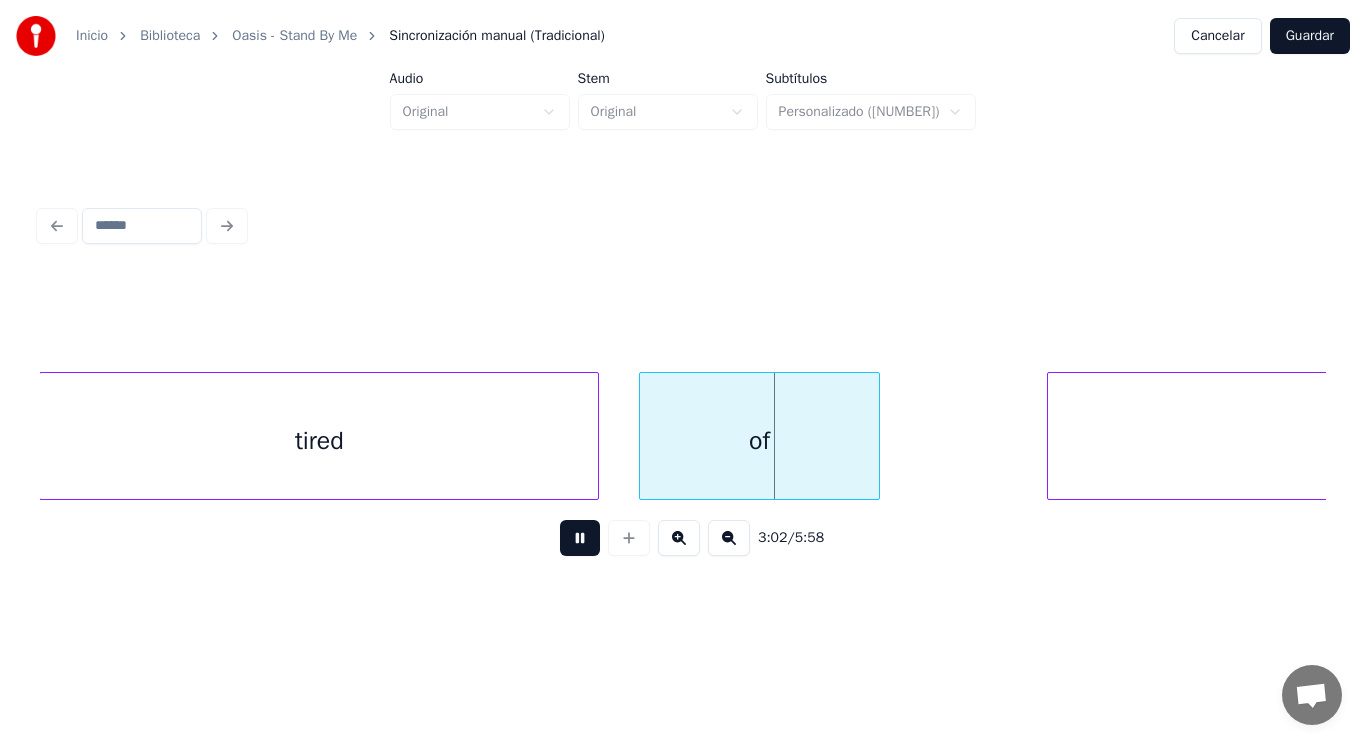 click at bounding box center (580, 538) 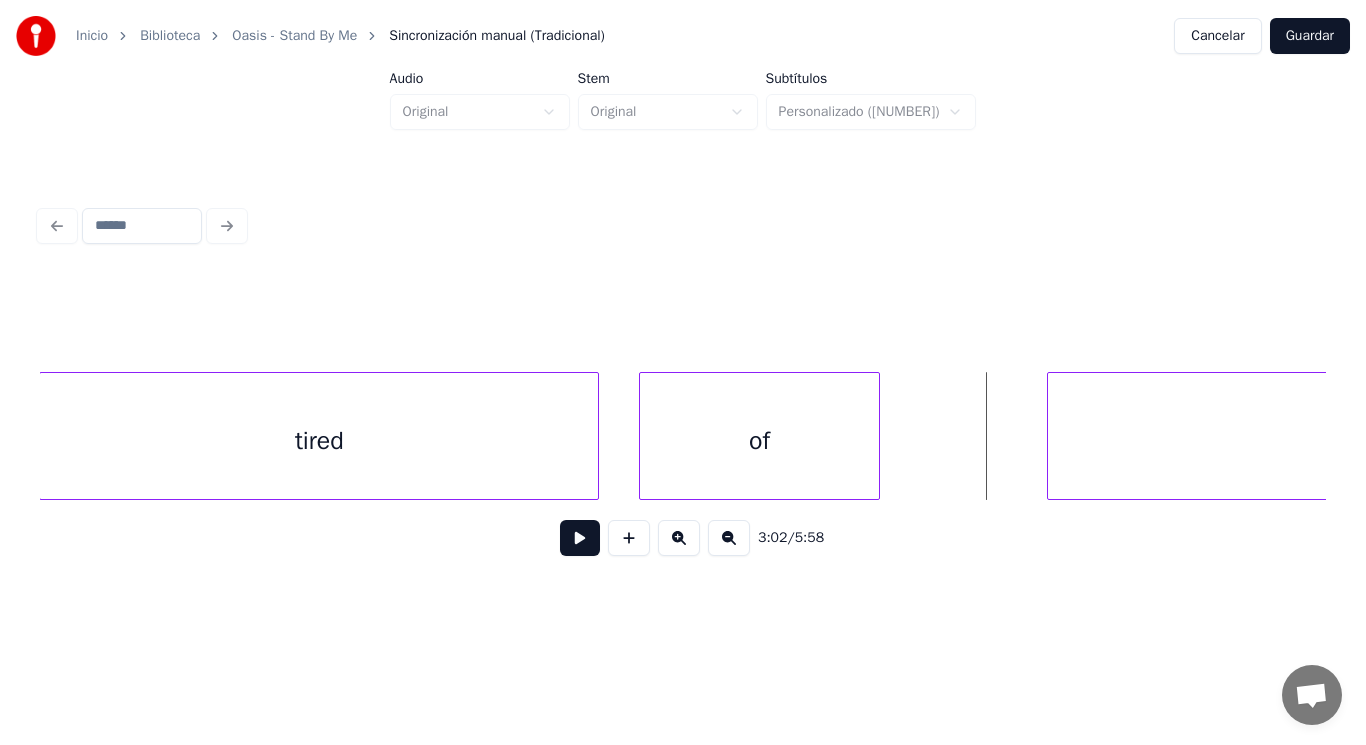 click at bounding box center [580, 538] 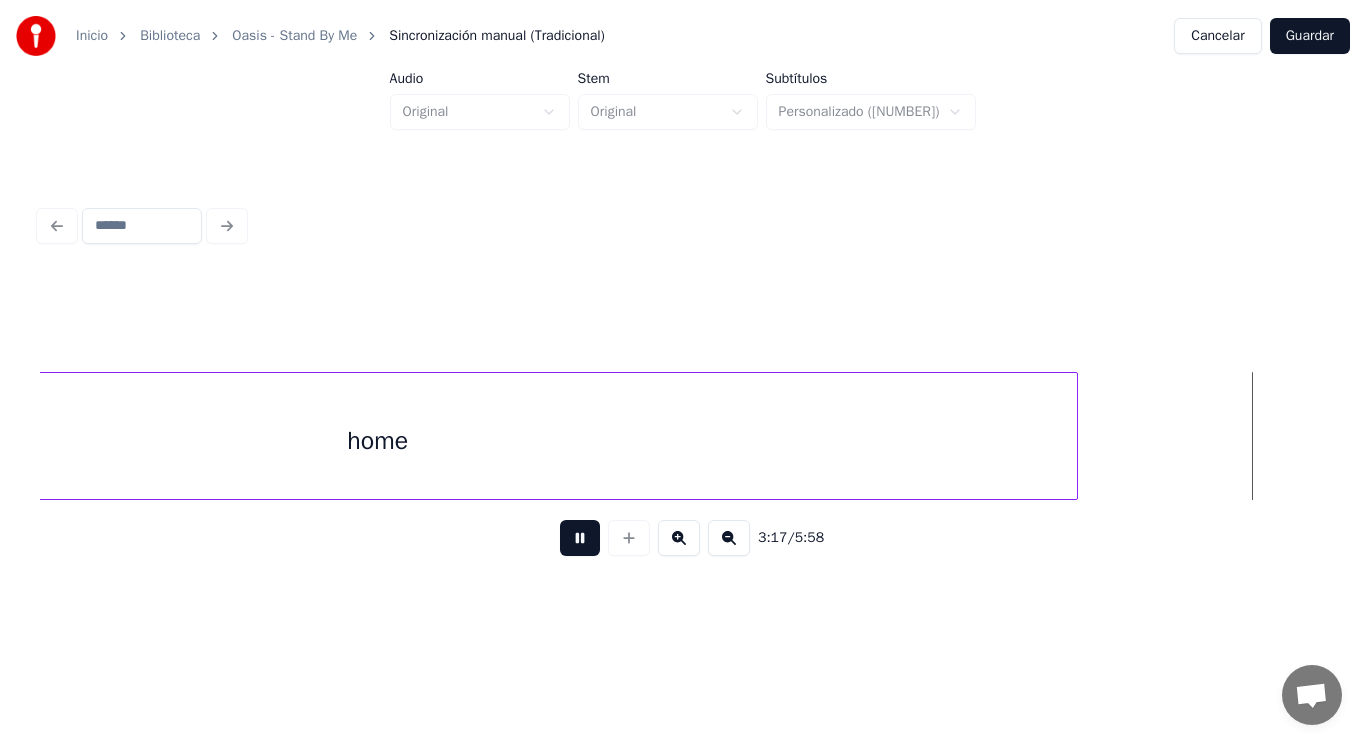 scroll, scrollTop: 0, scrollLeft: 276042, axis: horizontal 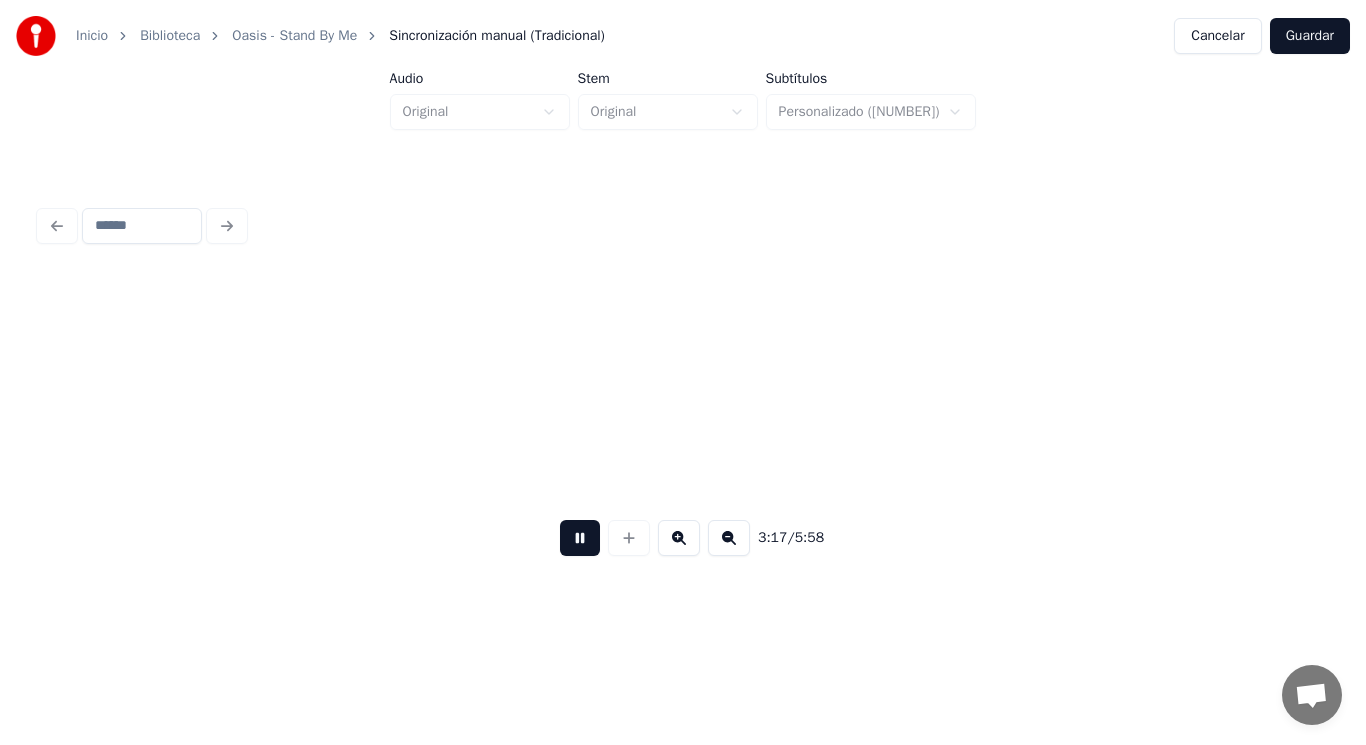 click at bounding box center [580, 538] 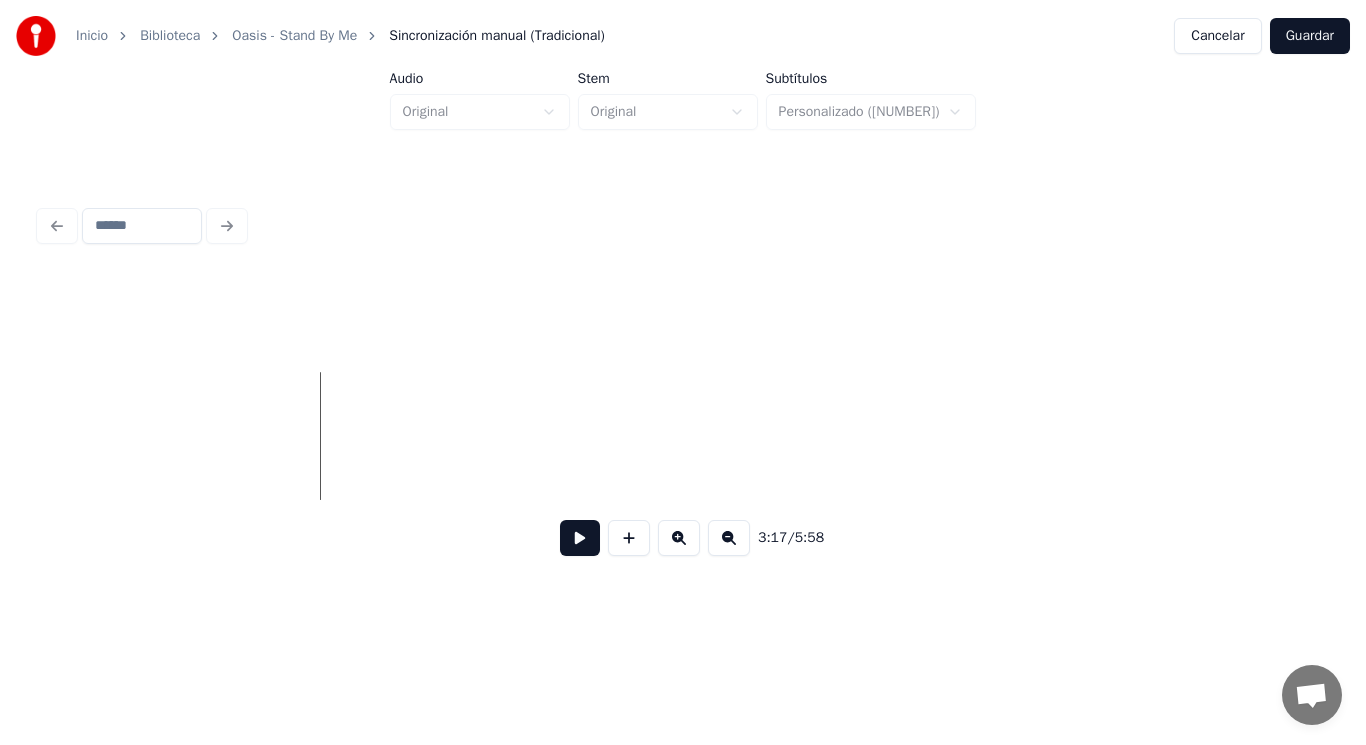 click at bounding box center (580, 538) 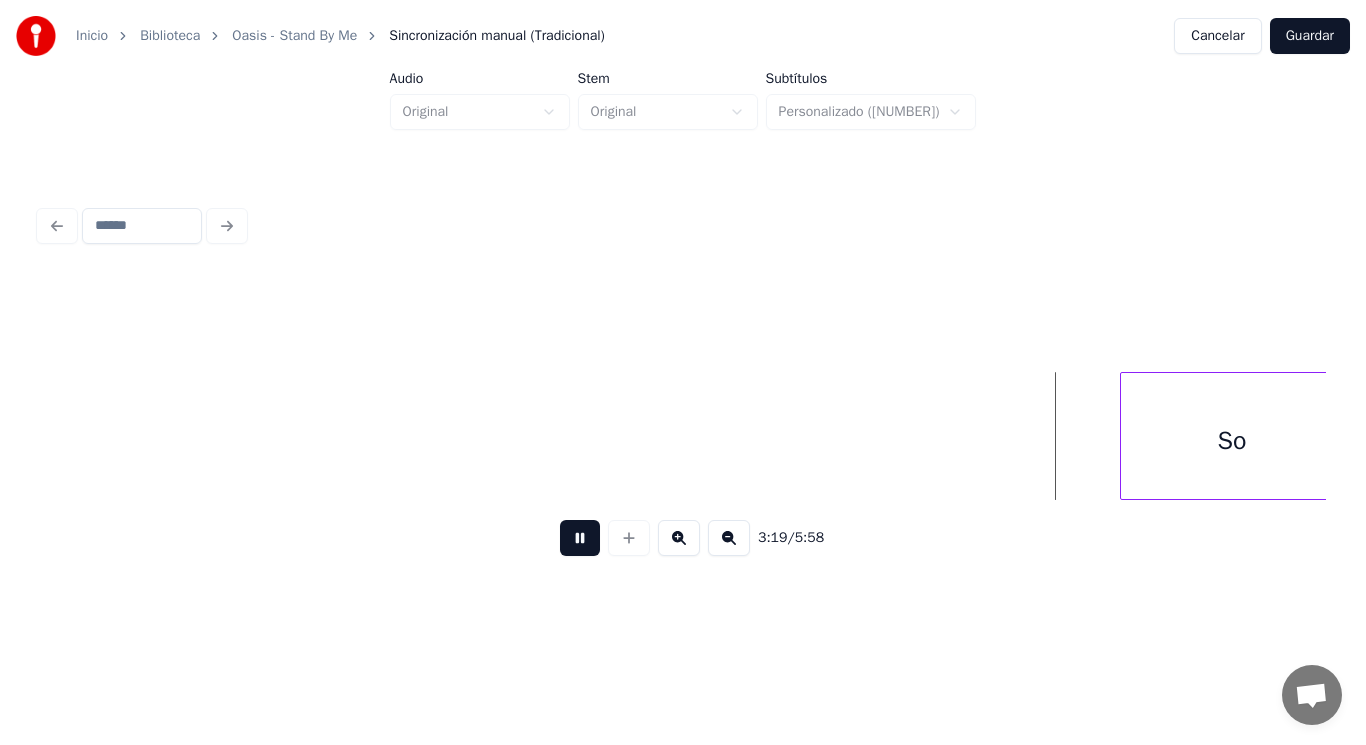click at bounding box center [580, 538] 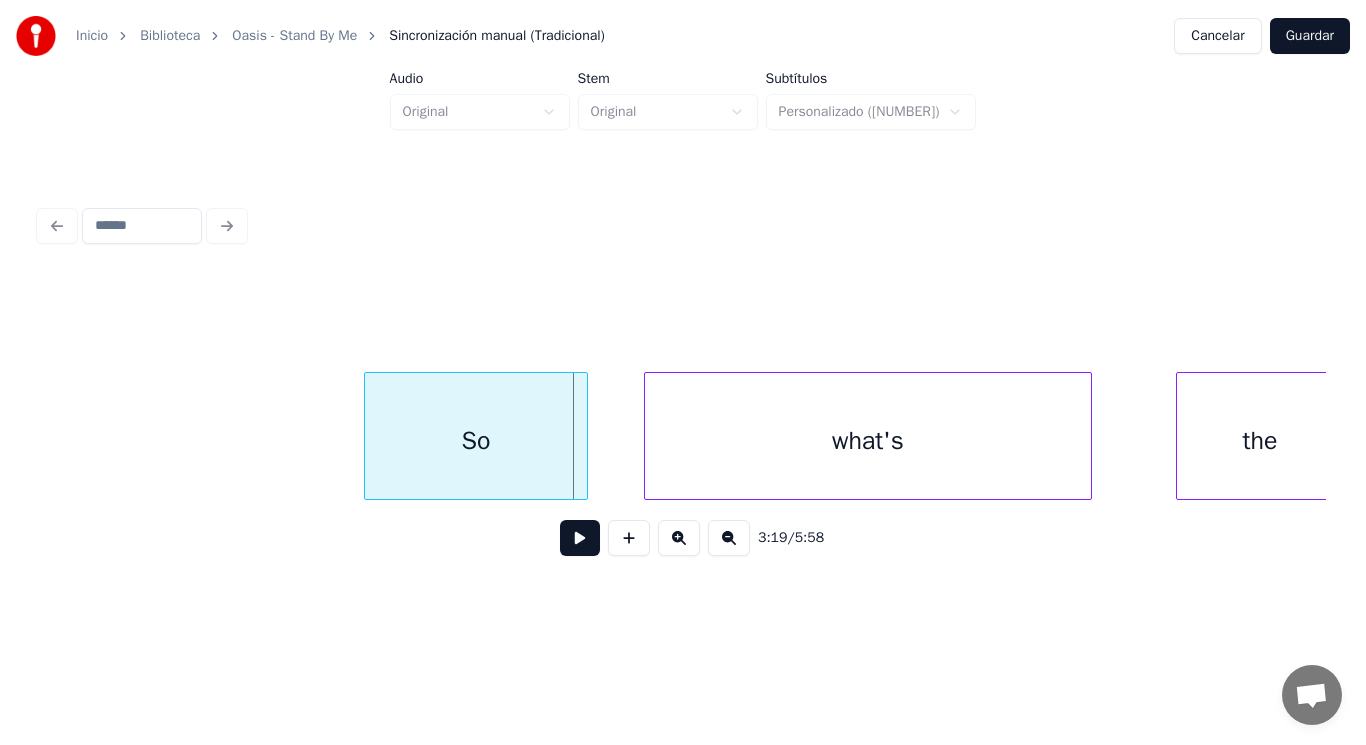 scroll, scrollTop: 0, scrollLeft: 279334, axis: horizontal 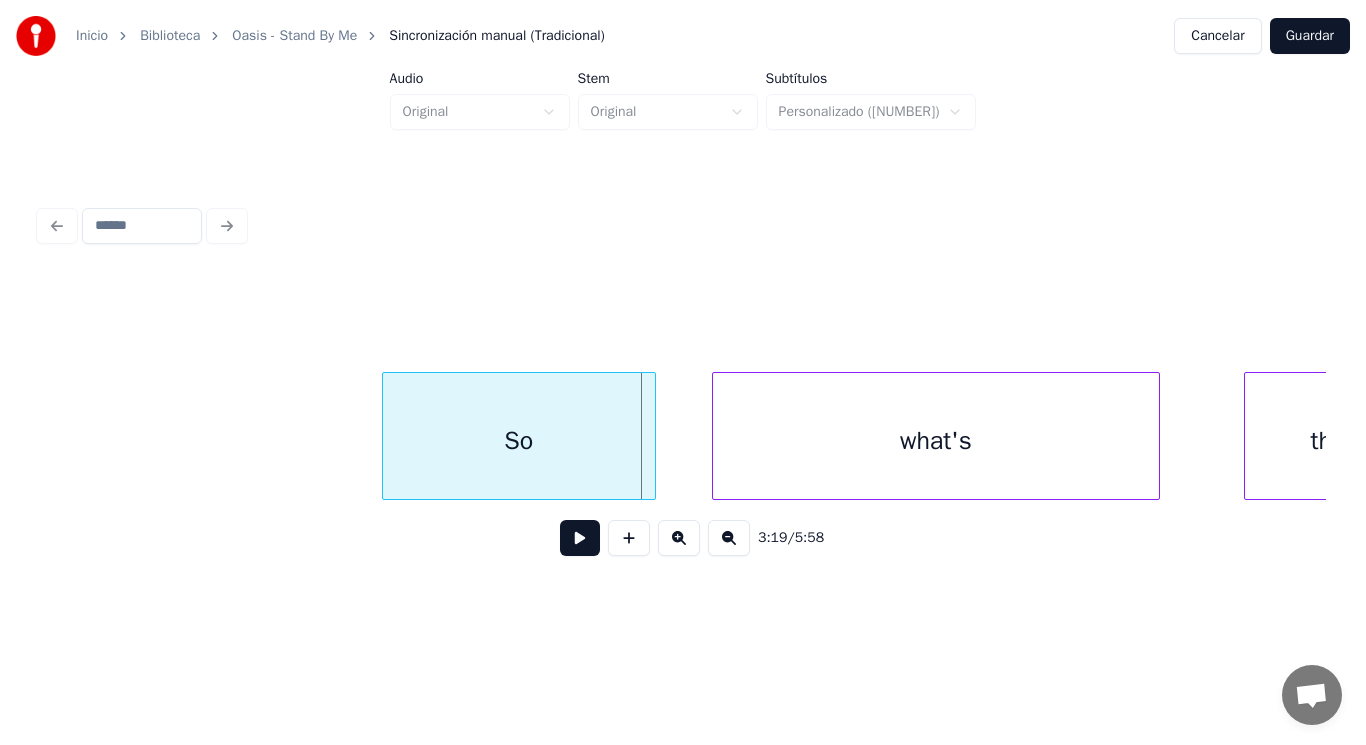 click at bounding box center [386, 436] 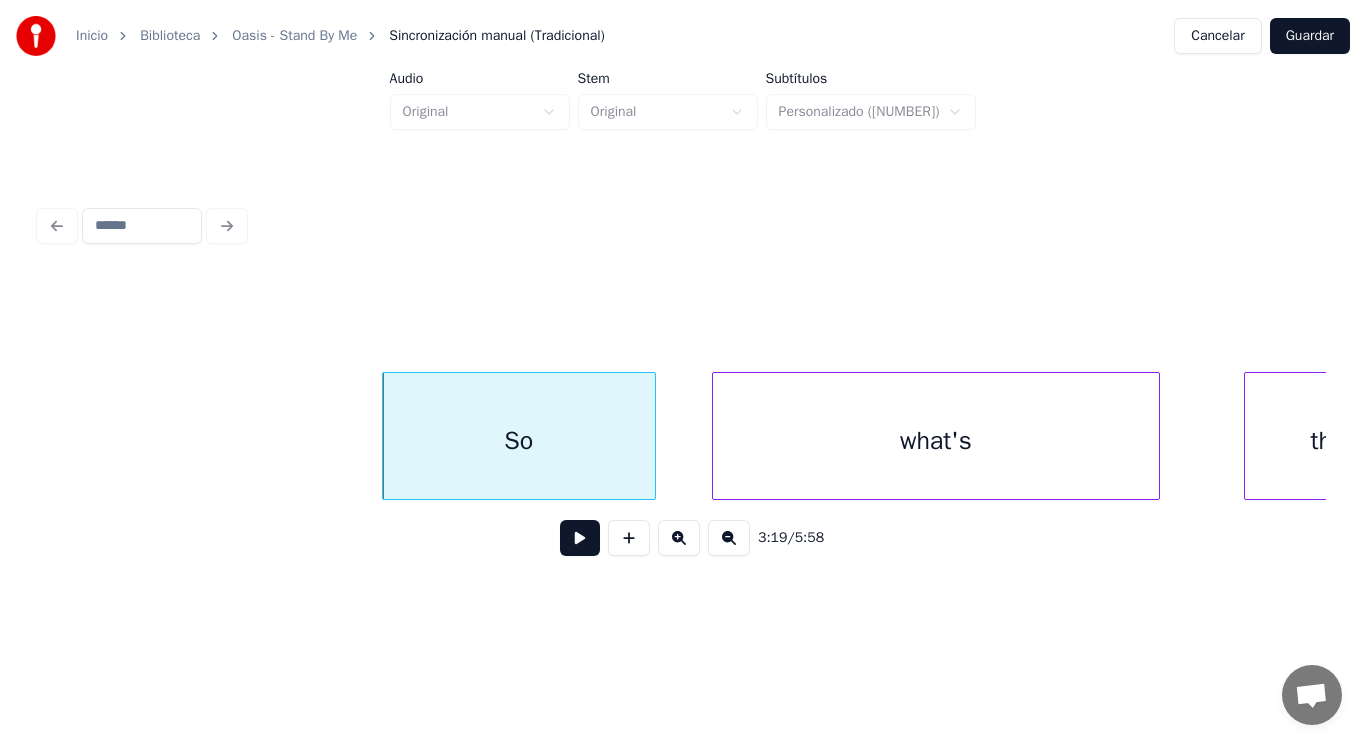 click at bounding box center [580, 538] 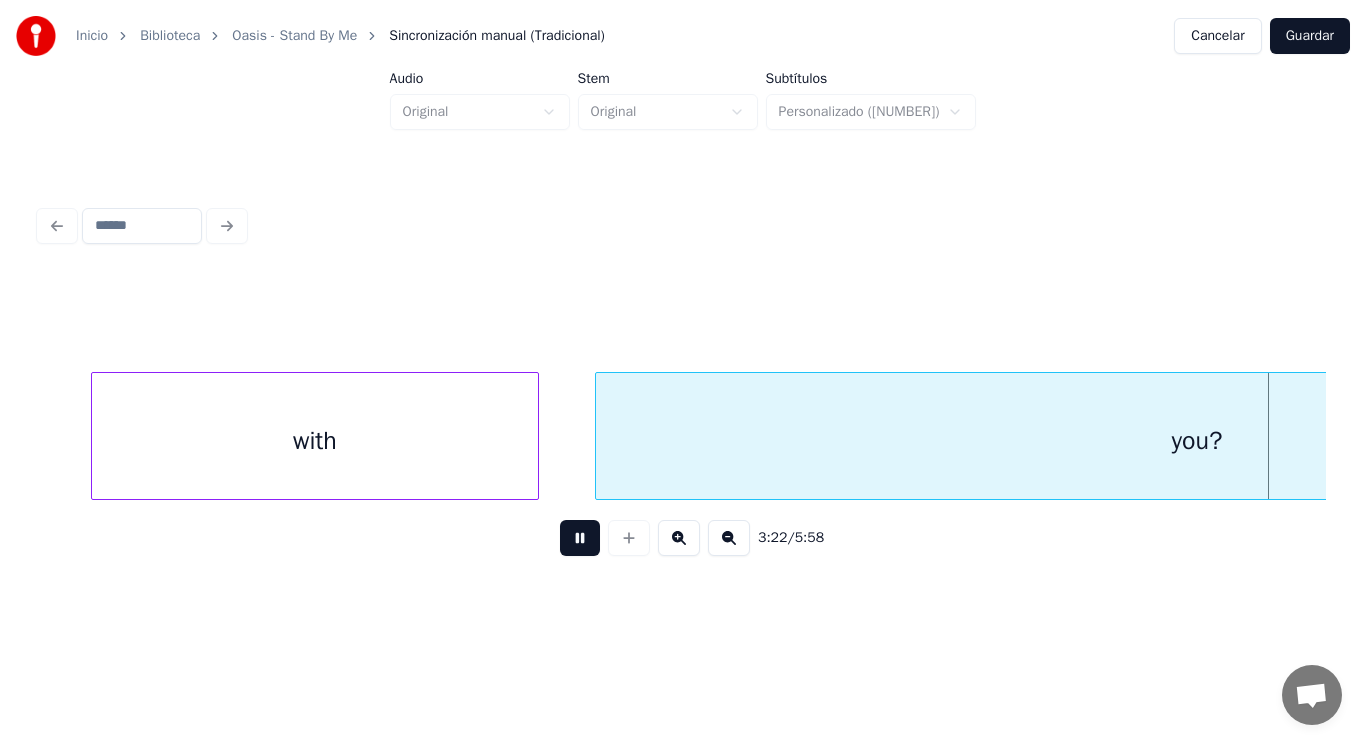 scroll, scrollTop: 0, scrollLeft: 283222, axis: horizontal 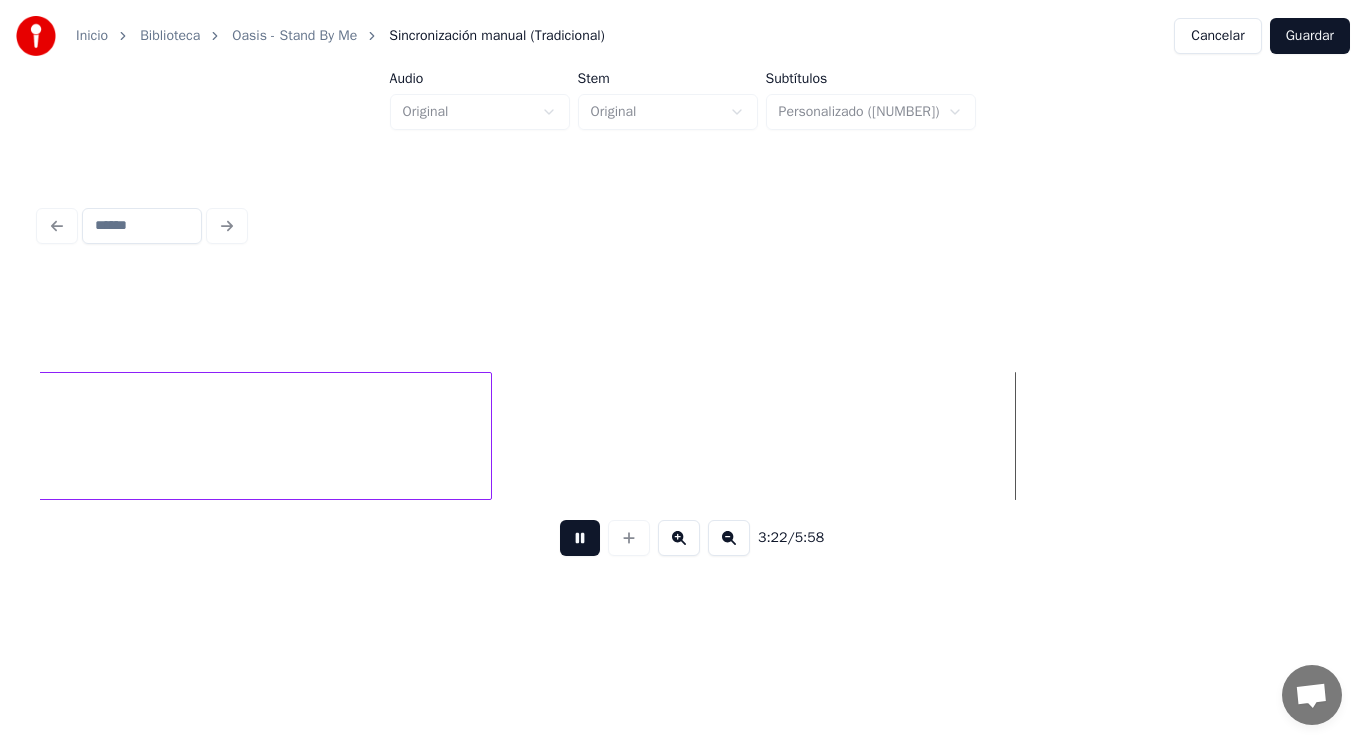 click at bounding box center (580, 538) 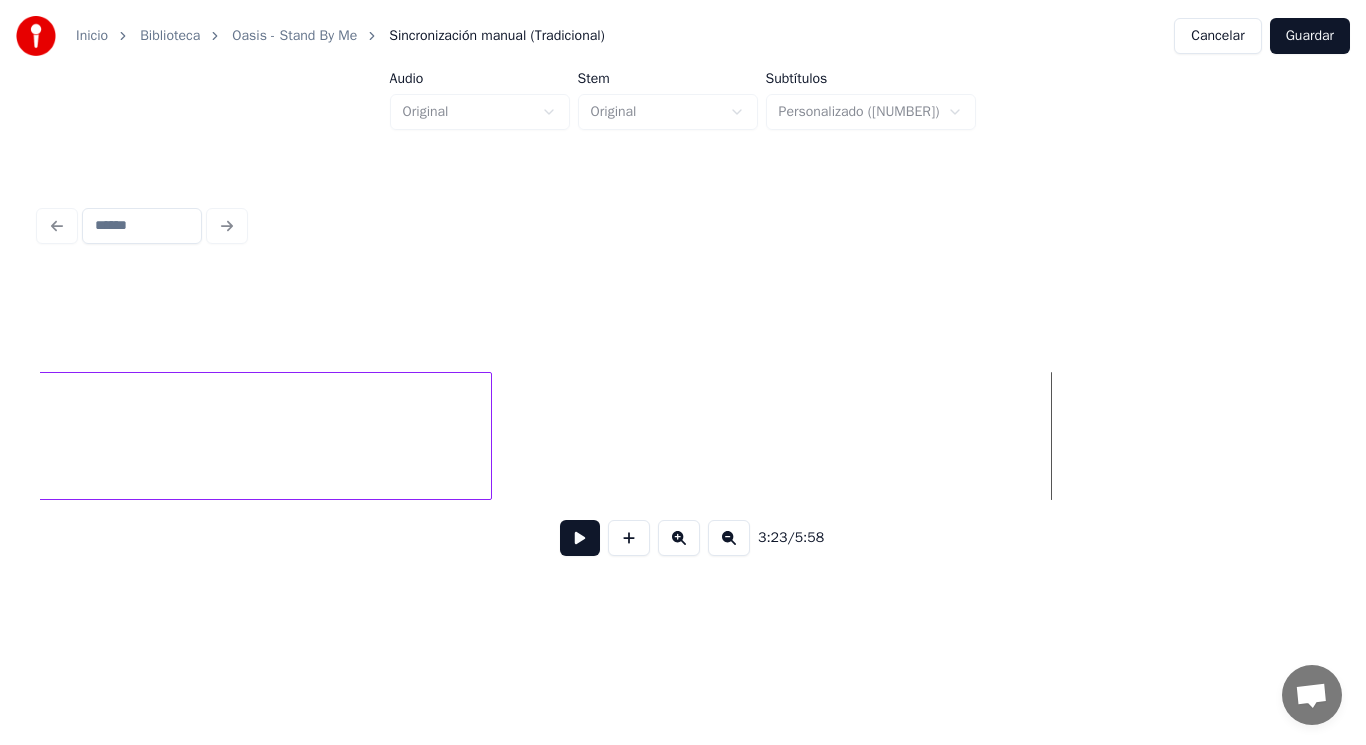 click at bounding box center (580, 538) 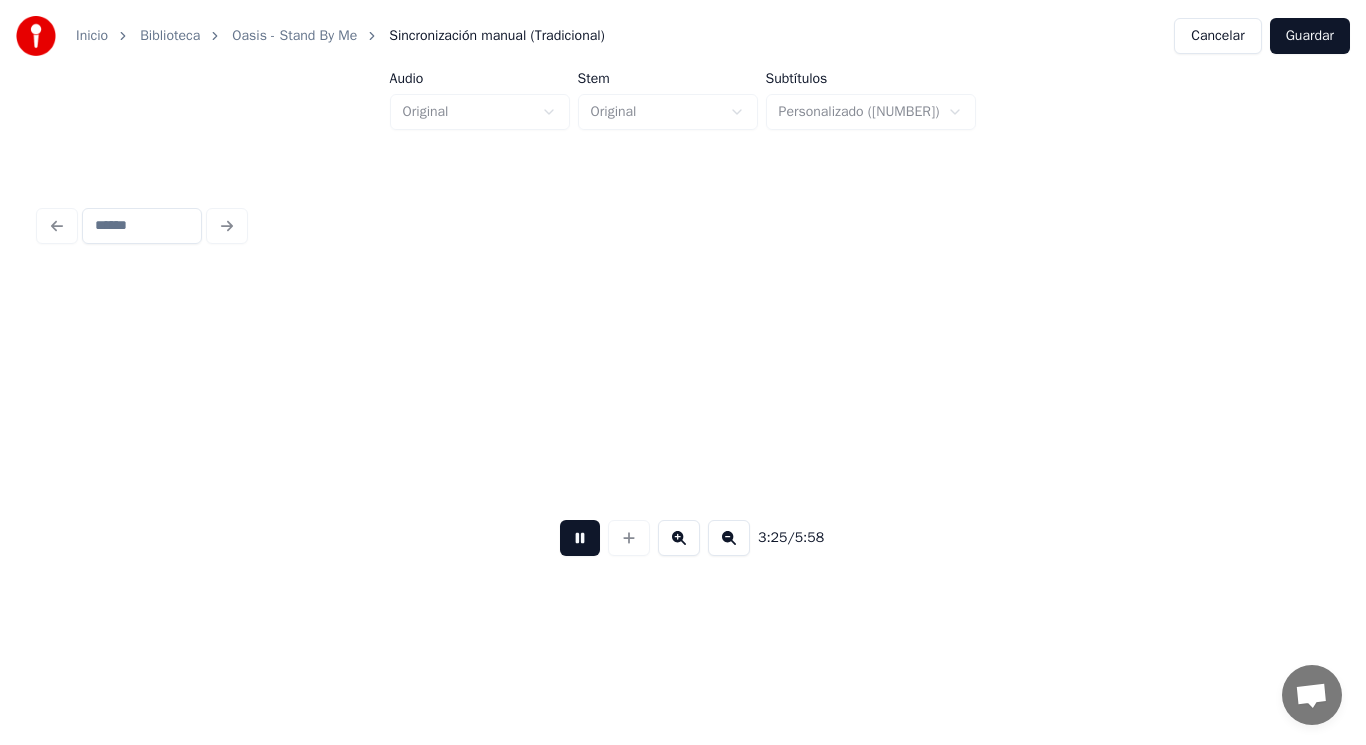 scroll, scrollTop: 0, scrollLeft: 287123, axis: horizontal 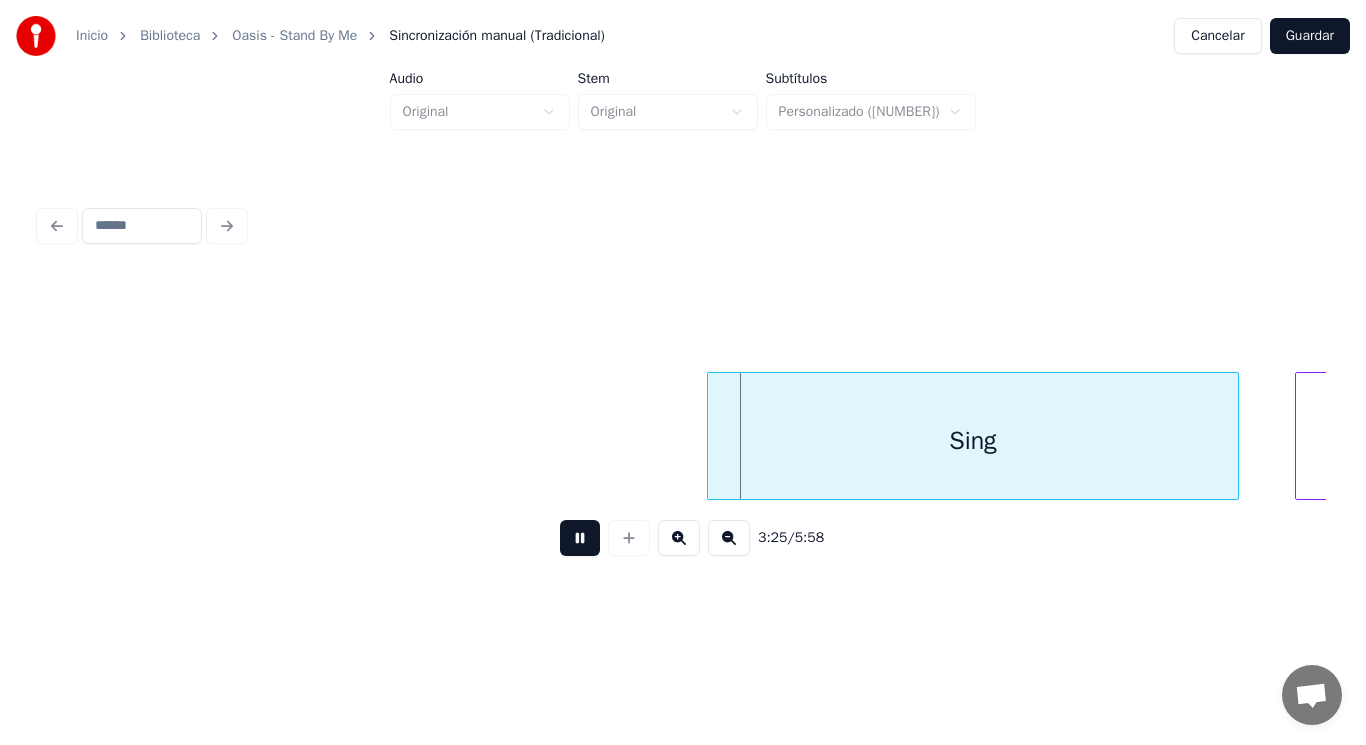 click at bounding box center [580, 538] 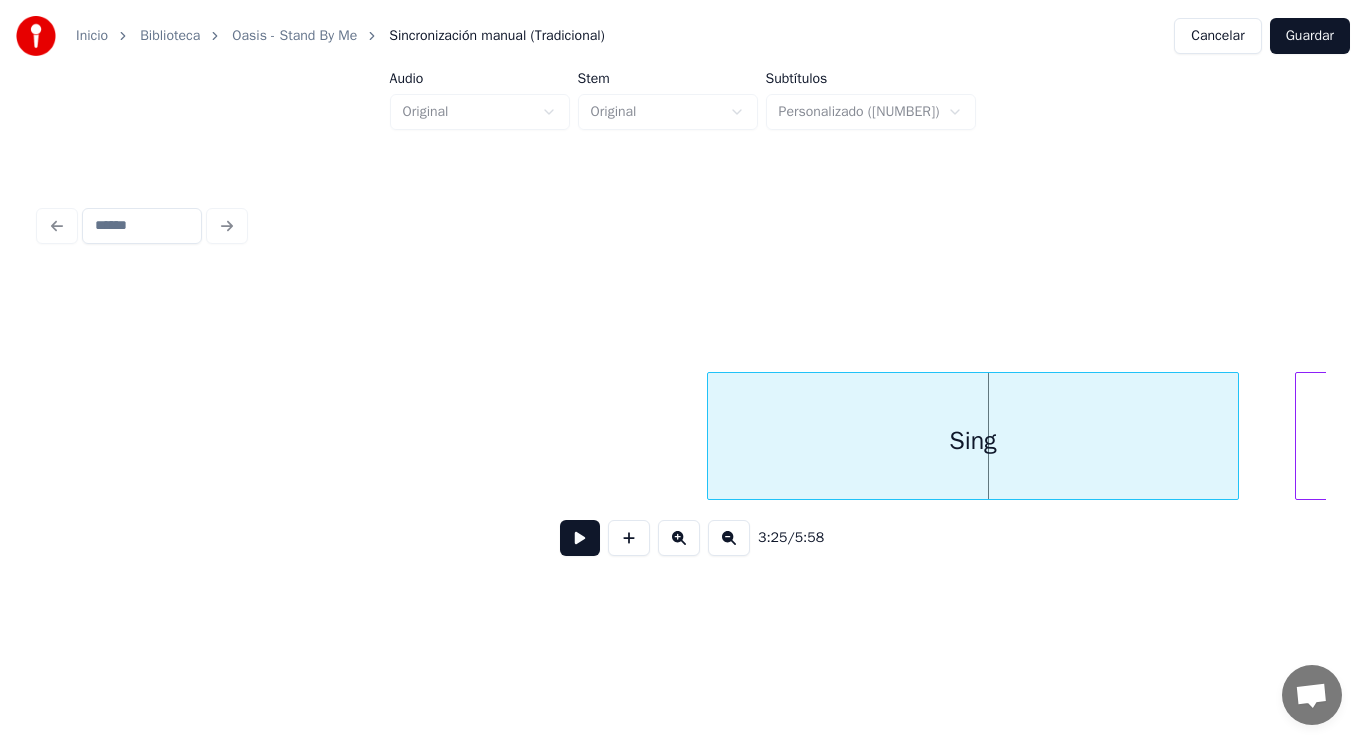 click on "Sing me" at bounding box center (-35861, 436) 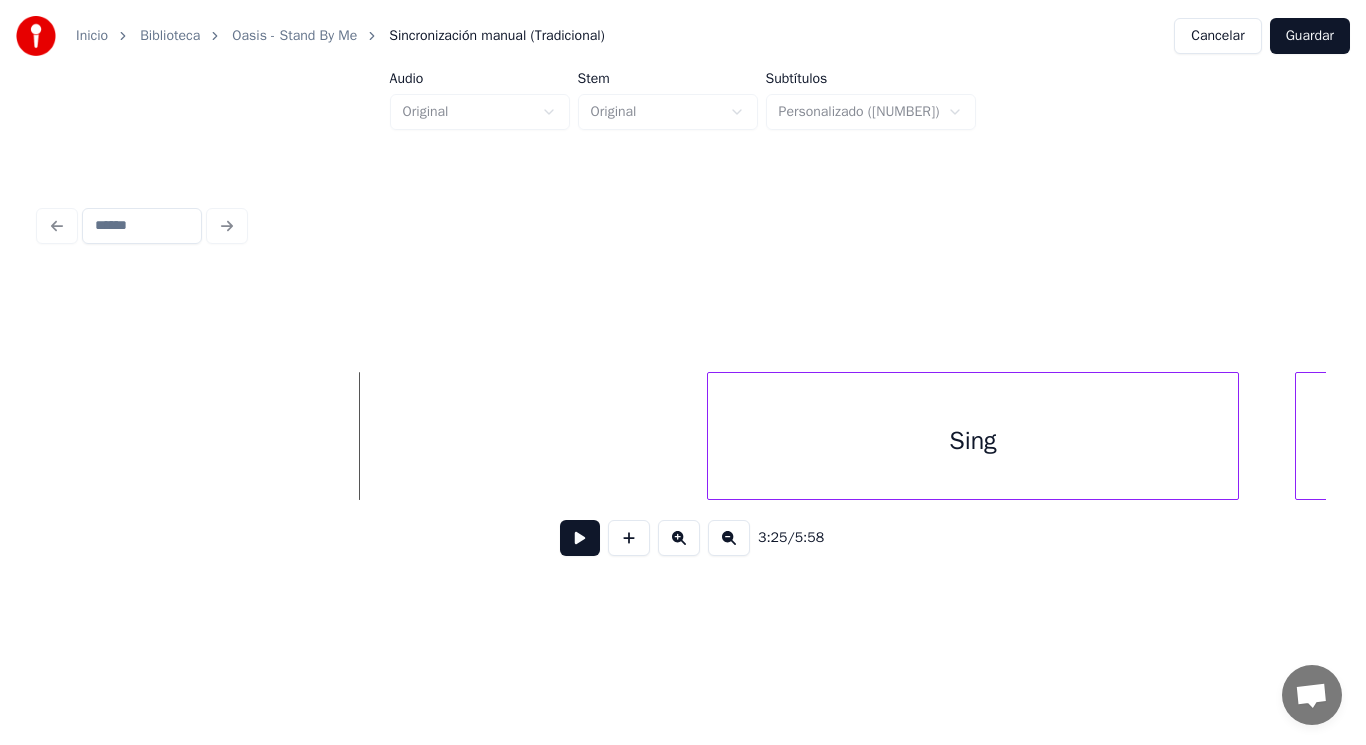 click at bounding box center [580, 538] 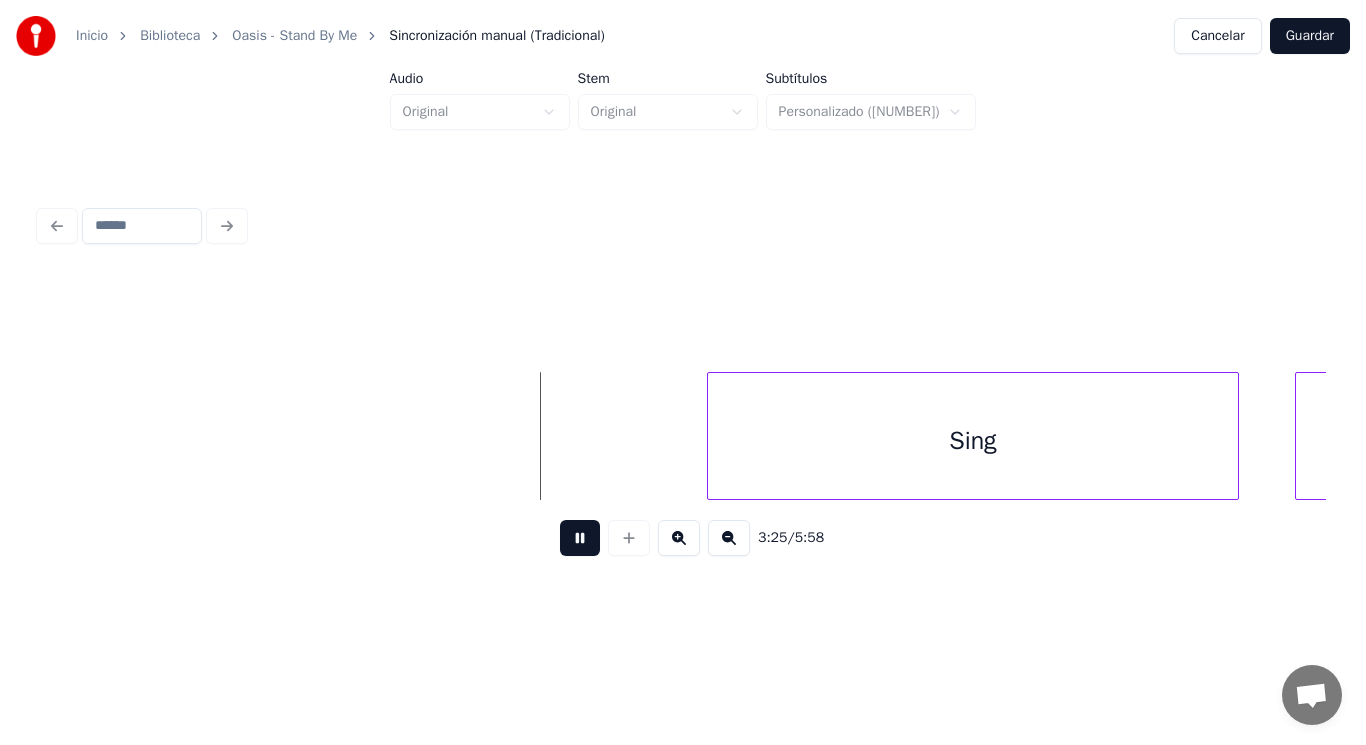 click at bounding box center [580, 538] 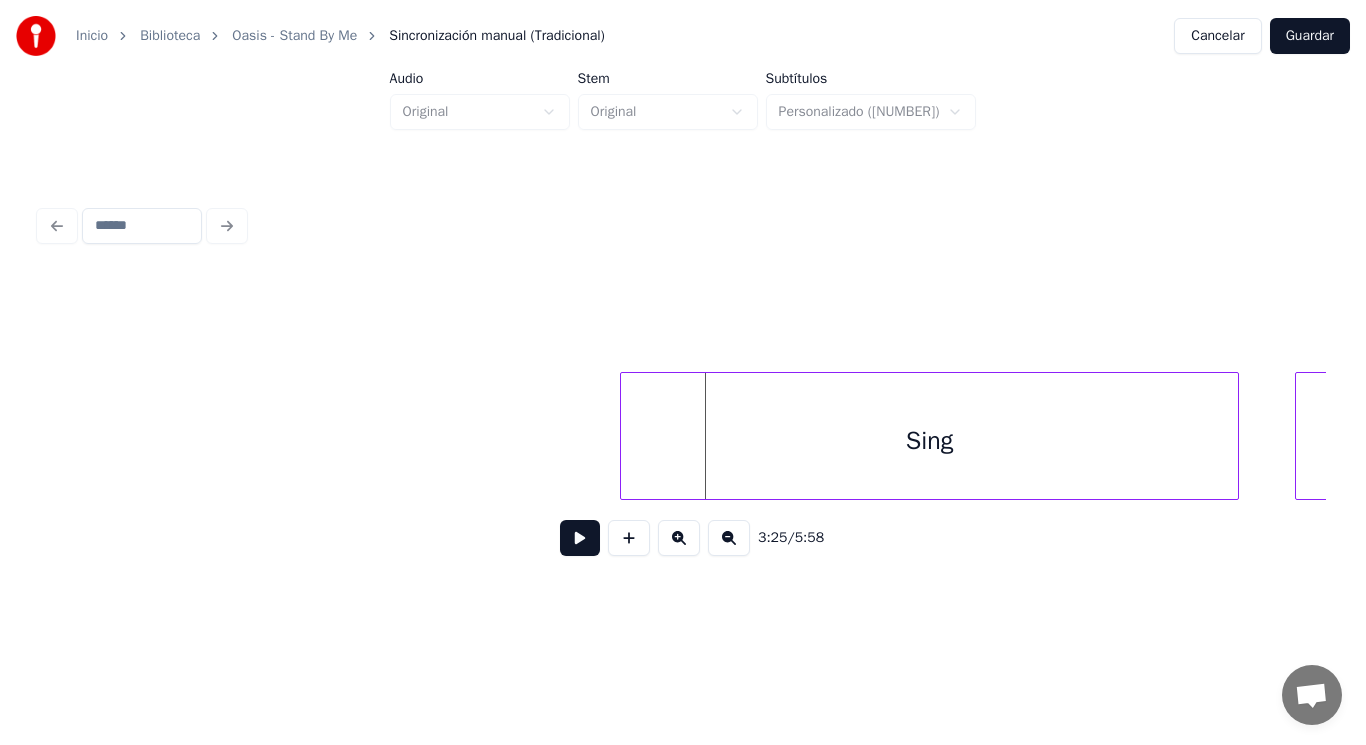 click at bounding box center [624, 436] 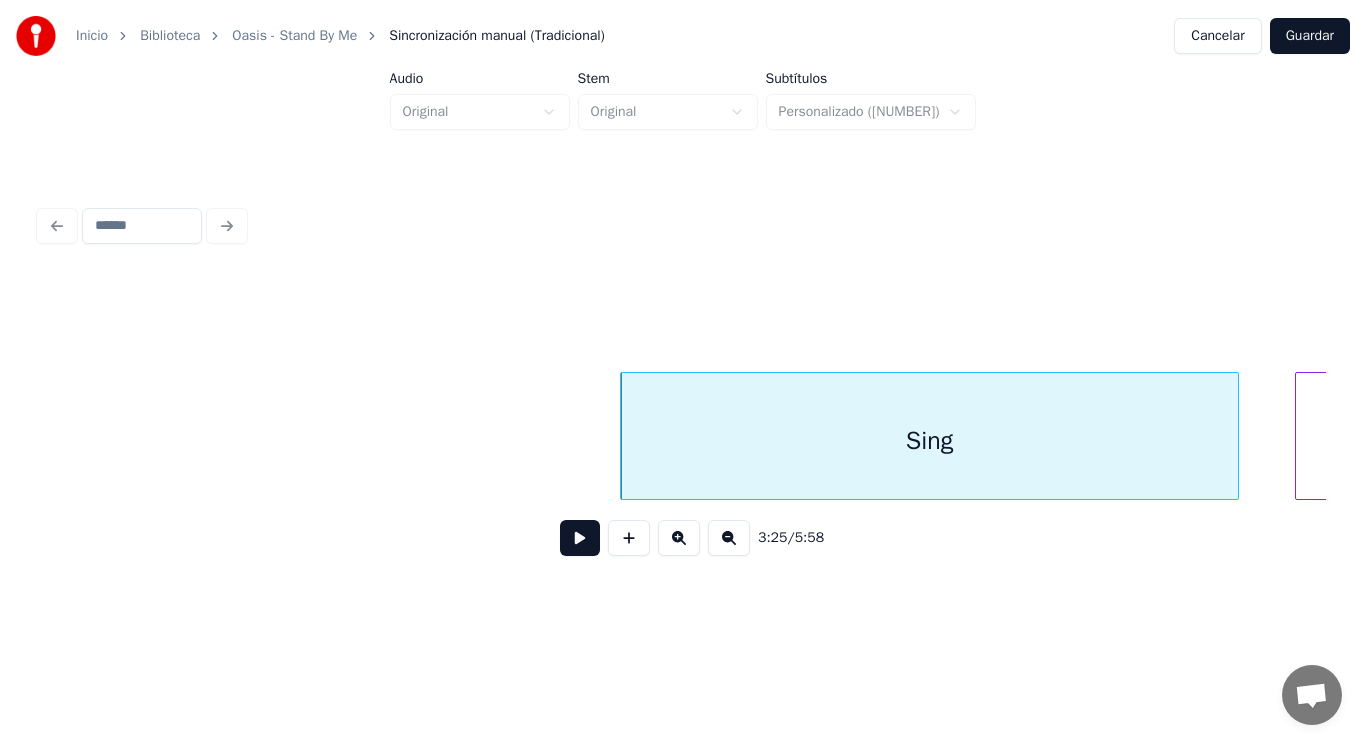 click at bounding box center (580, 538) 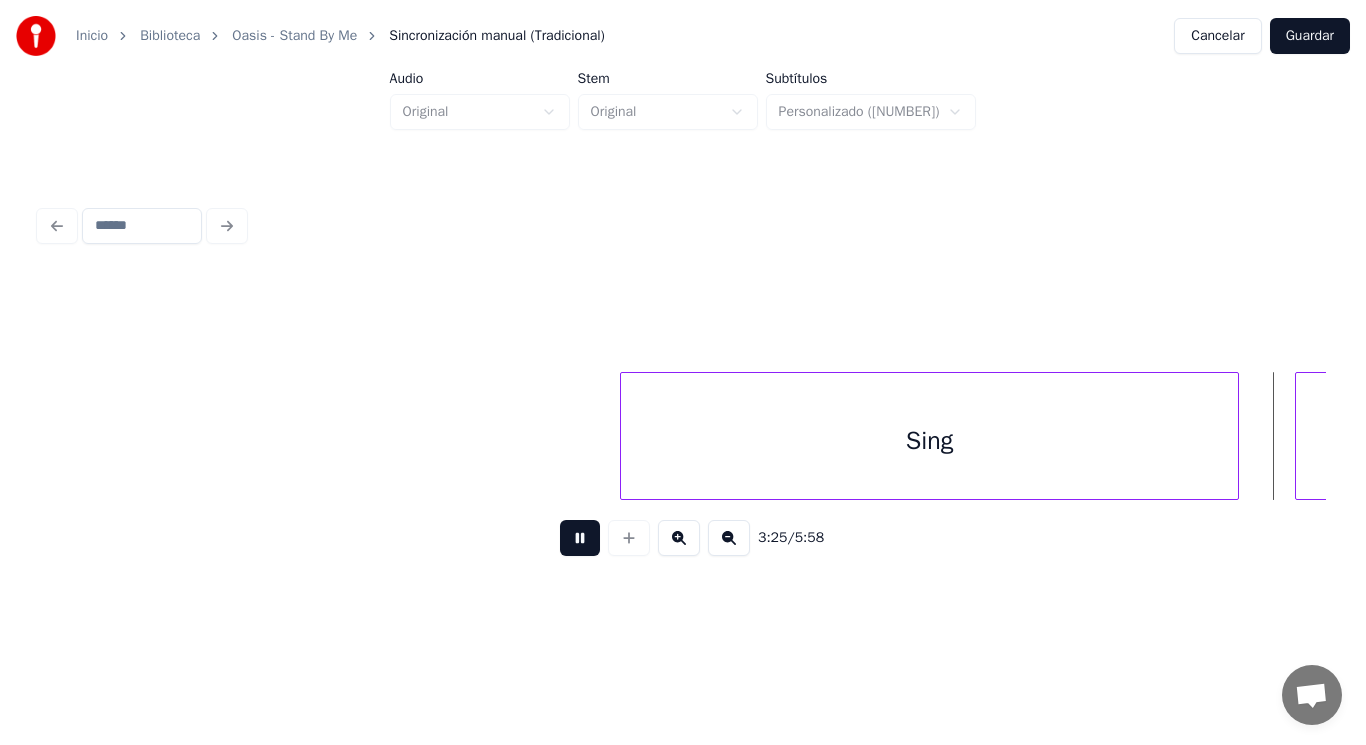 scroll, scrollTop: 0, scrollLeft: 288412, axis: horizontal 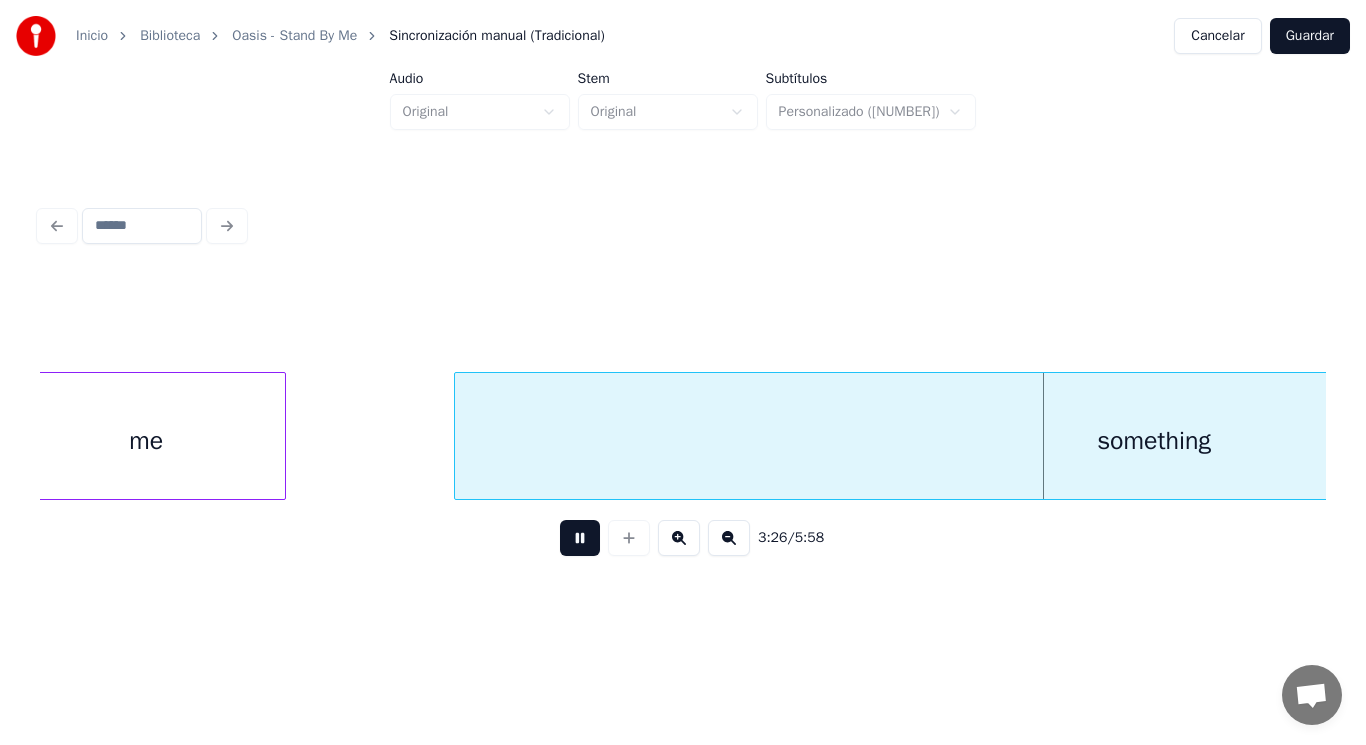 click at bounding box center [580, 538] 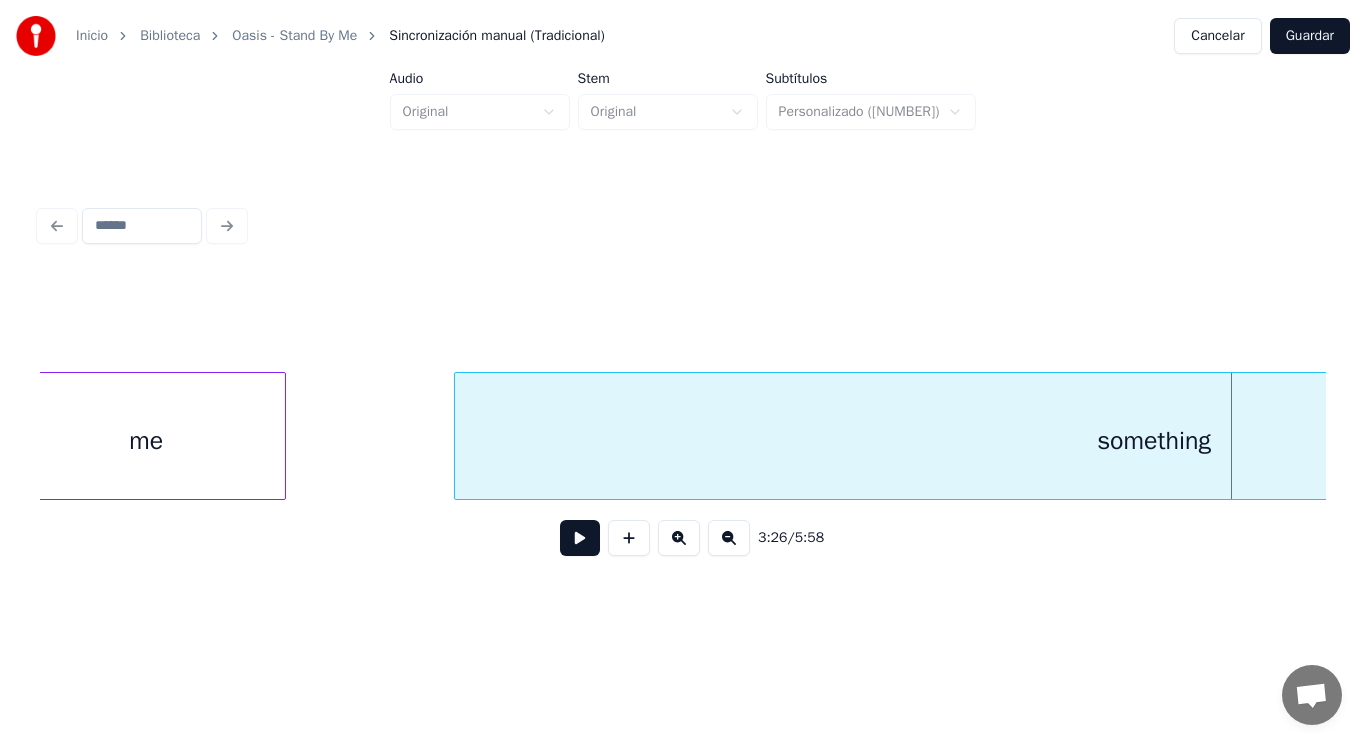 click on "me" at bounding box center (146, 441) 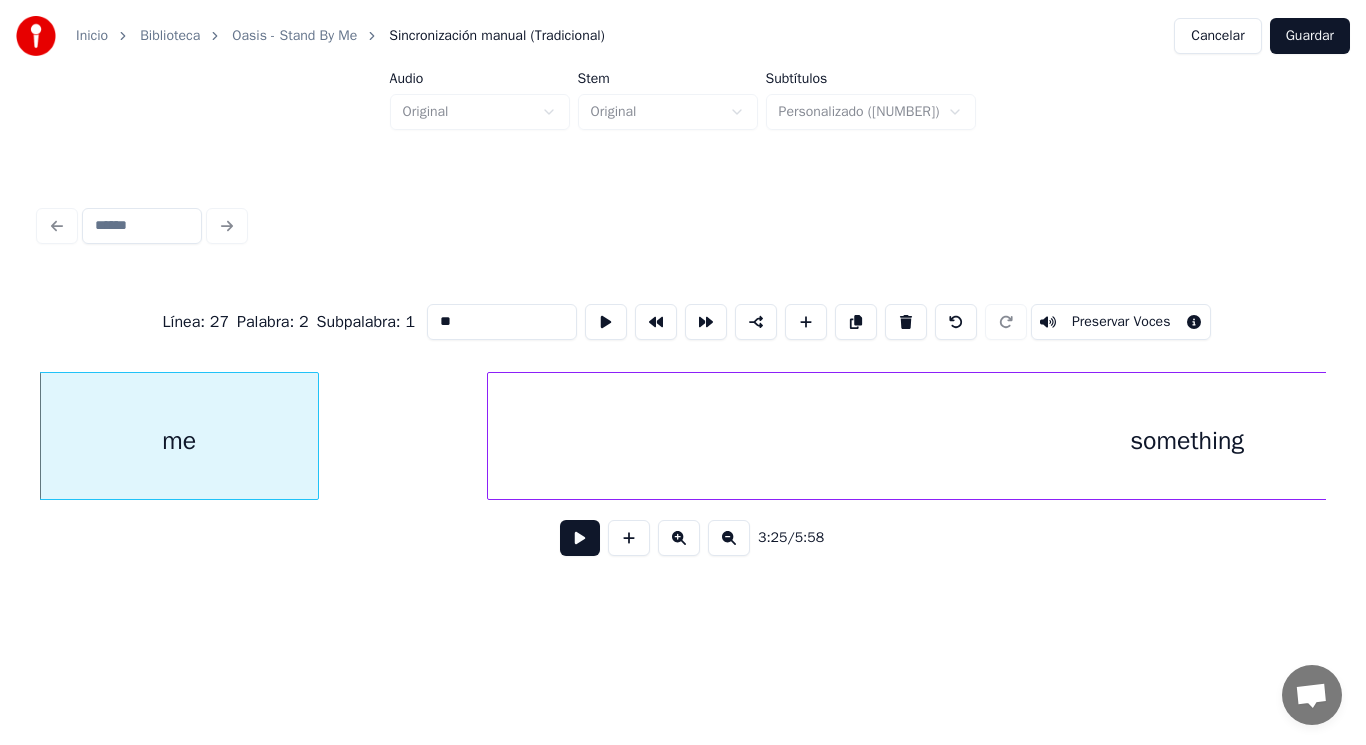 click at bounding box center (580, 538) 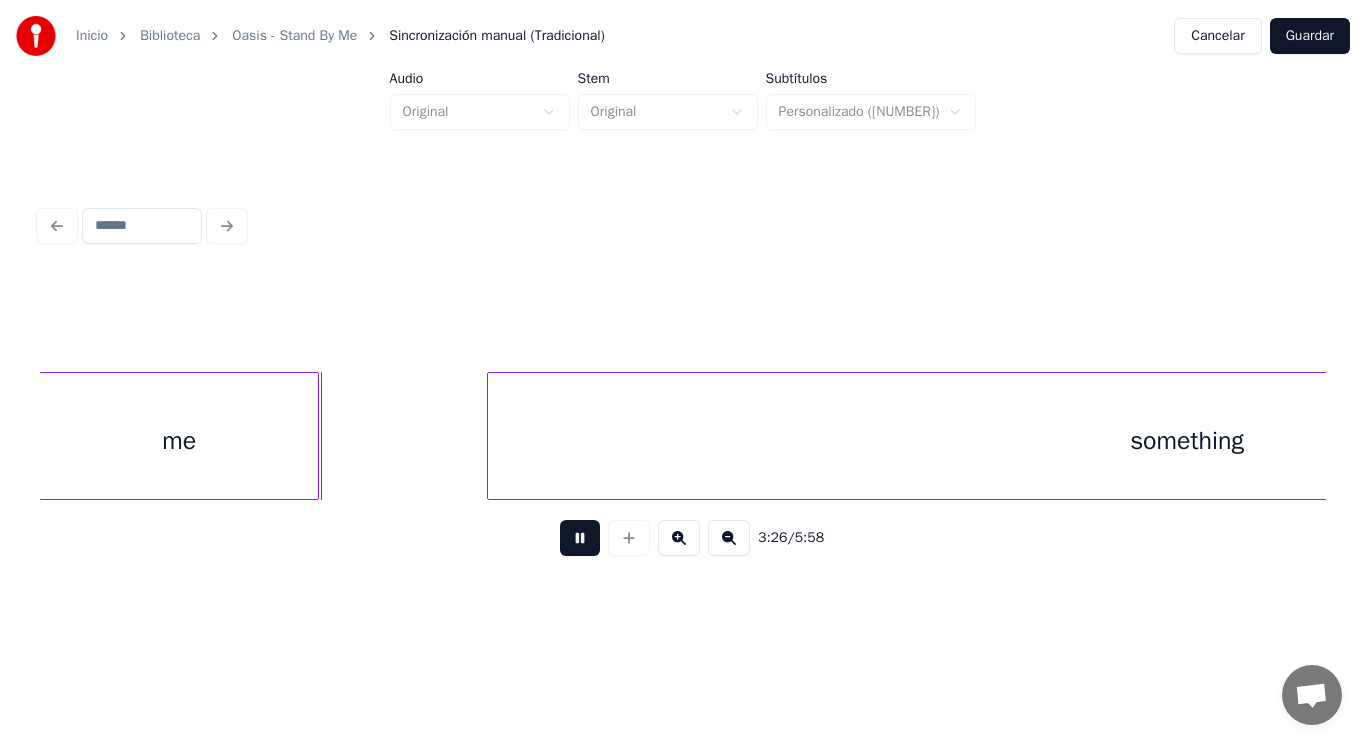 click at bounding box center [580, 538] 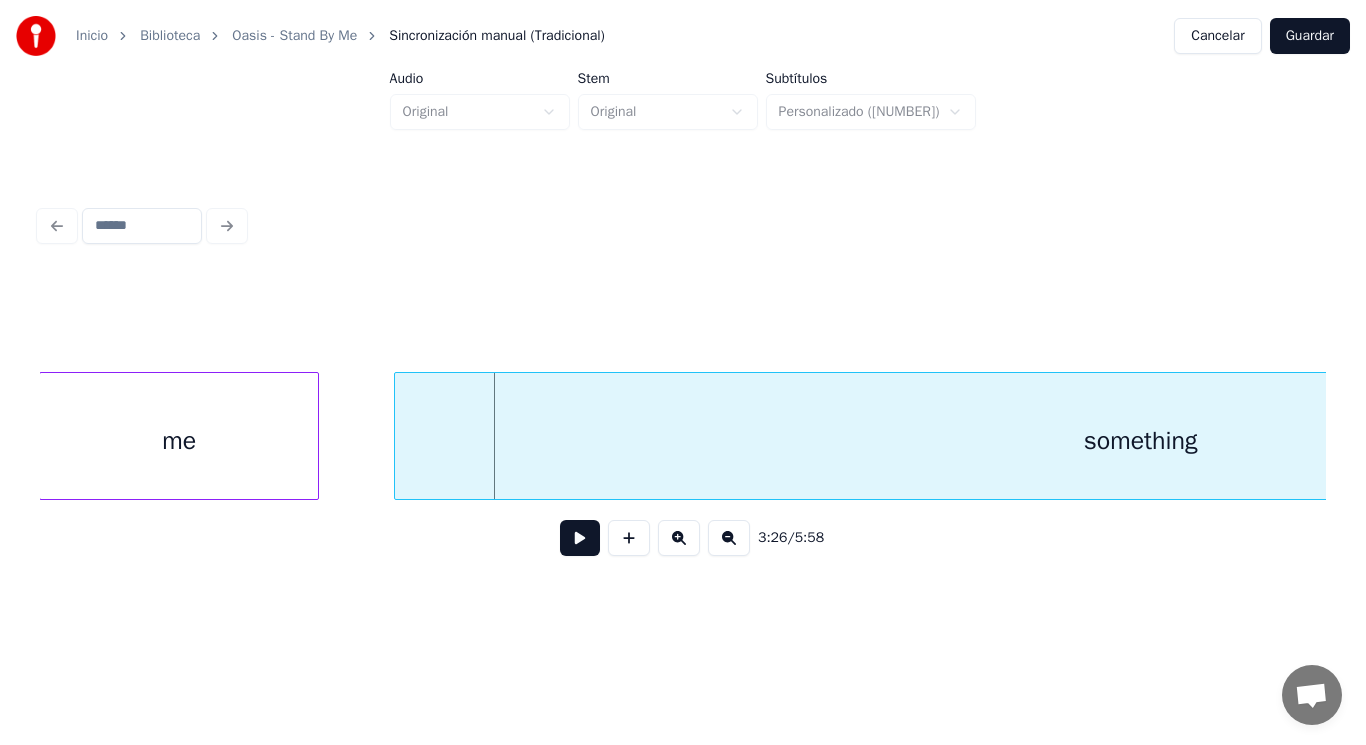 click at bounding box center (398, 436) 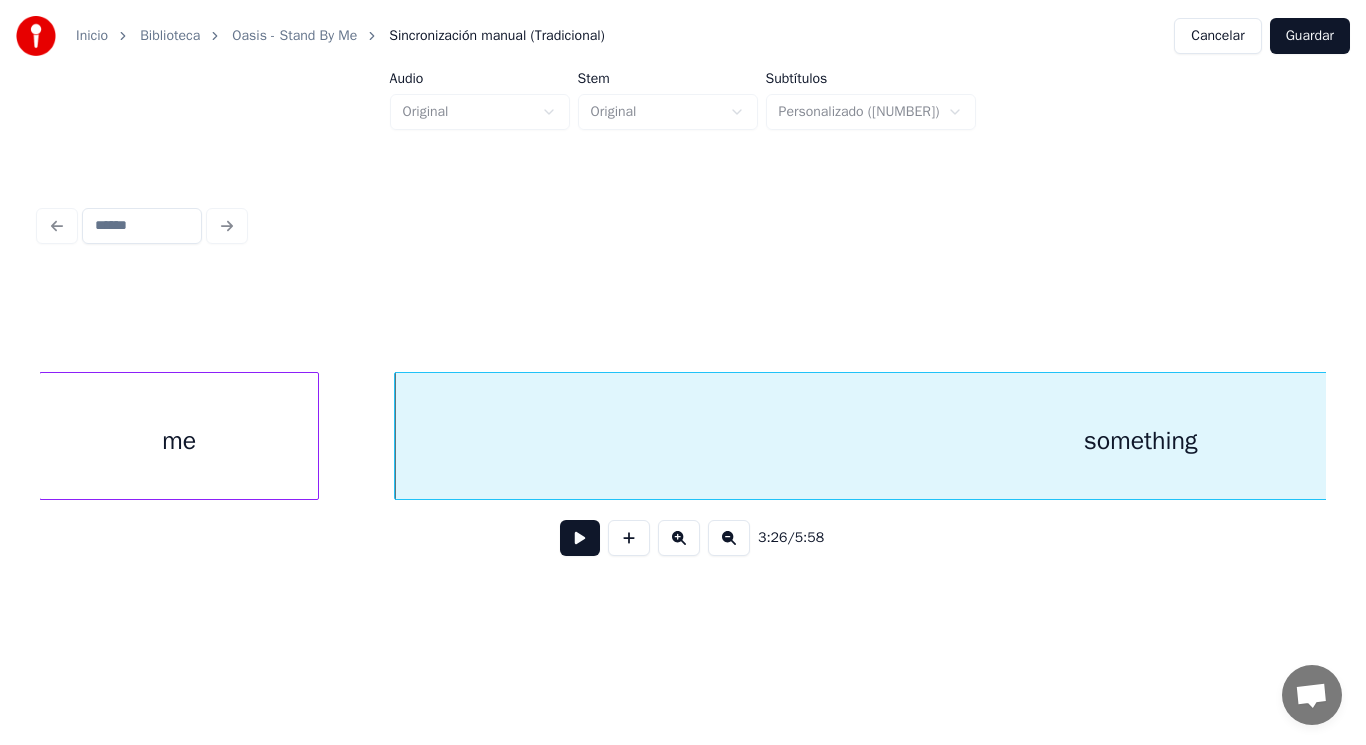 click at bounding box center [580, 538] 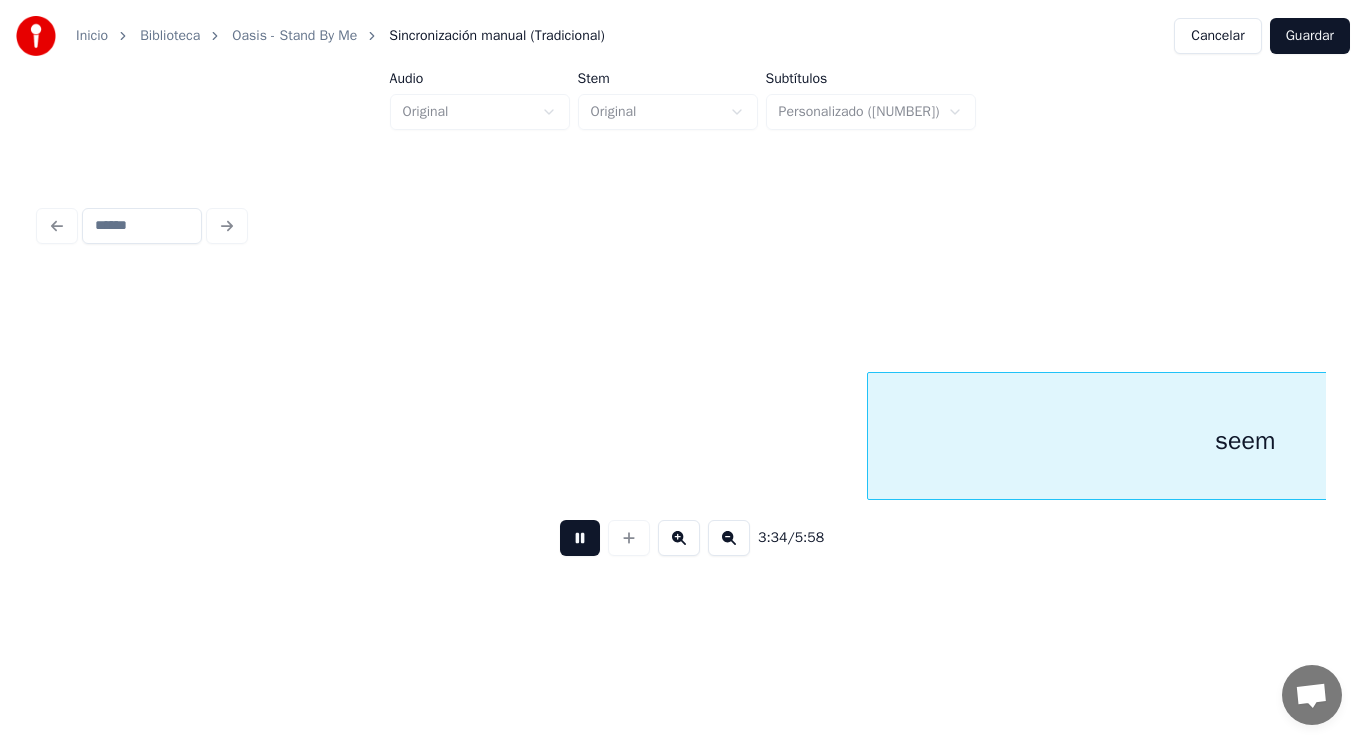 click at bounding box center (580, 538) 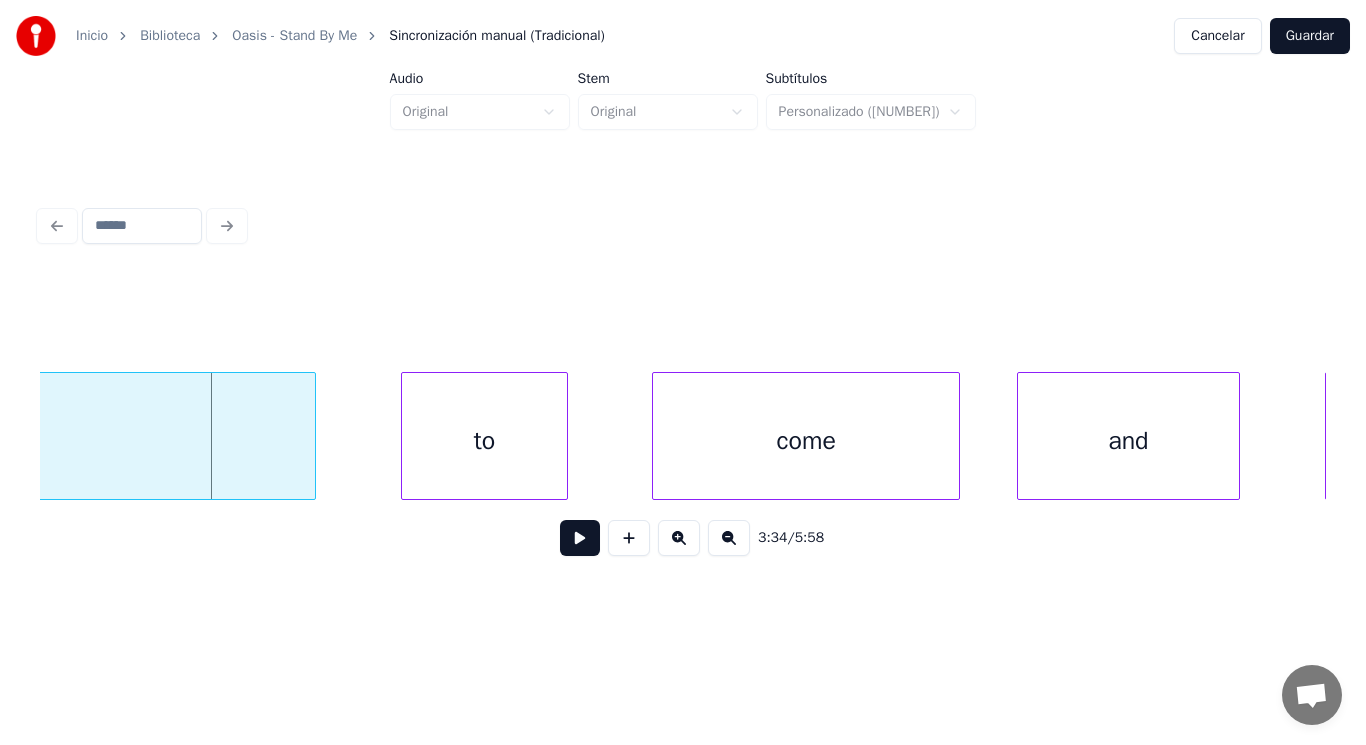 click on "seem" at bounding box center [-62, 441] 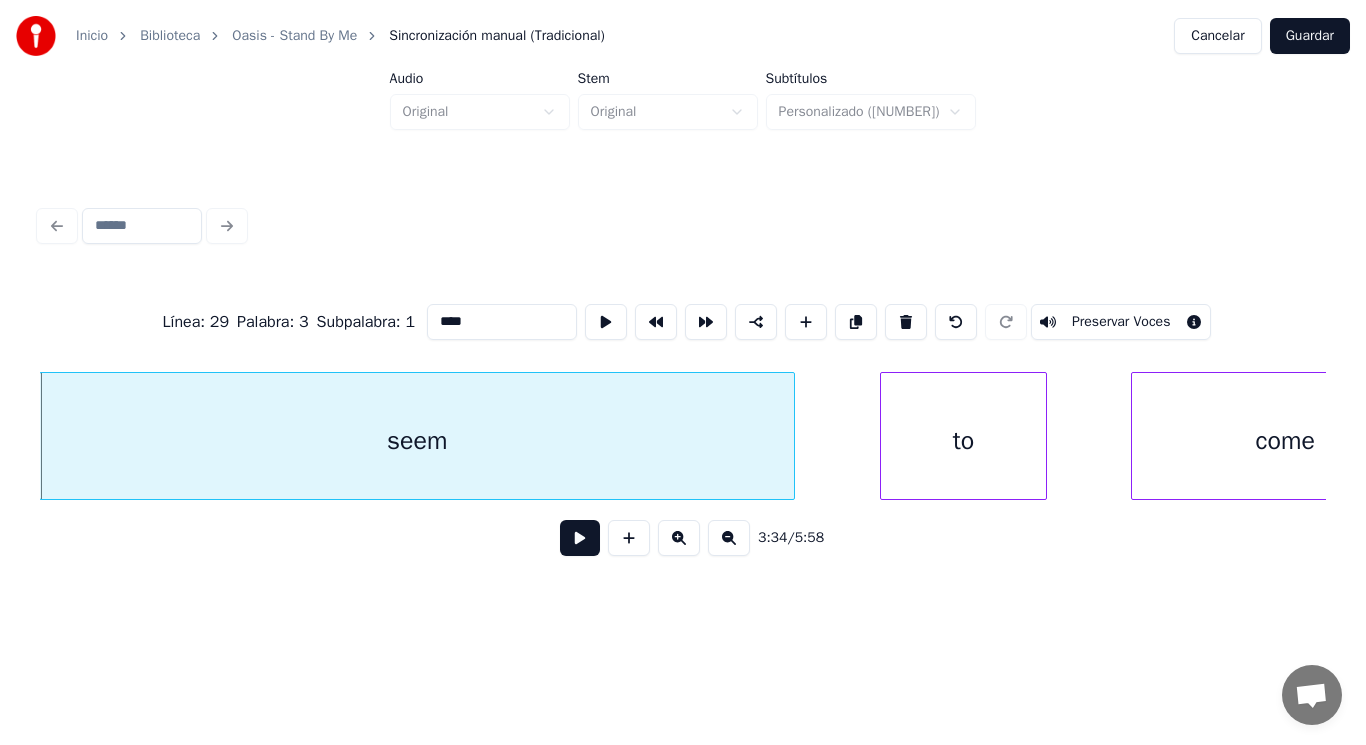 click at bounding box center (580, 538) 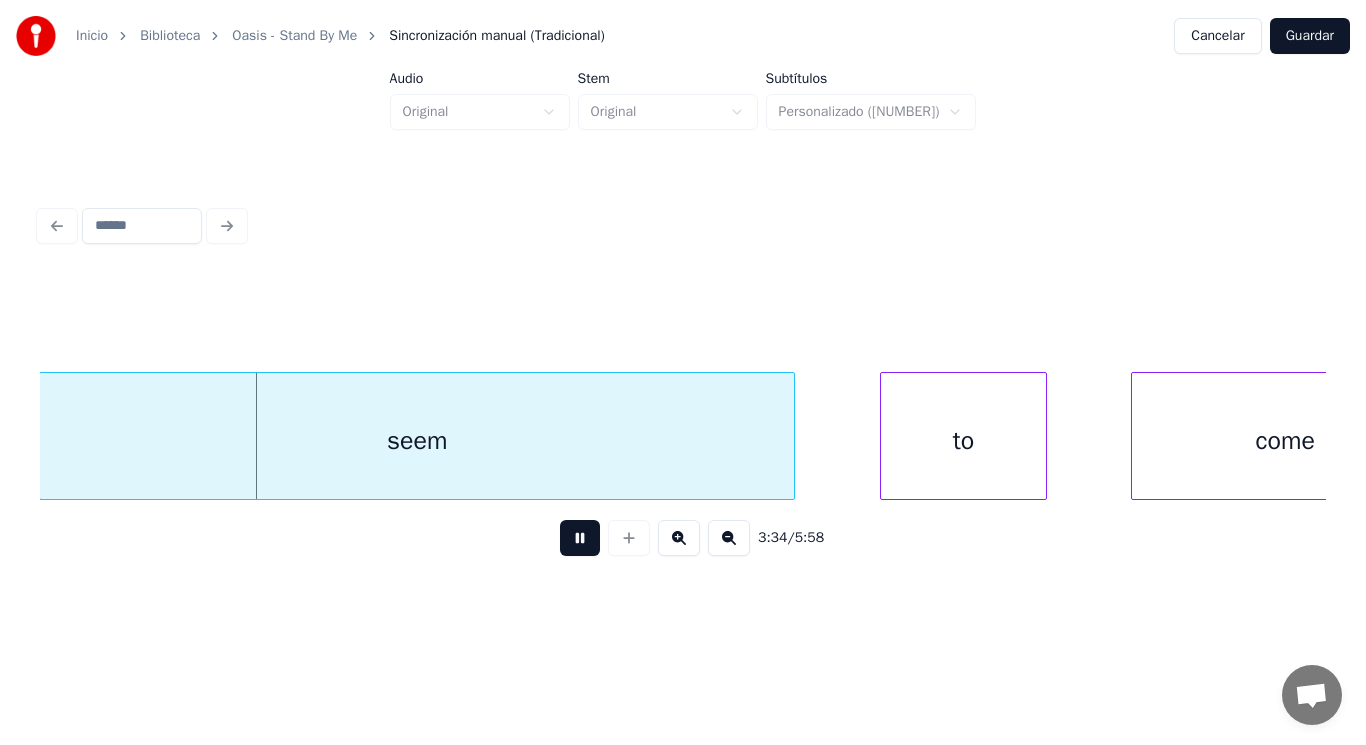 click at bounding box center [580, 538] 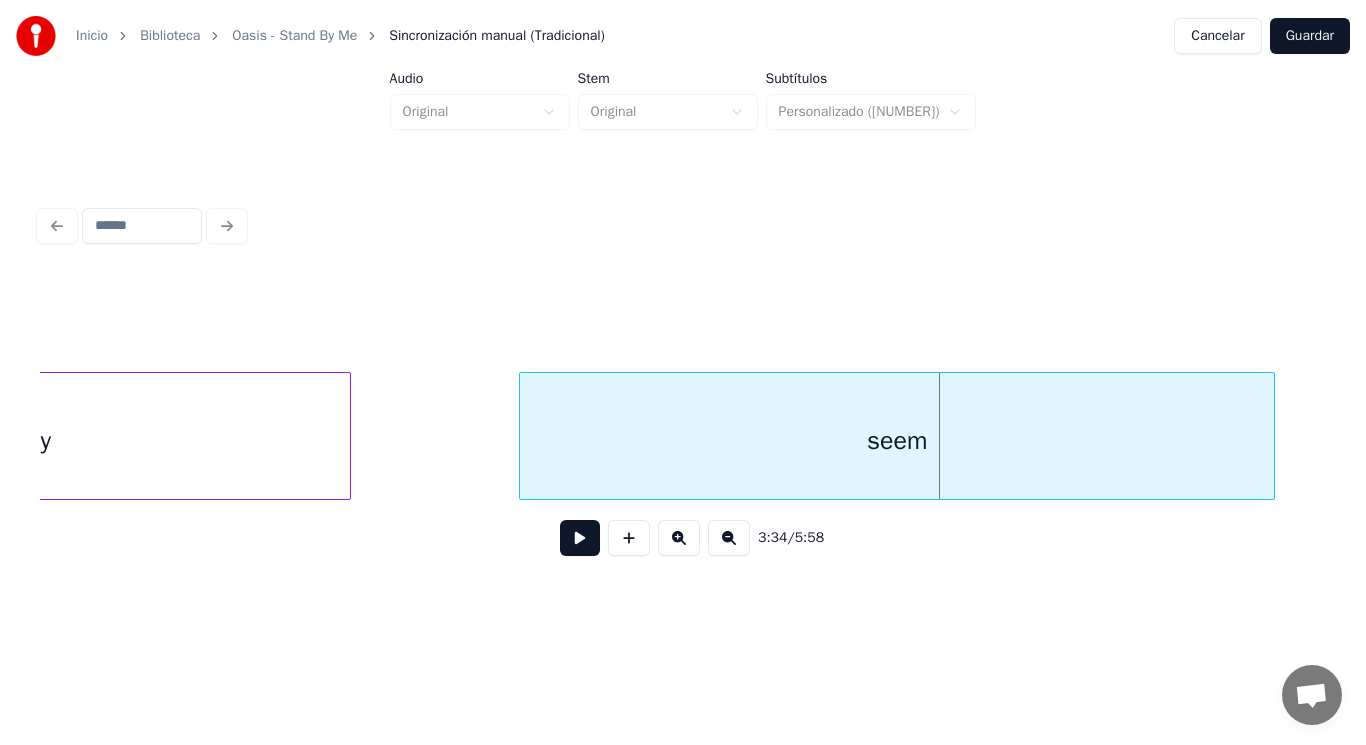 click on "only" at bounding box center (30, 441) 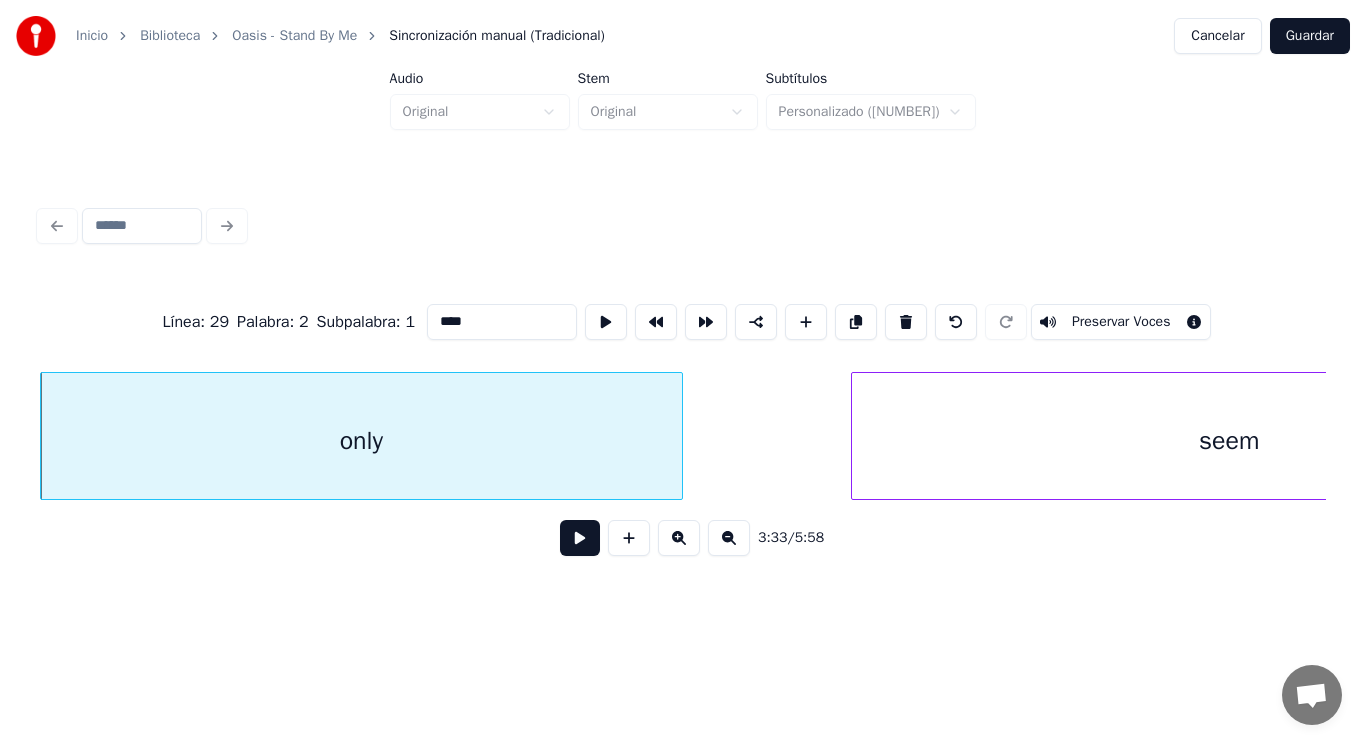 click at bounding box center [580, 538] 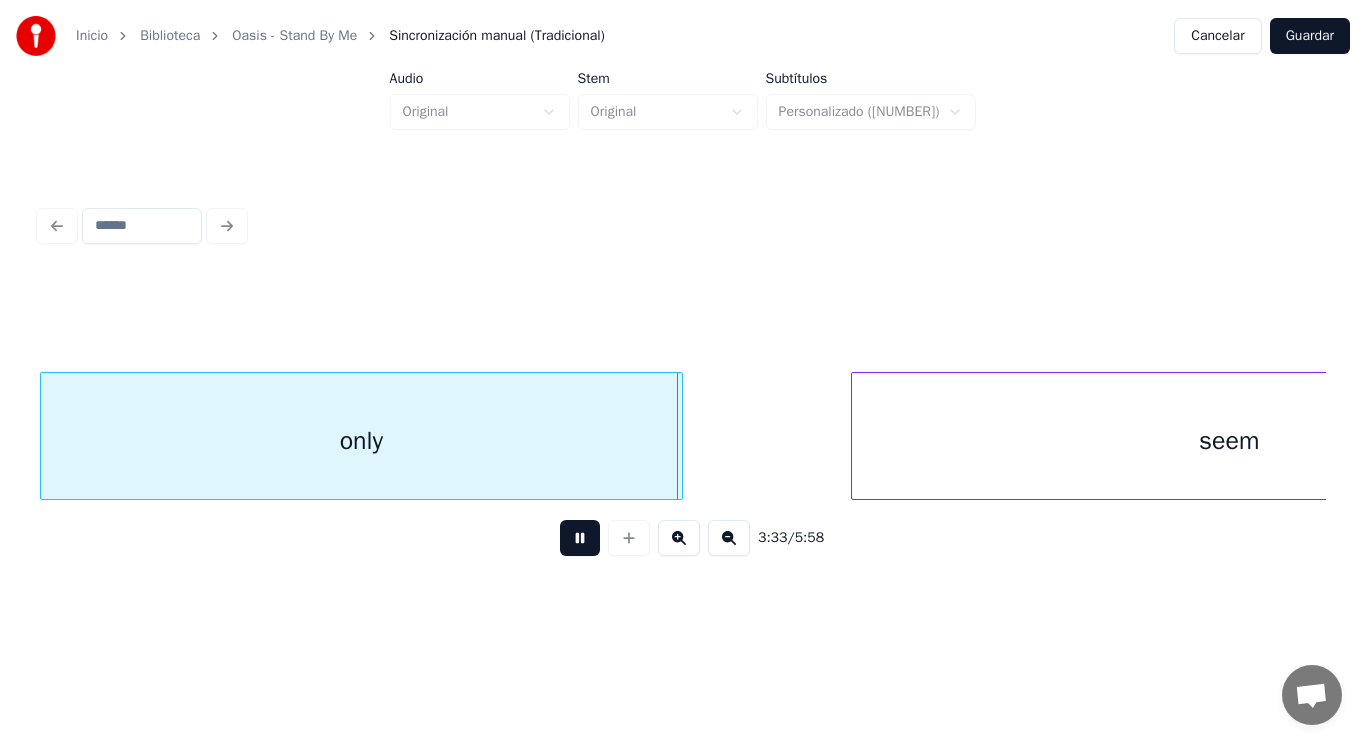 click at bounding box center (580, 538) 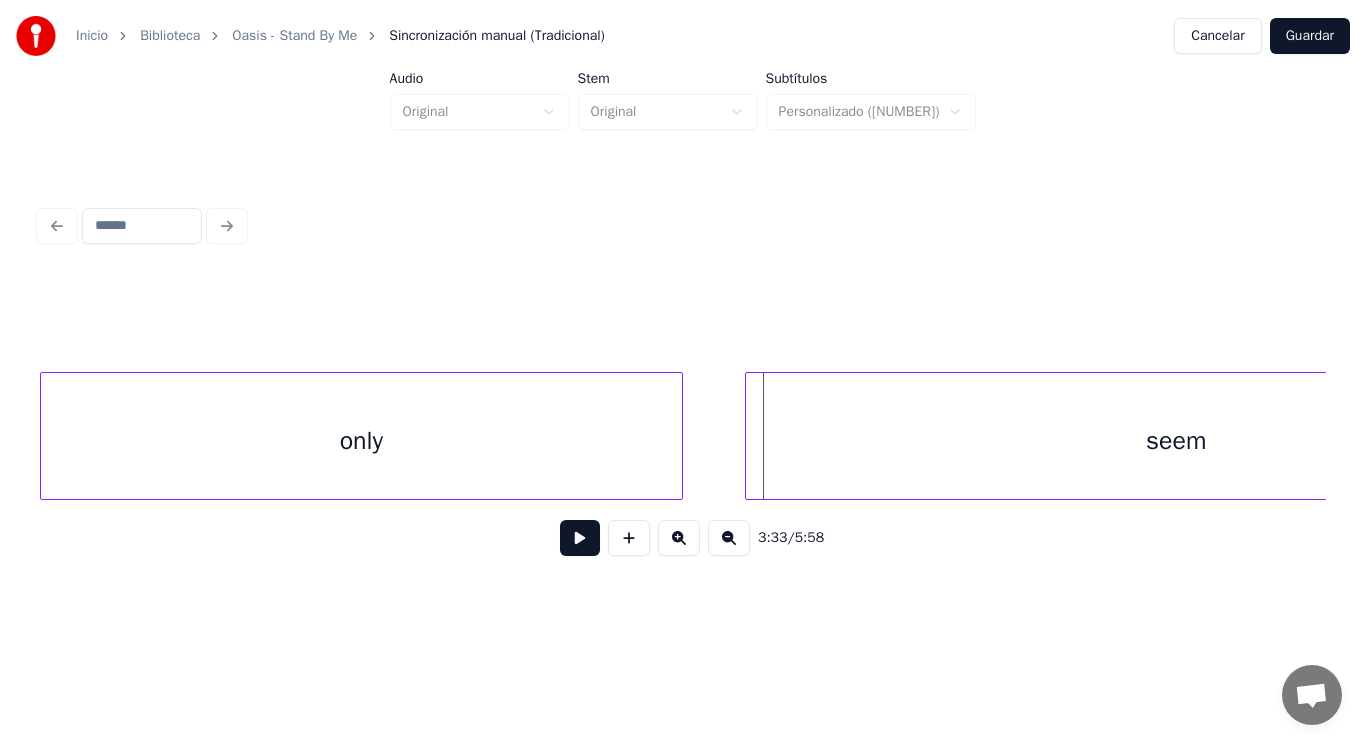 click at bounding box center [749, 436] 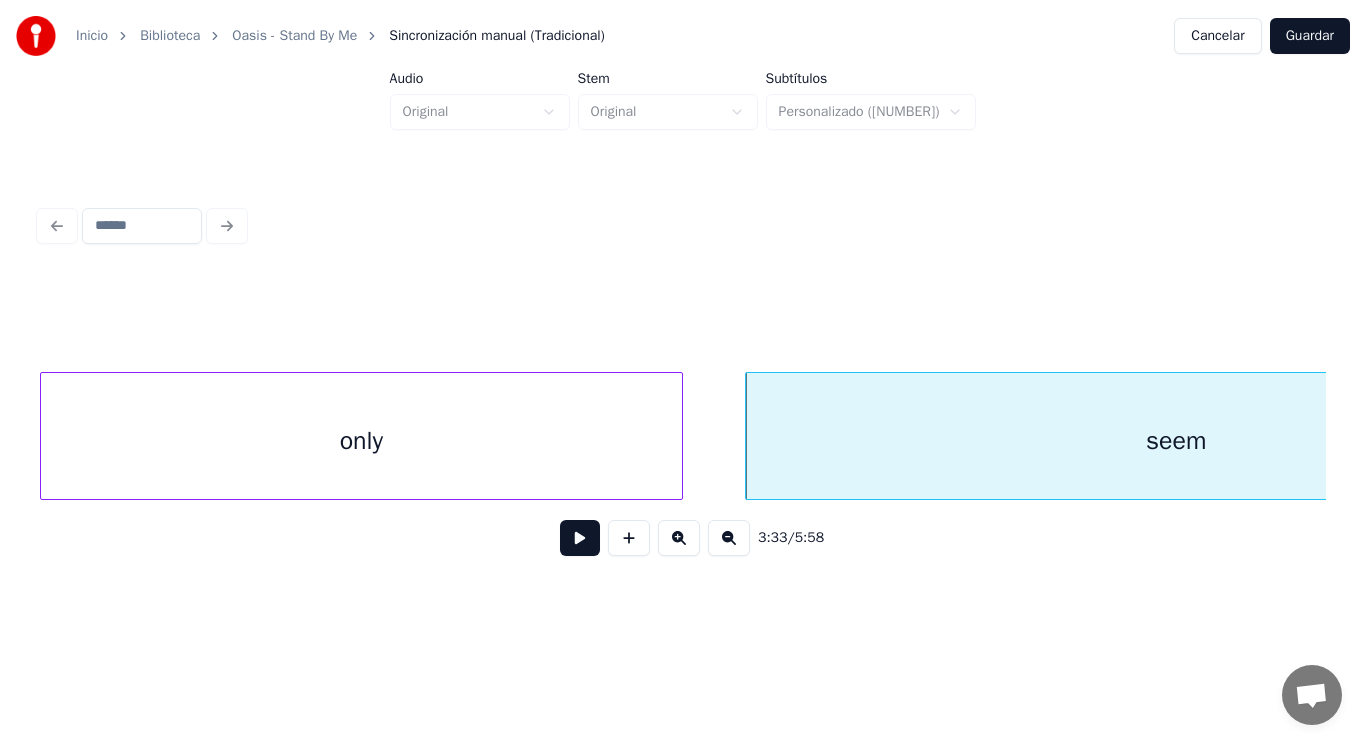 click at bounding box center (580, 538) 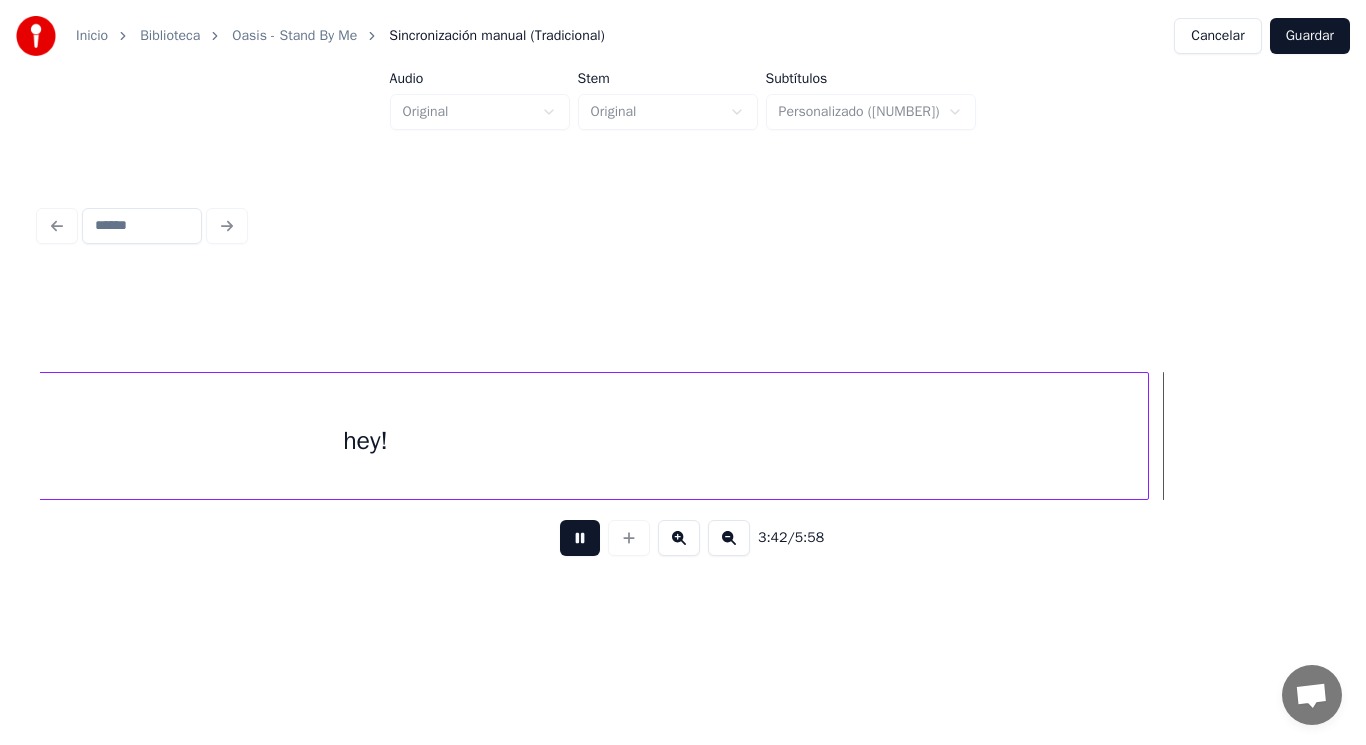 scroll, scrollTop: 0, scrollLeft: 311841, axis: horizontal 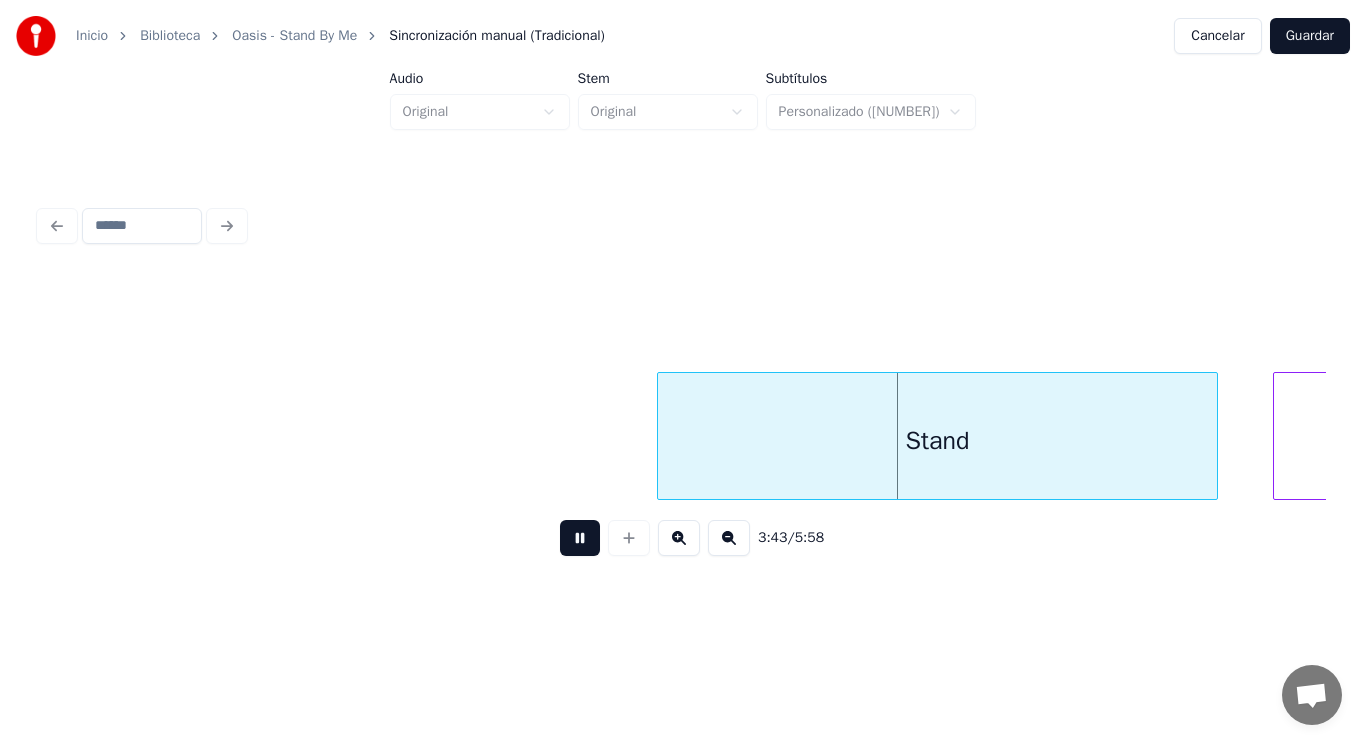 click at bounding box center [580, 538] 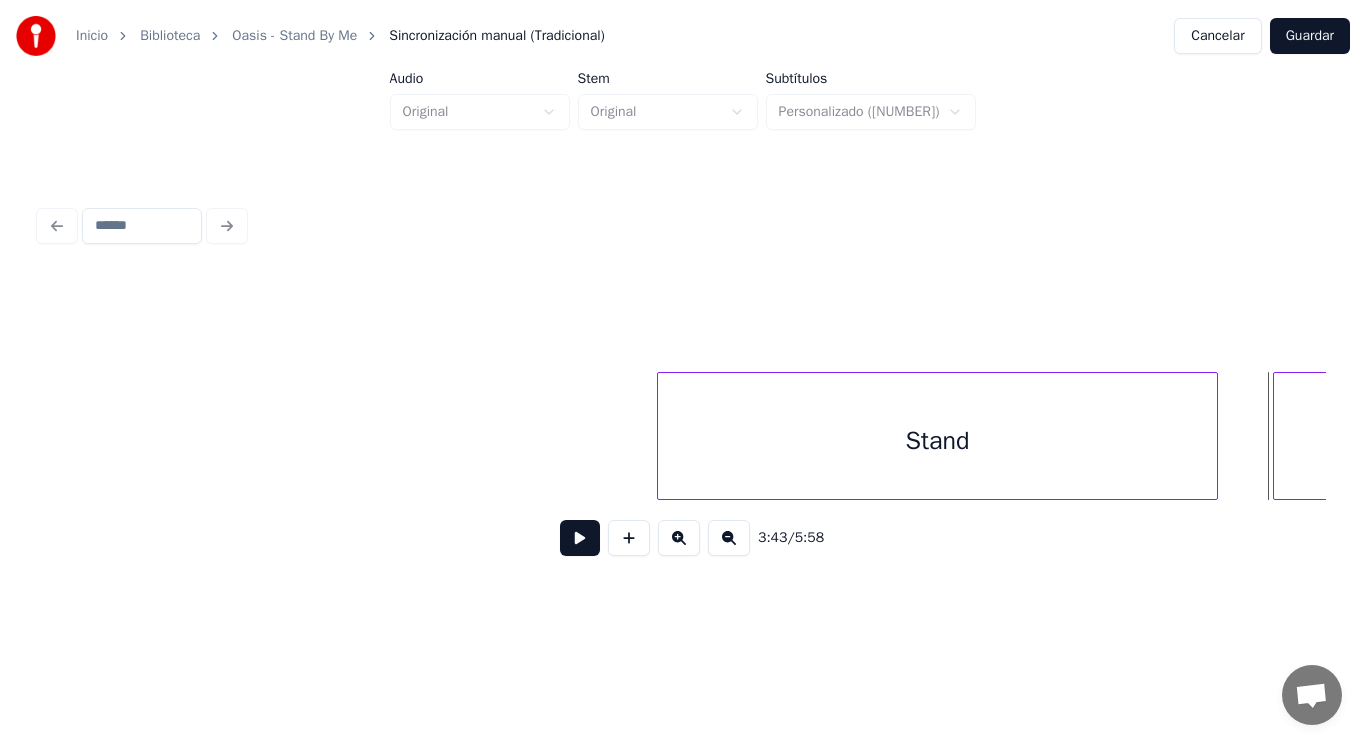 click on "Stand by" at bounding box center (-60579, 436) 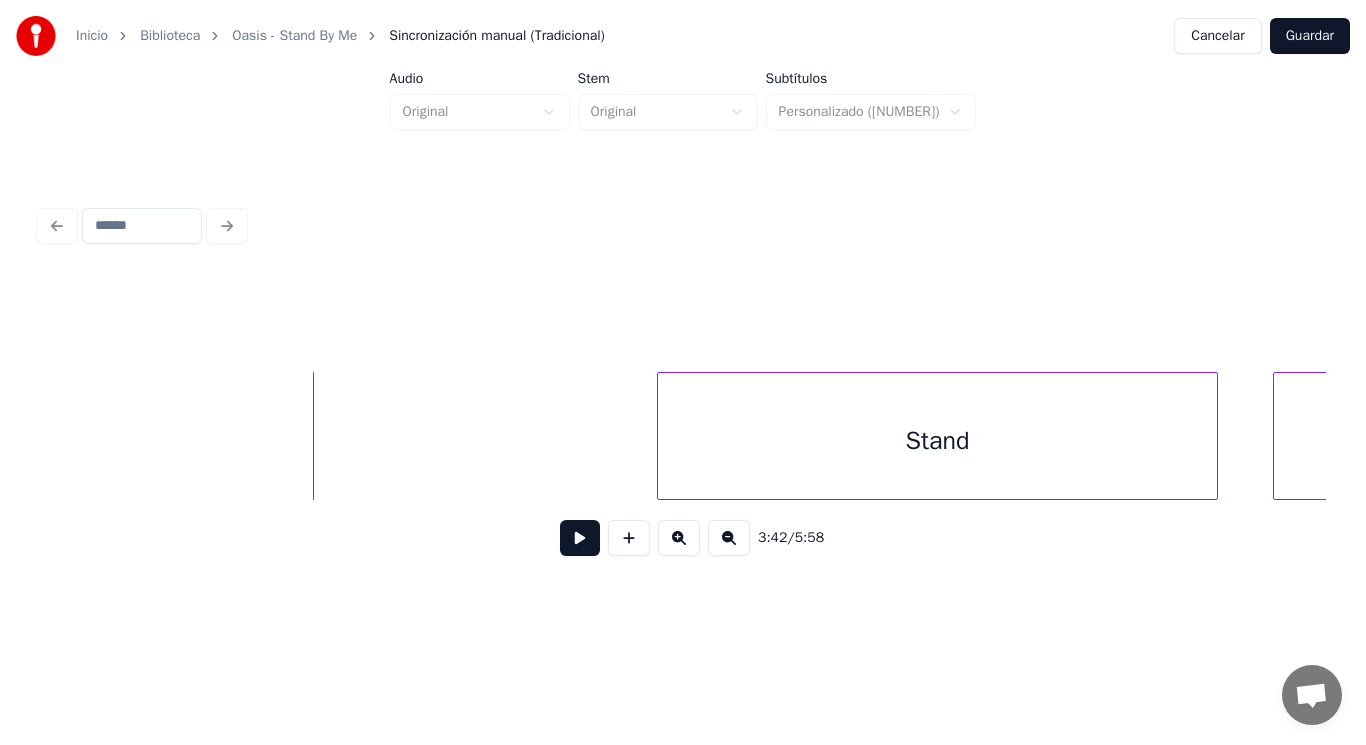 click at bounding box center [580, 538] 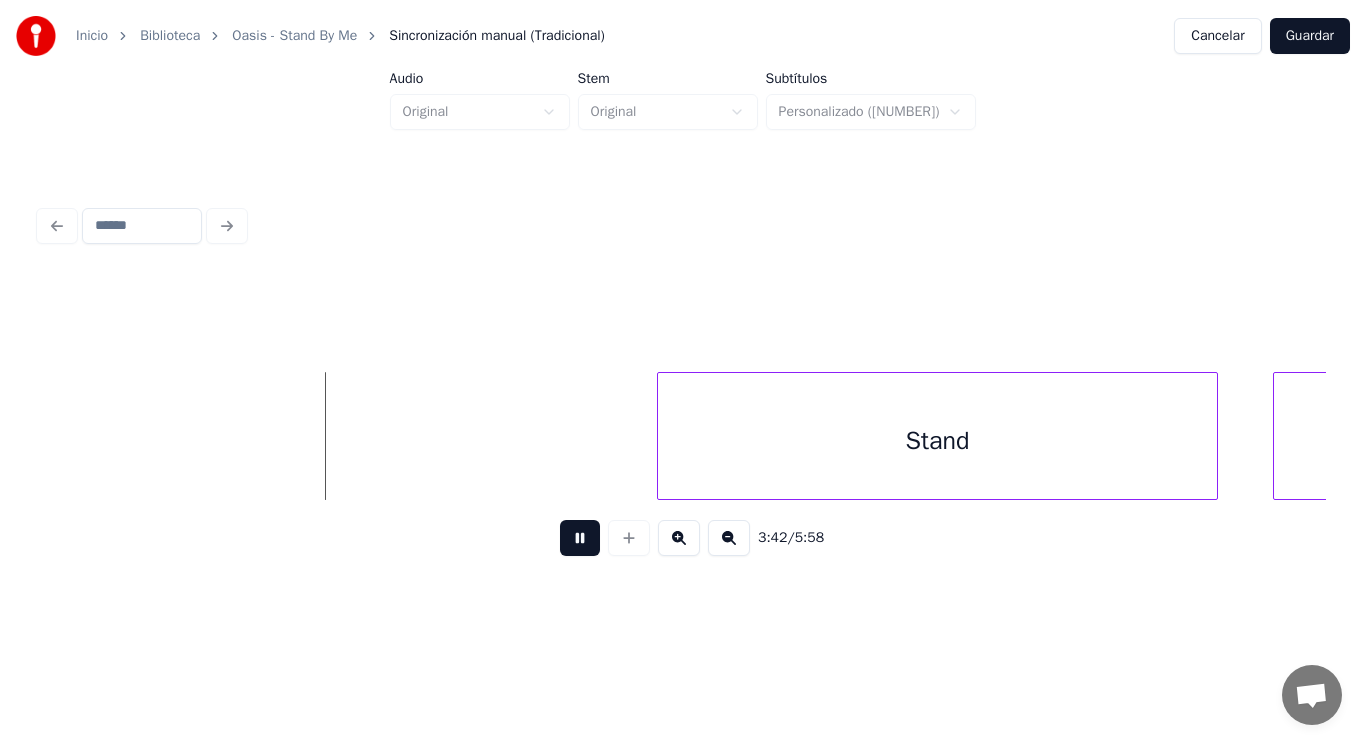 click at bounding box center (580, 538) 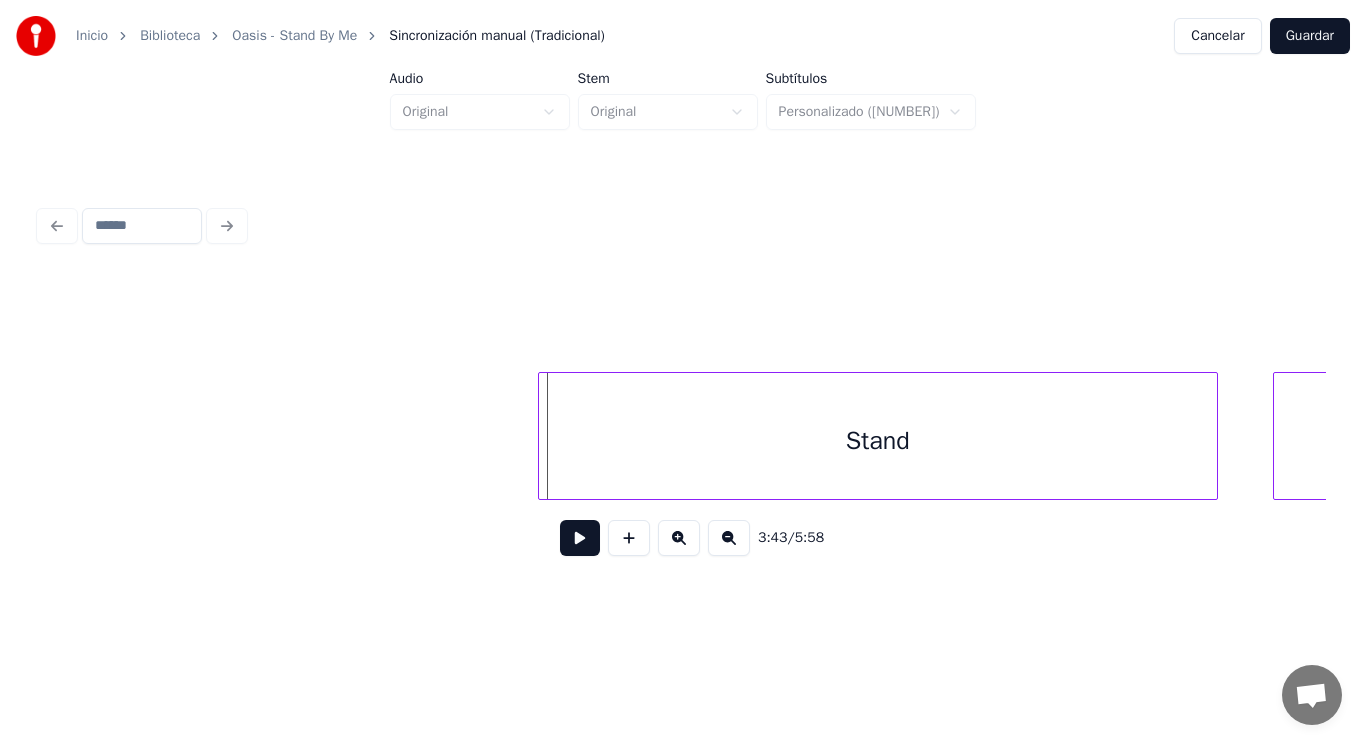 click at bounding box center [542, 436] 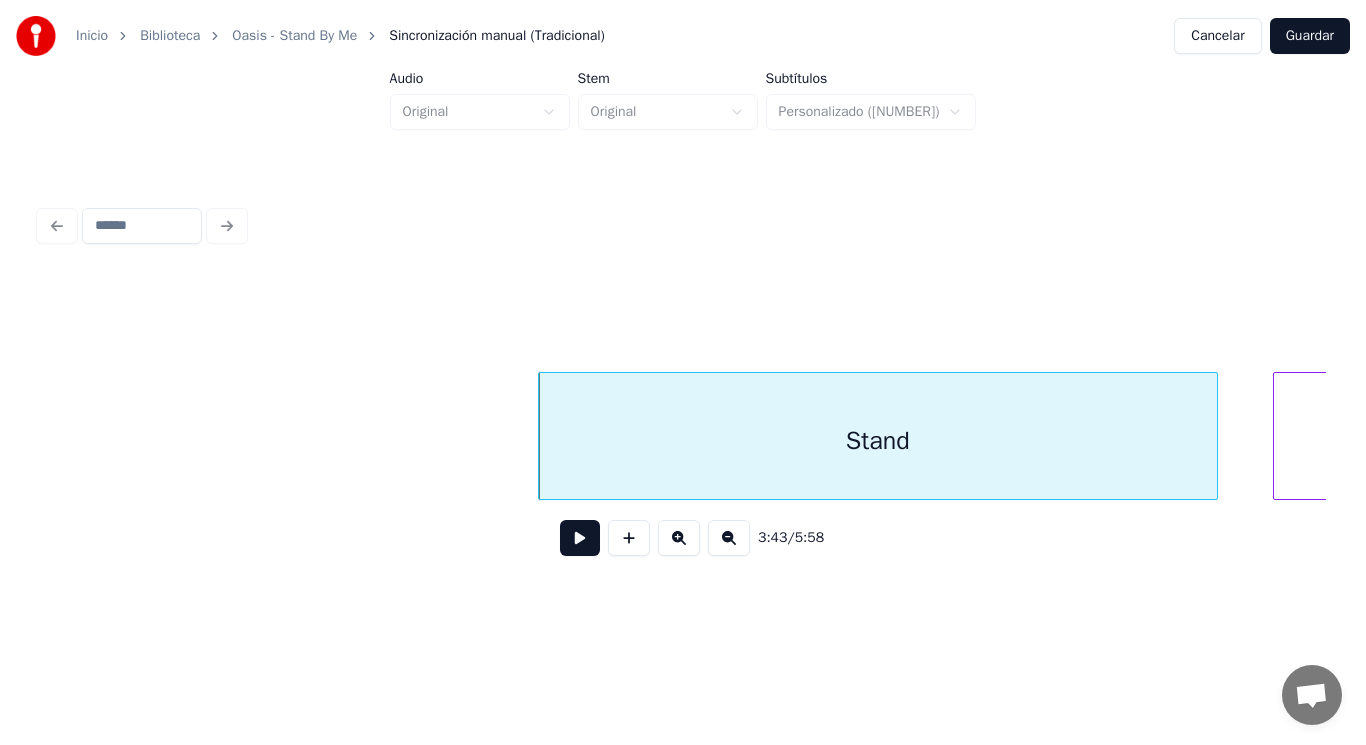 click at bounding box center (580, 538) 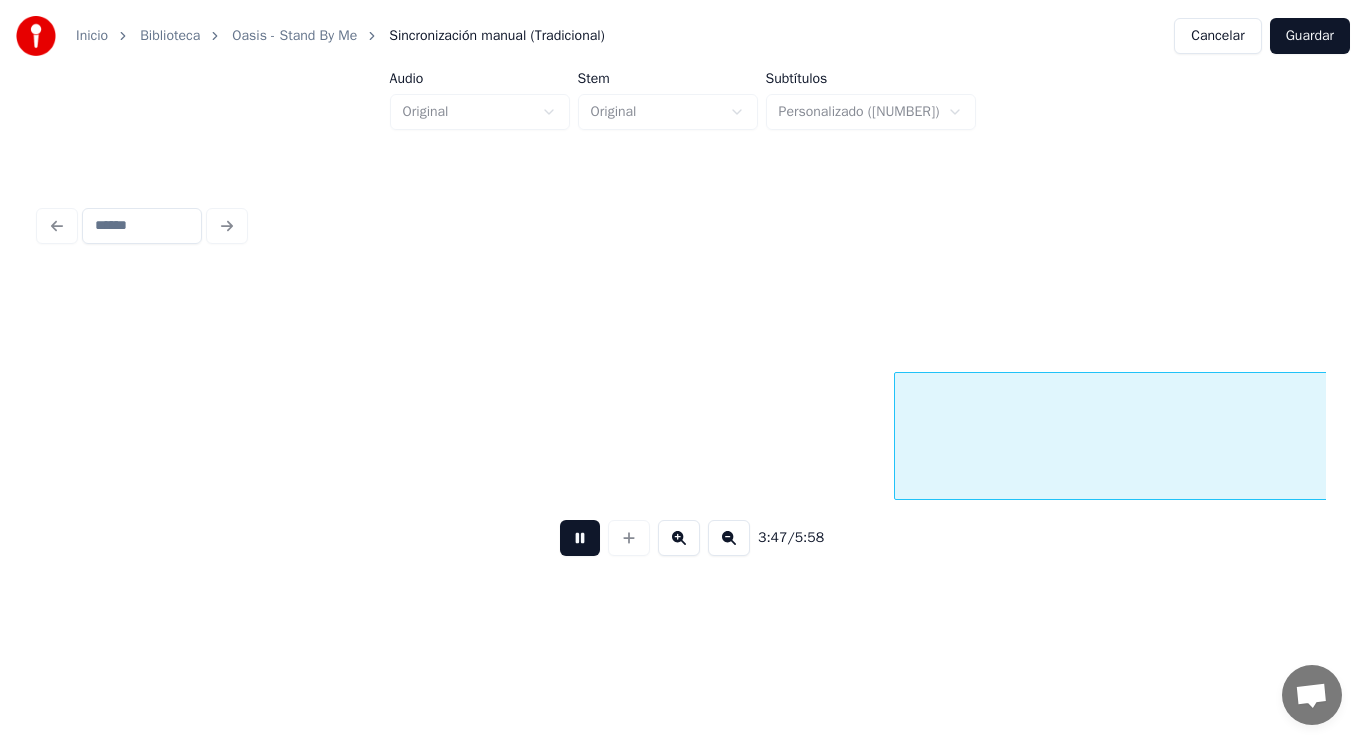 scroll, scrollTop: 0, scrollLeft: 318372, axis: horizontal 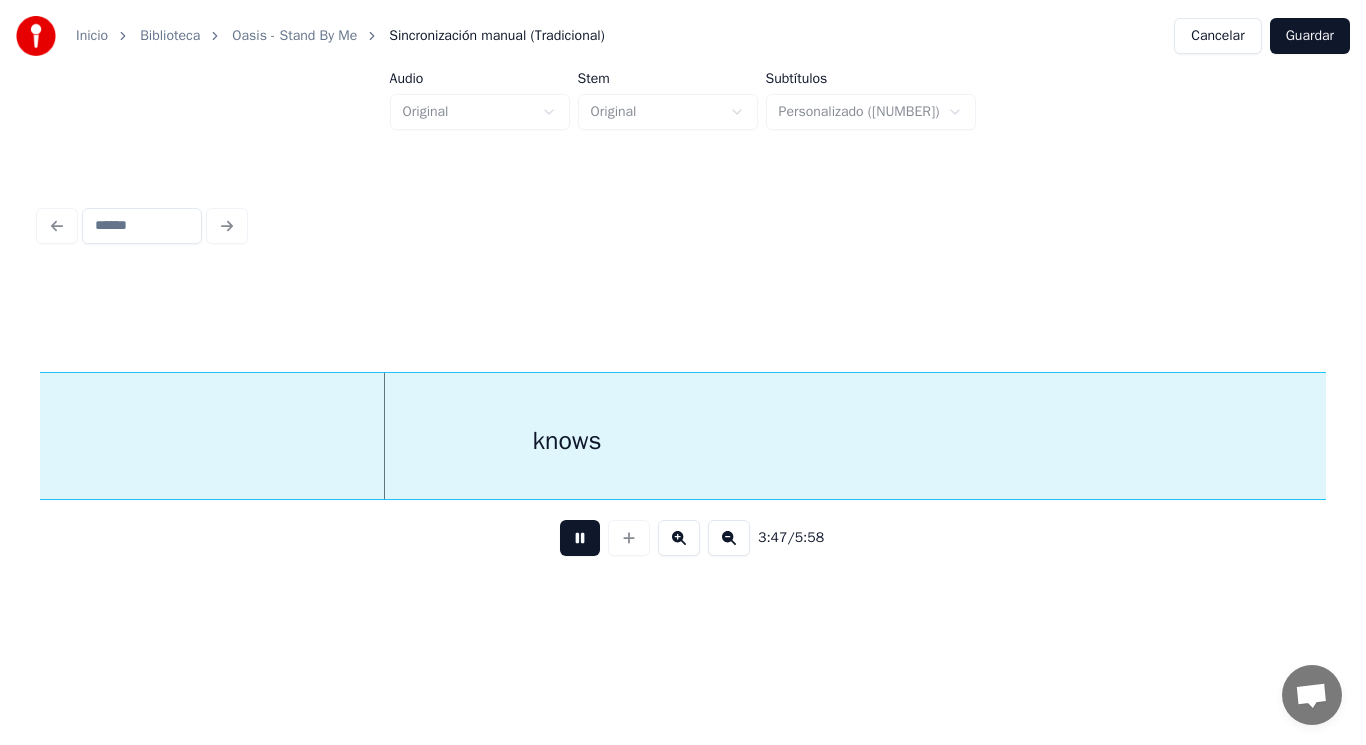 click at bounding box center [580, 538] 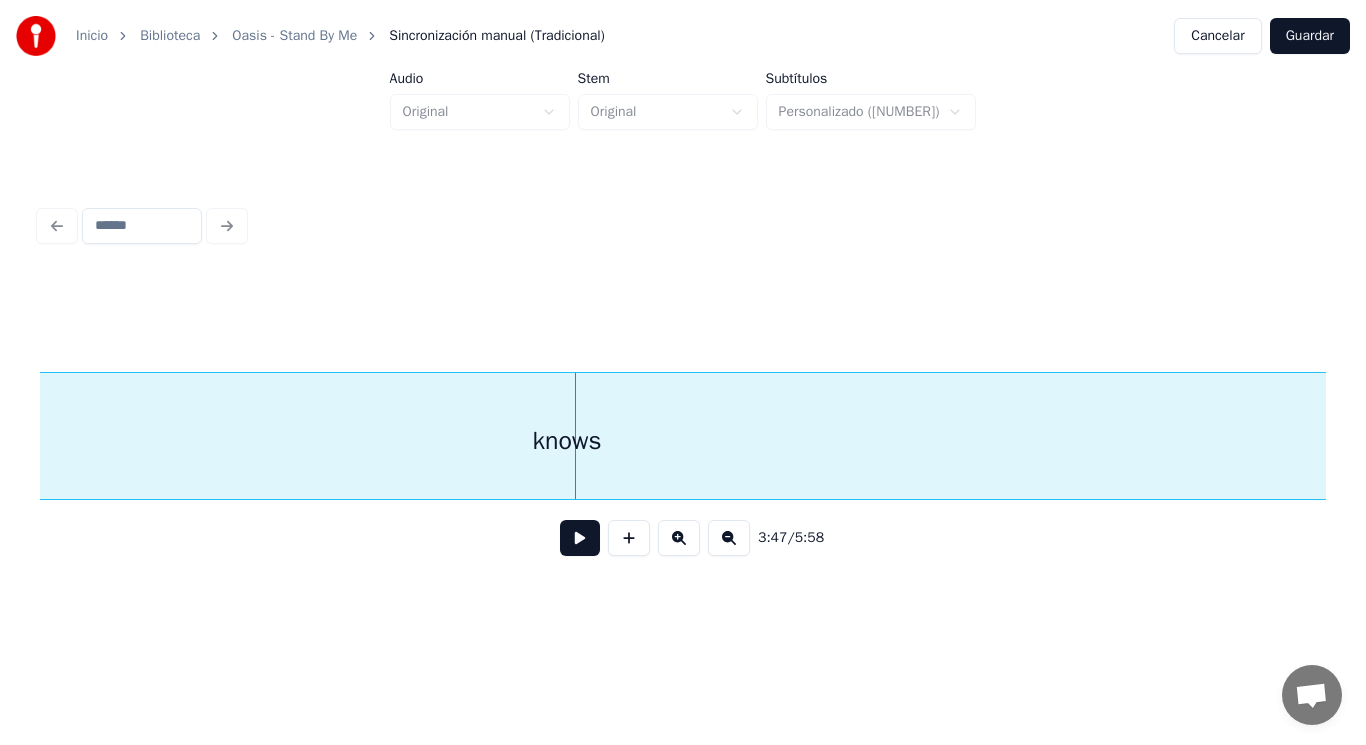click at bounding box center [580, 538] 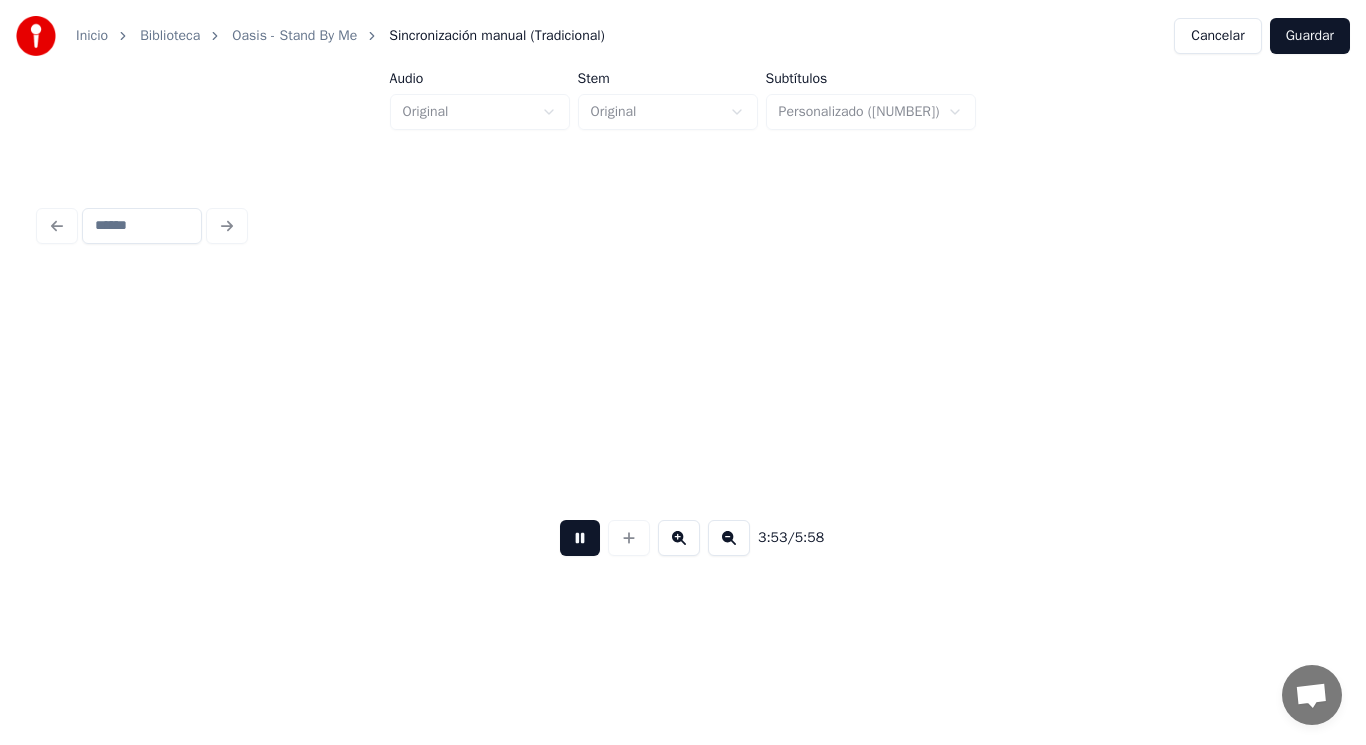 scroll, scrollTop: 0, scrollLeft: 326208, axis: horizontal 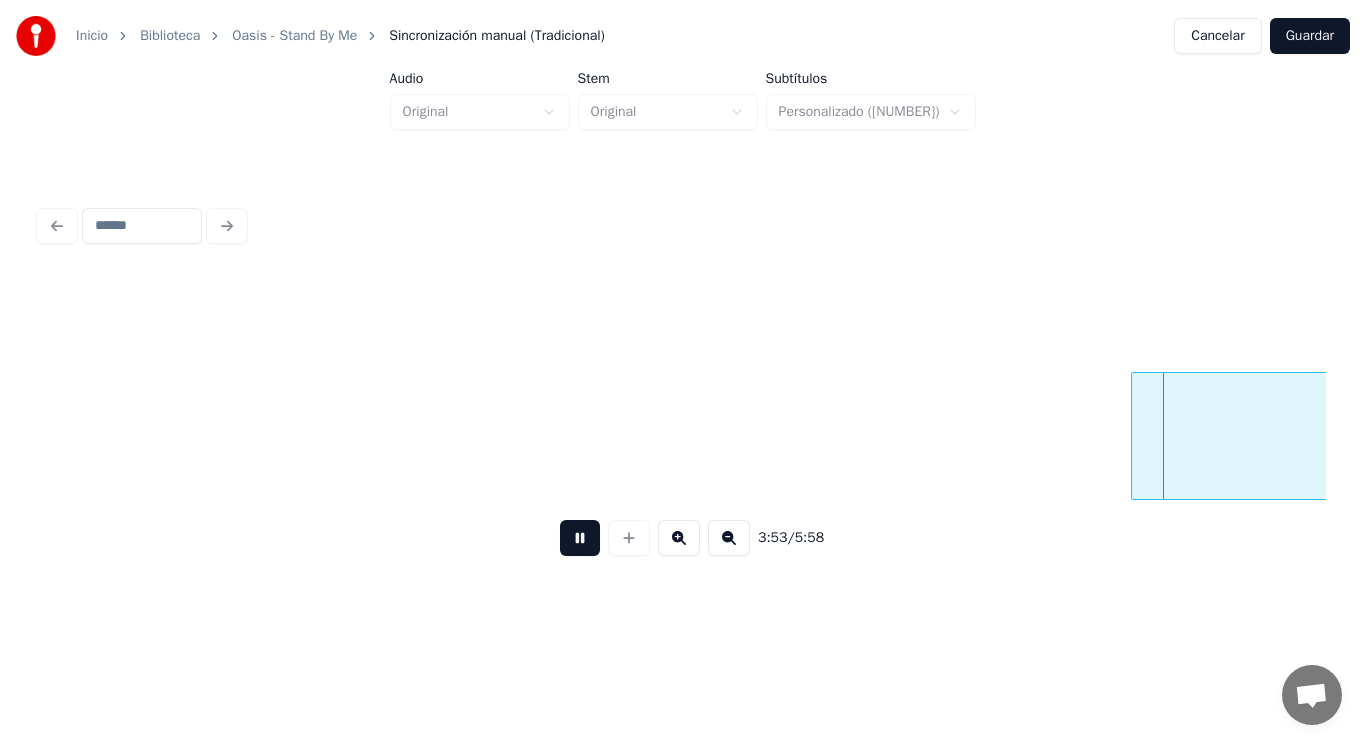 click at bounding box center [580, 538] 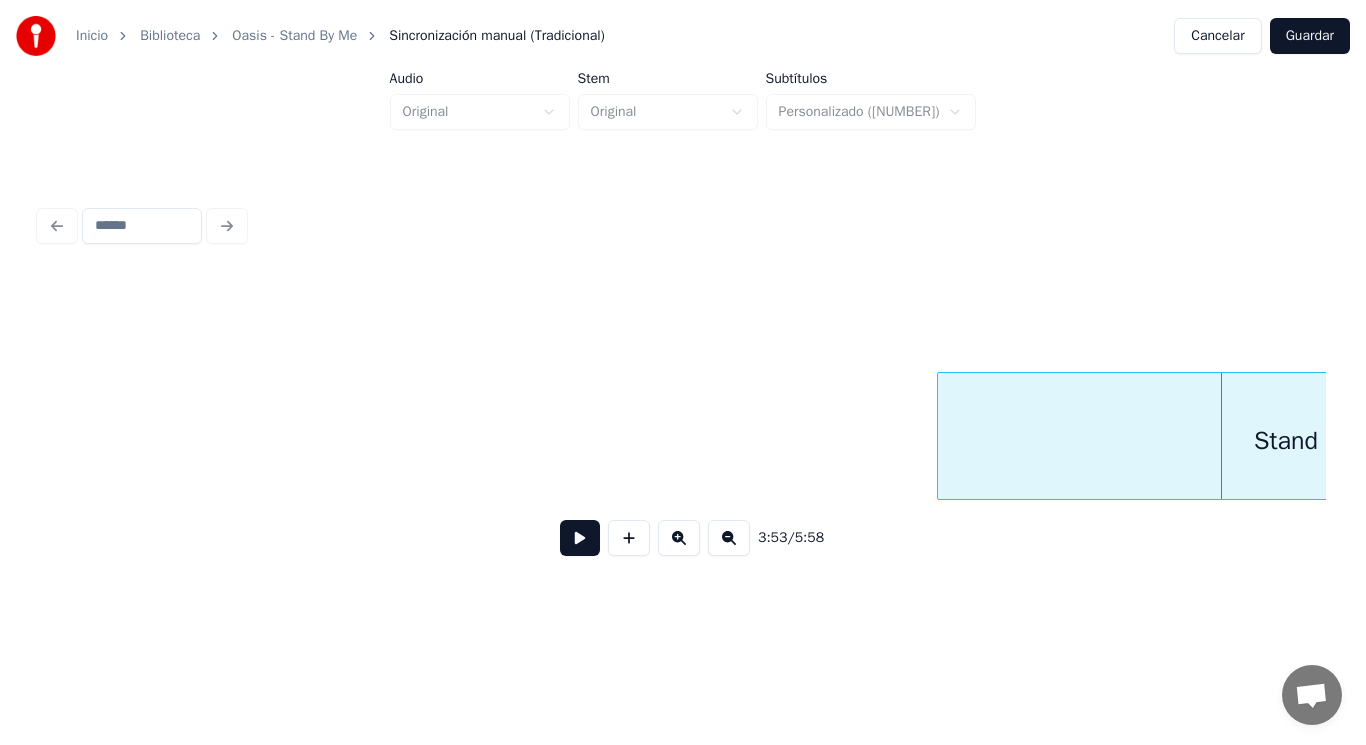 click at bounding box center (941, 436) 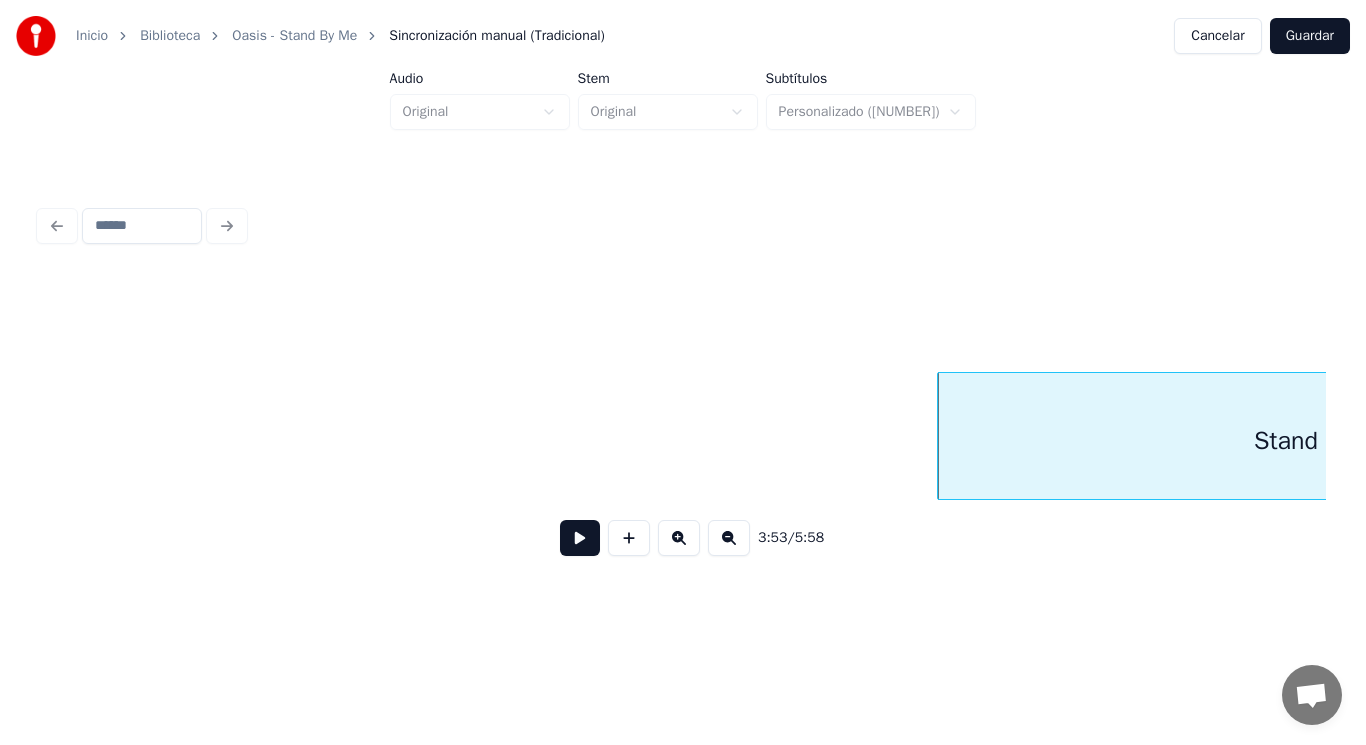click at bounding box center (580, 538) 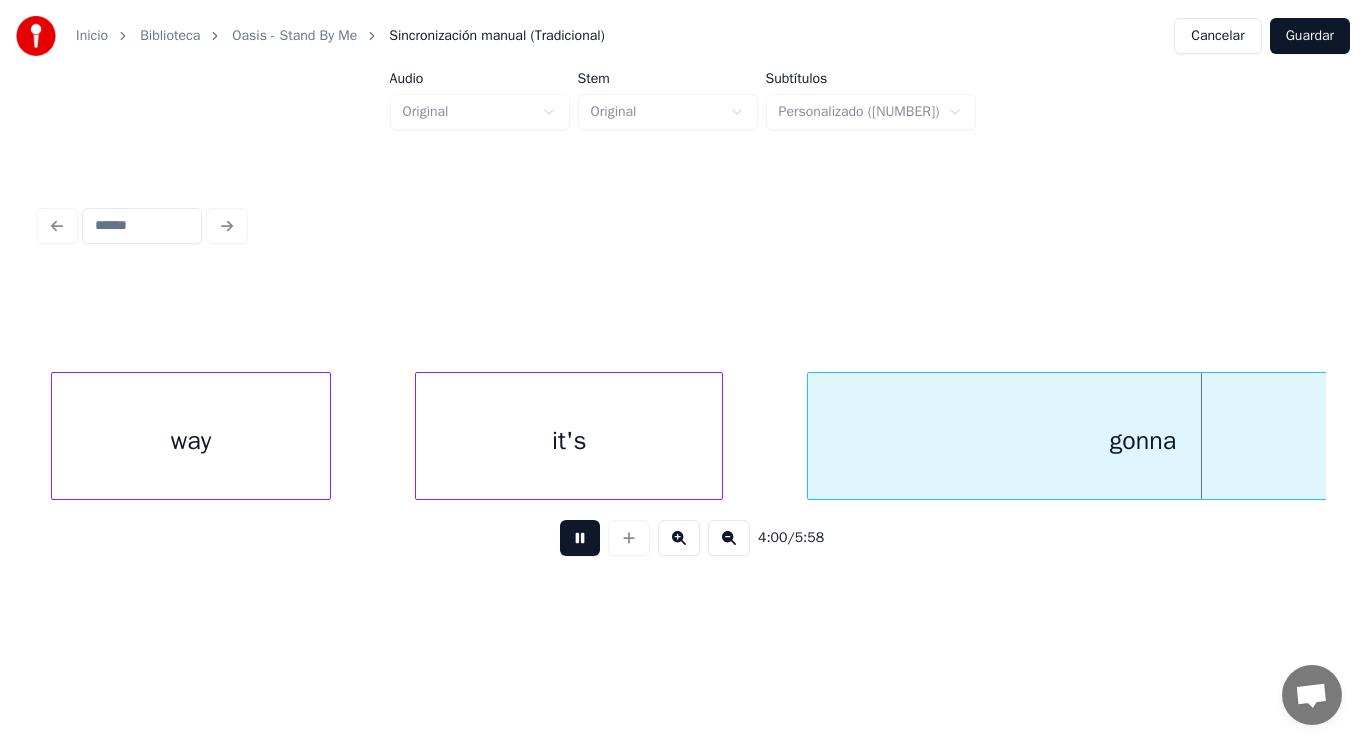 scroll, scrollTop: 0, scrollLeft: 336602, axis: horizontal 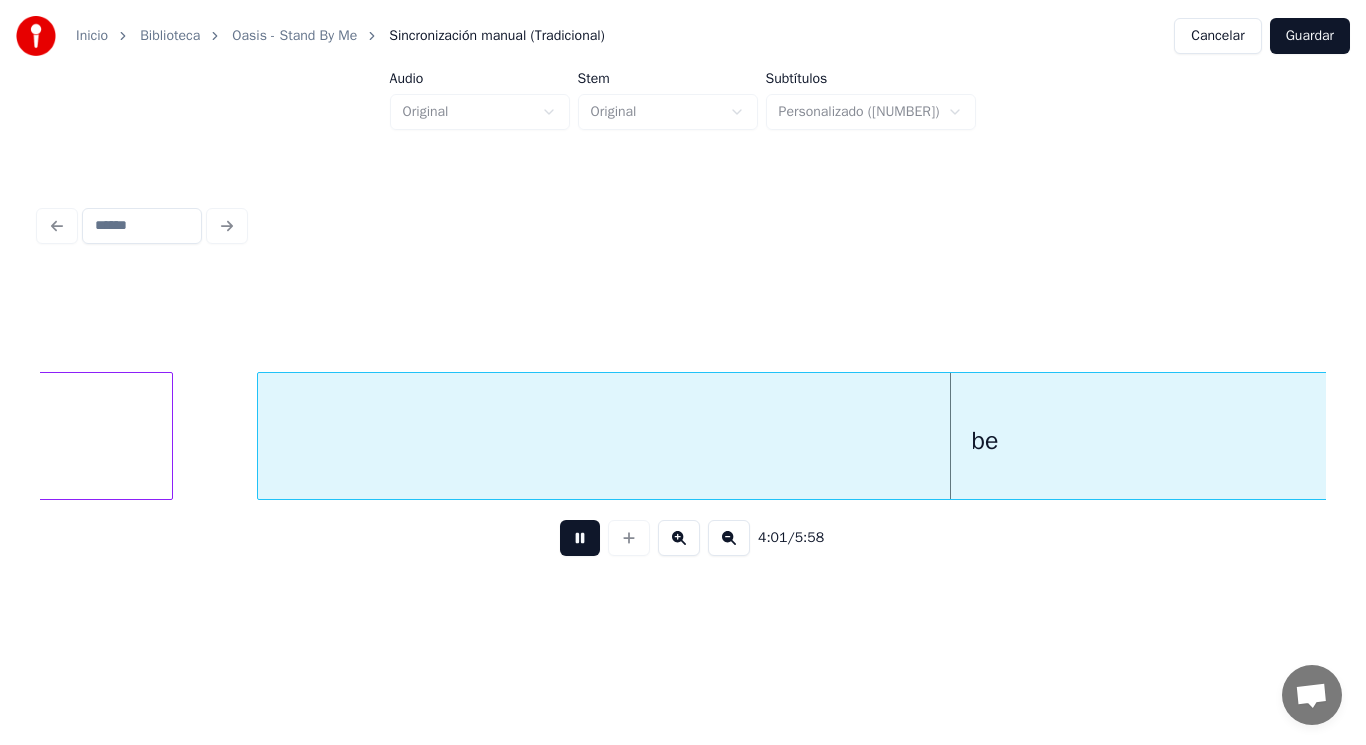 click at bounding box center (580, 538) 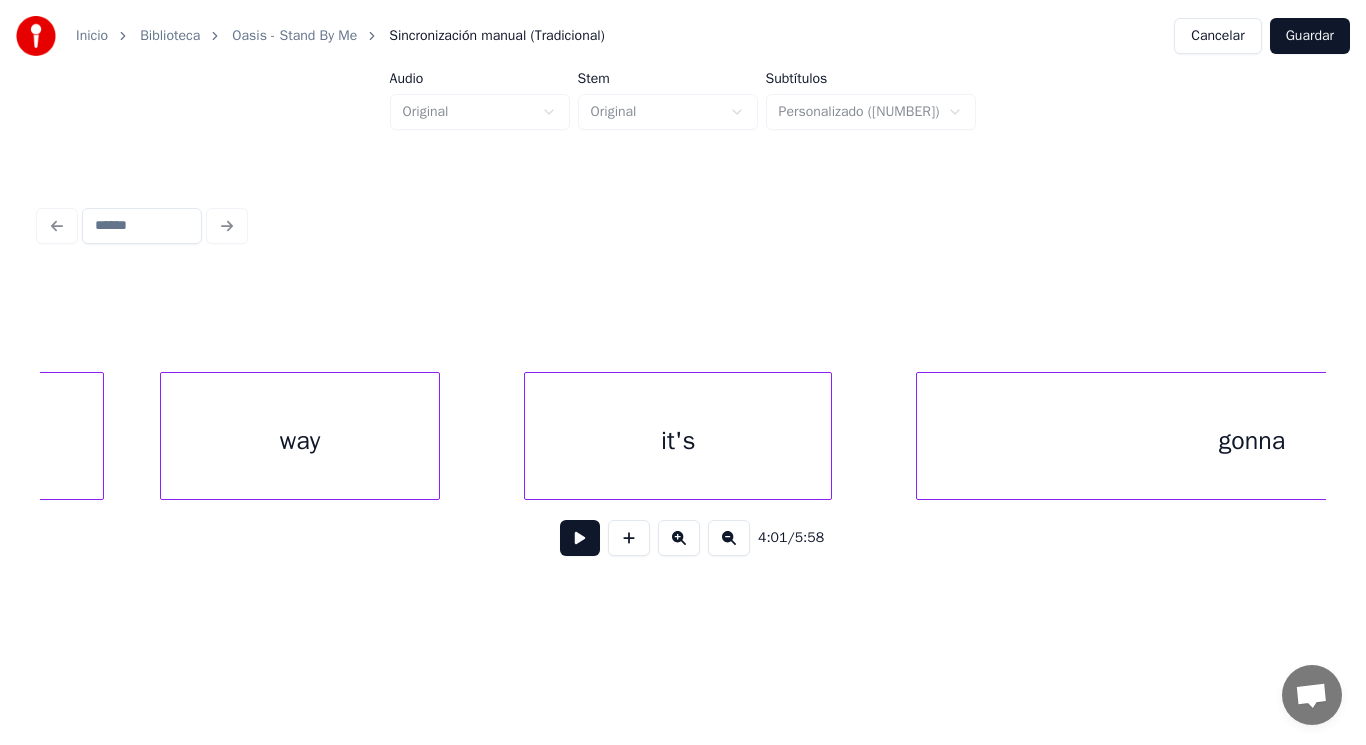 scroll, scrollTop: 0, scrollLeft: 334375, axis: horizontal 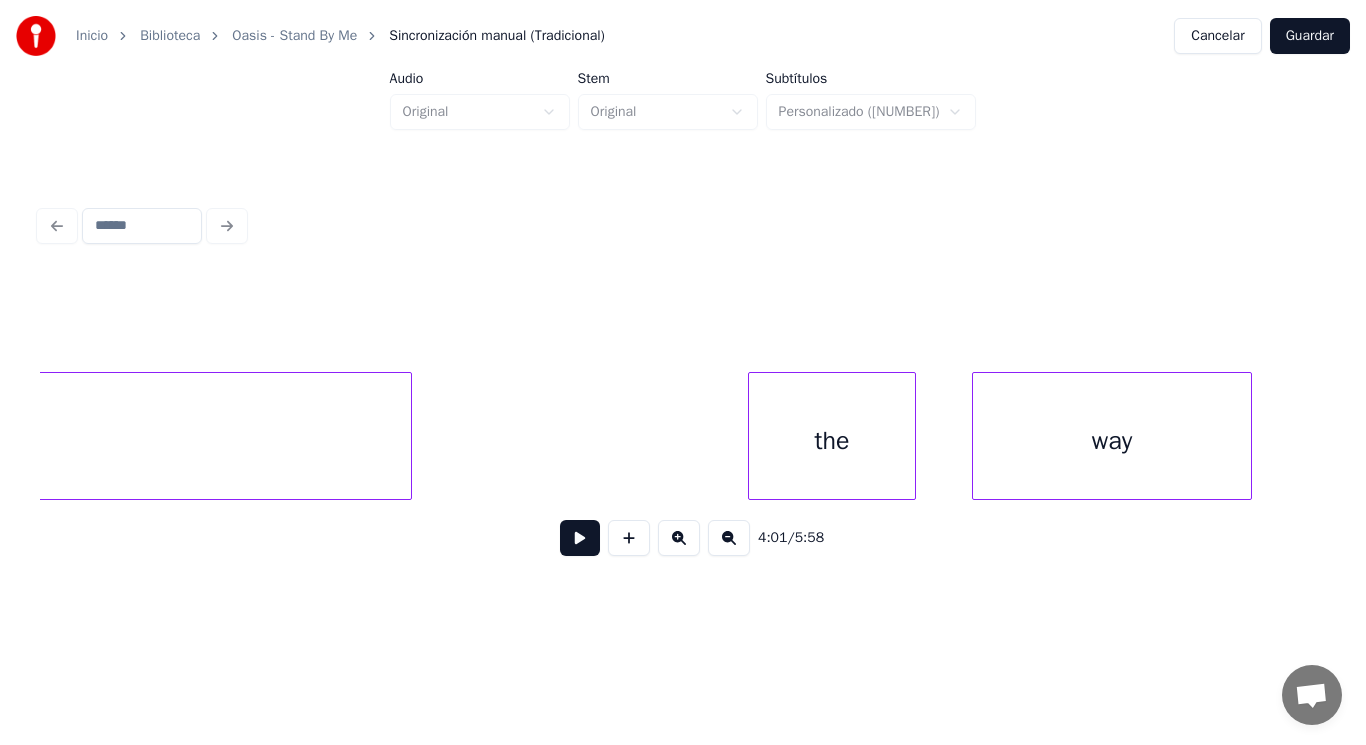 click on "the" at bounding box center (832, 441) 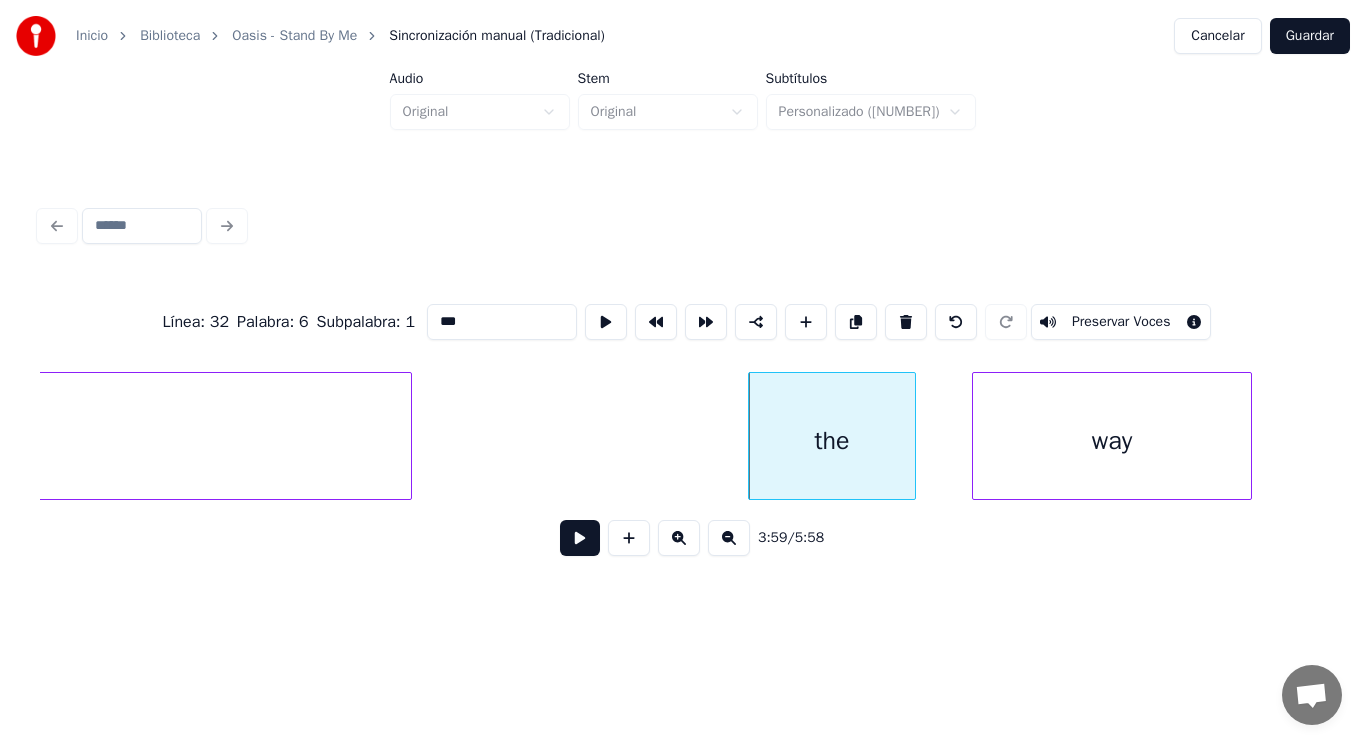 click at bounding box center [580, 538] 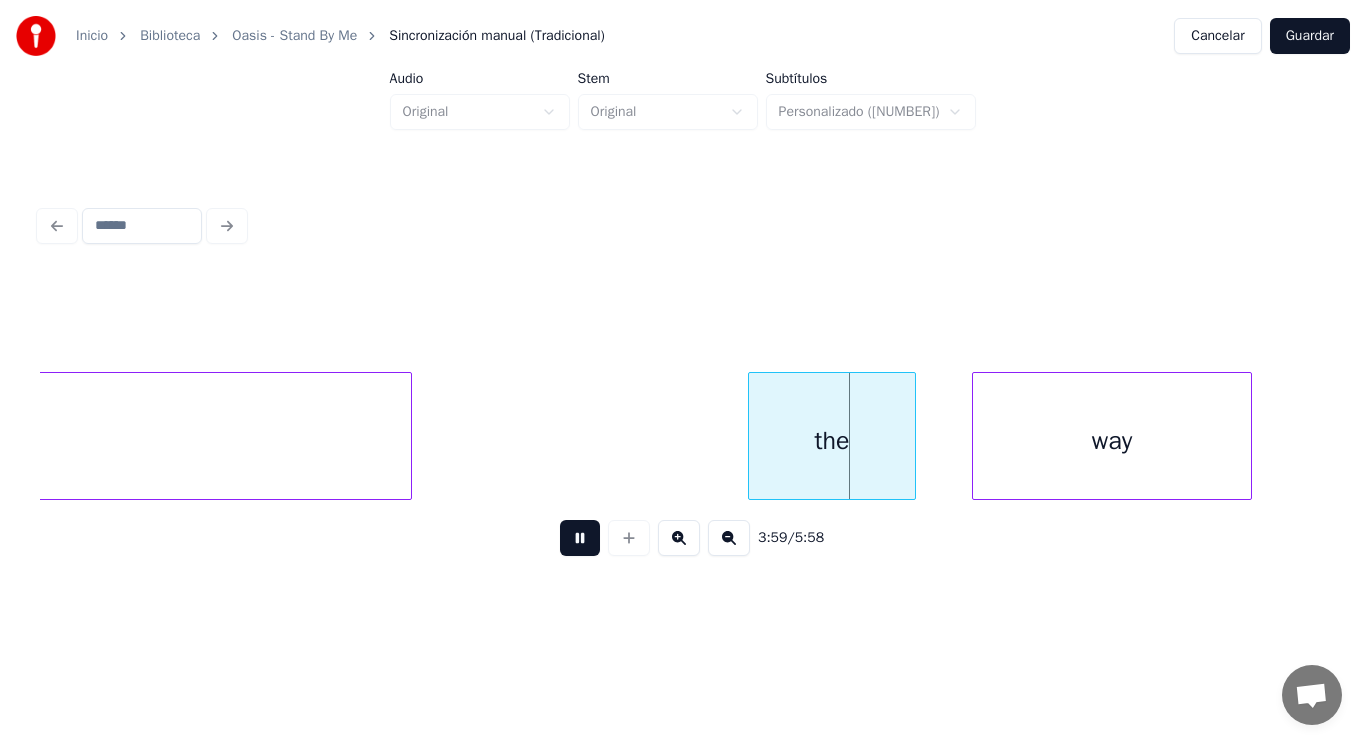 click at bounding box center (580, 538) 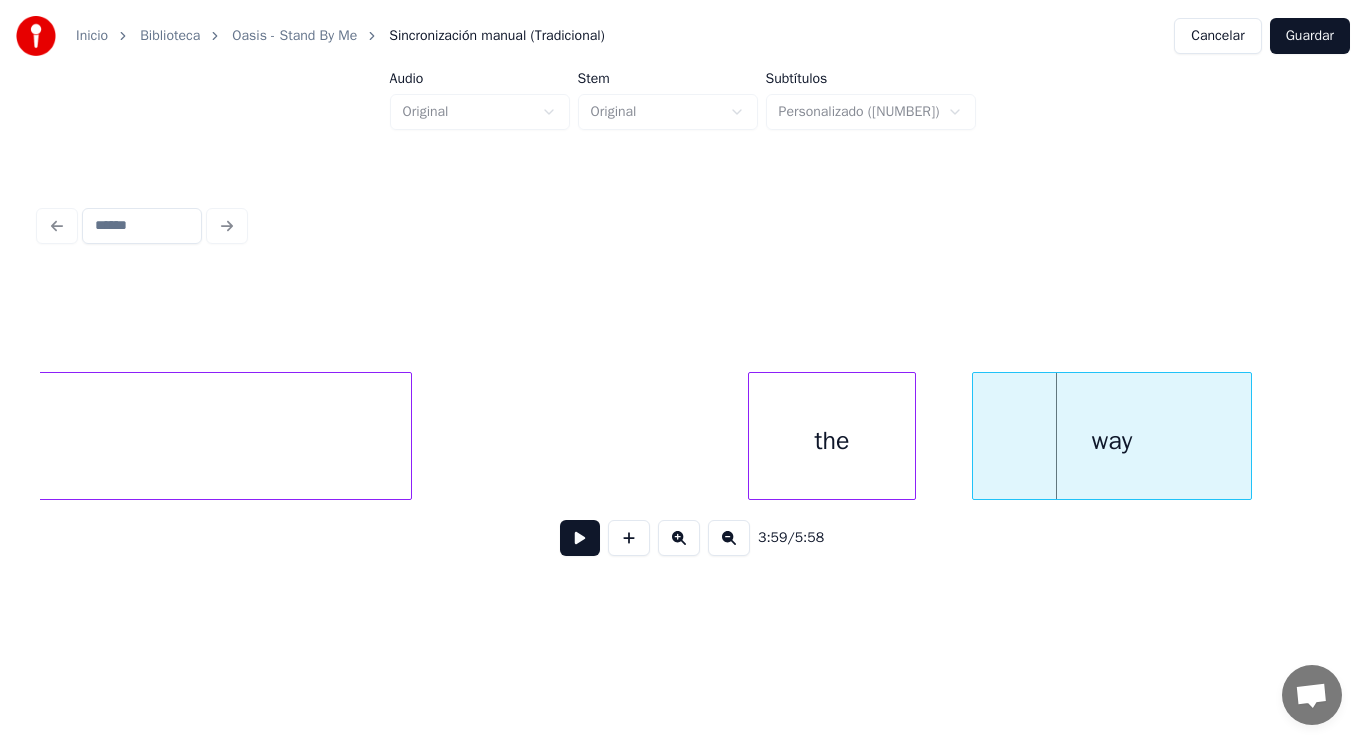 click on "way" at bounding box center (1112, 441) 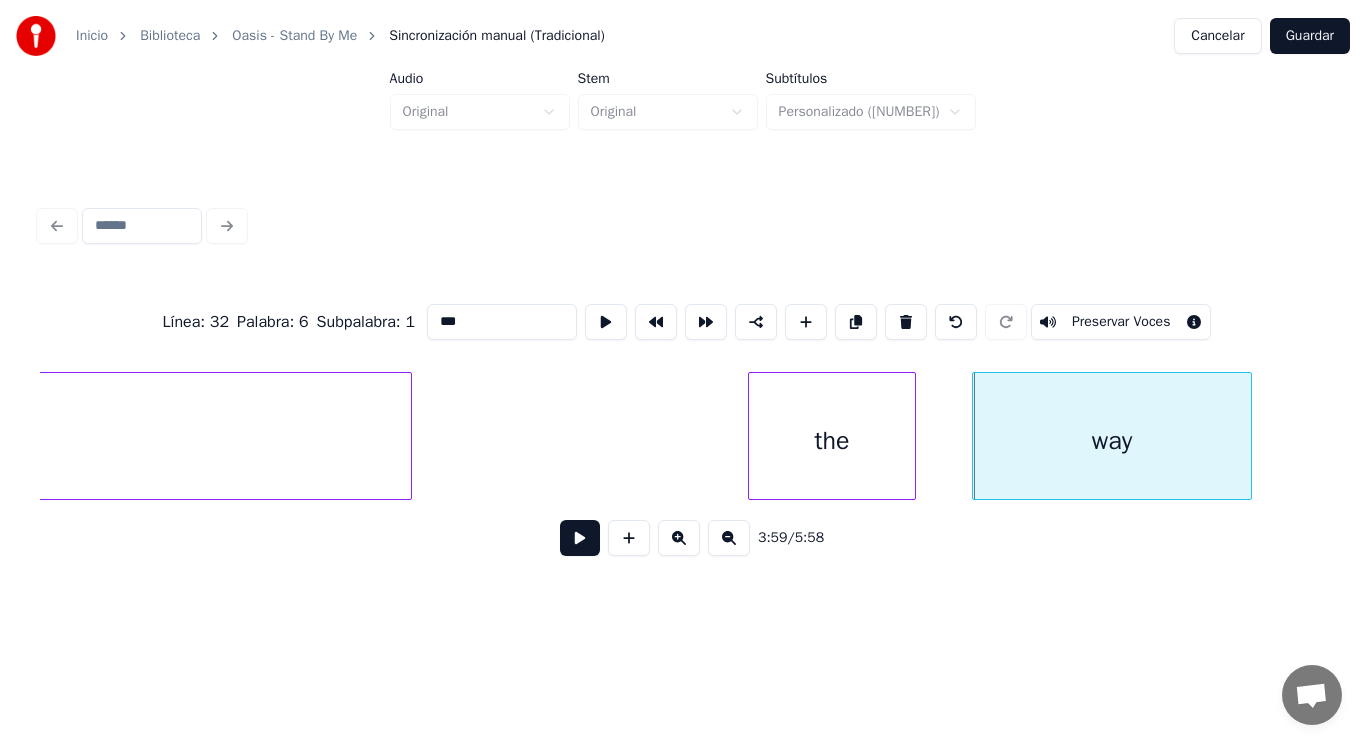 type on "***" 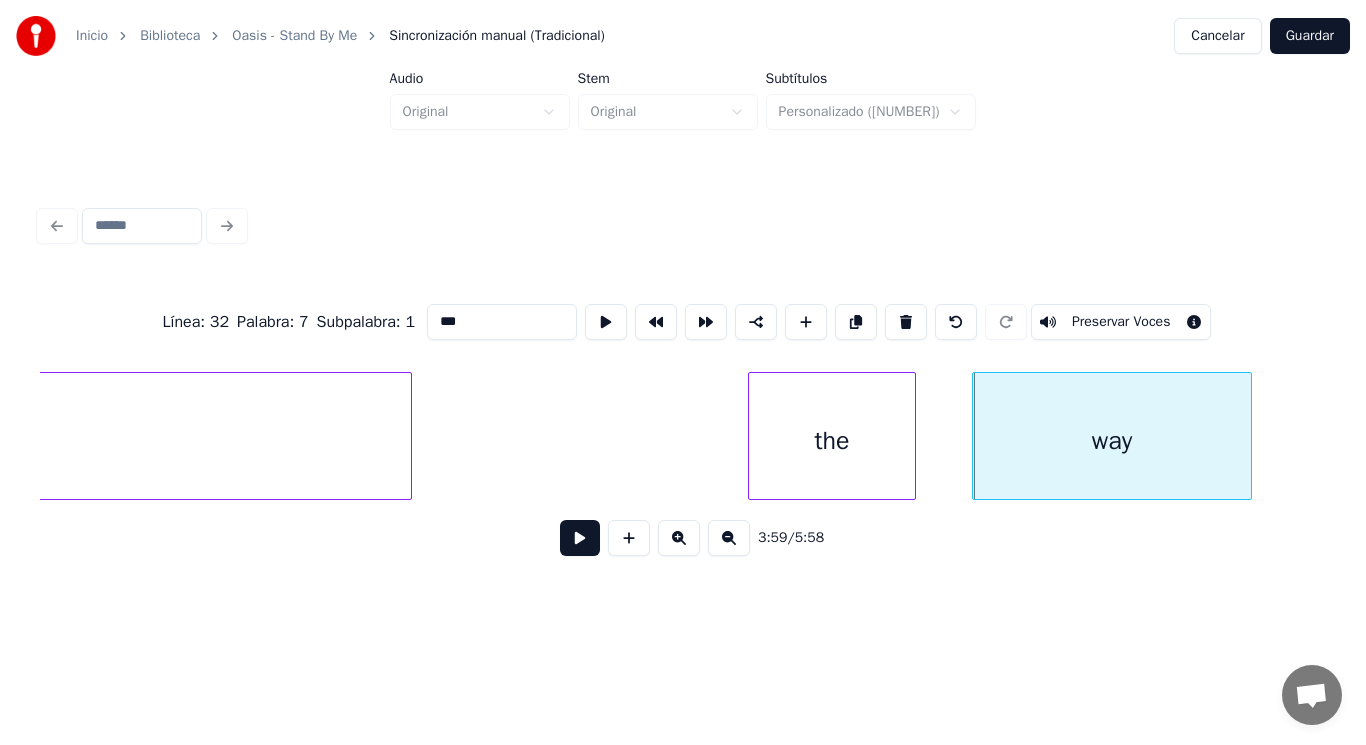 click at bounding box center [580, 538] 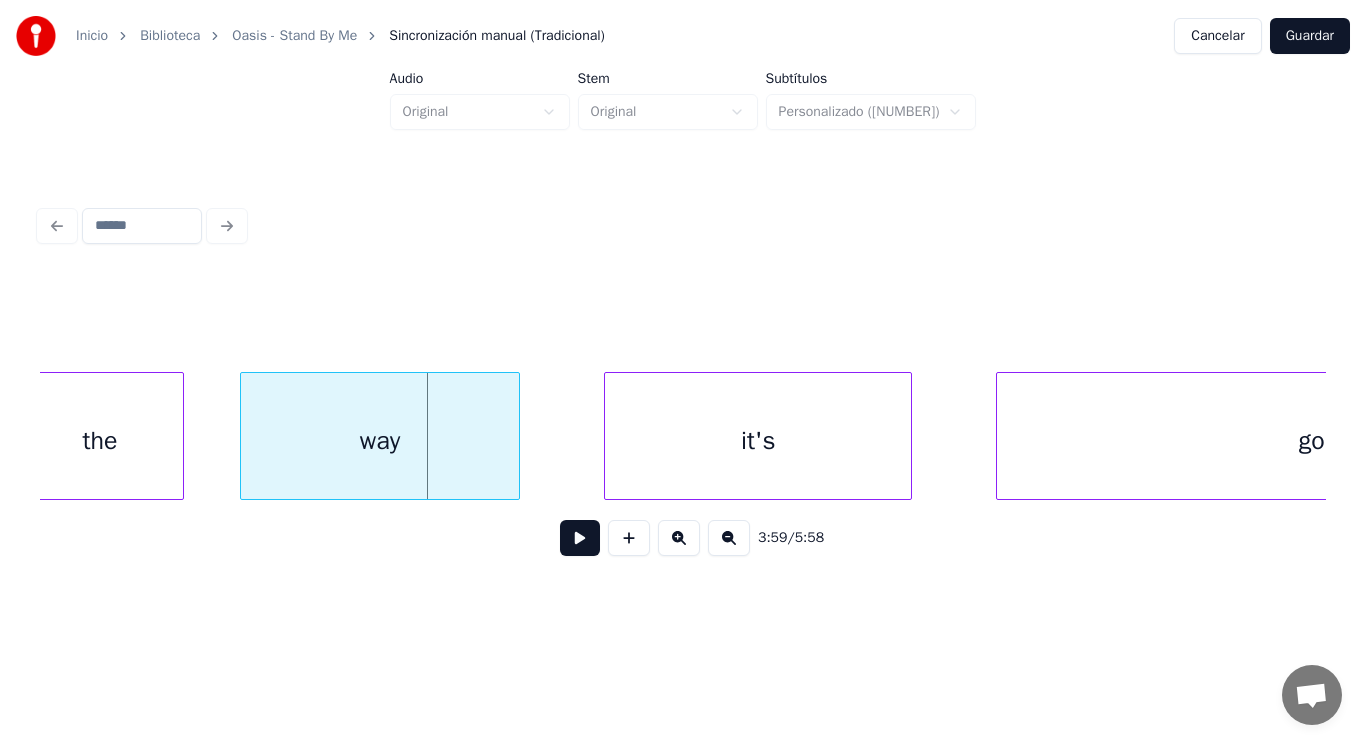 scroll, scrollTop: 0, scrollLeft: 335135, axis: horizontal 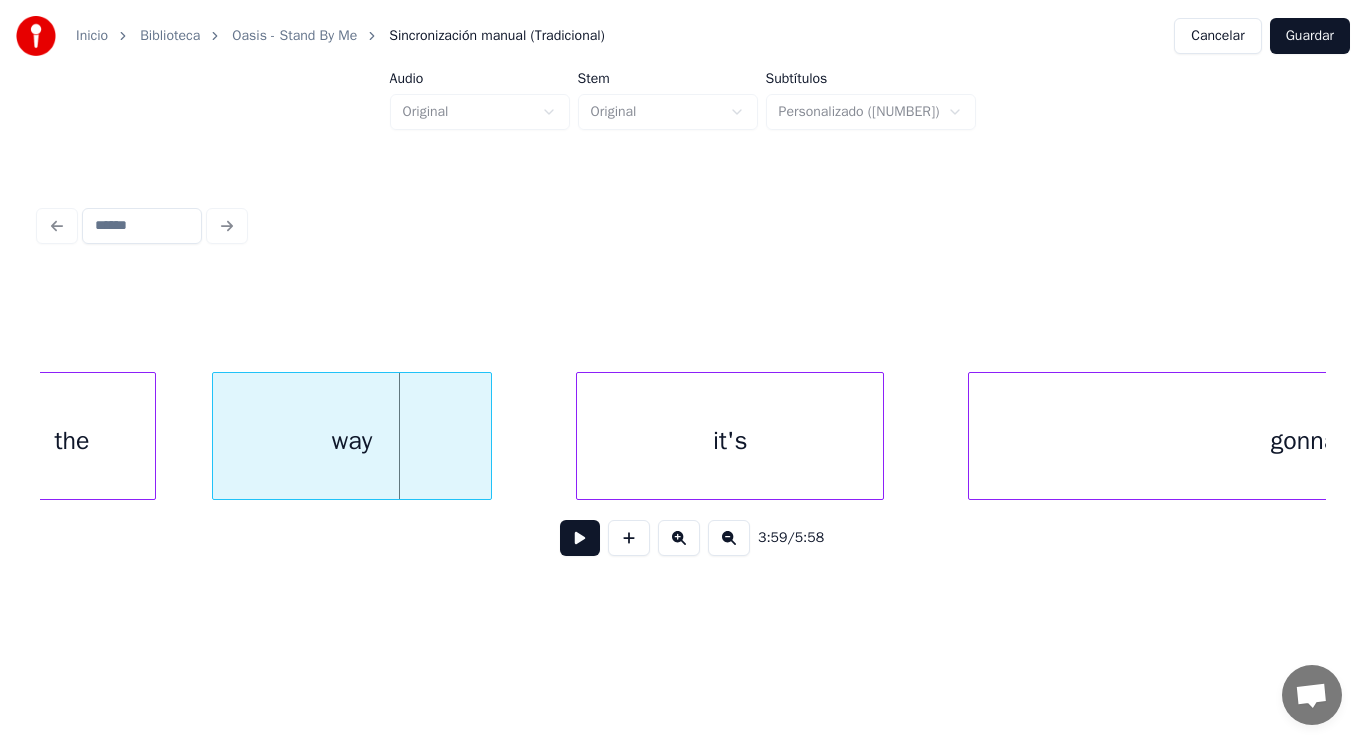 click on "way" at bounding box center [352, 441] 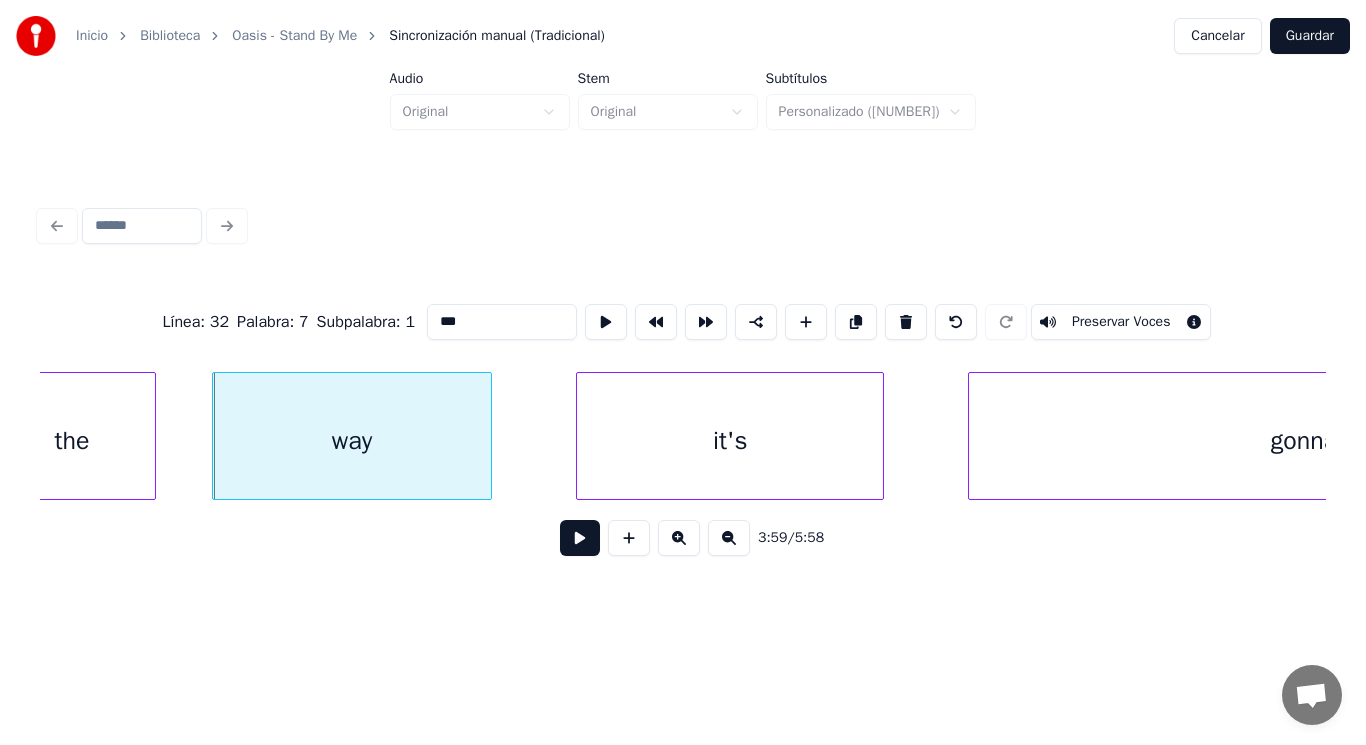 click at bounding box center (580, 538) 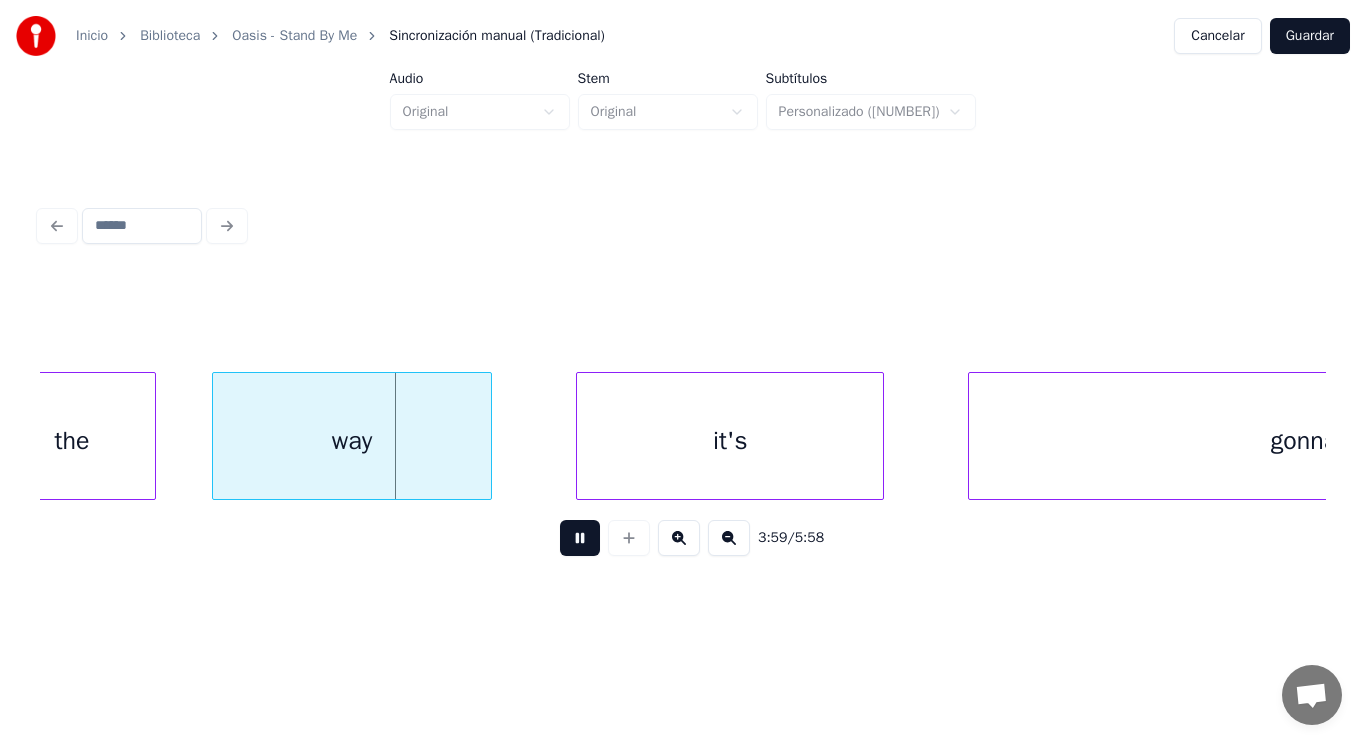 click at bounding box center [580, 538] 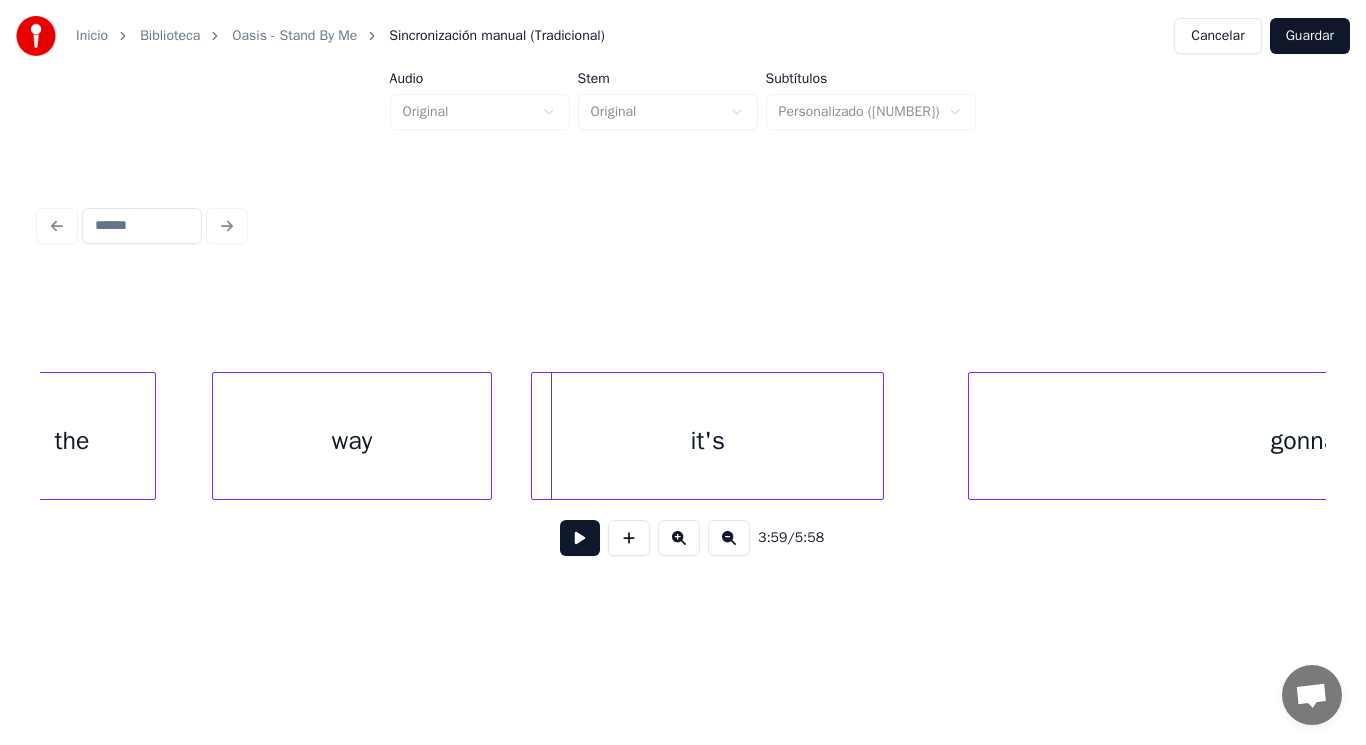 click at bounding box center [535, 436] 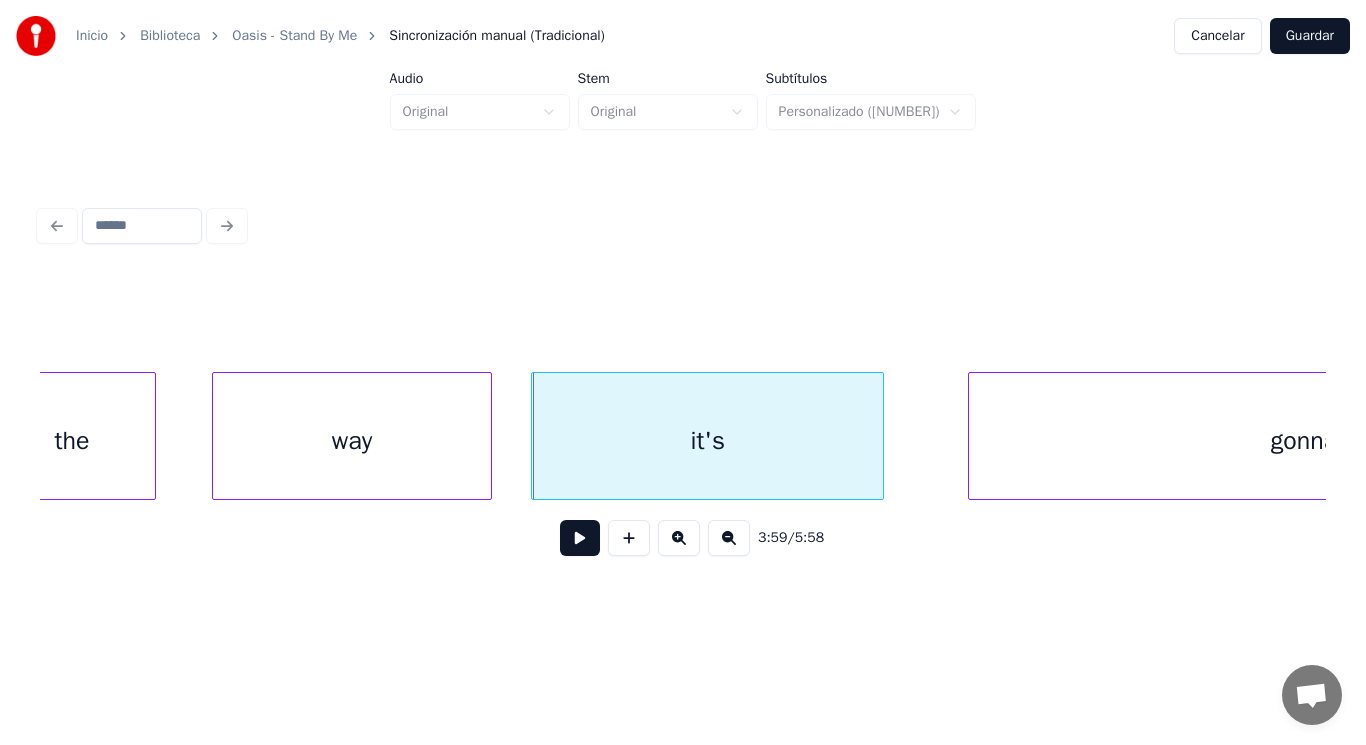 click at bounding box center (580, 538) 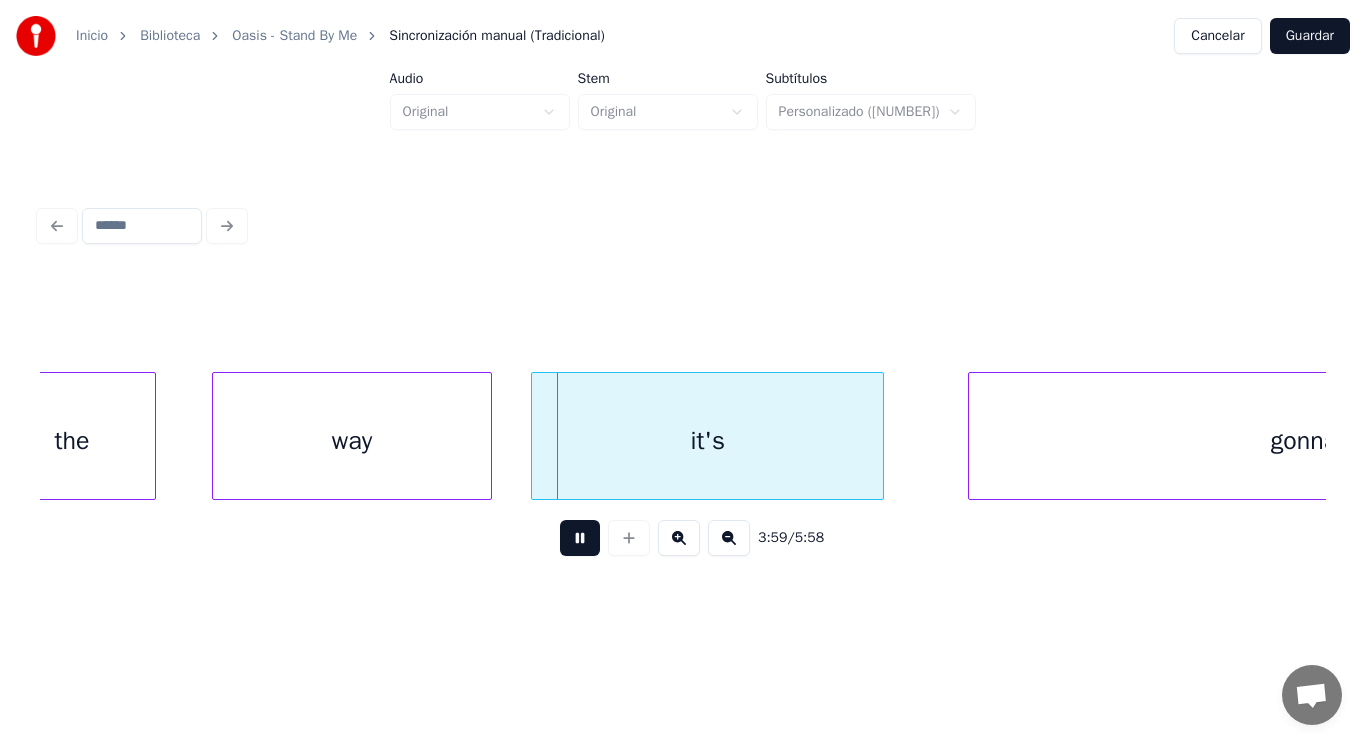 click at bounding box center [580, 538] 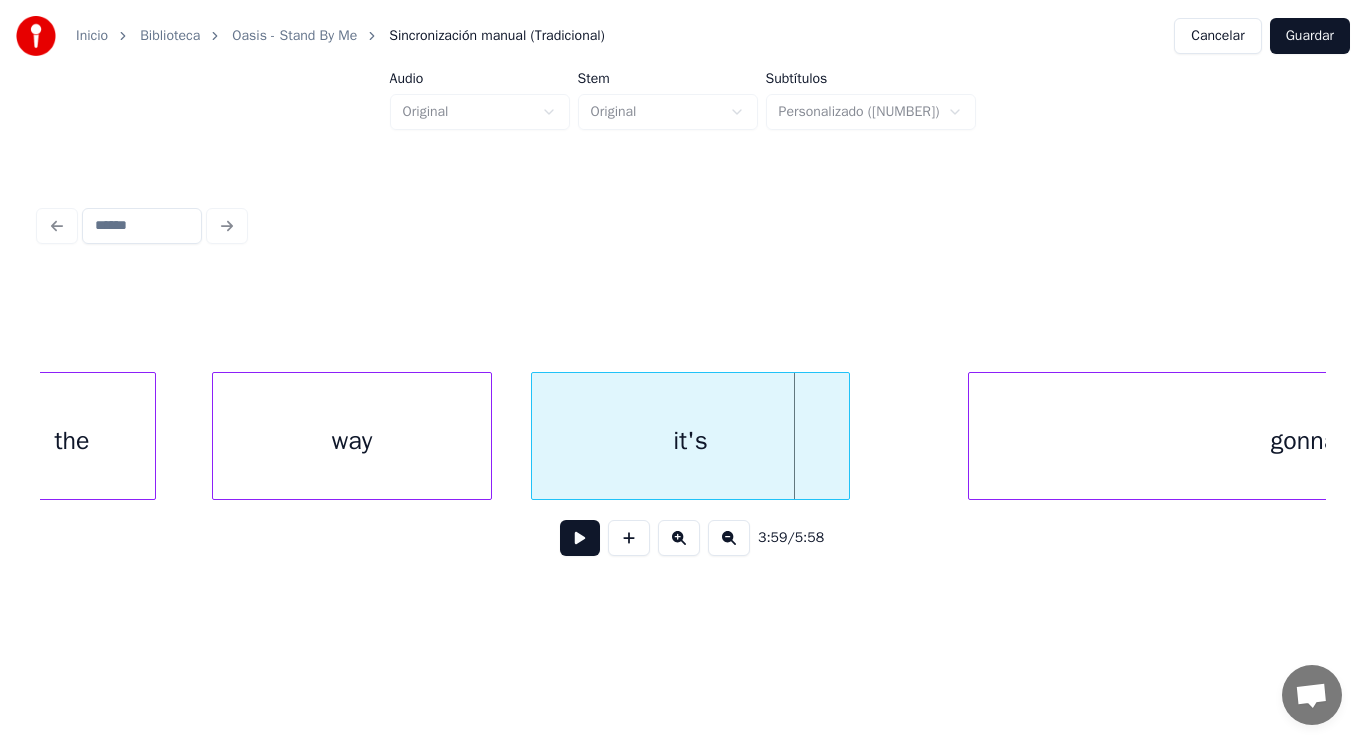 click at bounding box center (846, 436) 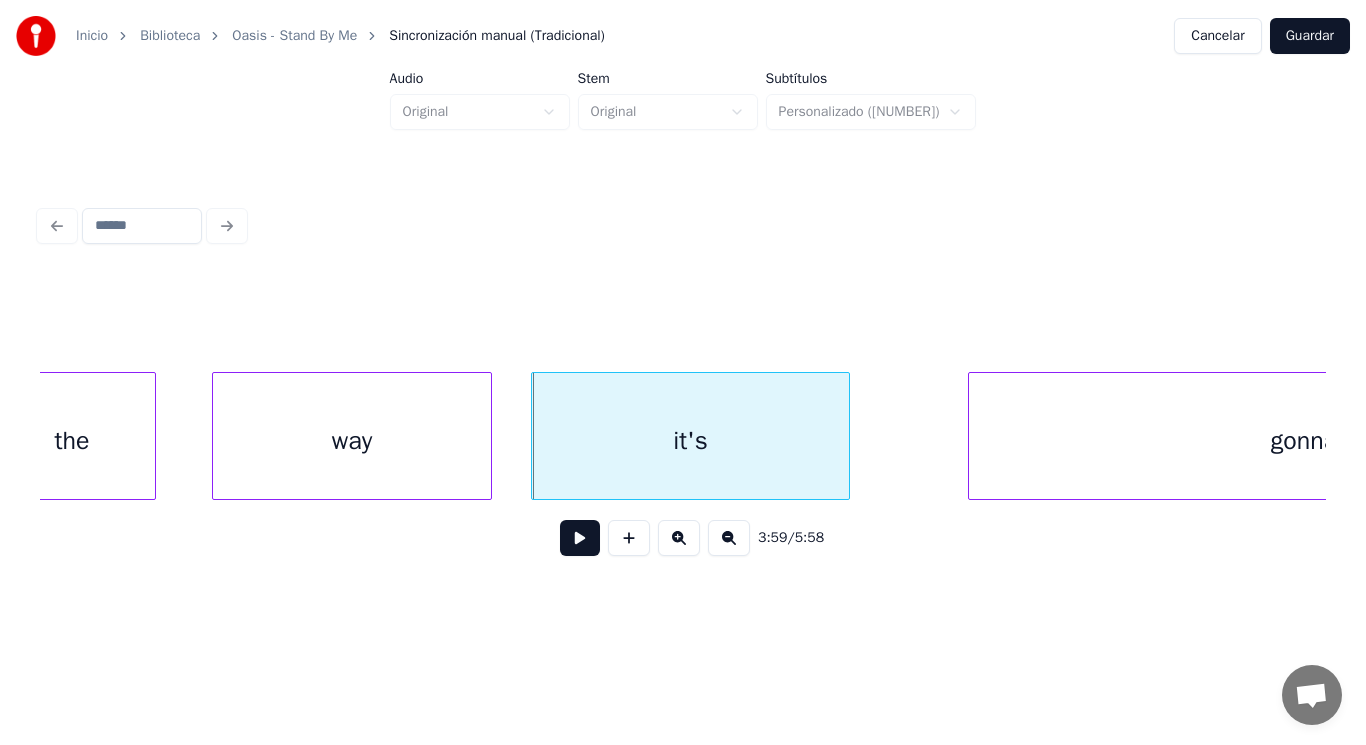 click at bounding box center (580, 538) 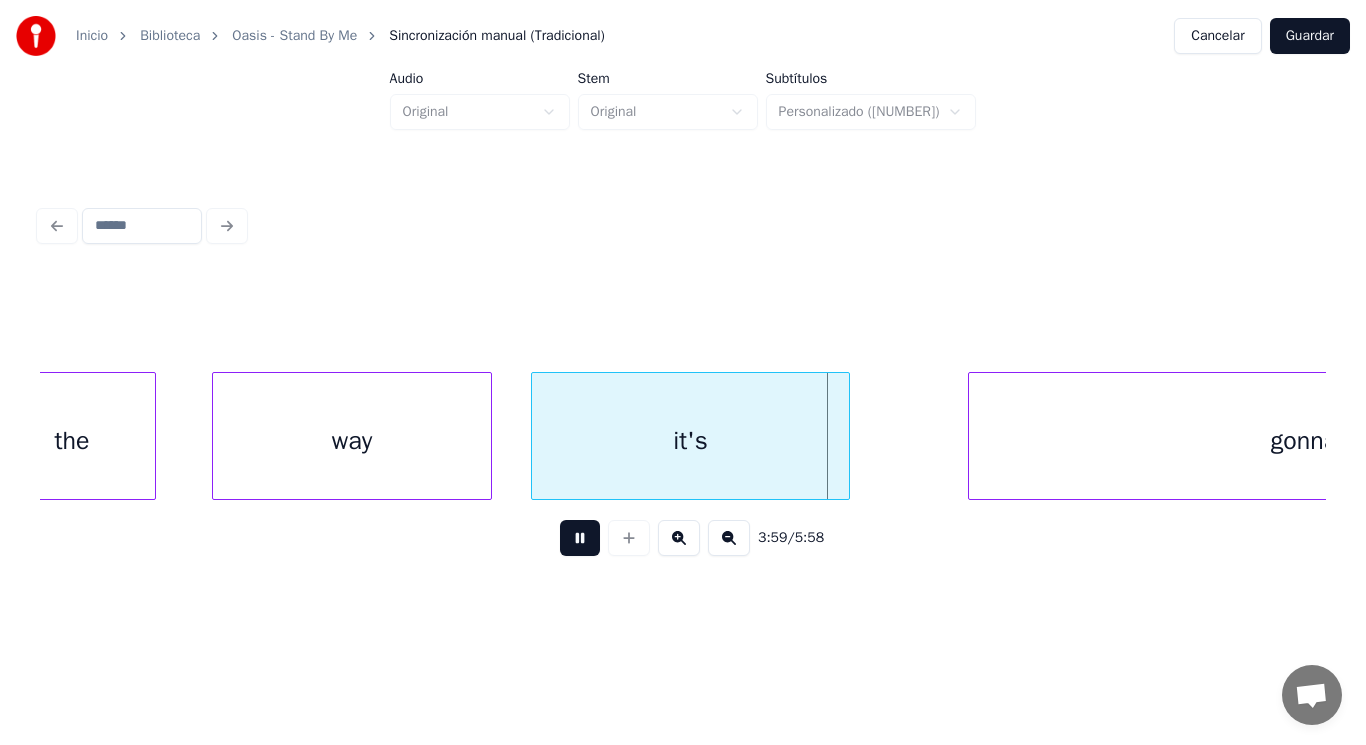 click at bounding box center [580, 538] 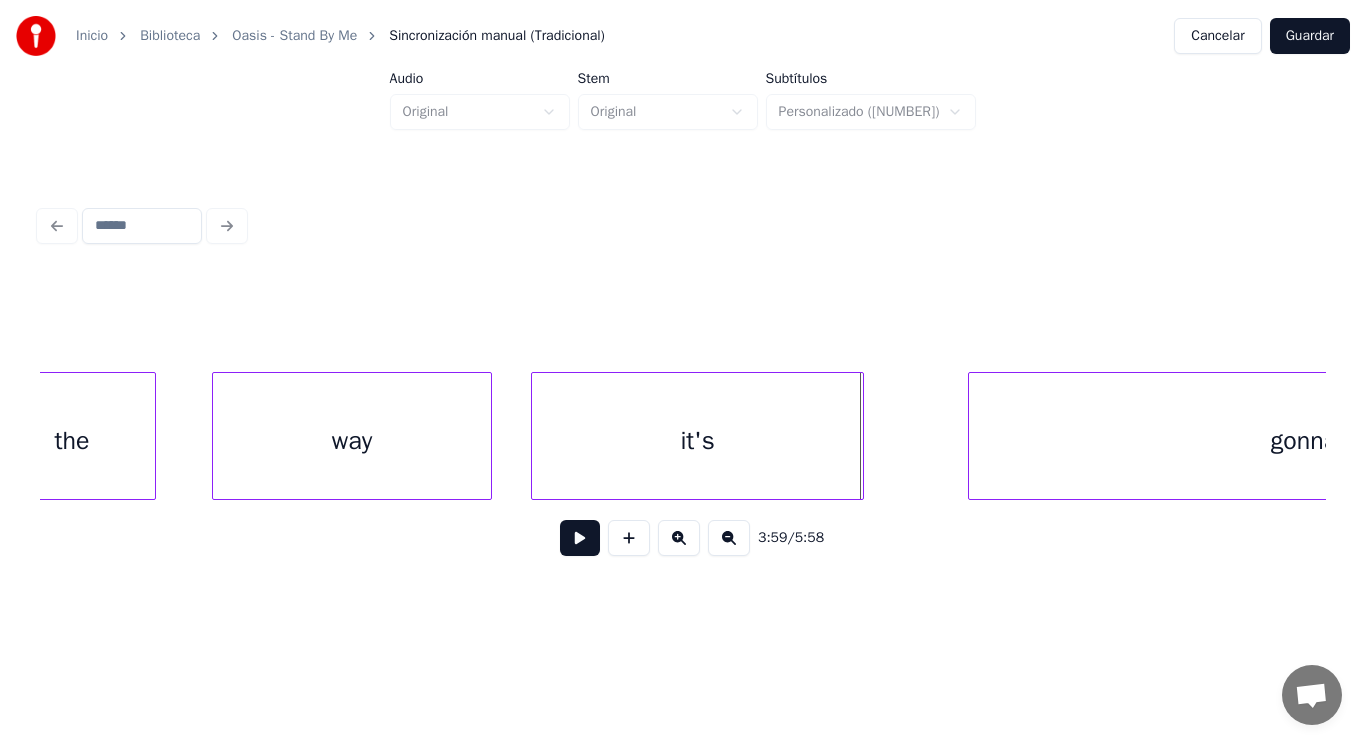 click at bounding box center [860, 436] 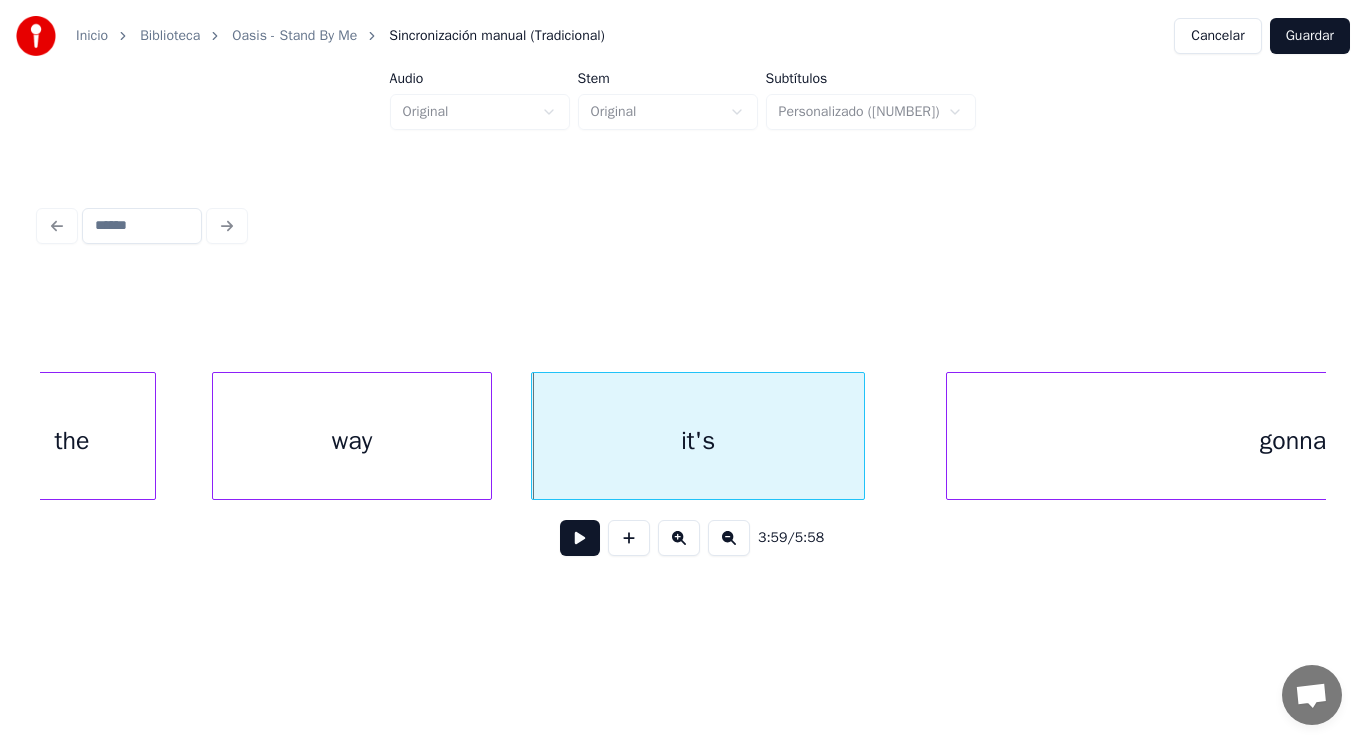 click at bounding box center (950, 436) 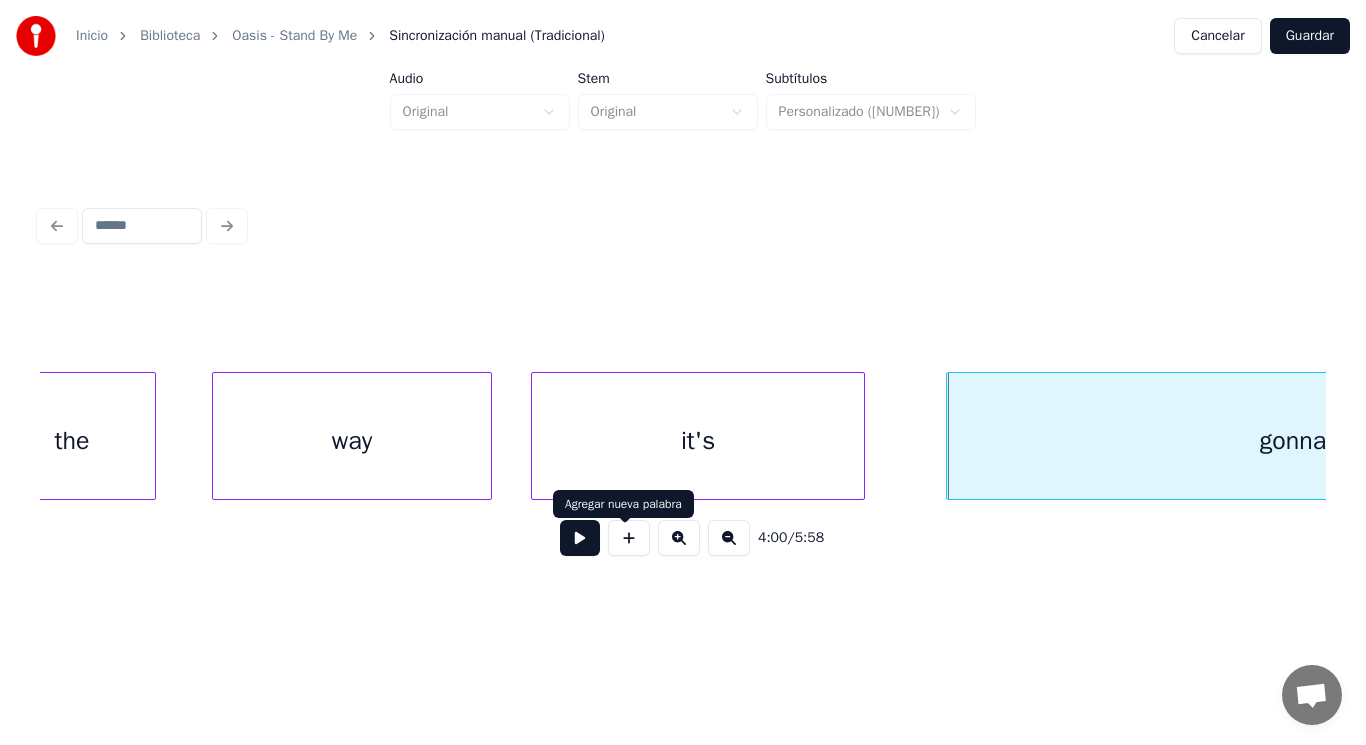 click at bounding box center (580, 538) 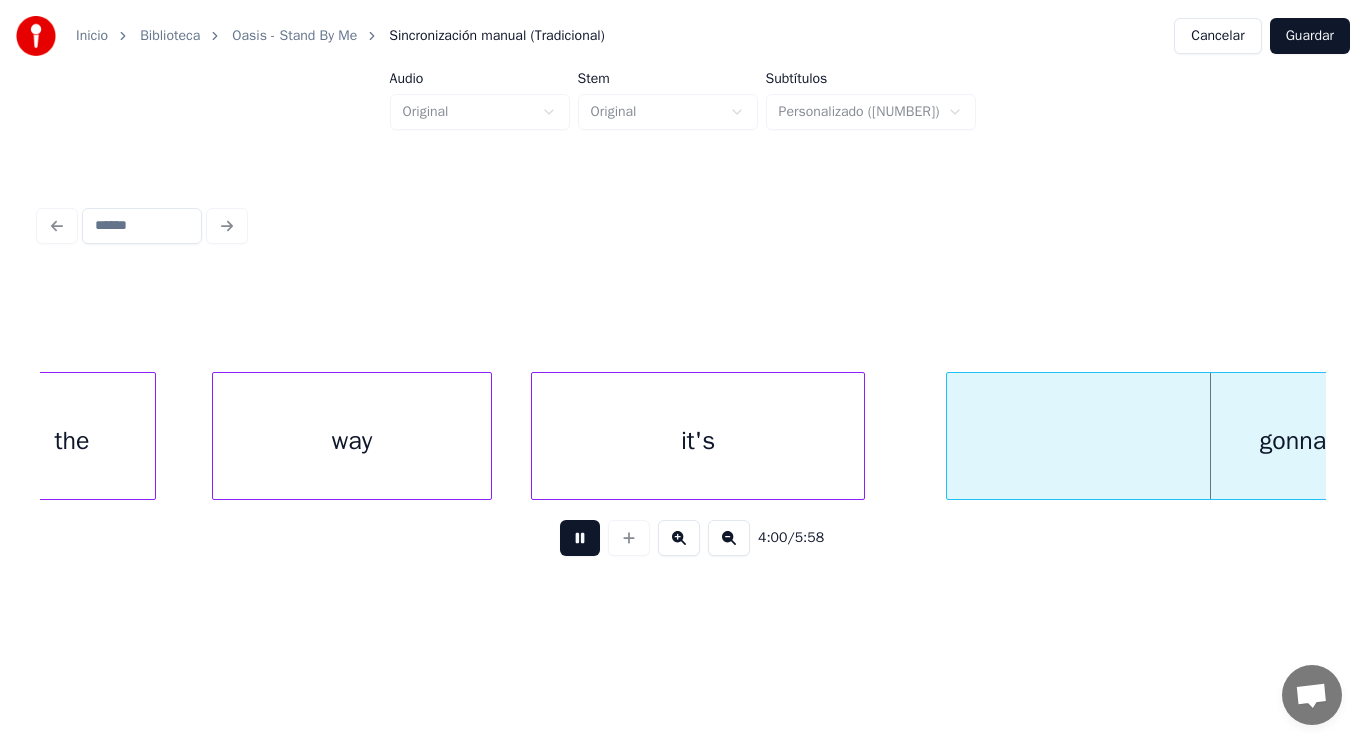 click at bounding box center [580, 538] 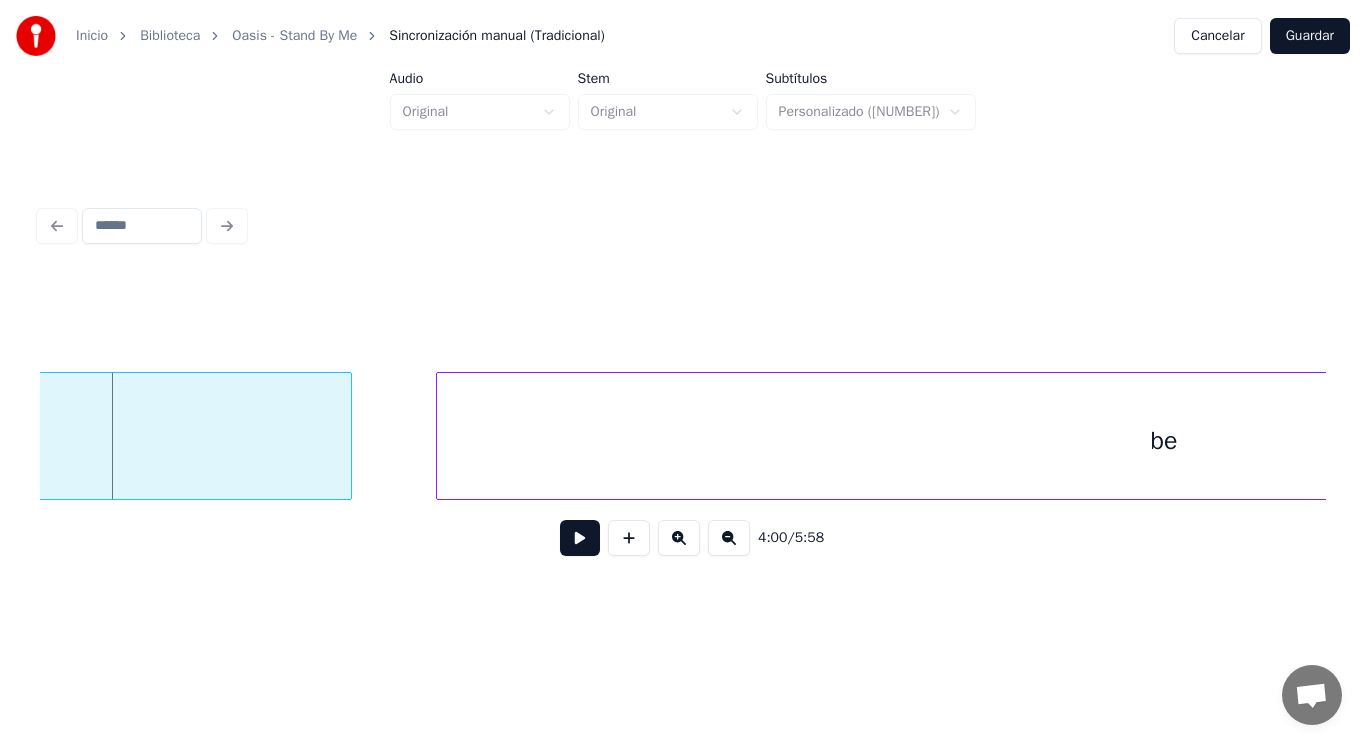 click at bounding box center [580, 538] 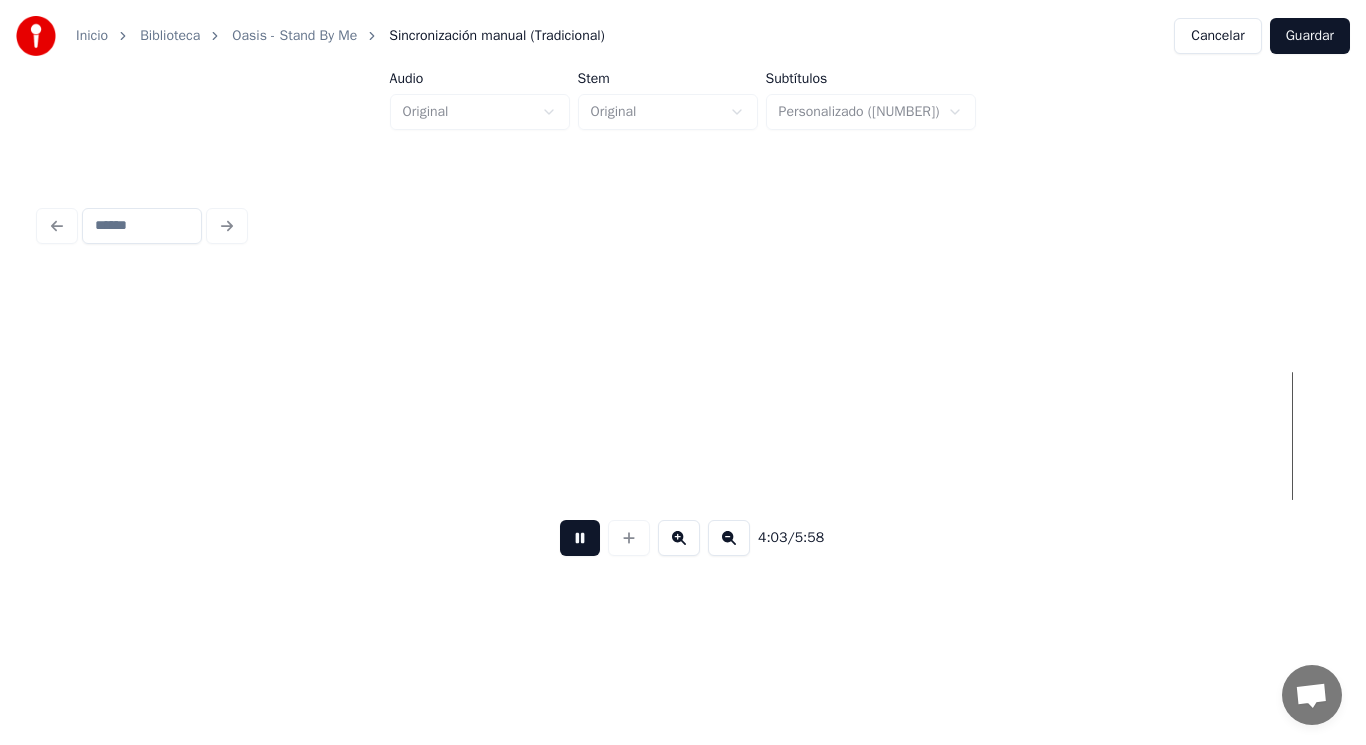 scroll, scrollTop: 0, scrollLeft: 340324, axis: horizontal 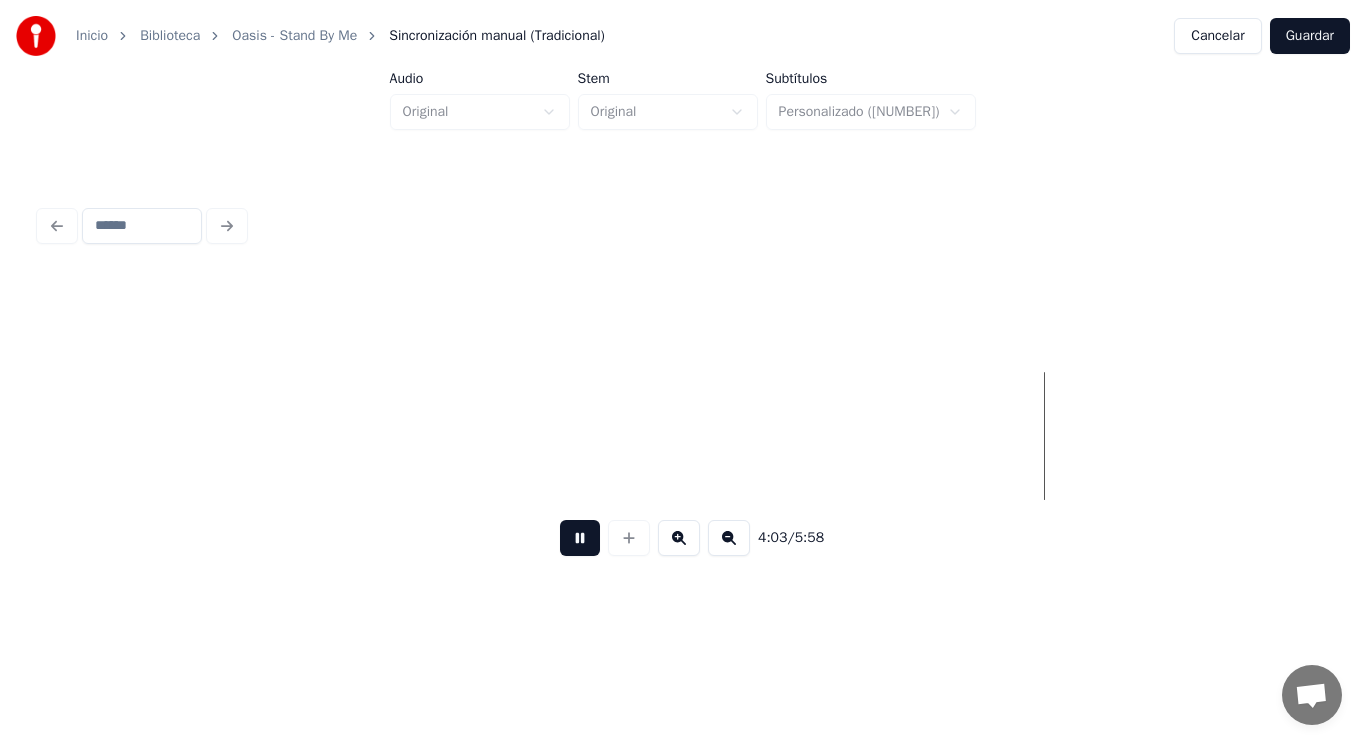 click at bounding box center (580, 538) 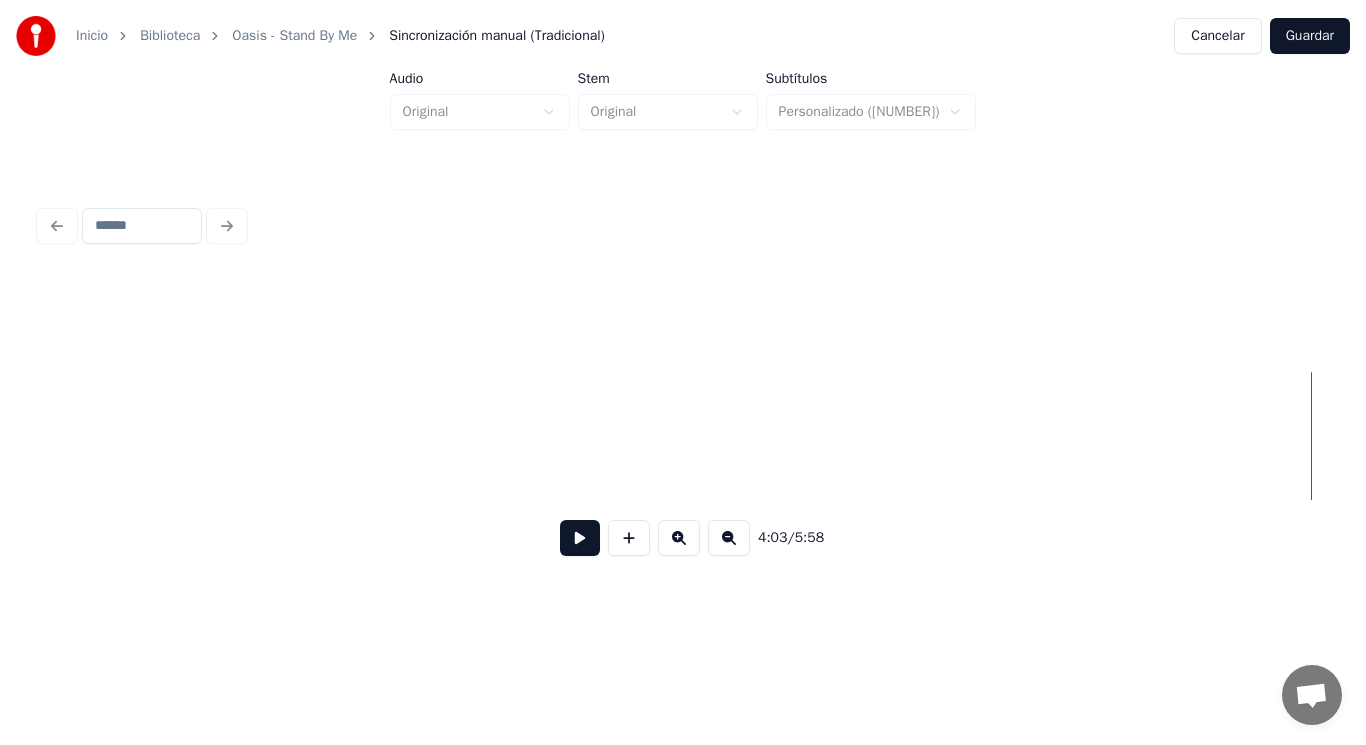 click at bounding box center [580, 538] 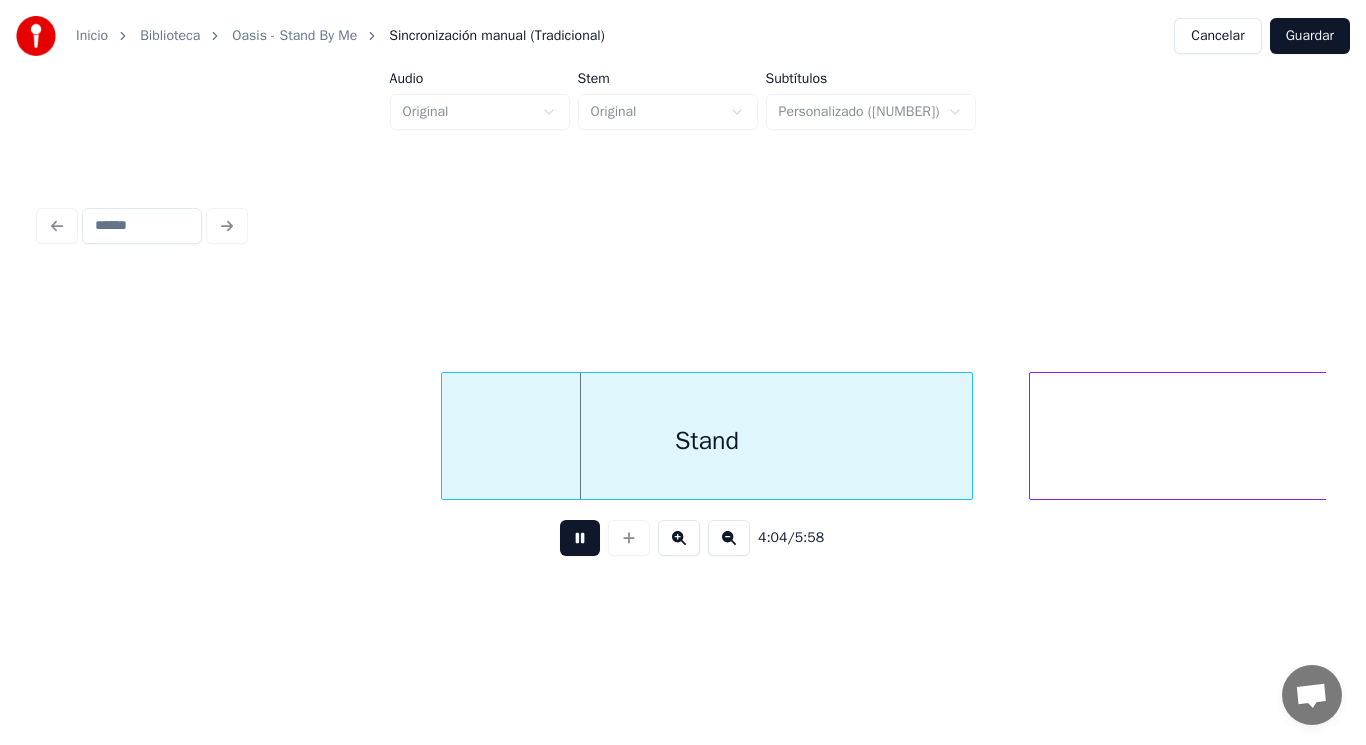 click at bounding box center (580, 538) 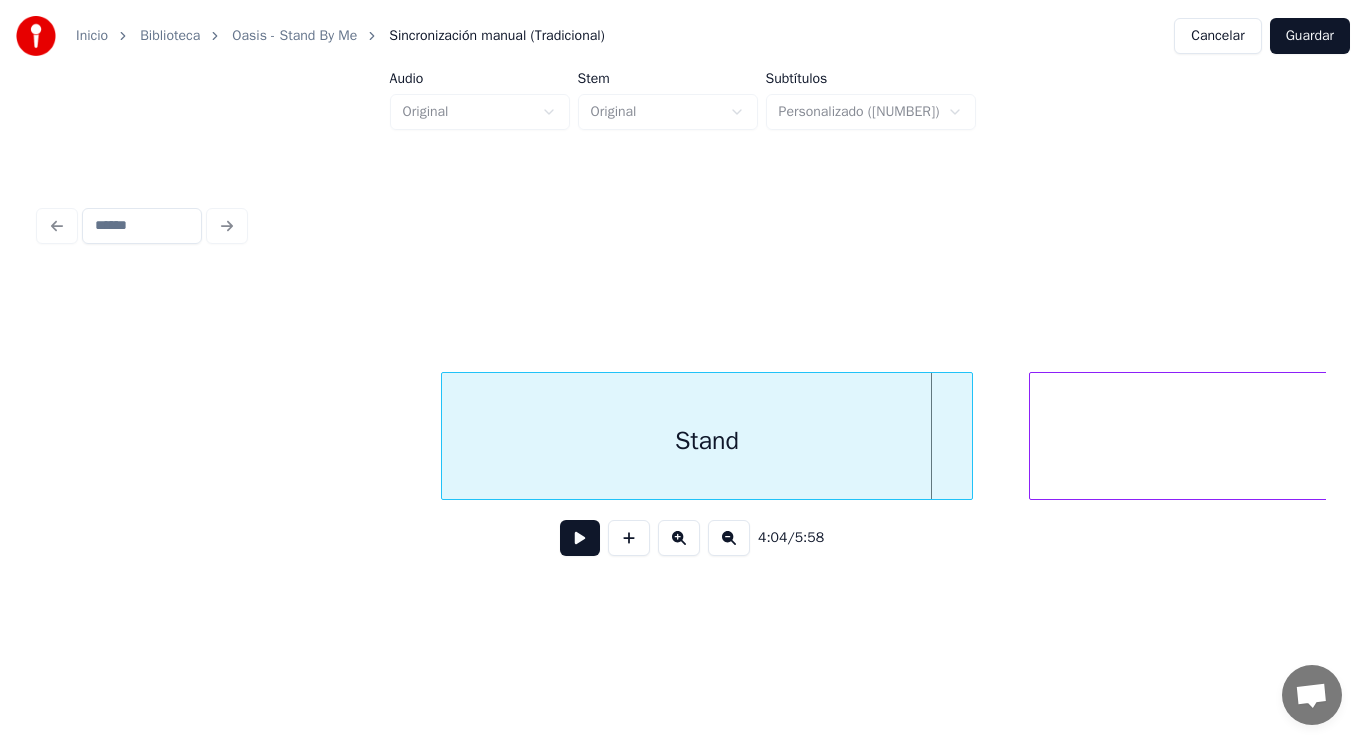 click on "Stand by" at bounding box center [-90420, 436] 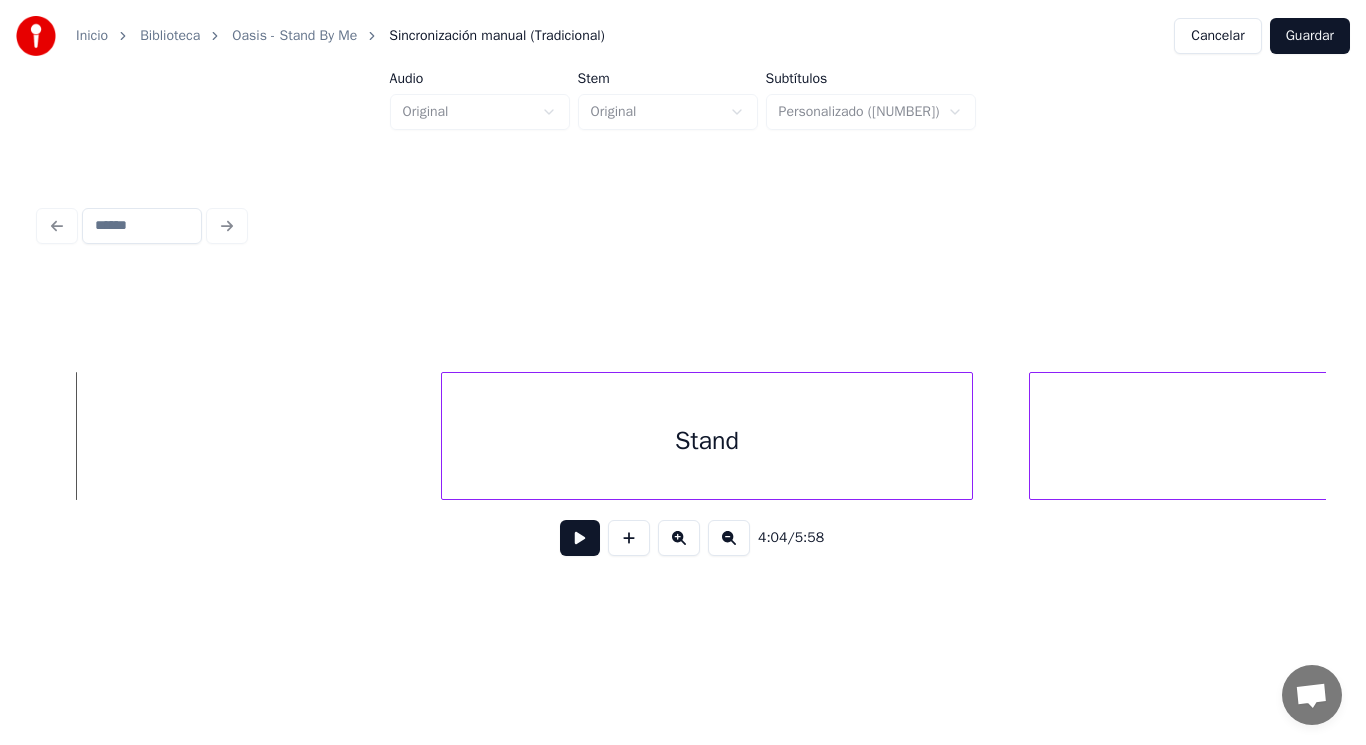 click at bounding box center (580, 538) 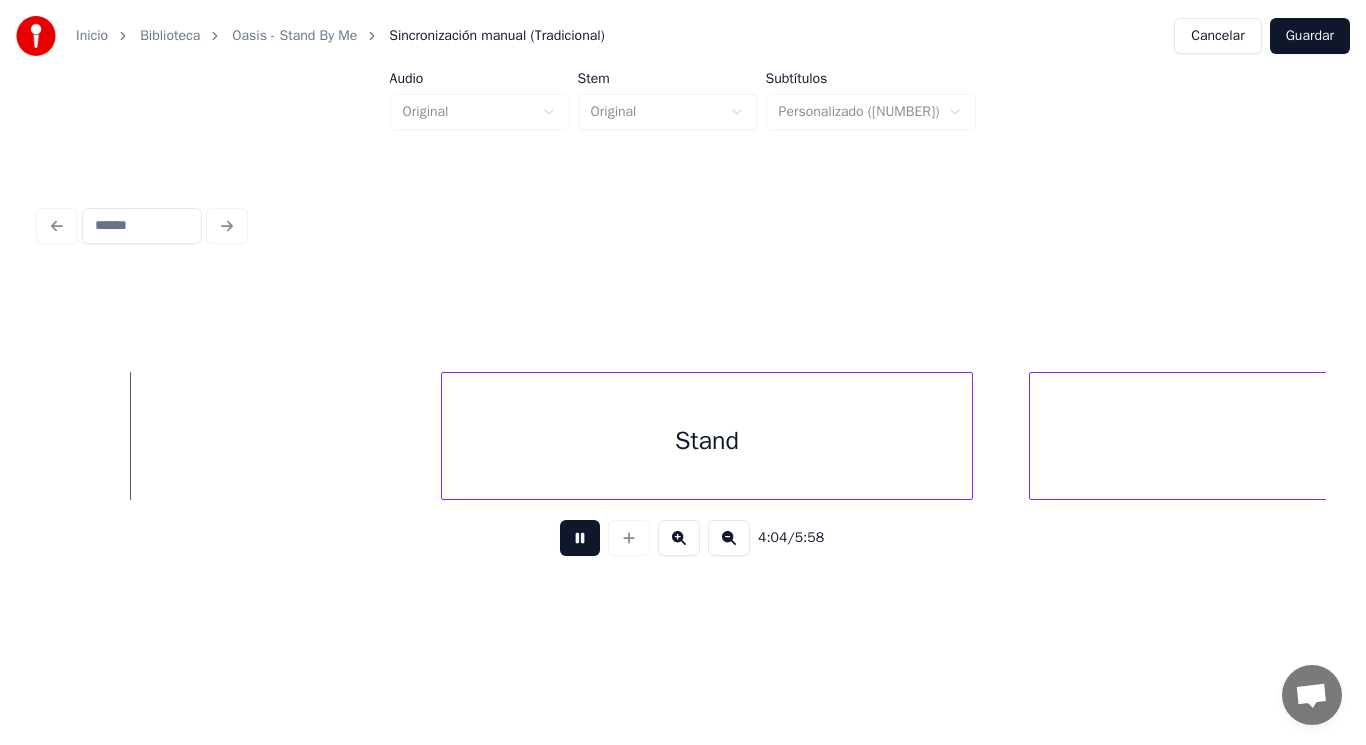 click at bounding box center [580, 538] 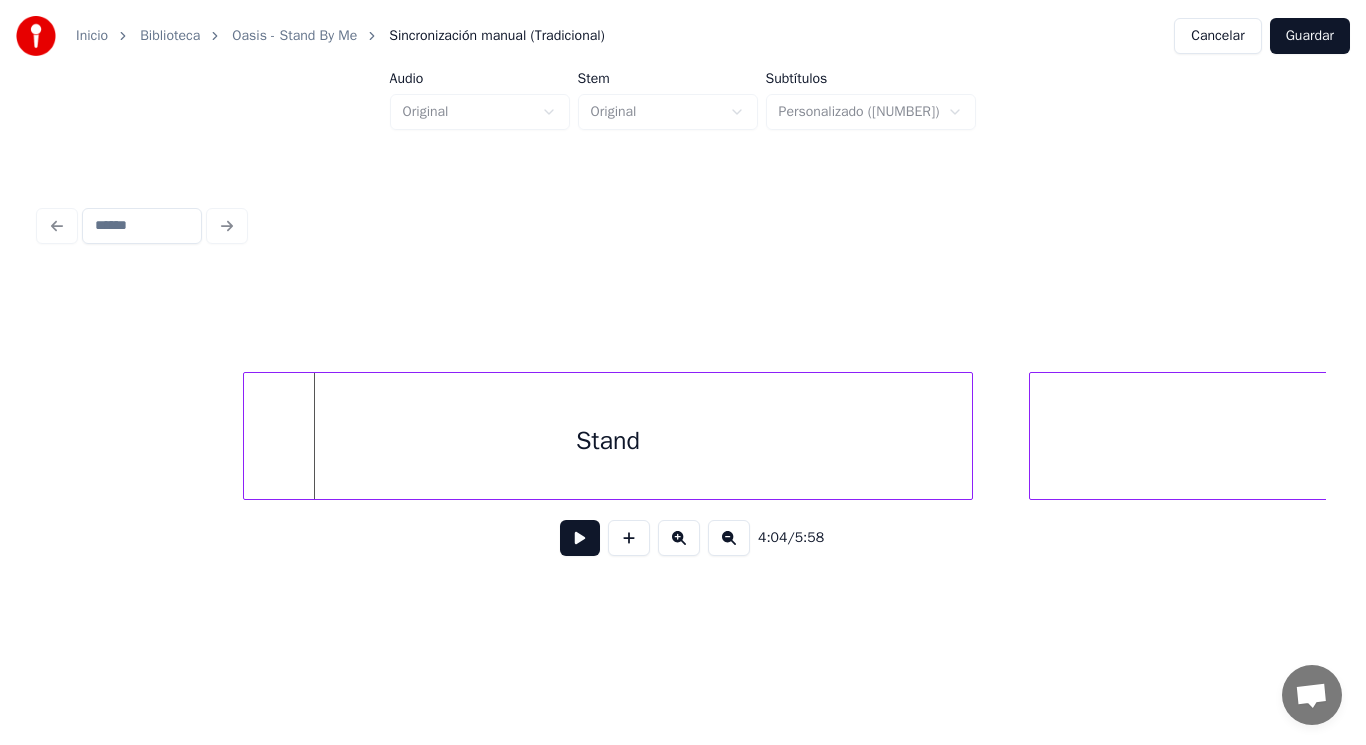 click at bounding box center (247, 436) 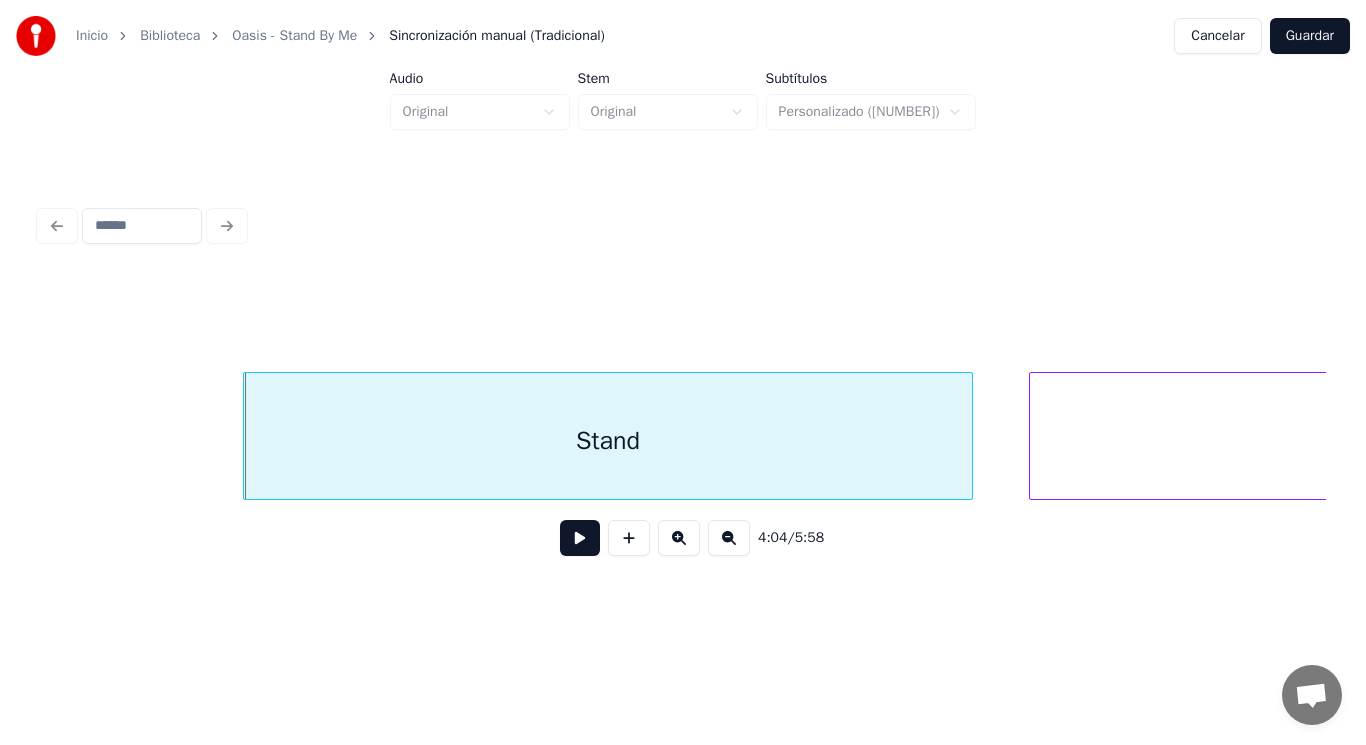 click at bounding box center (580, 538) 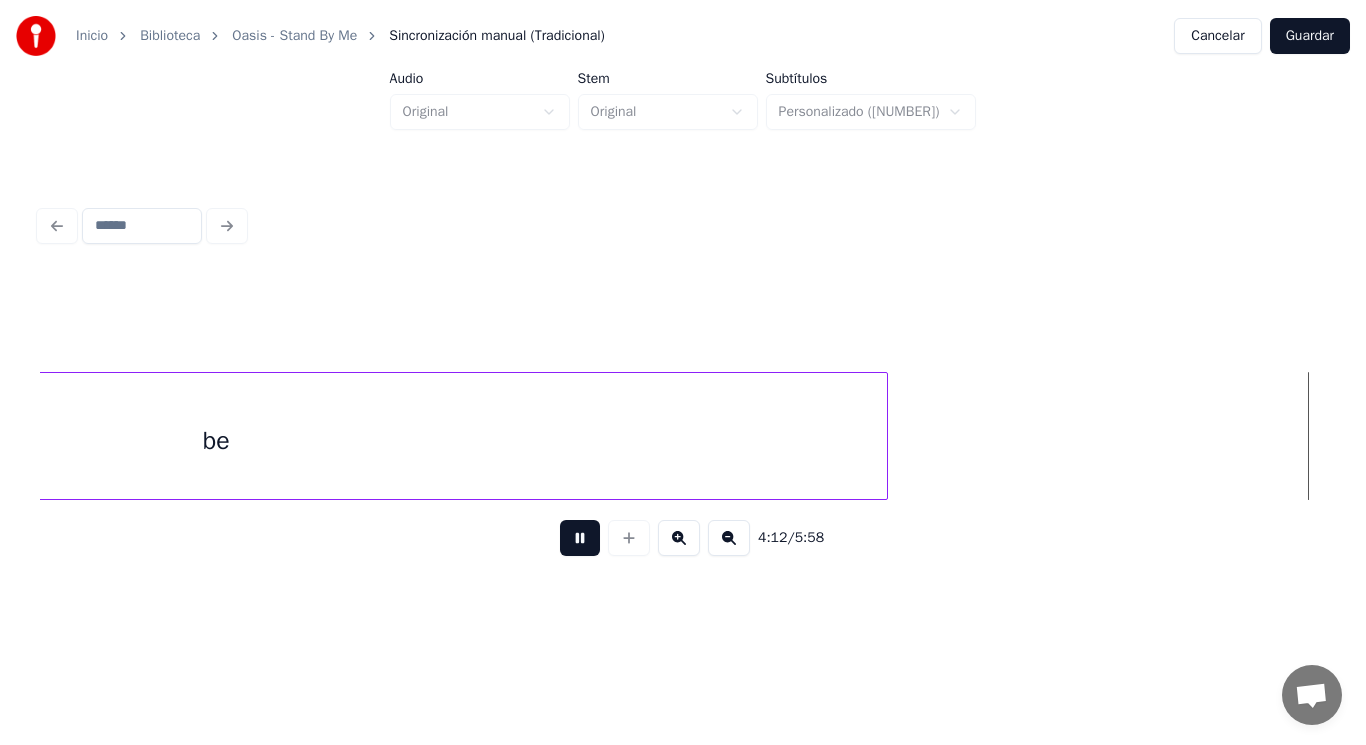 scroll, scrollTop: 0, scrollLeft: 353390, axis: horizontal 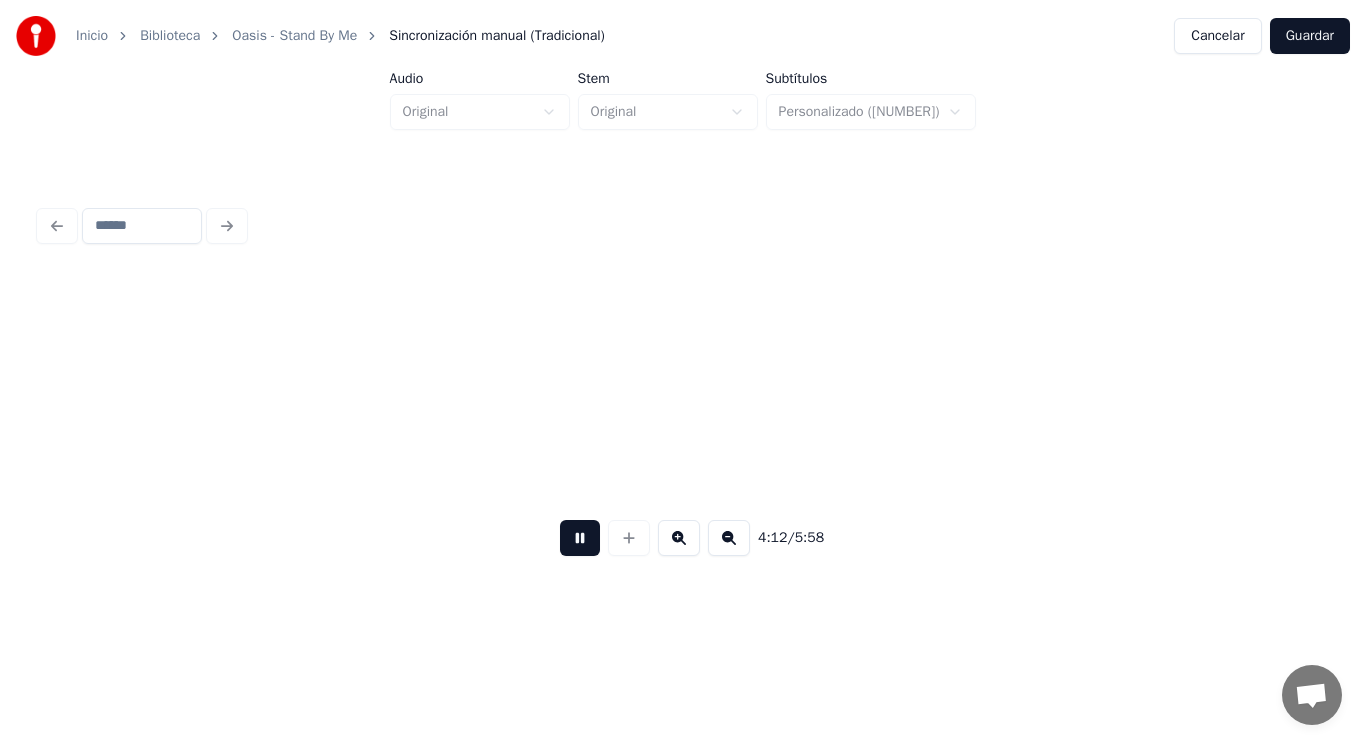 click at bounding box center (580, 538) 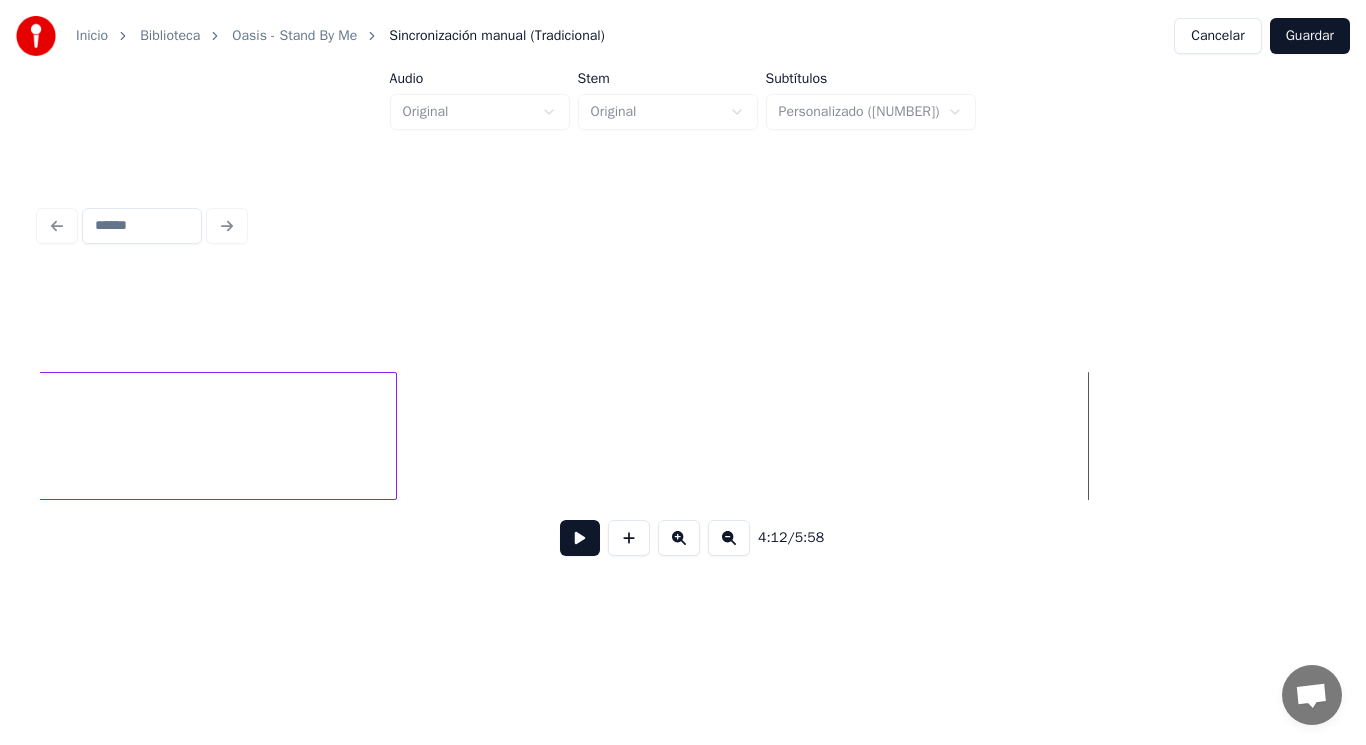 click on "be" at bounding box center [-275, 441] 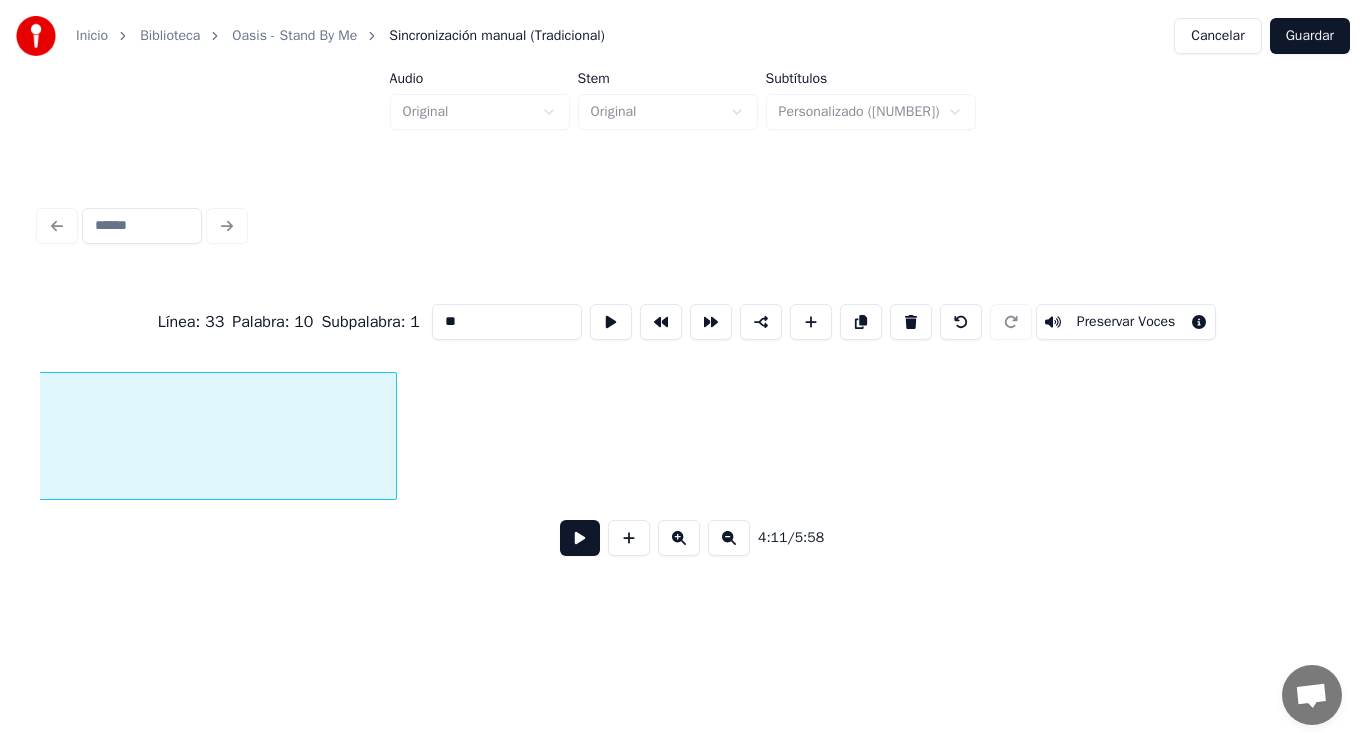 scroll, scrollTop: 0, scrollLeft: 351604, axis: horizontal 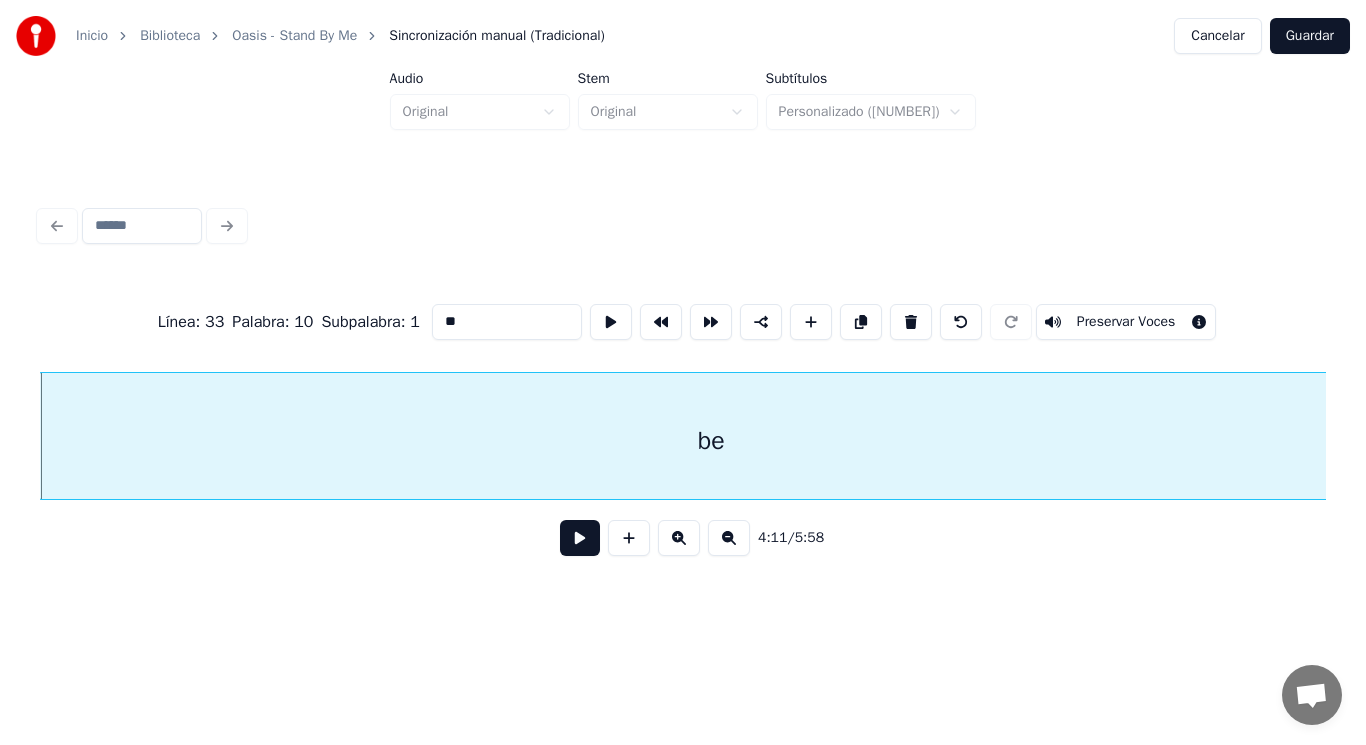 click at bounding box center [580, 538] 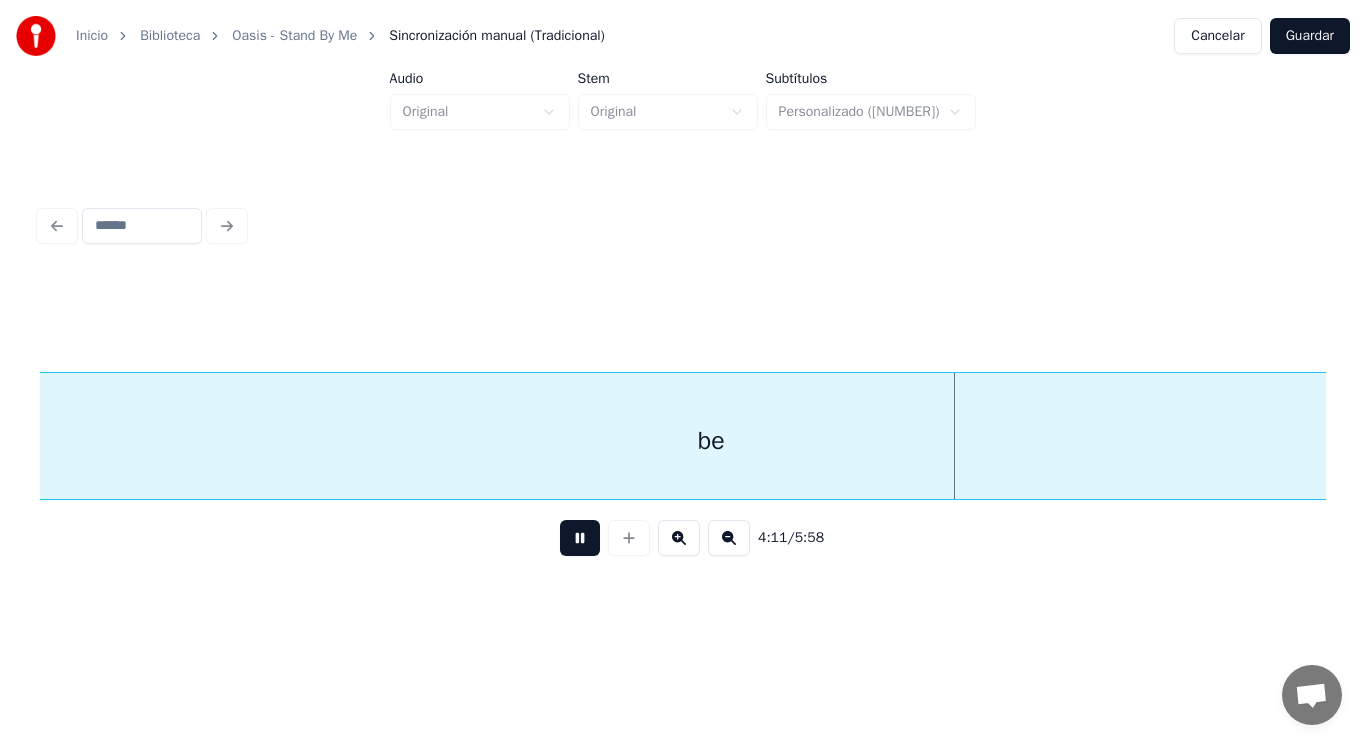 click at bounding box center [580, 538] 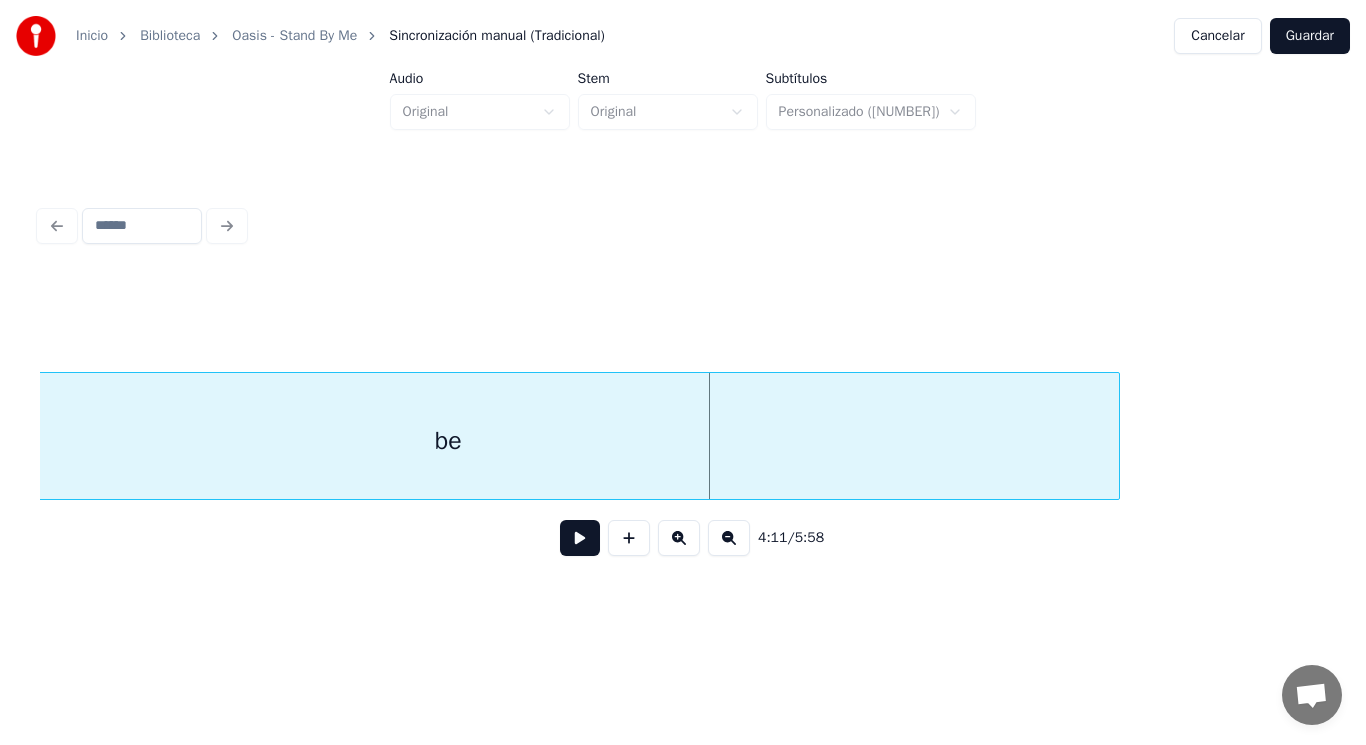 scroll, scrollTop: 0, scrollLeft: 351884, axis: horizontal 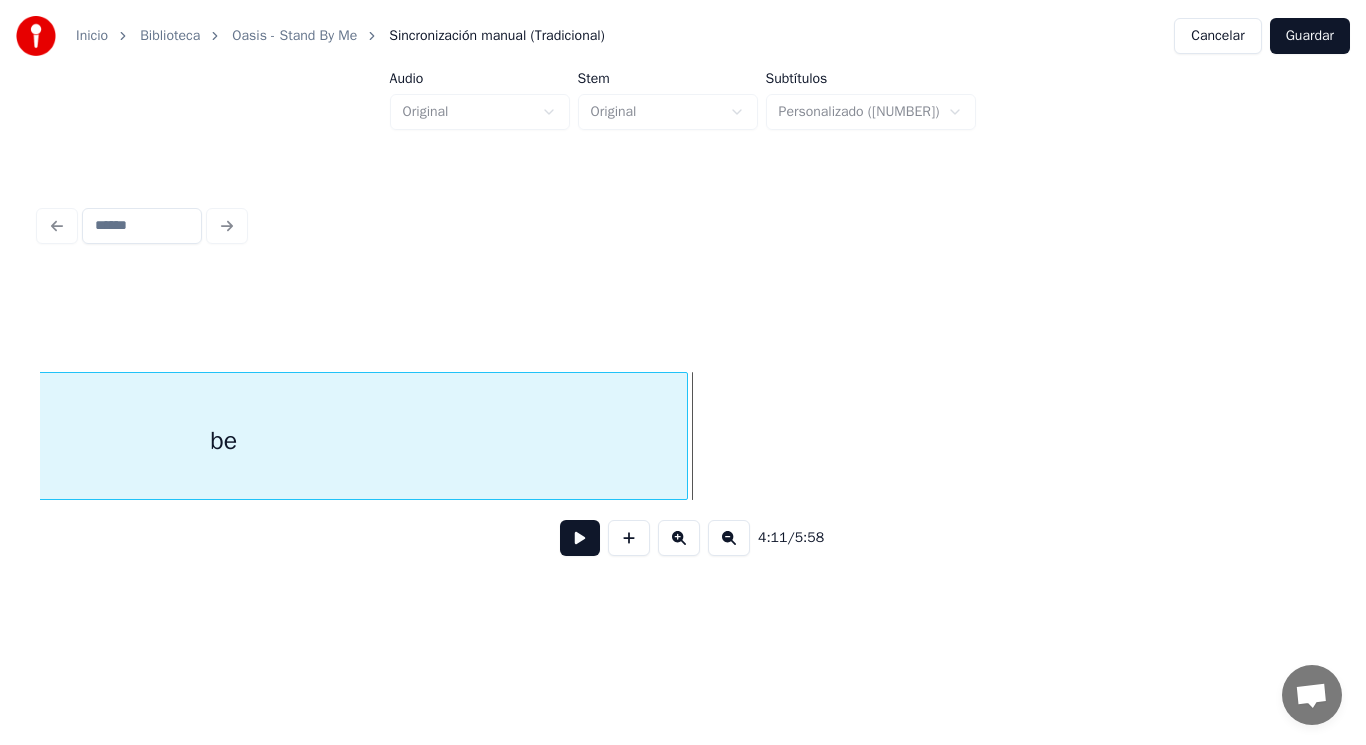 click at bounding box center [684, 436] 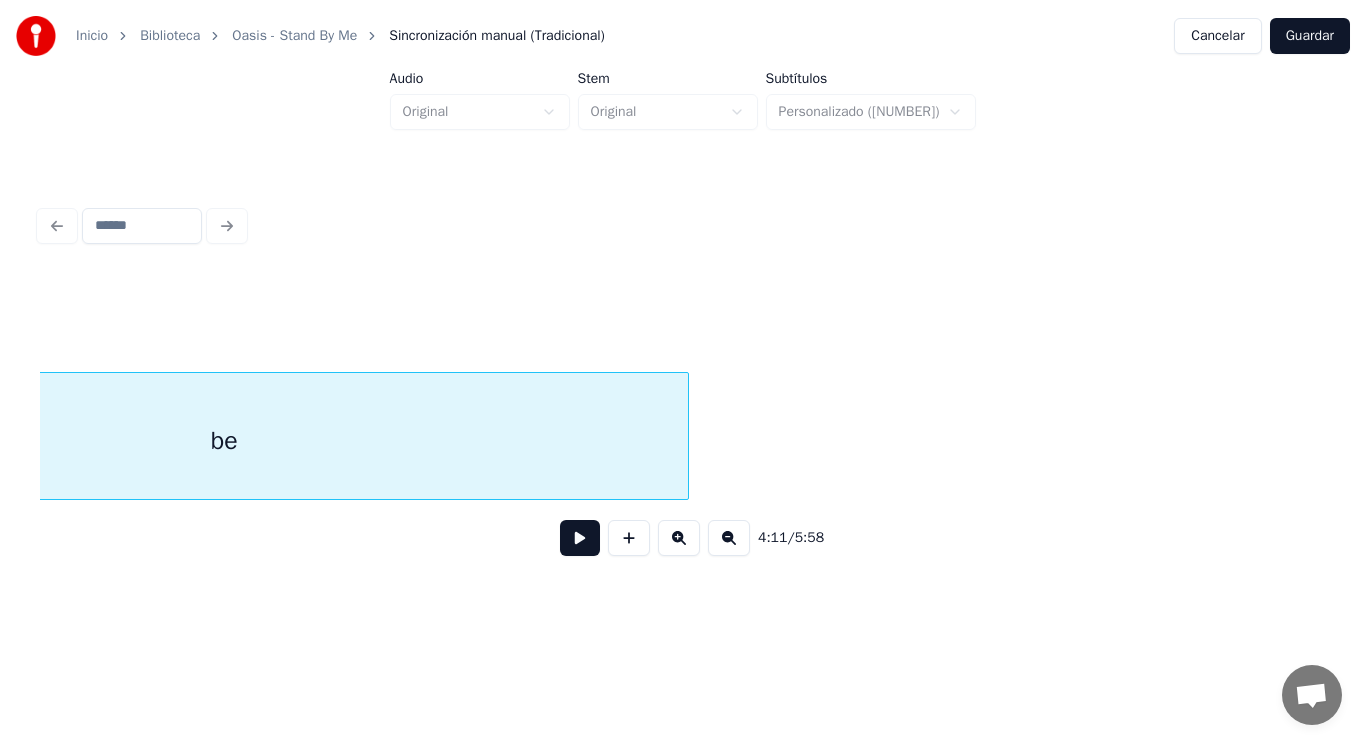 scroll, scrollTop: 0, scrollLeft: 351604, axis: horizontal 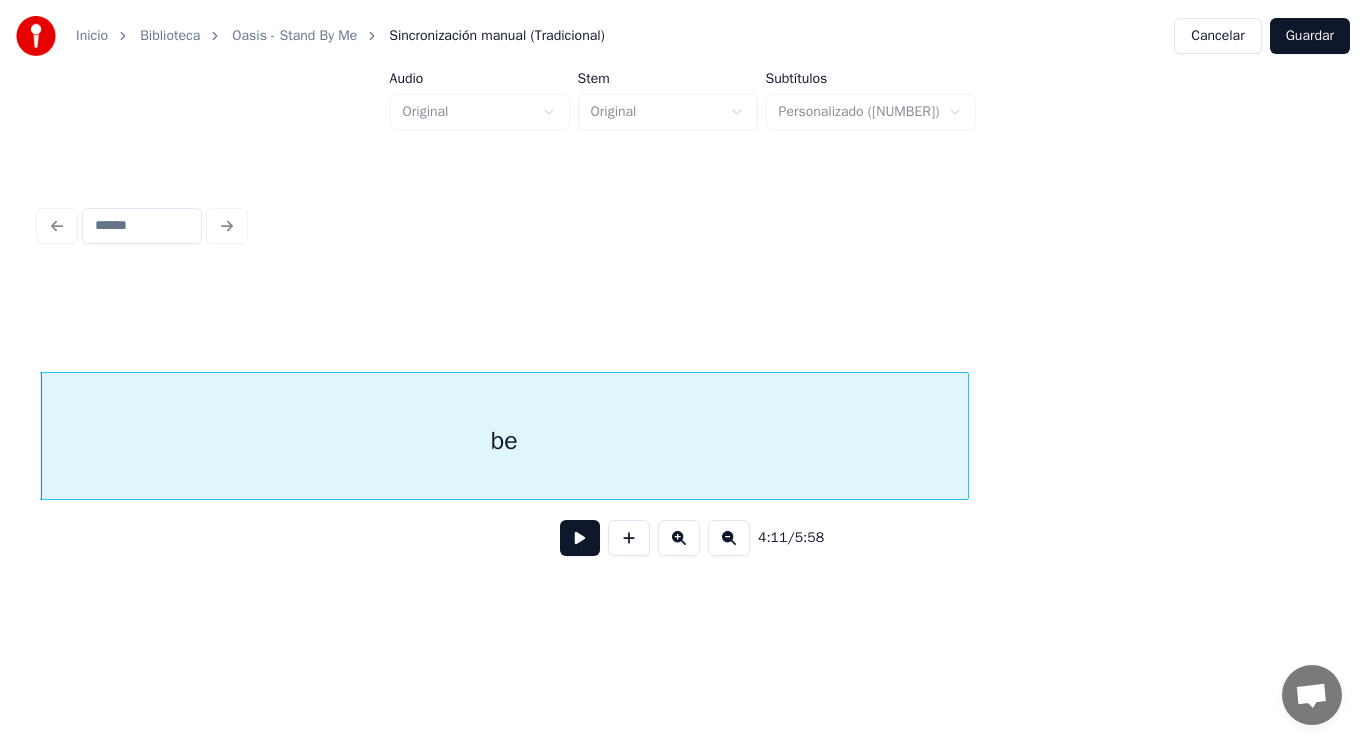 click at bounding box center [580, 538] 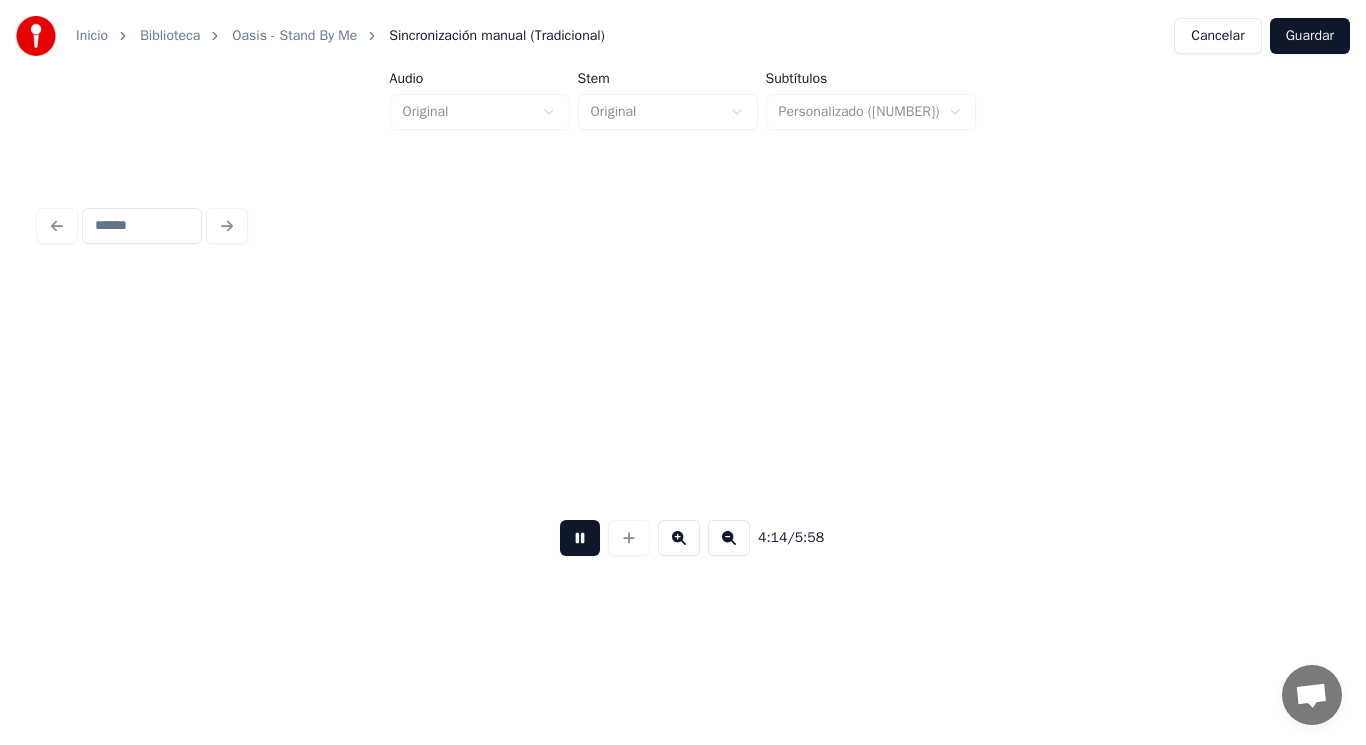 scroll, scrollTop: 0, scrollLeft: 356811, axis: horizontal 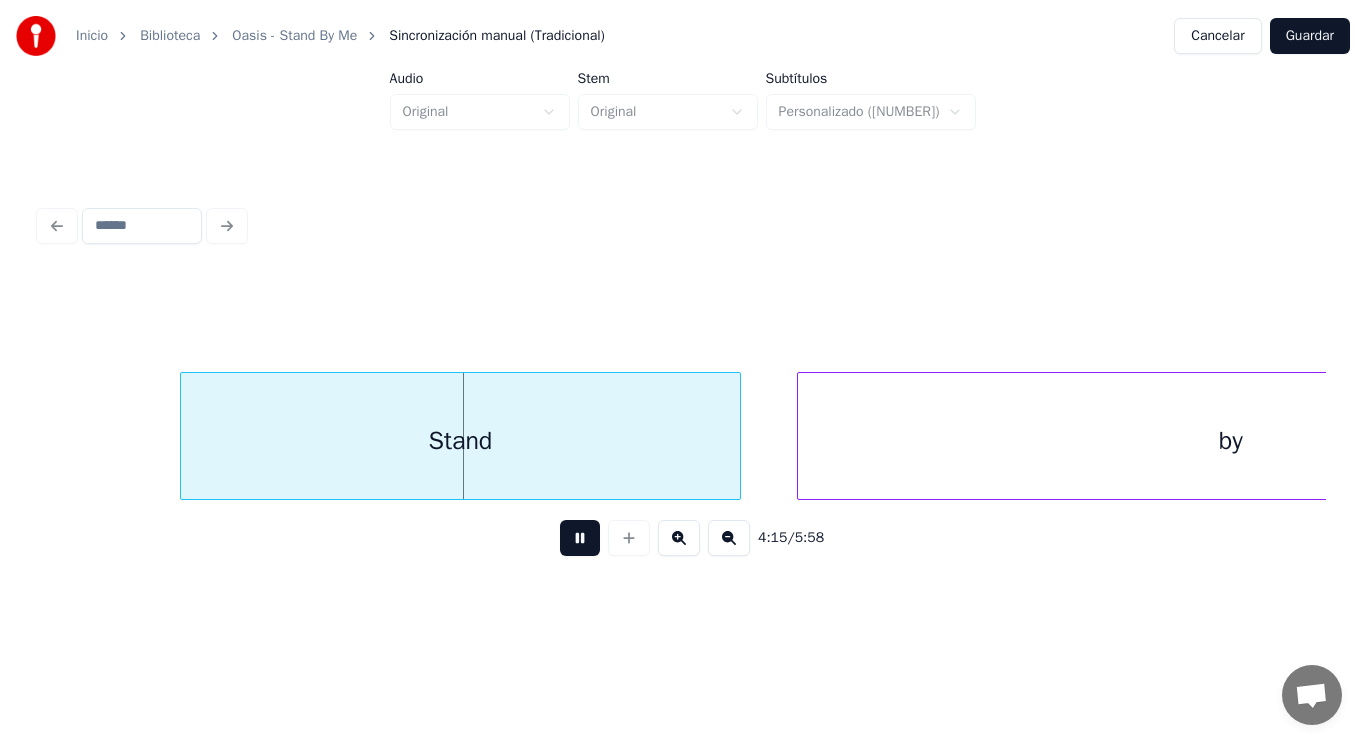 click at bounding box center [580, 538] 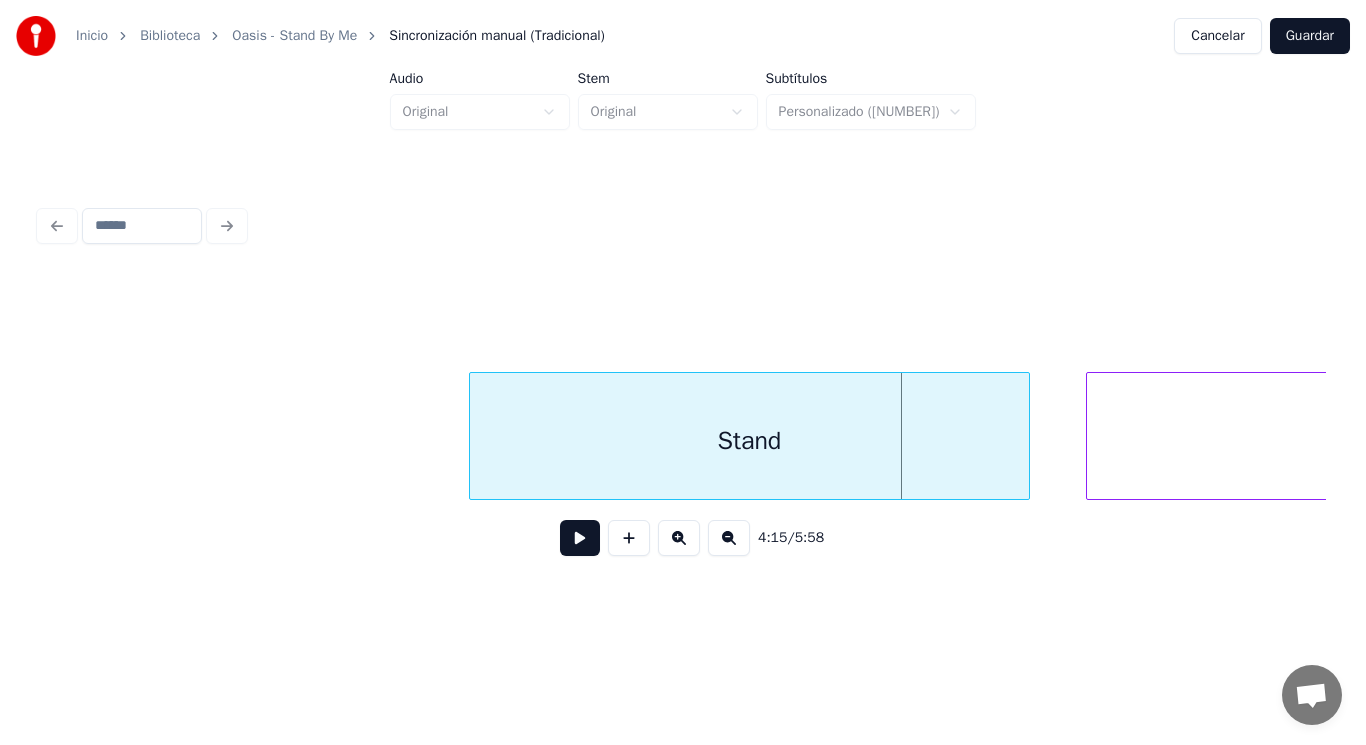 scroll, scrollTop: 0, scrollLeft: 356491, axis: horizontal 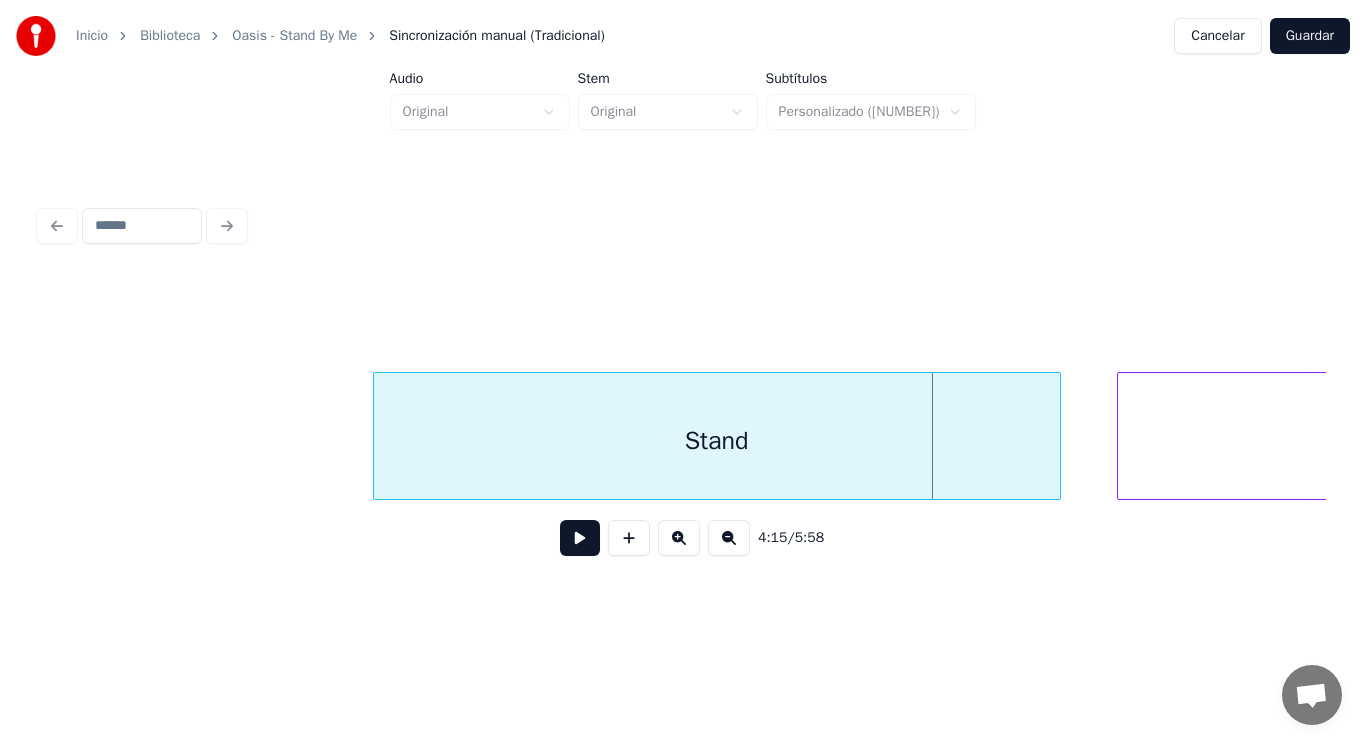 click at bounding box center (377, 436) 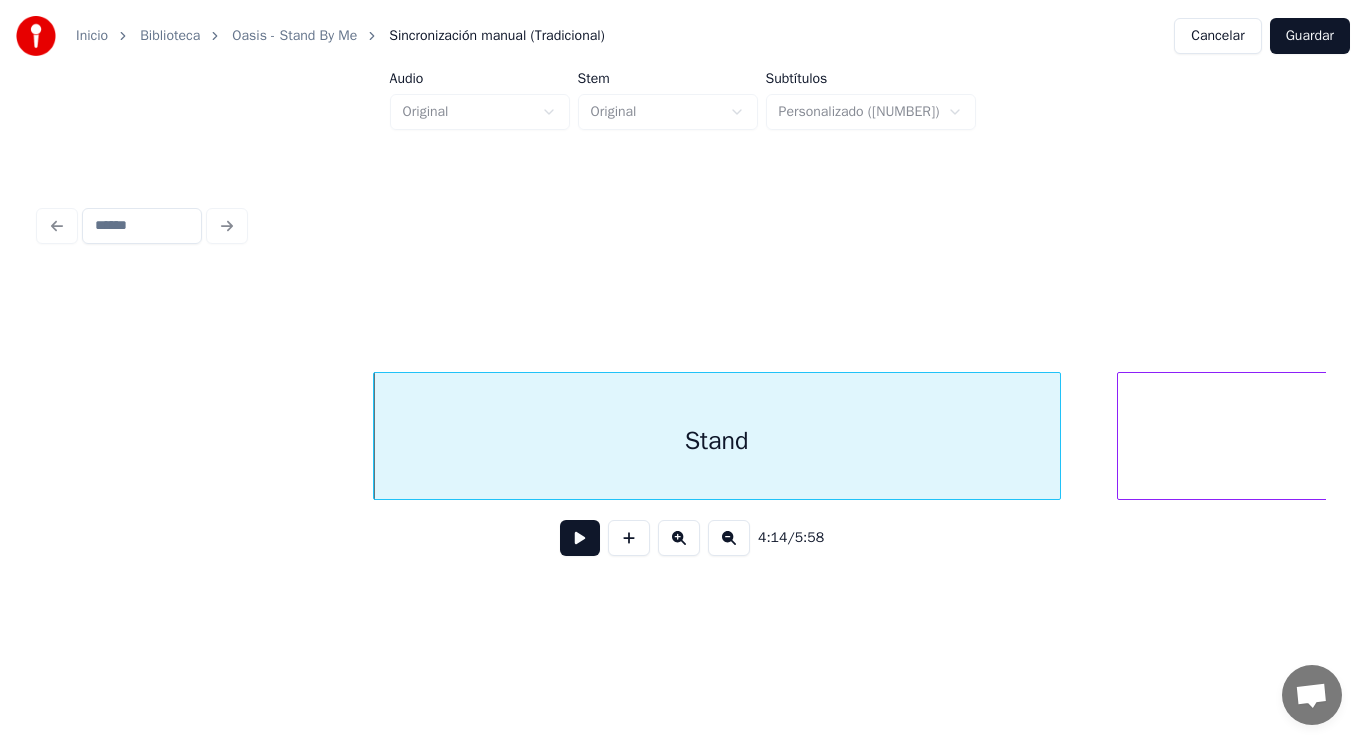 click at bounding box center [580, 538] 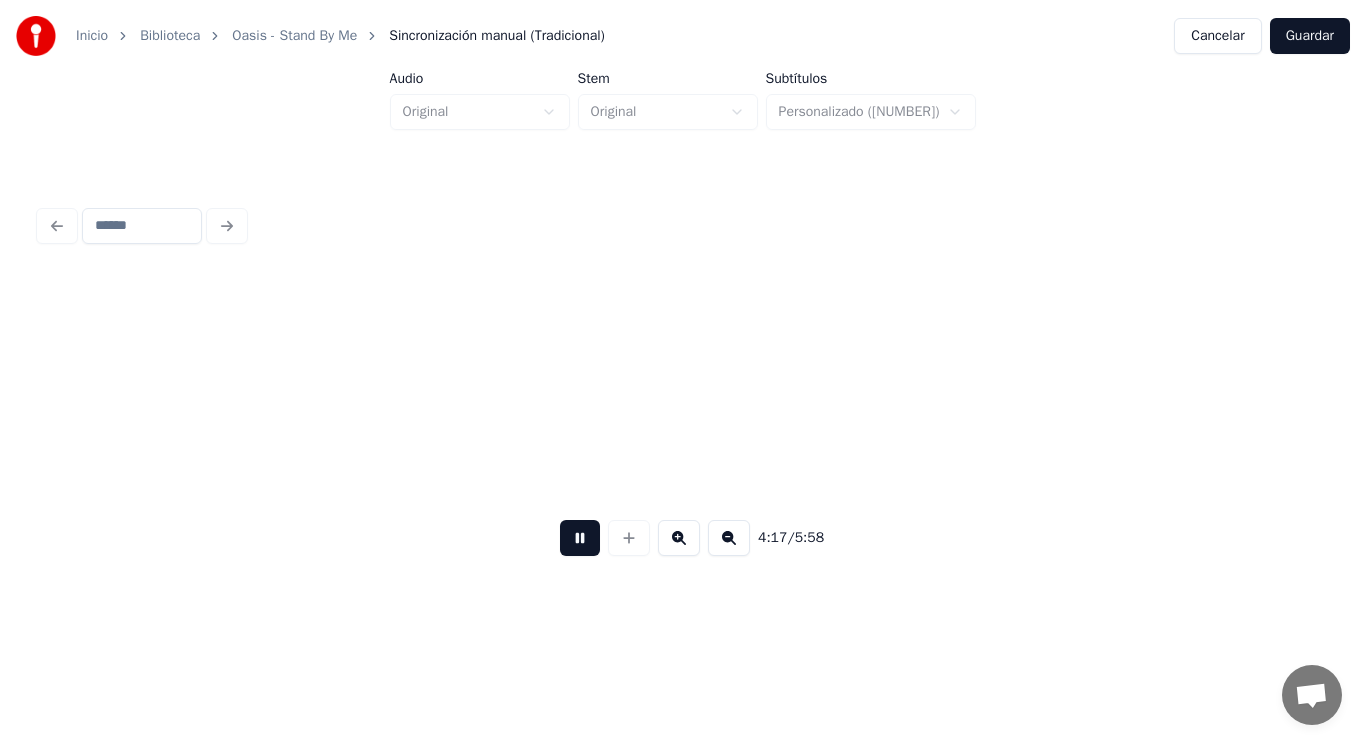 scroll, scrollTop: 0, scrollLeft: 360380, axis: horizontal 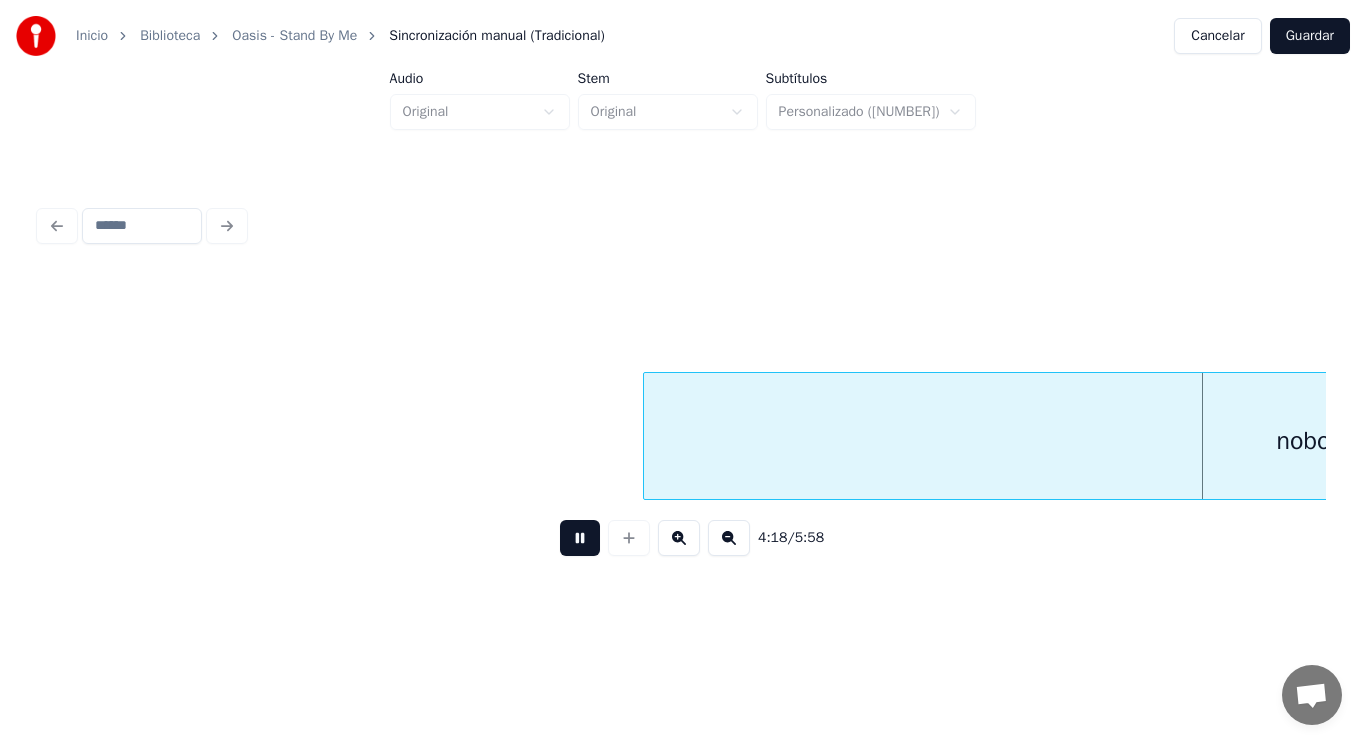 click at bounding box center [580, 538] 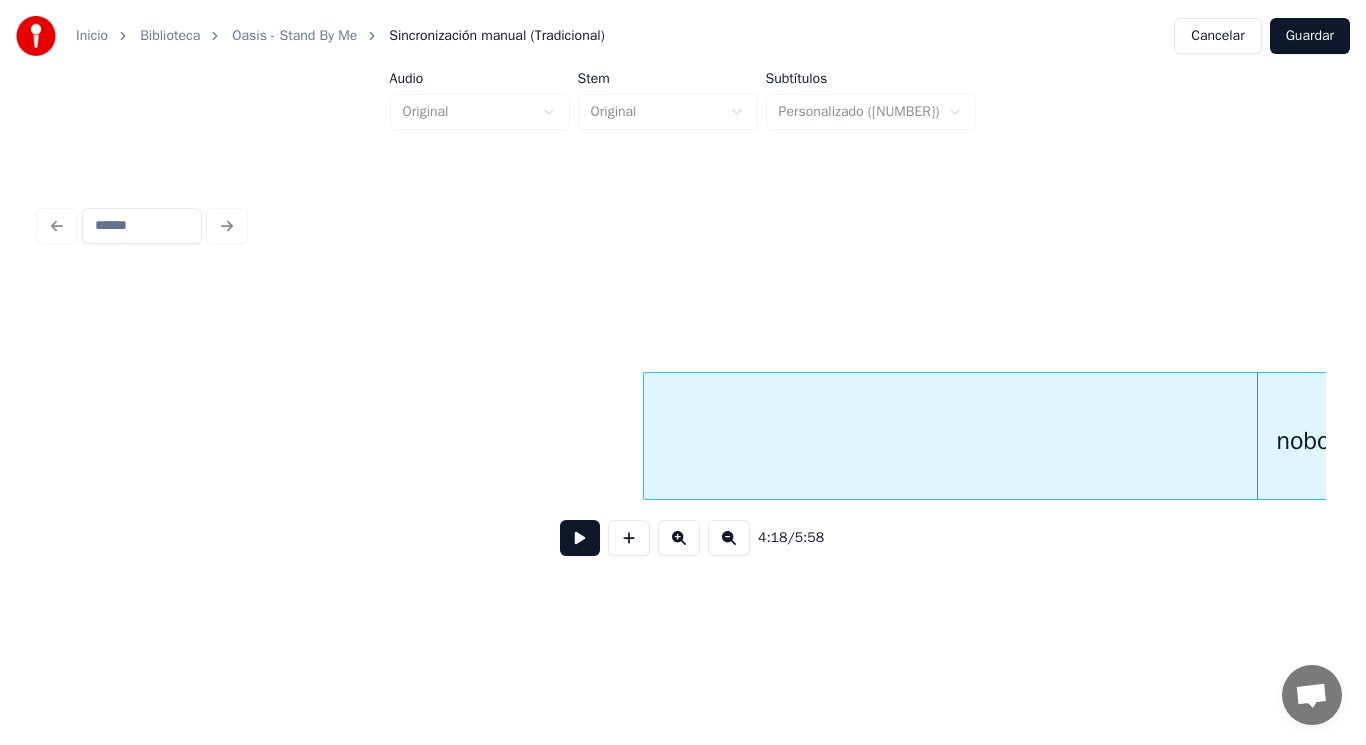 click at bounding box center [580, 538] 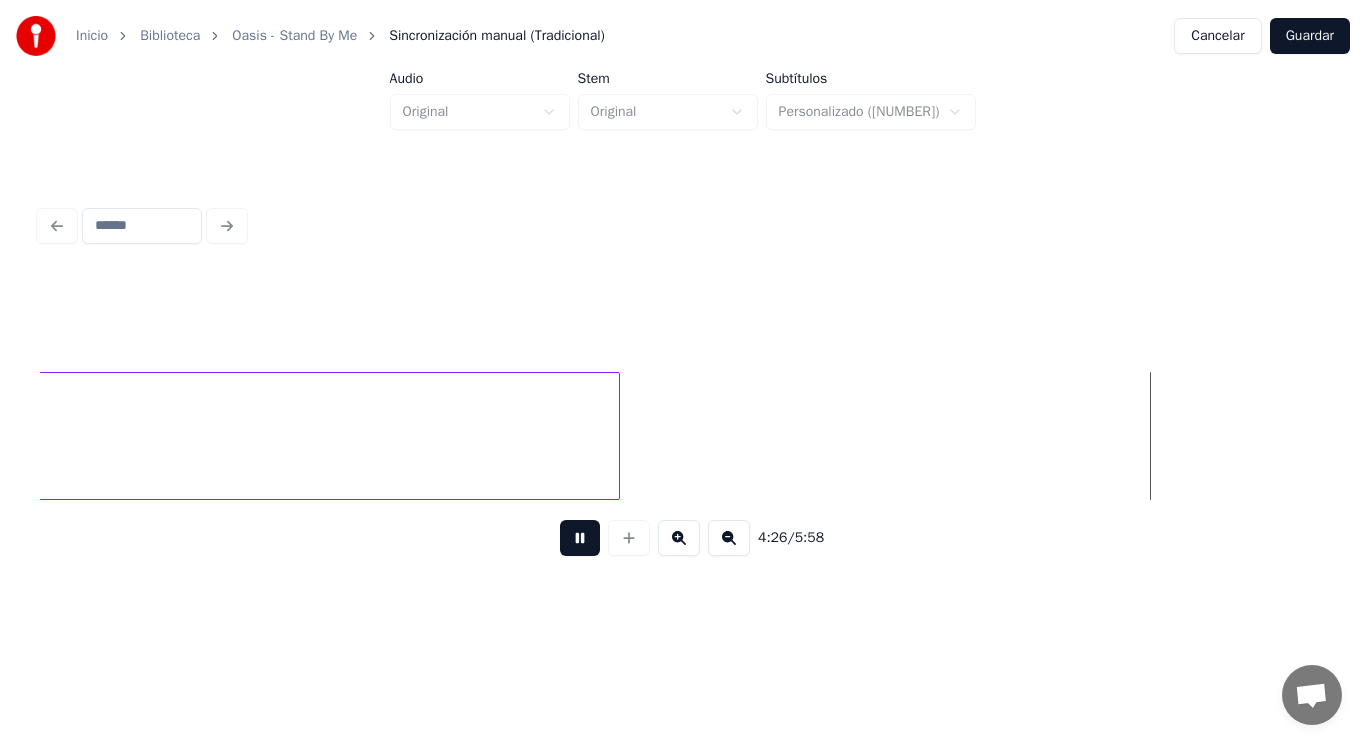 scroll, scrollTop: 0, scrollLeft: 373411, axis: horizontal 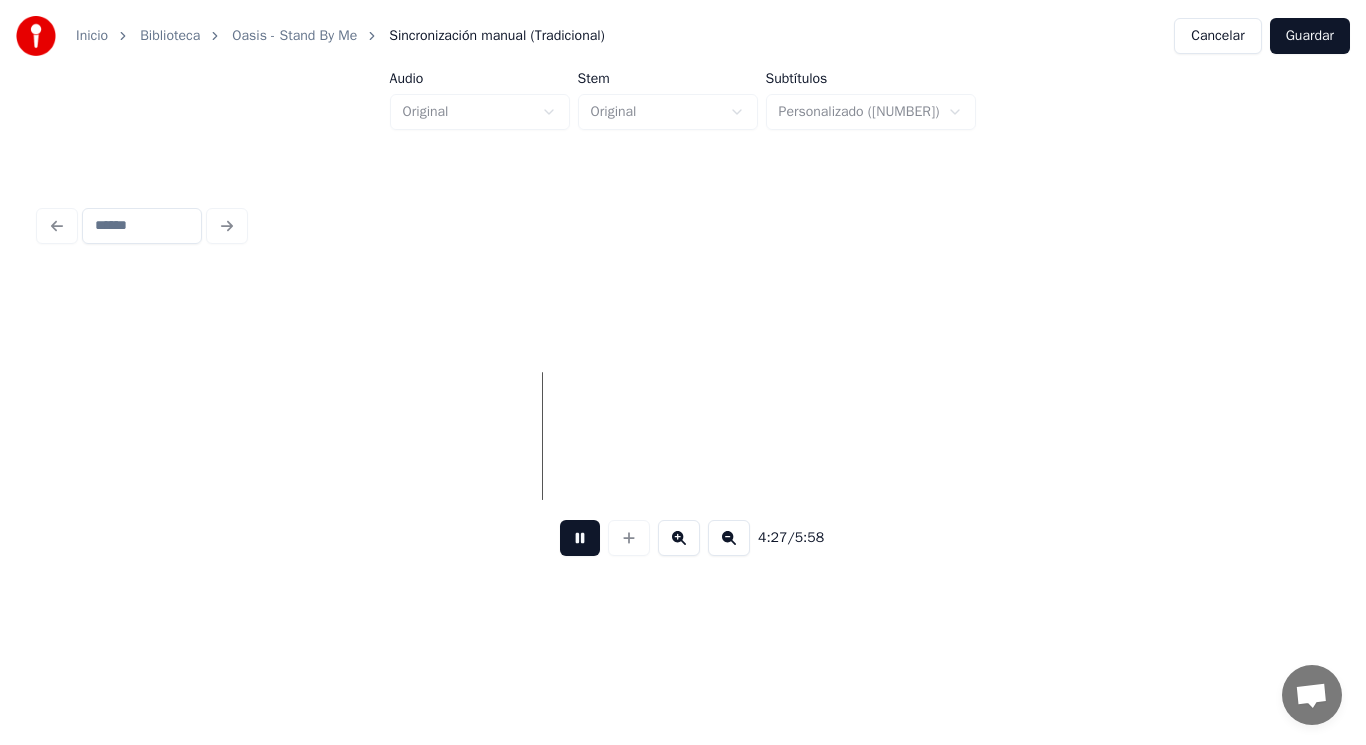 click at bounding box center [580, 538] 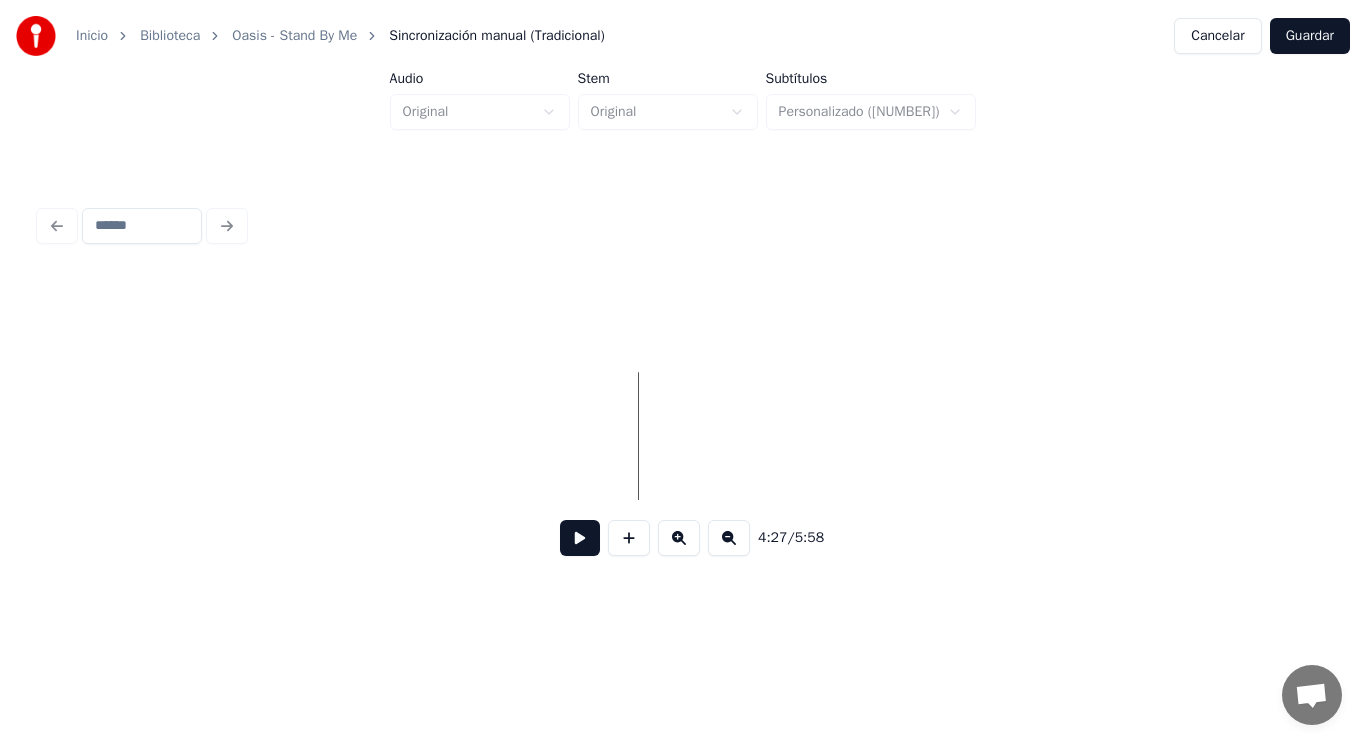 click at bounding box center [580, 538] 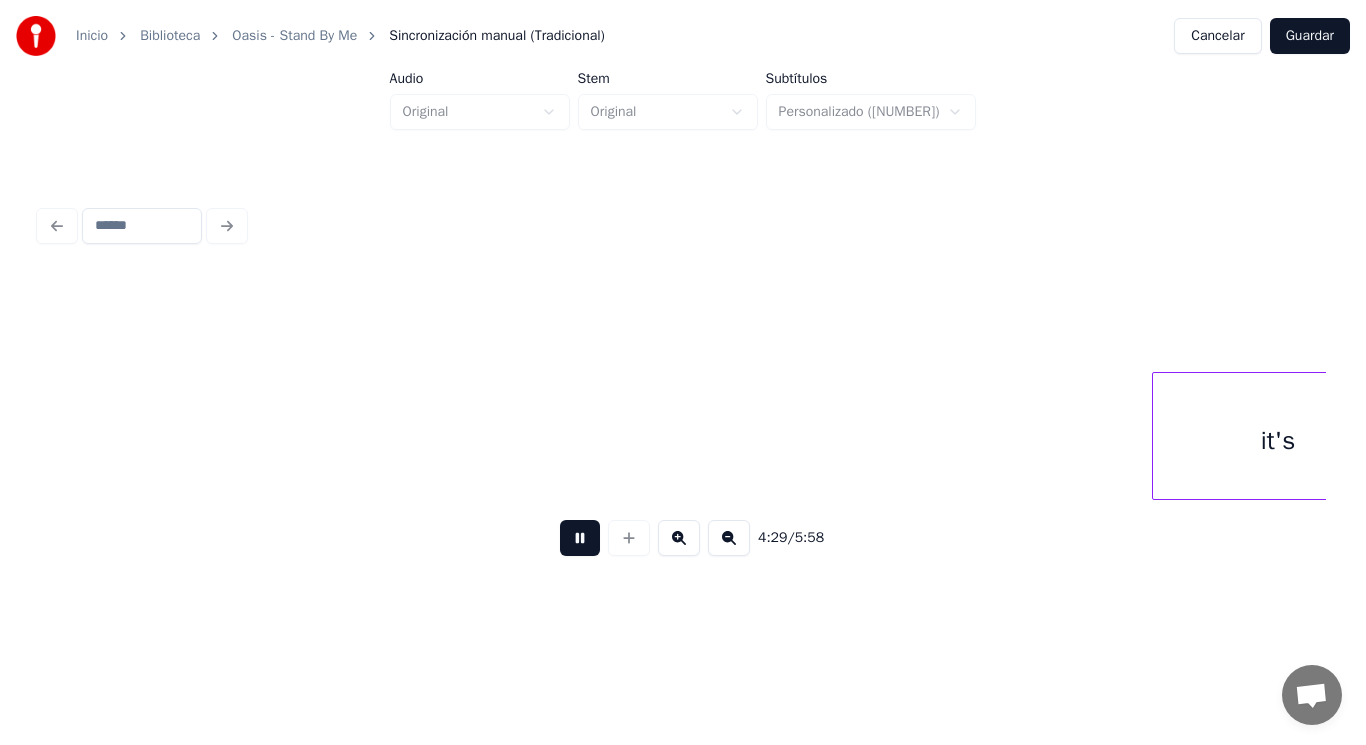 scroll, scrollTop: 0, scrollLeft: 377307, axis: horizontal 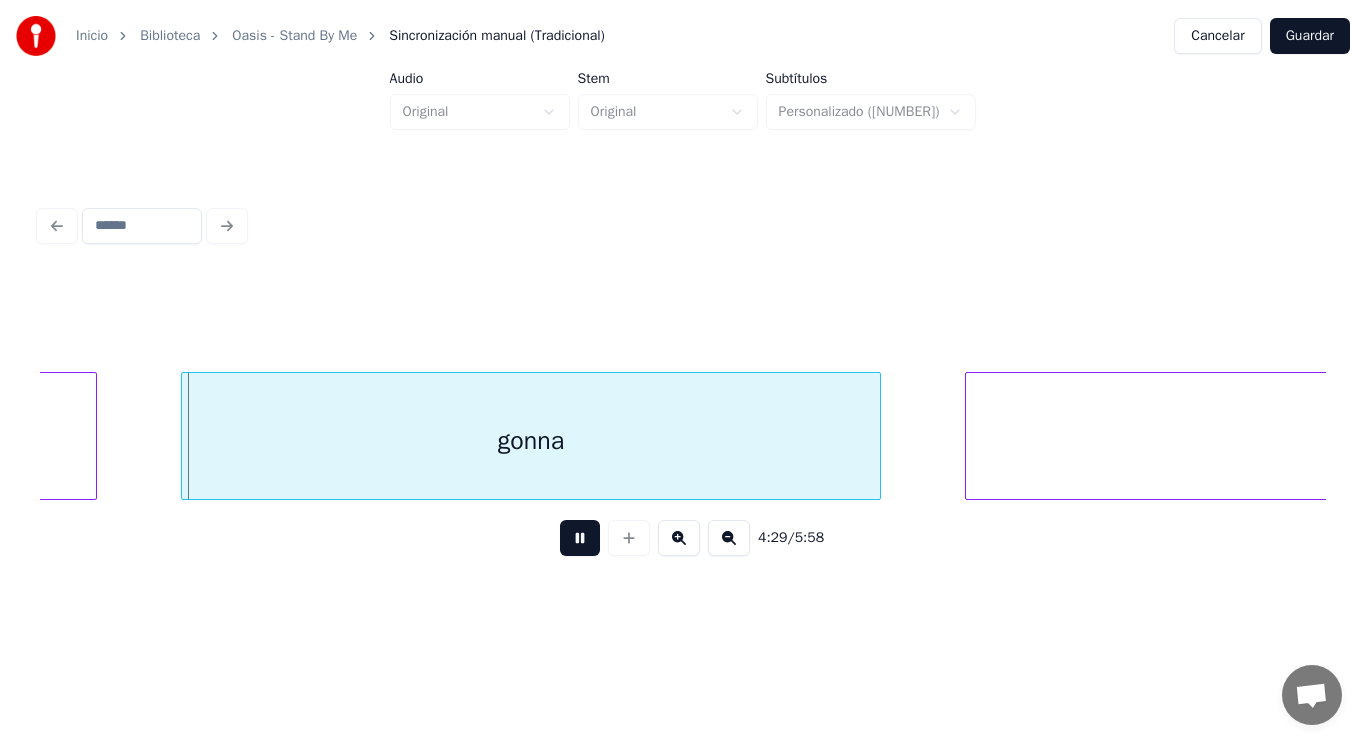 click at bounding box center (580, 538) 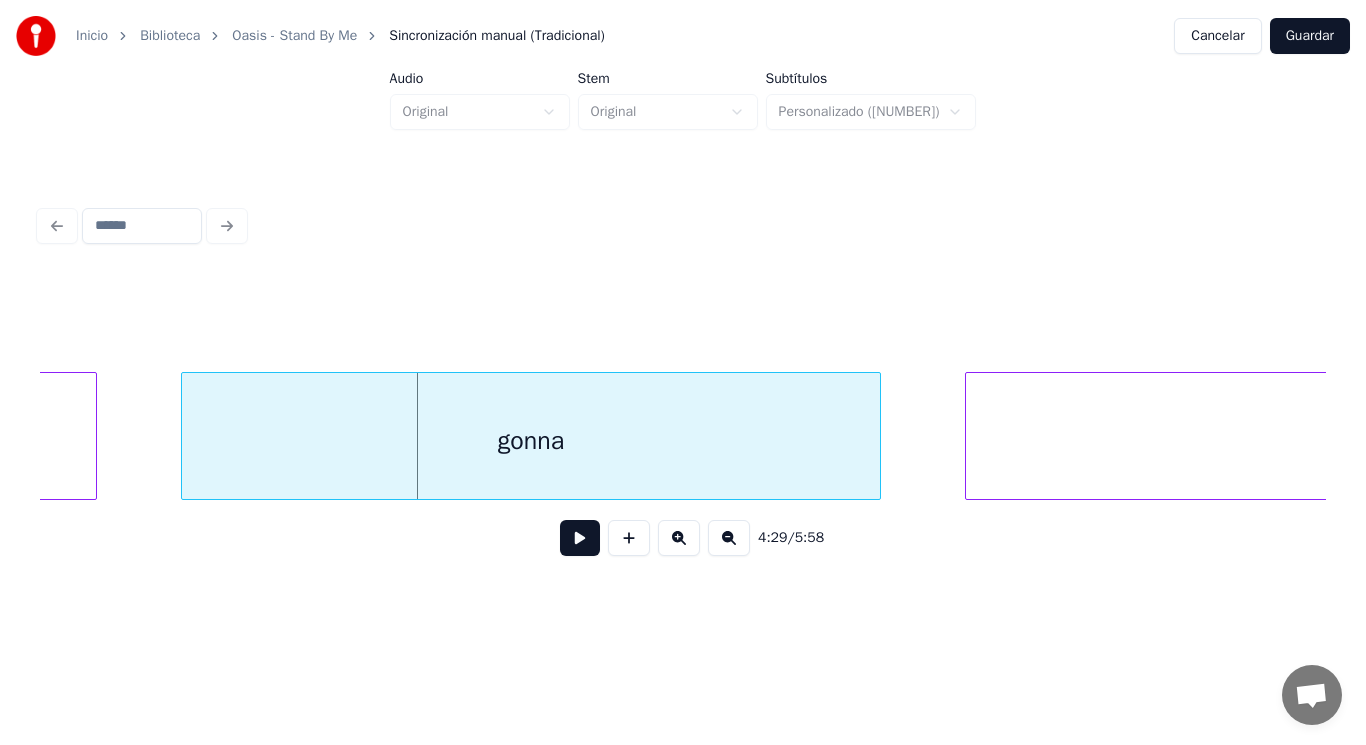 click at bounding box center [580, 538] 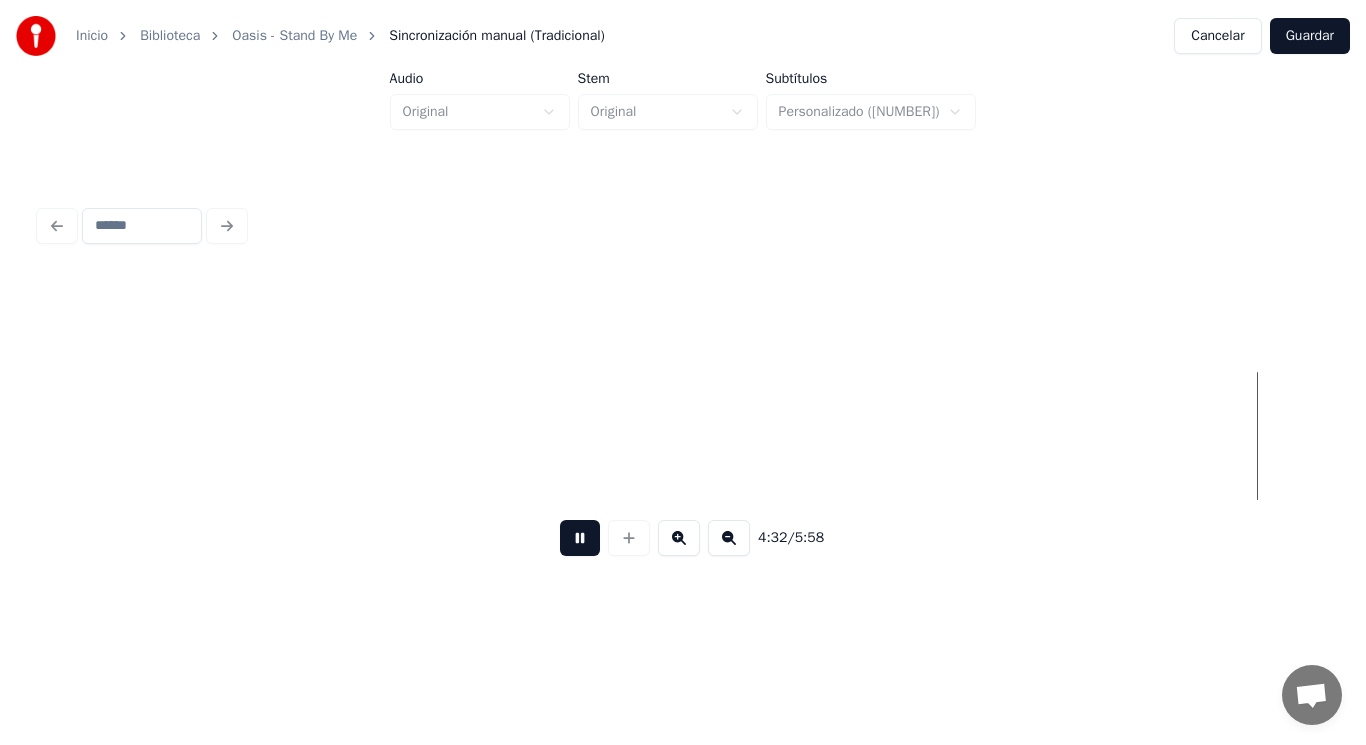 click at bounding box center (580, 538) 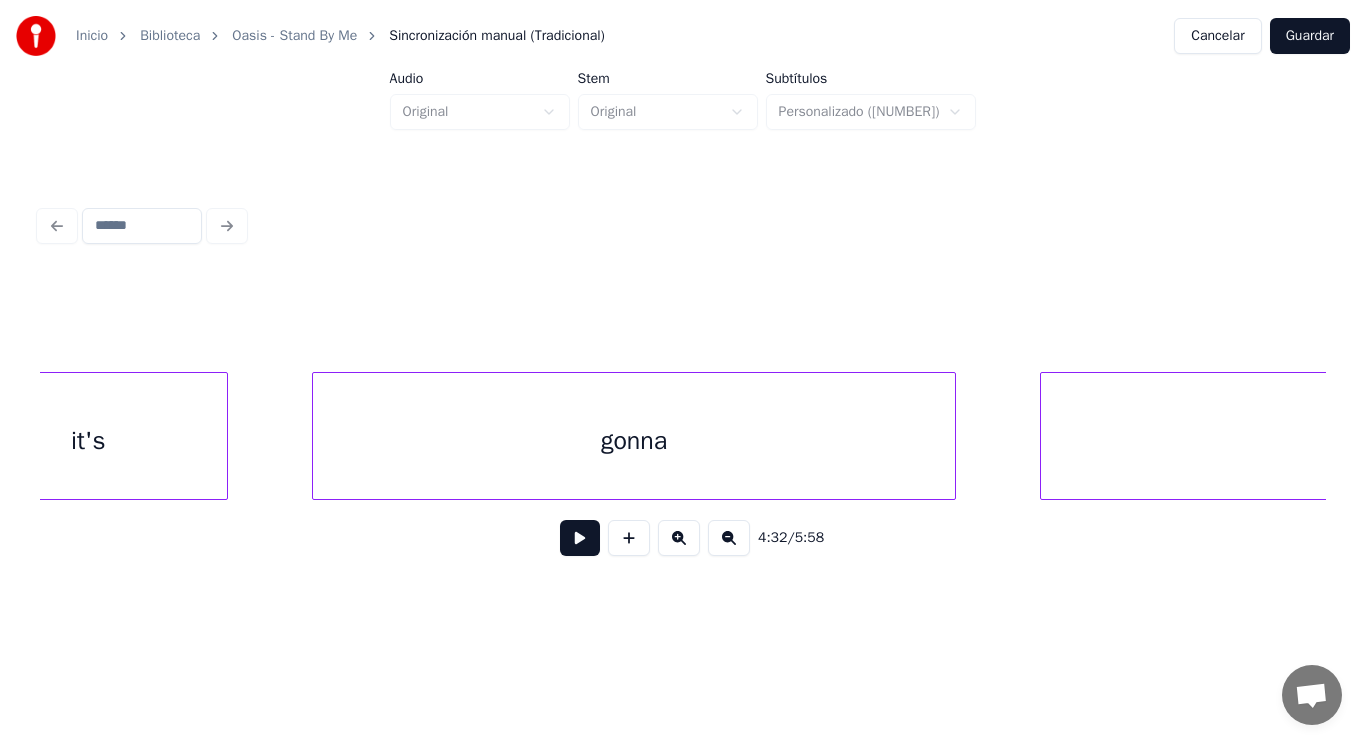 scroll, scrollTop: 0, scrollLeft: 384288, axis: horizontal 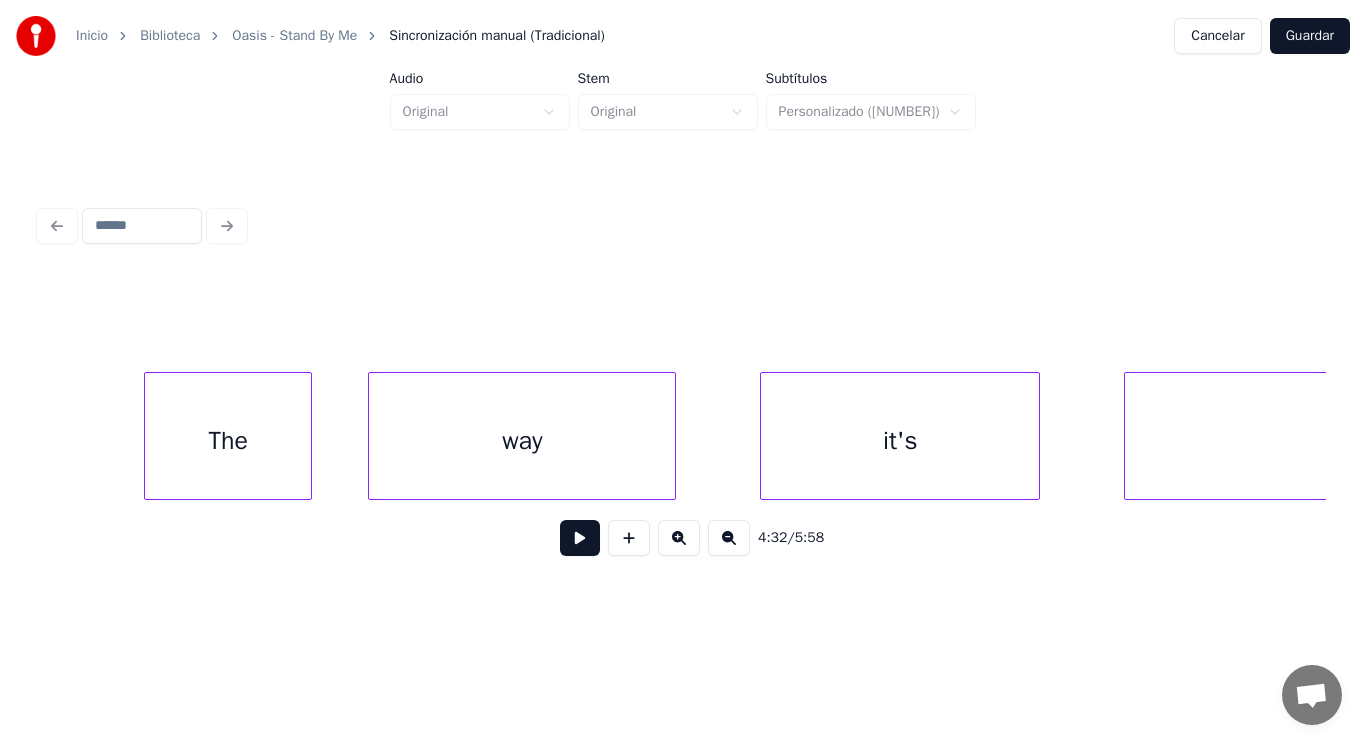 click on "The" at bounding box center [228, 441] 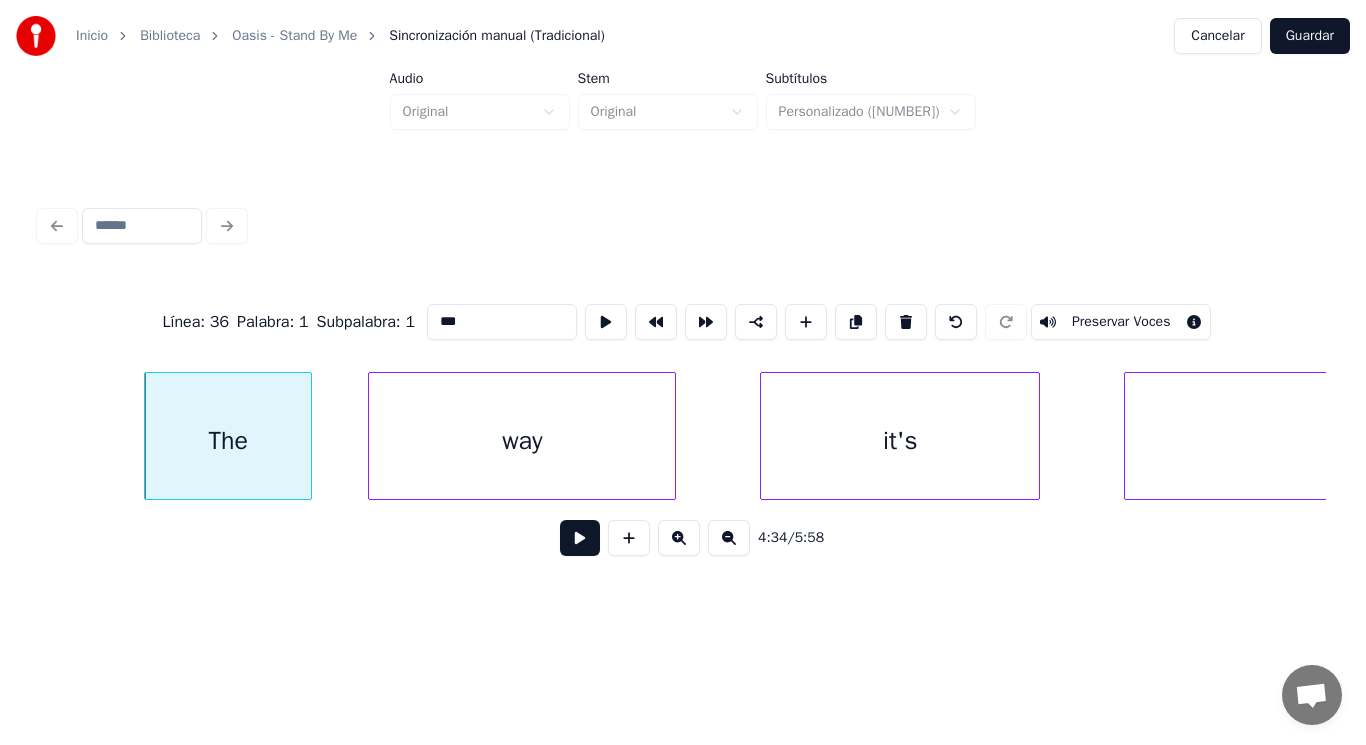 click at bounding box center (580, 538) 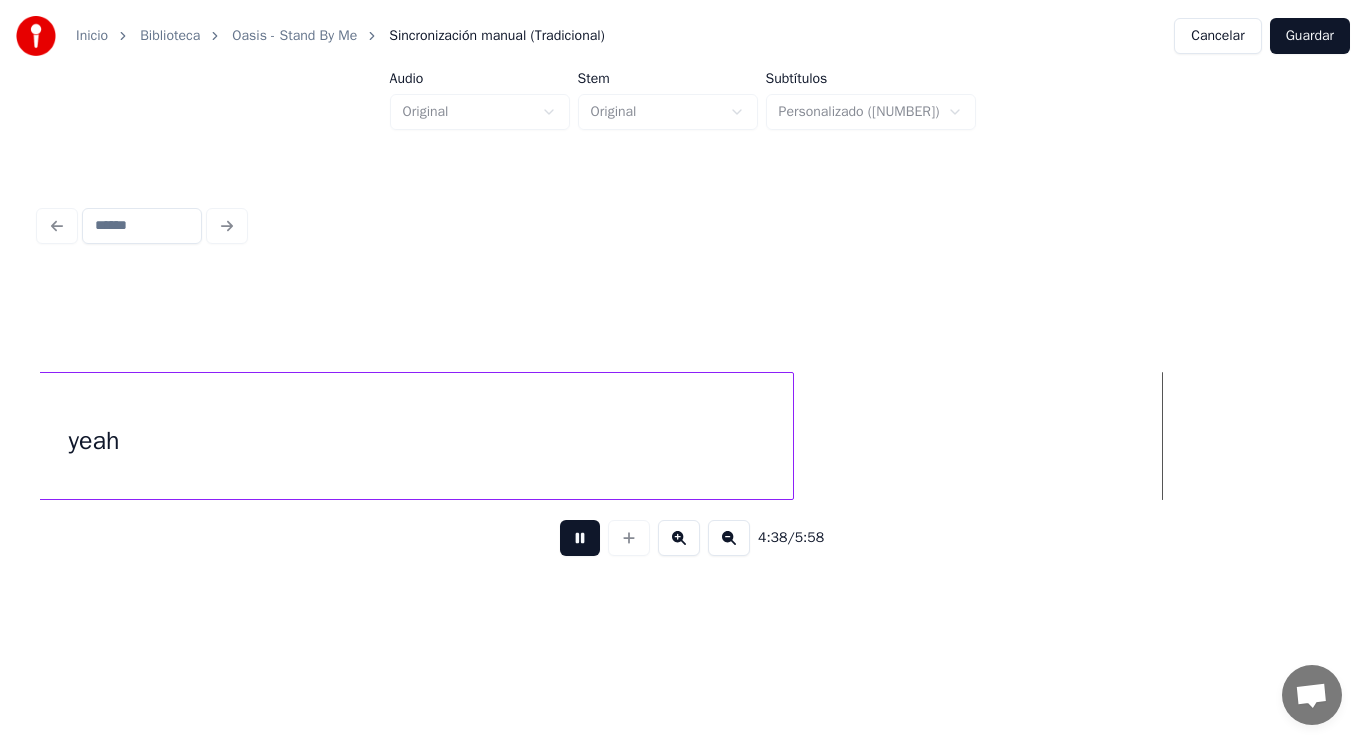 click at bounding box center [580, 538] 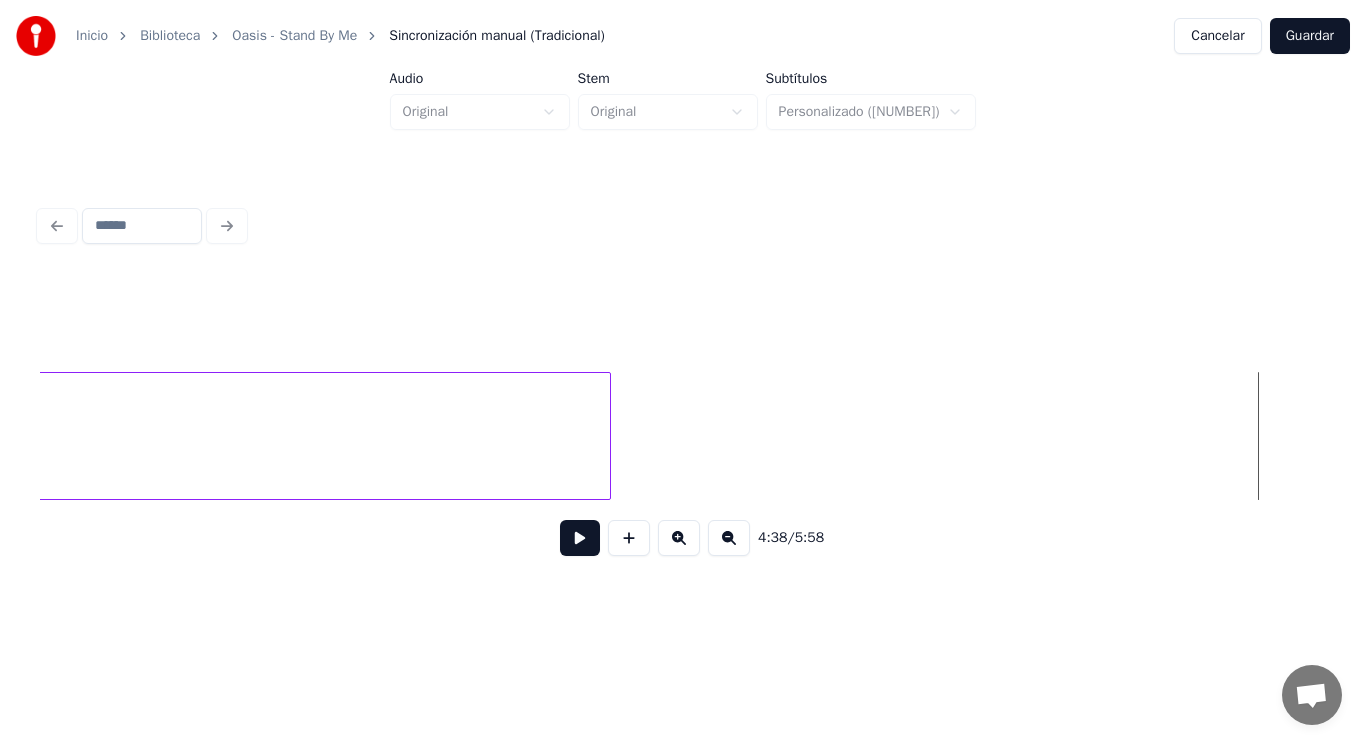 click on "yeah" at bounding box center (-89, 441) 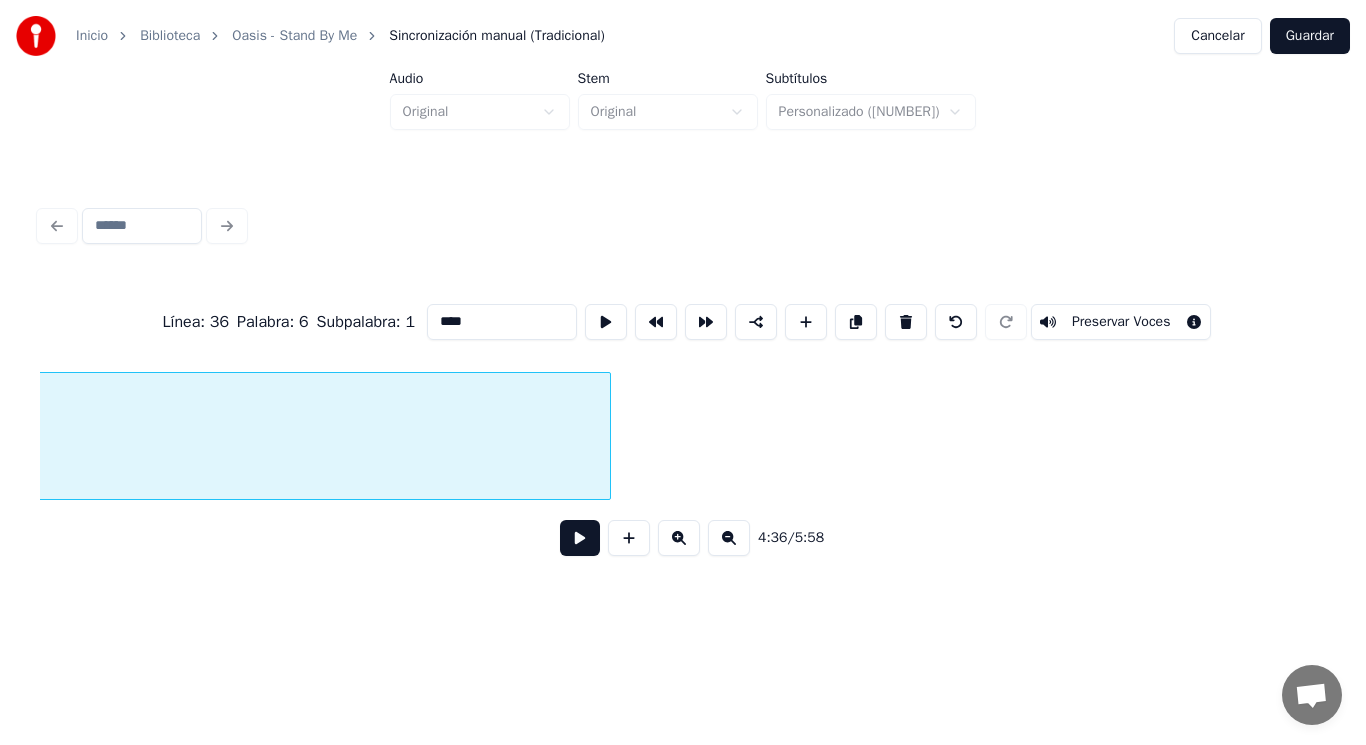 scroll, scrollTop: 0, scrollLeft: 387557, axis: horizontal 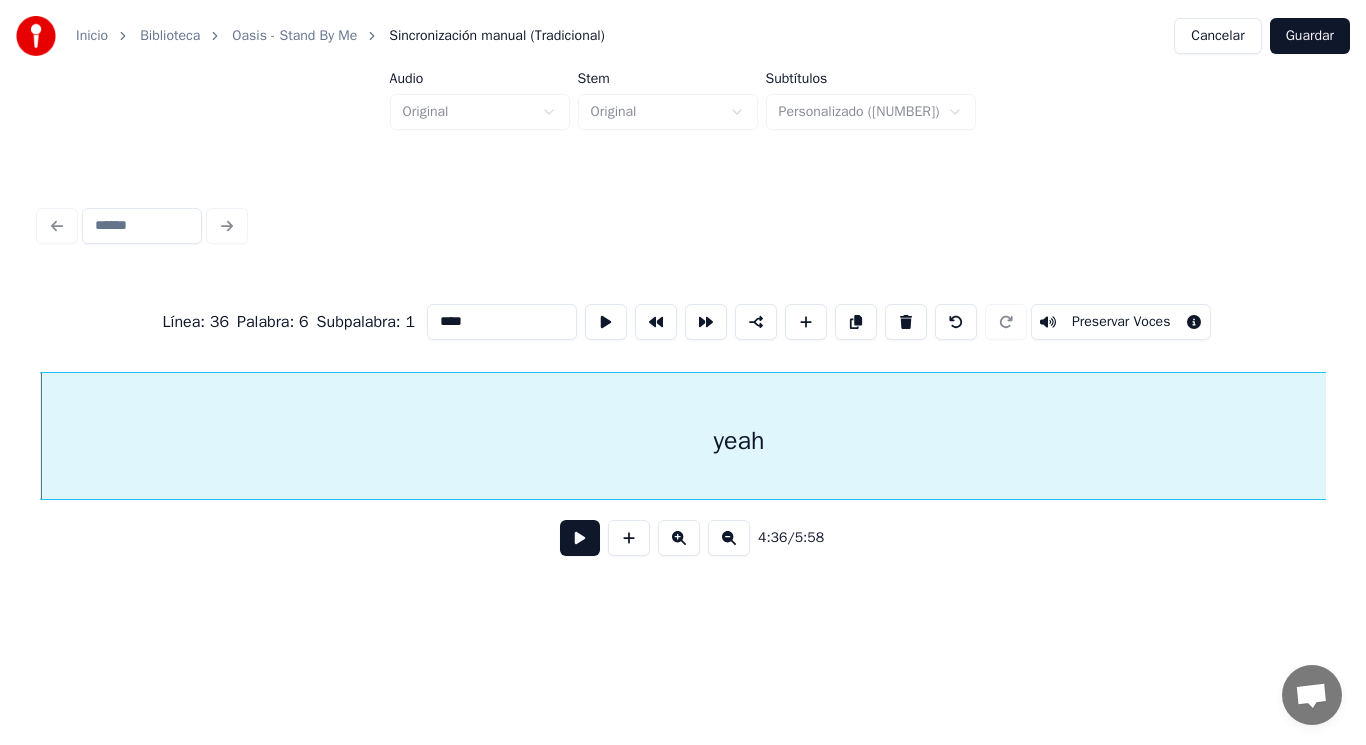 click on "****" at bounding box center [502, 322] 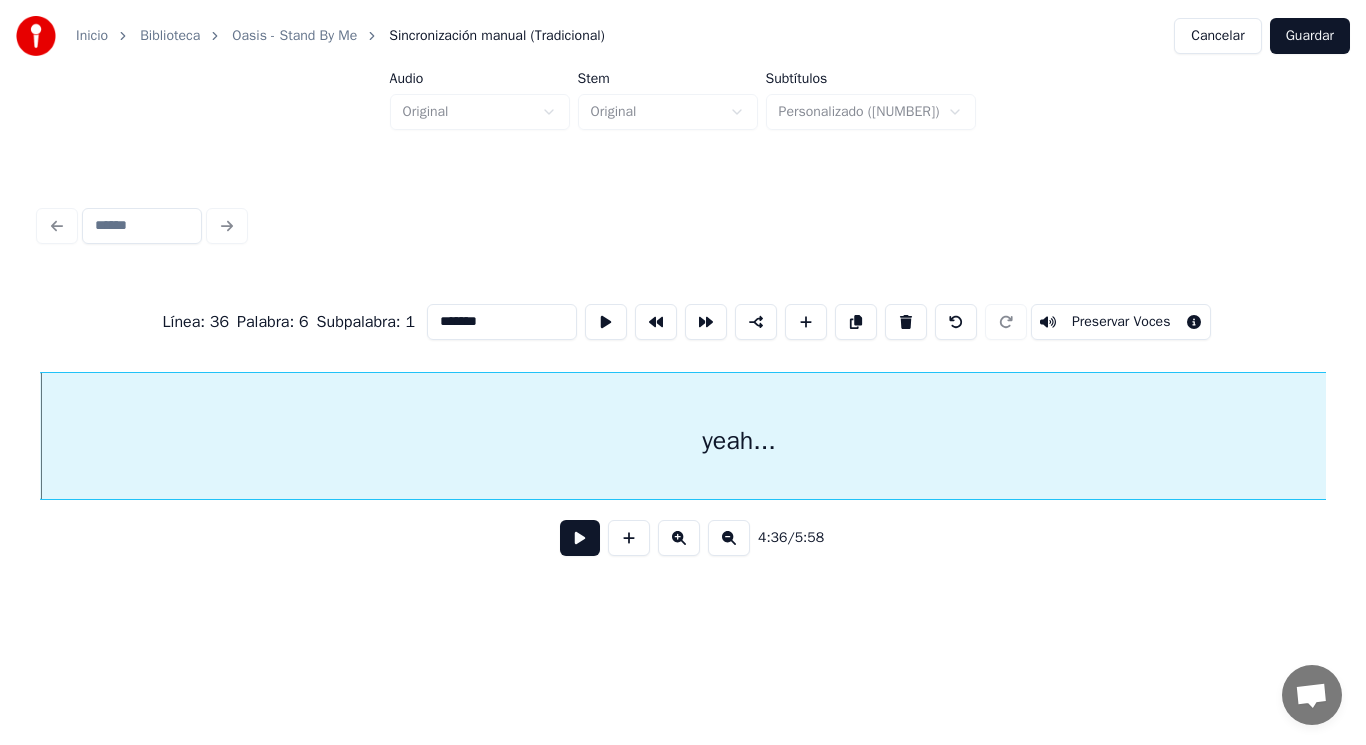 type on "*******" 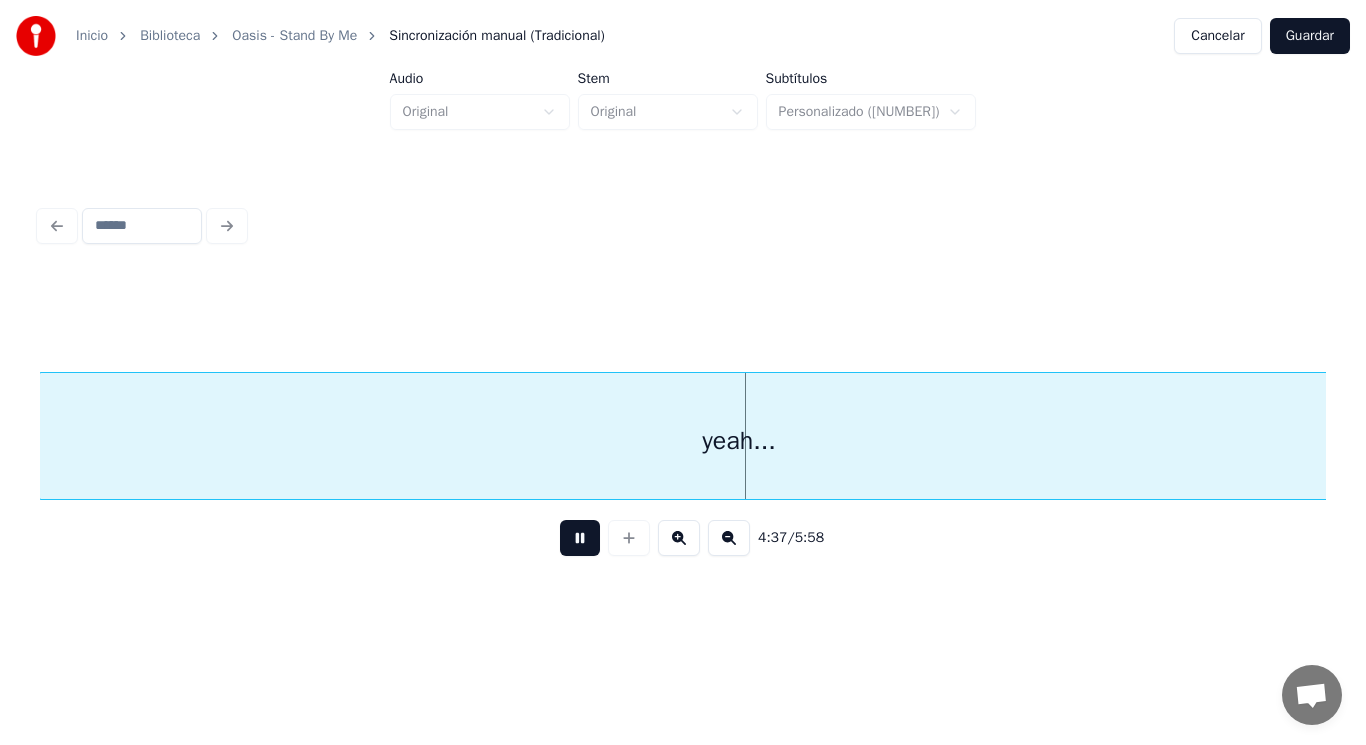 click at bounding box center [580, 538] 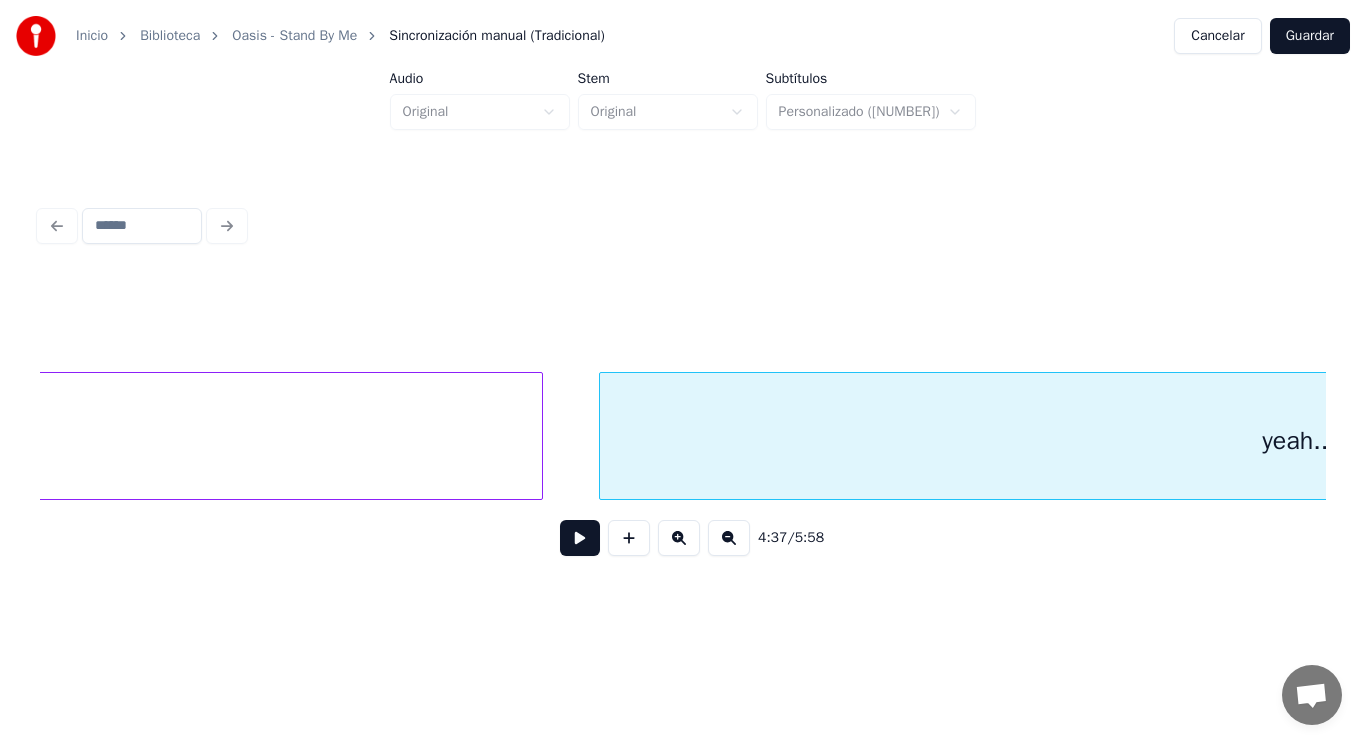 click on "be," at bounding box center [-157, 441] 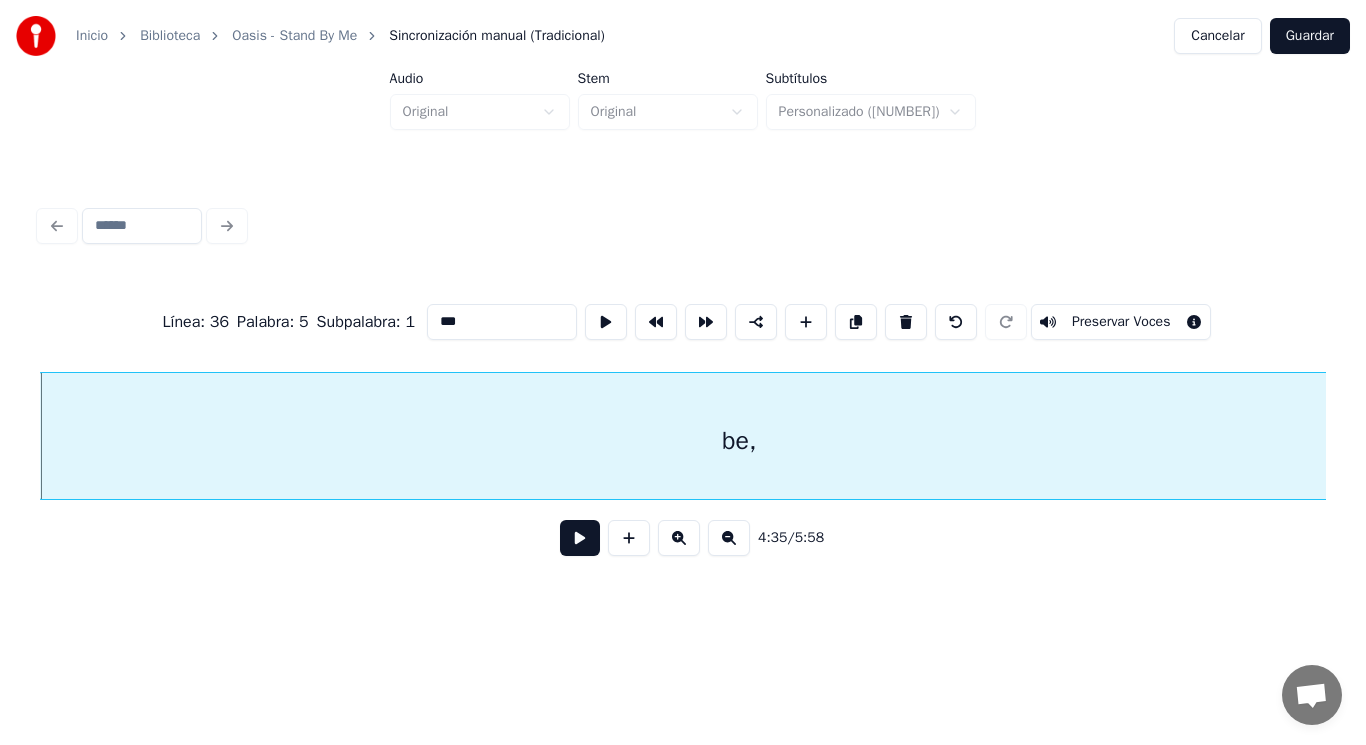 click at bounding box center [580, 538] 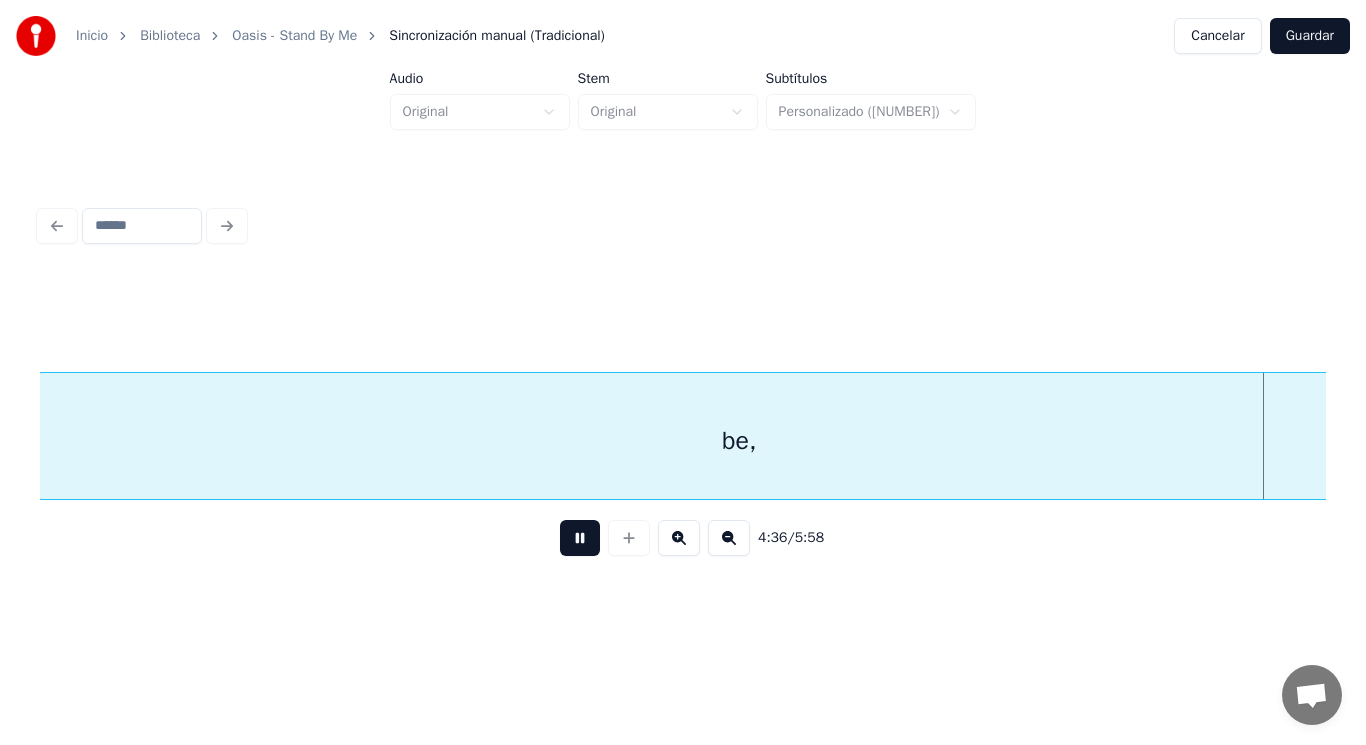 click at bounding box center (580, 538) 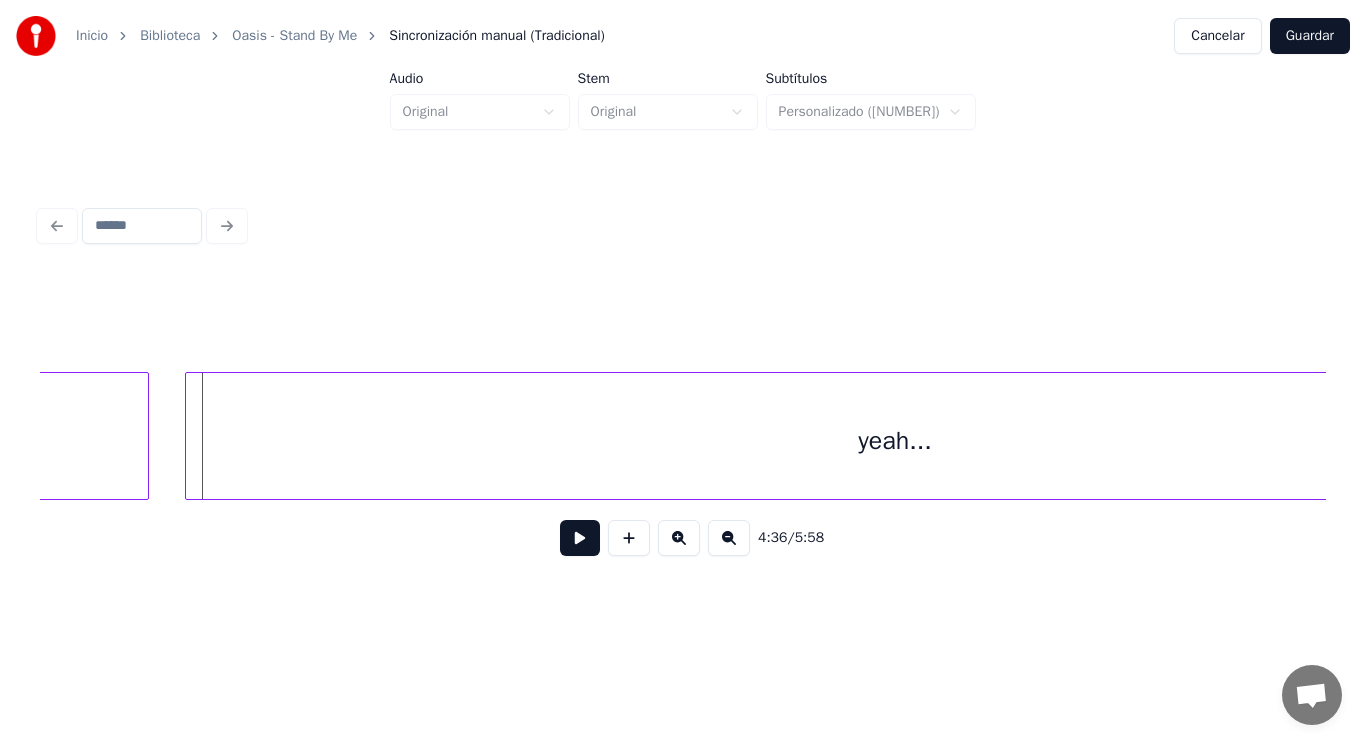 click at bounding box center (189, 436) 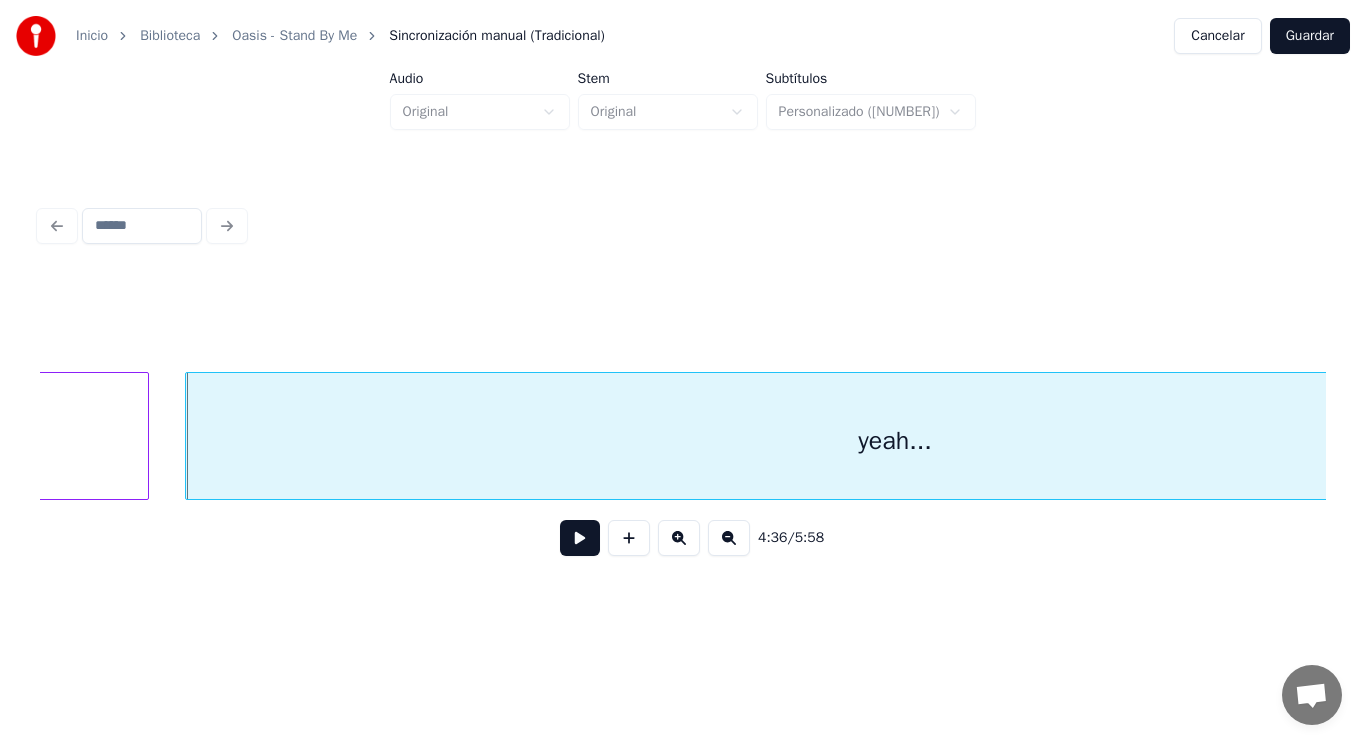 click at bounding box center [580, 538] 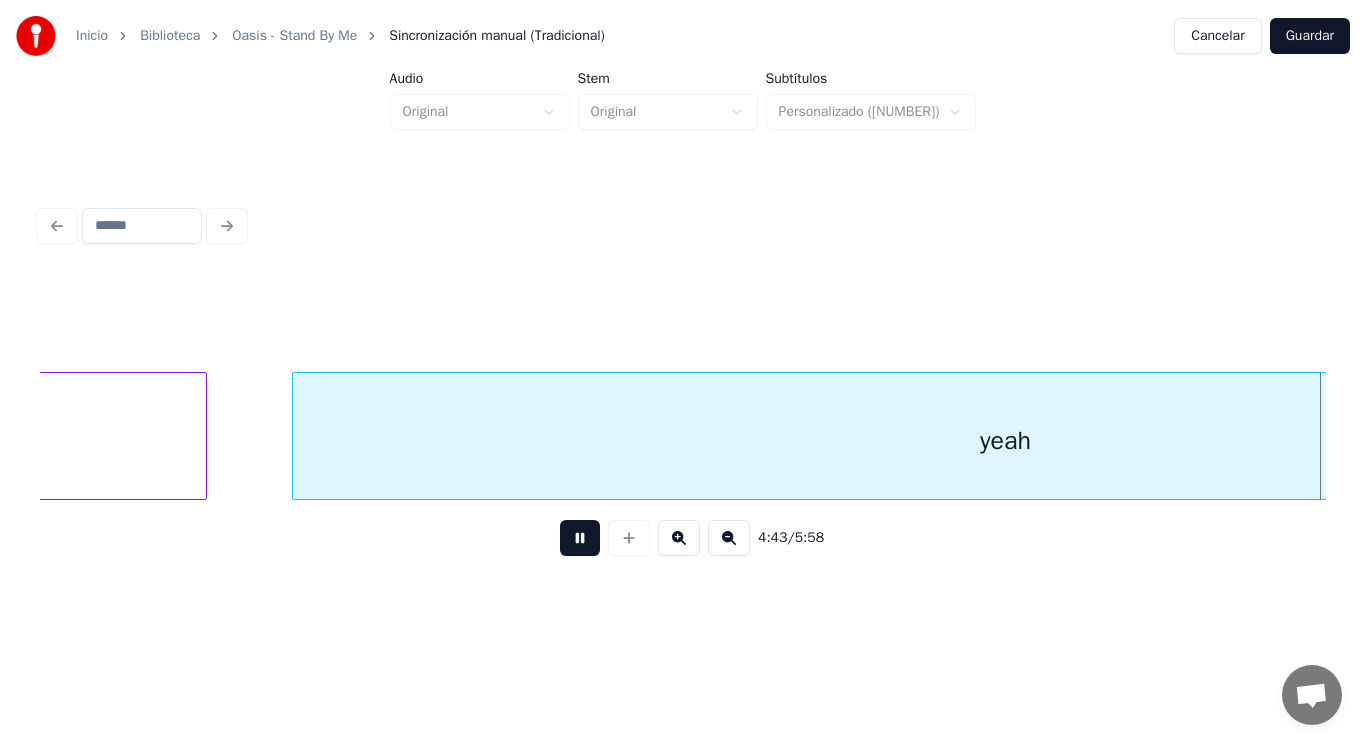 scroll, scrollTop: 0, scrollLeft: 396508, axis: horizontal 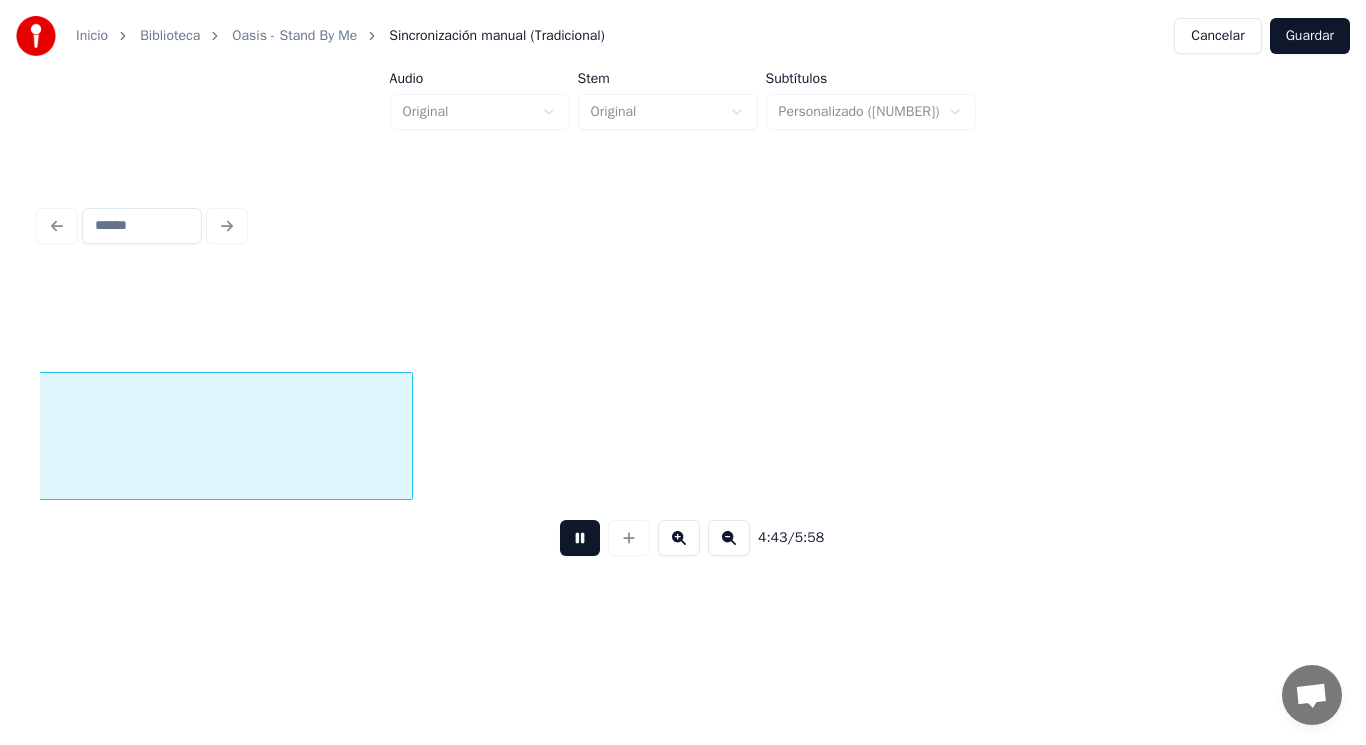 click at bounding box center (580, 538) 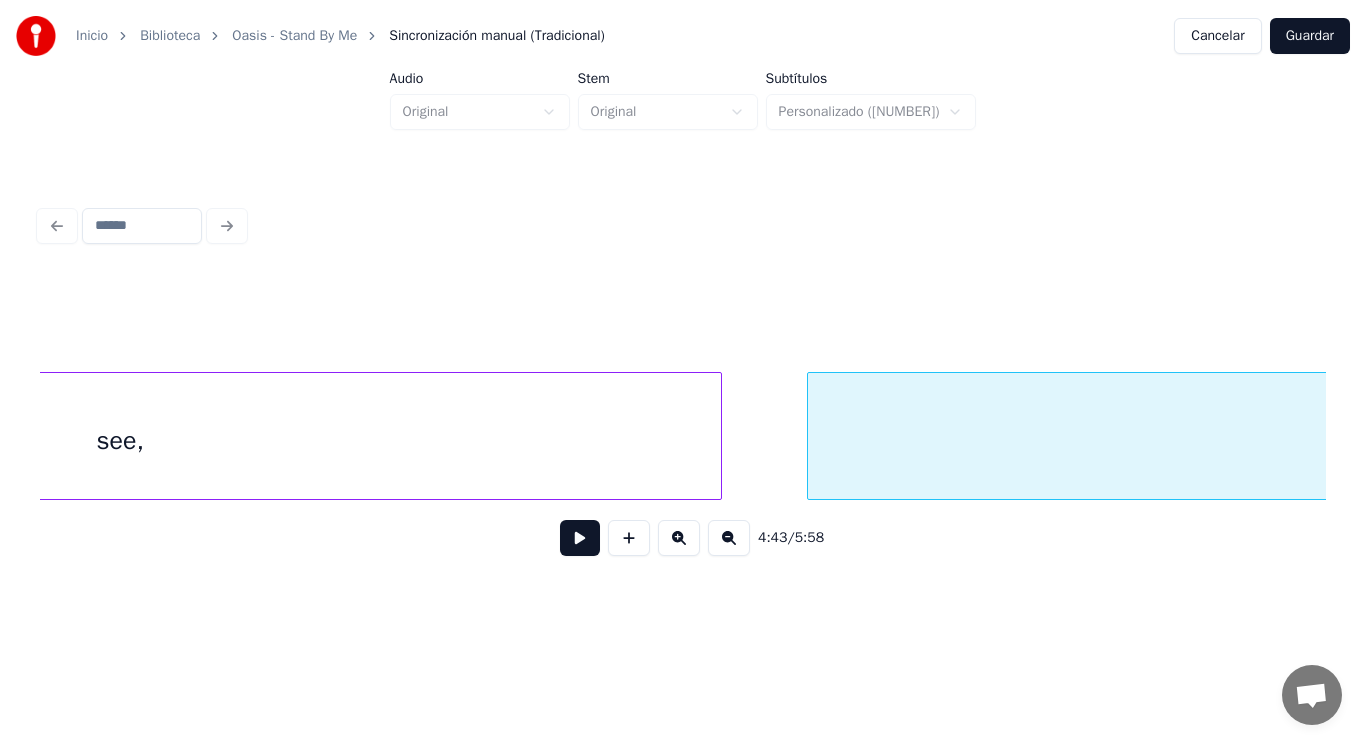 scroll, scrollTop: 0, scrollLeft: 394628, axis: horizontal 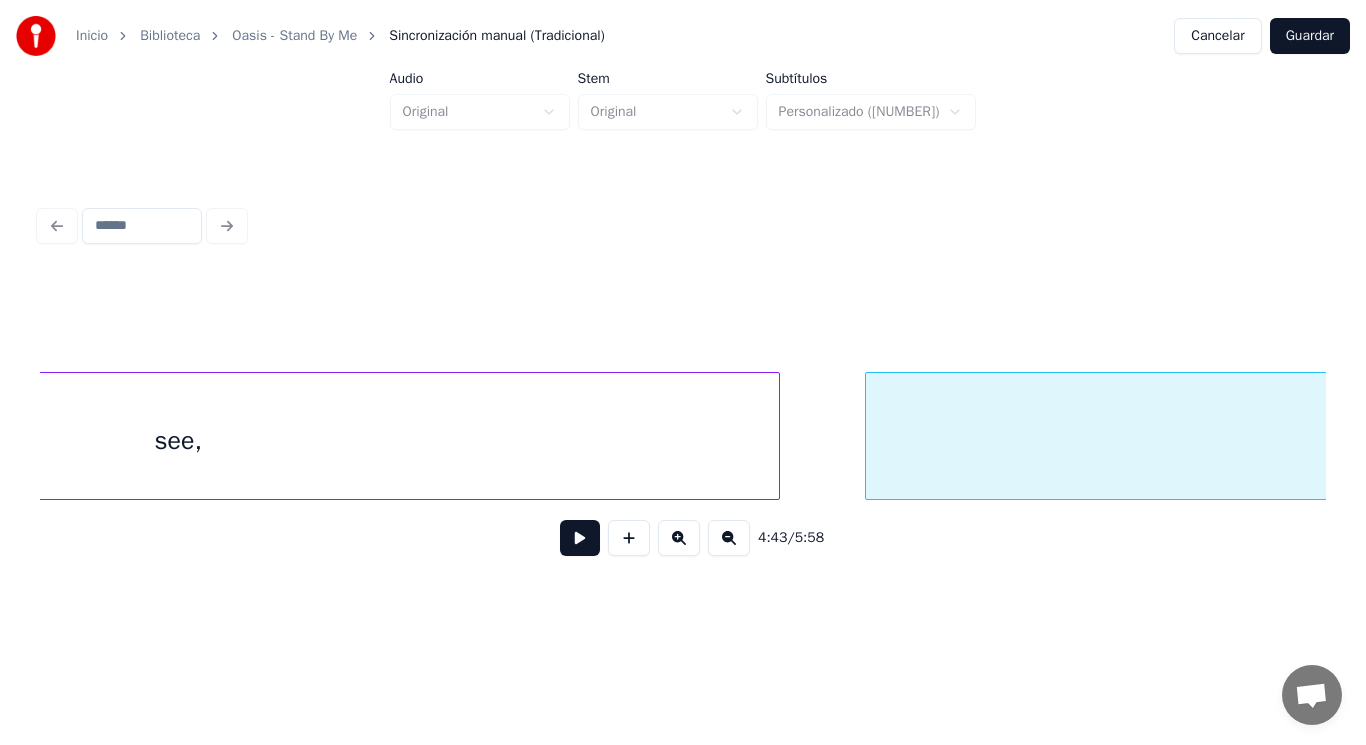 click on "yeah" at bounding box center [1579, 441] 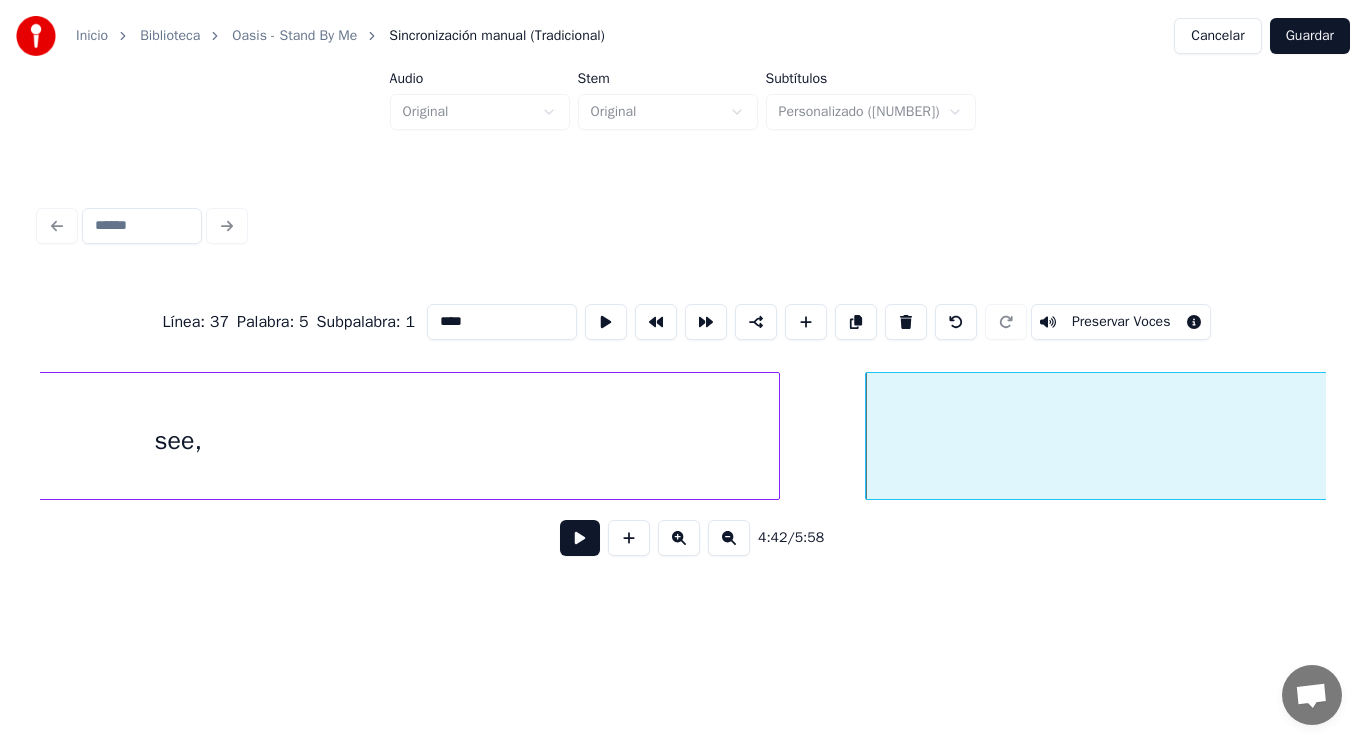 click on "****" at bounding box center (502, 322) 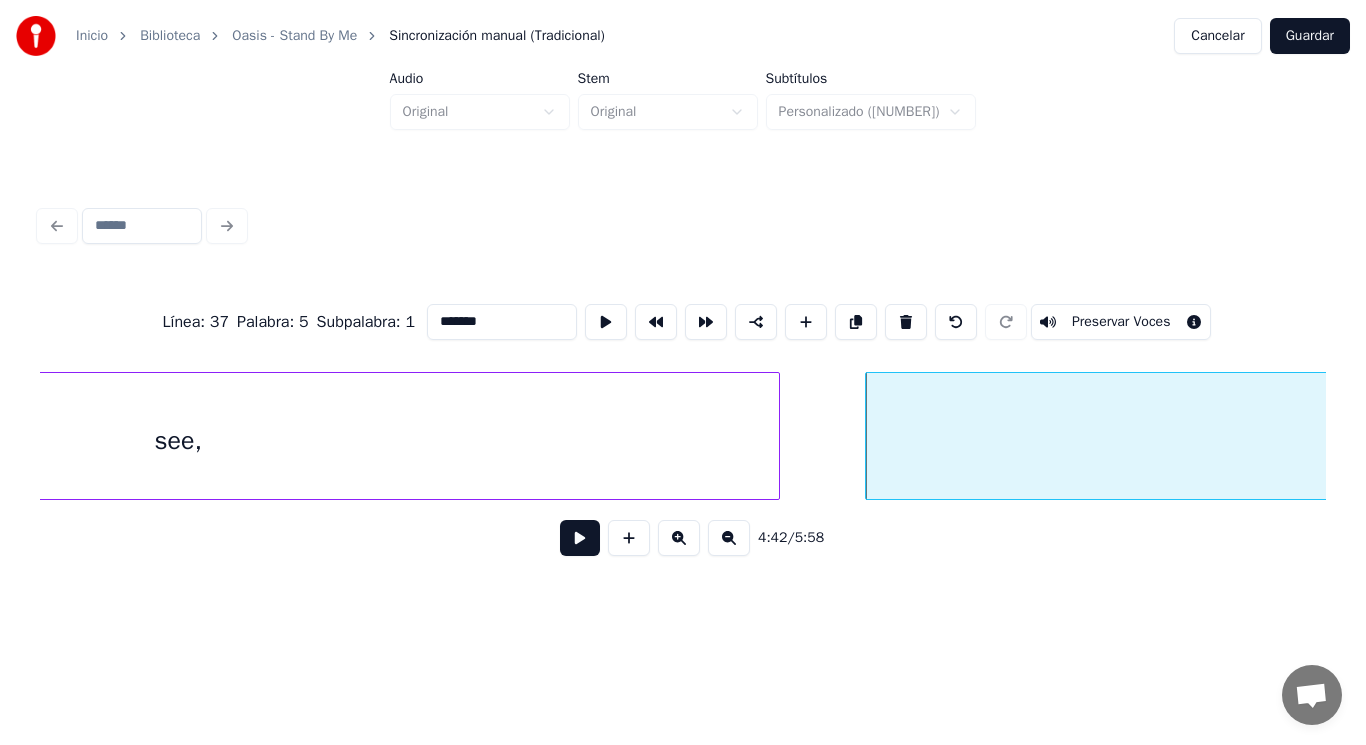 type on "*******" 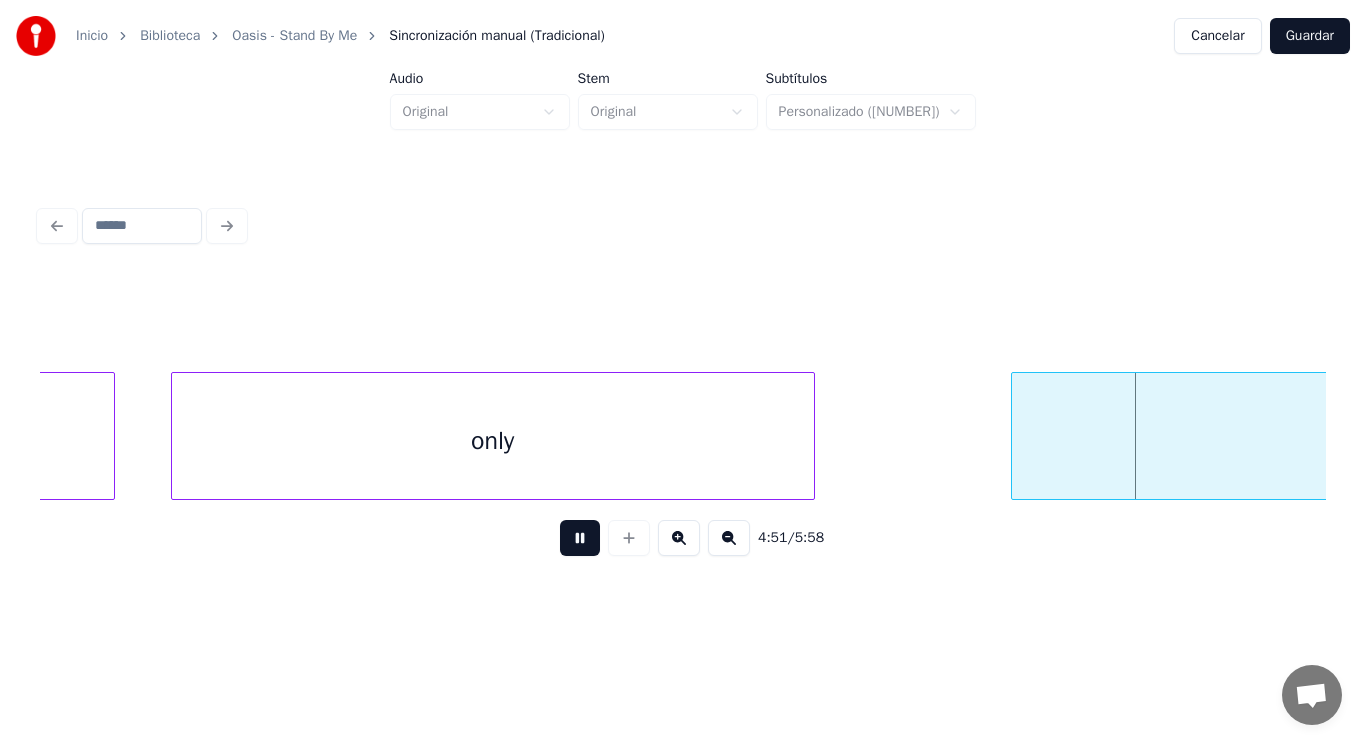 click at bounding box center [580, 538] 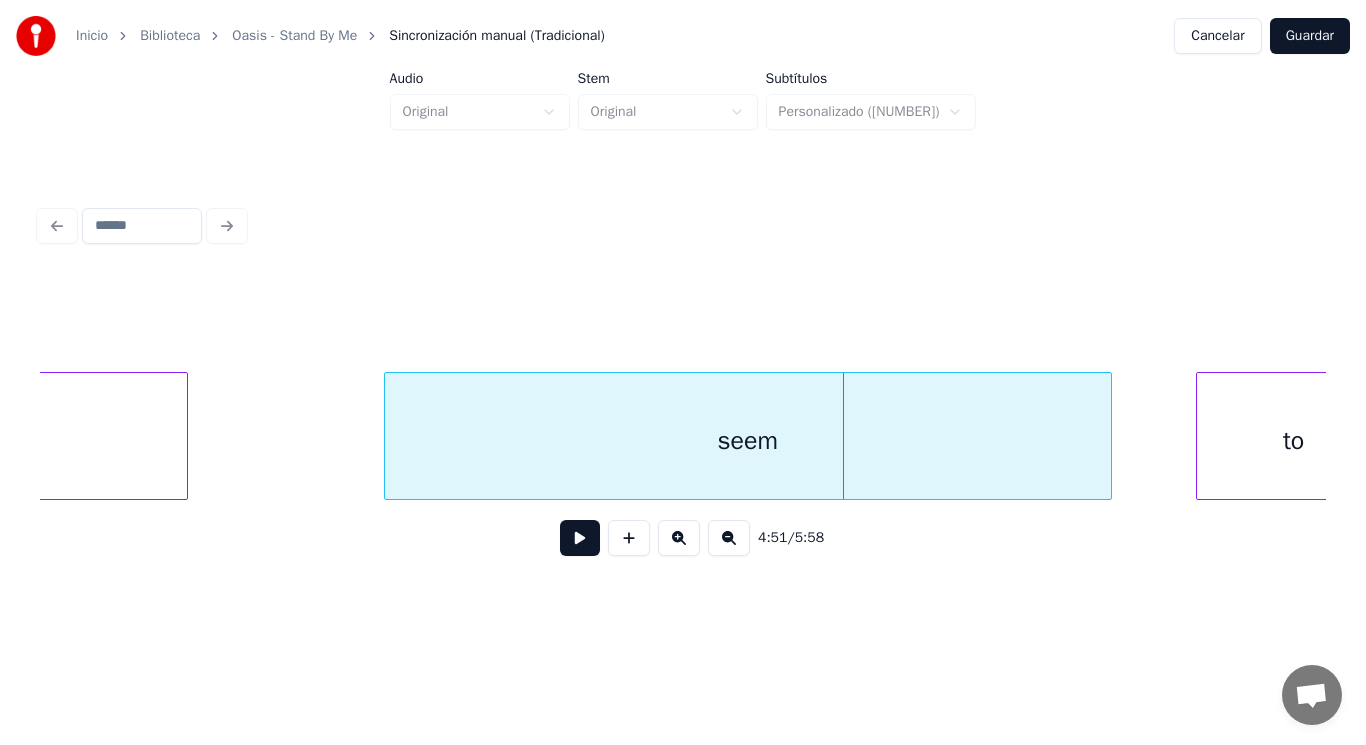 click on "only" at bounding box center [-134, 441] 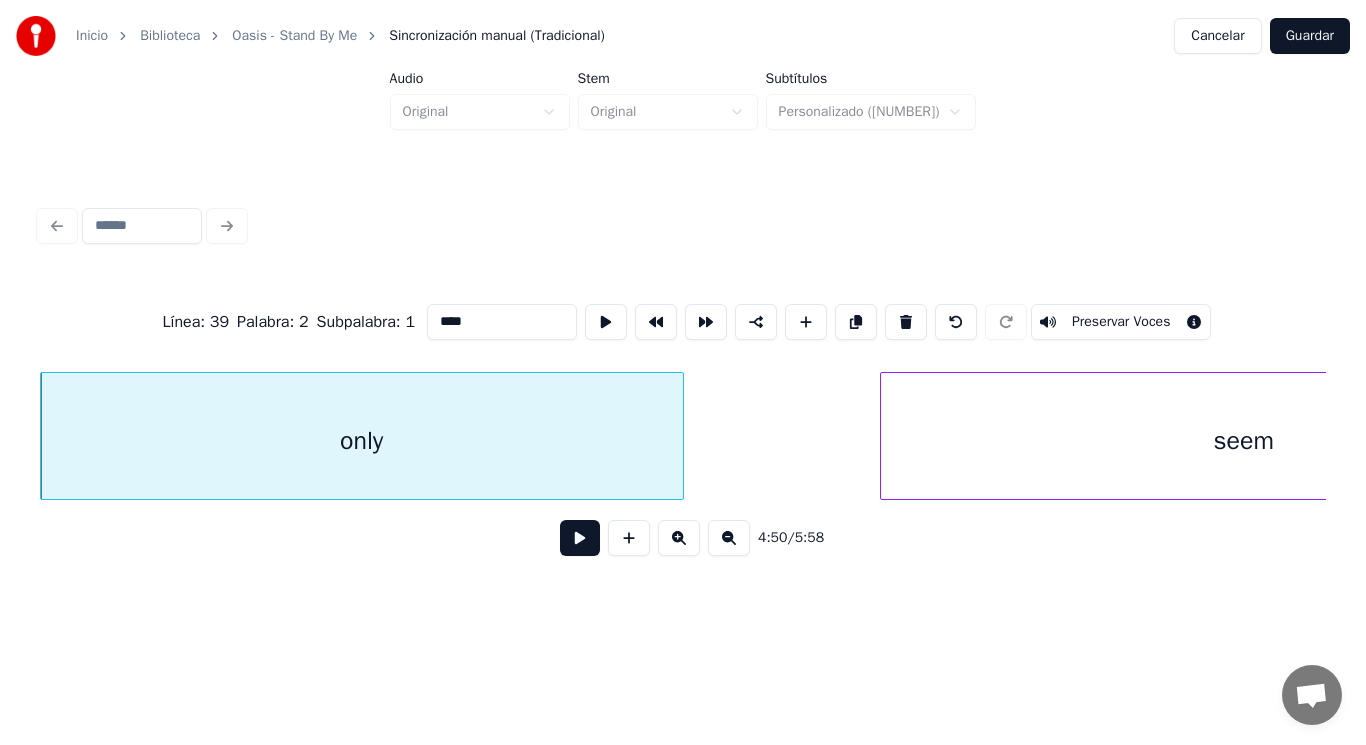 click at bounding box center [580, 538] 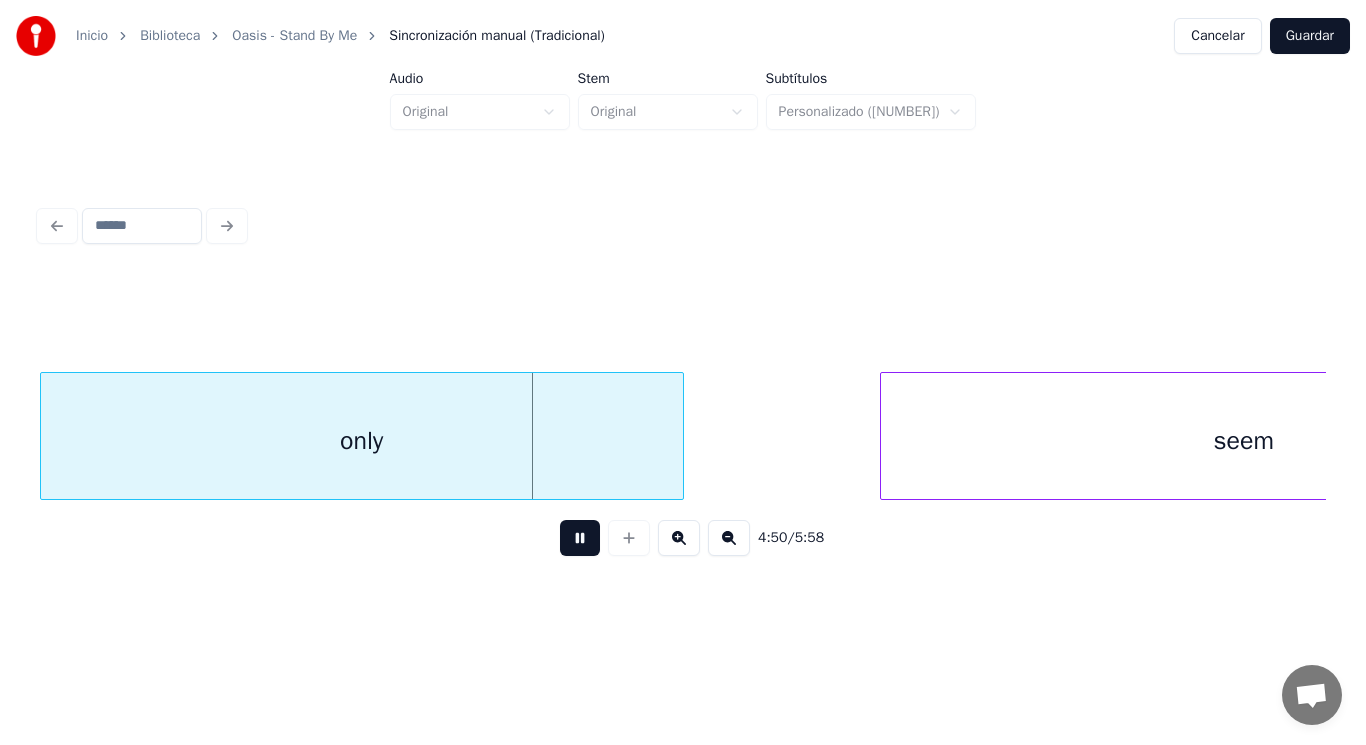 click at bounding box center [580, 538] 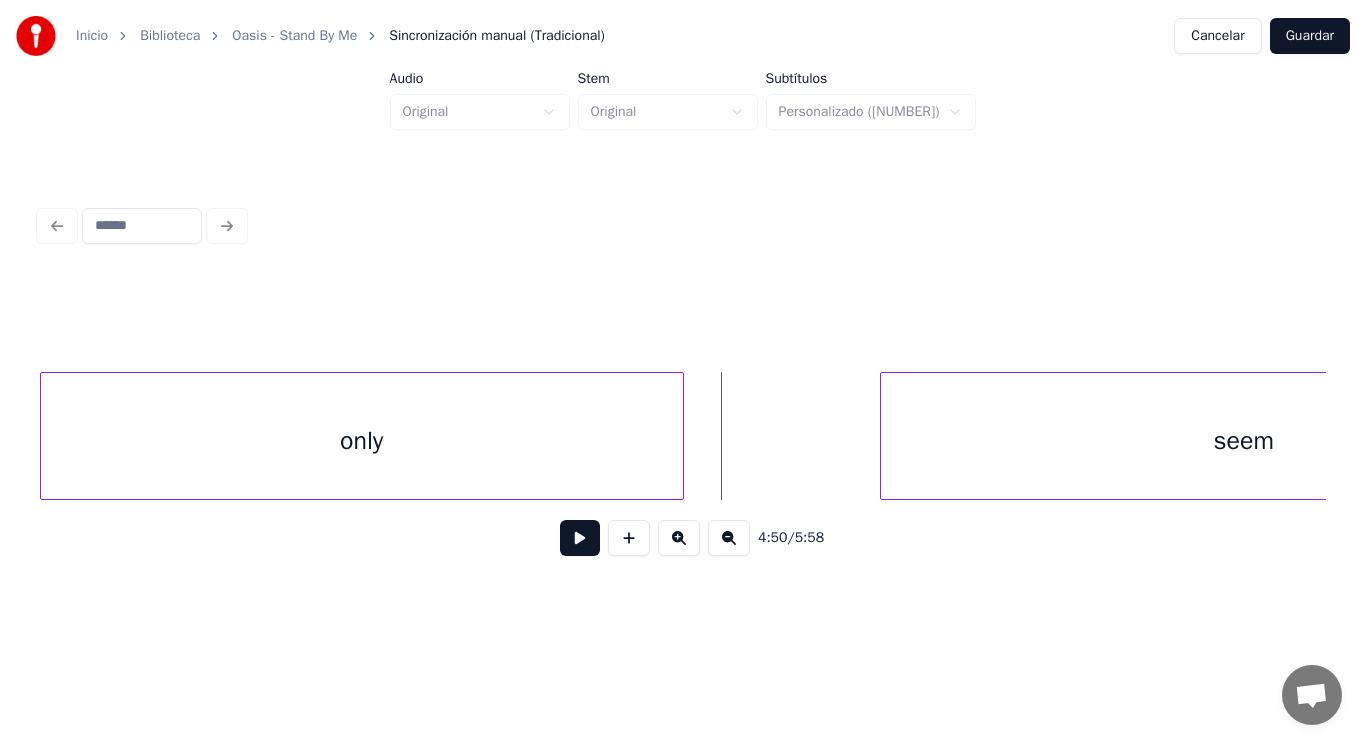 click at bounding box center [680, 436] 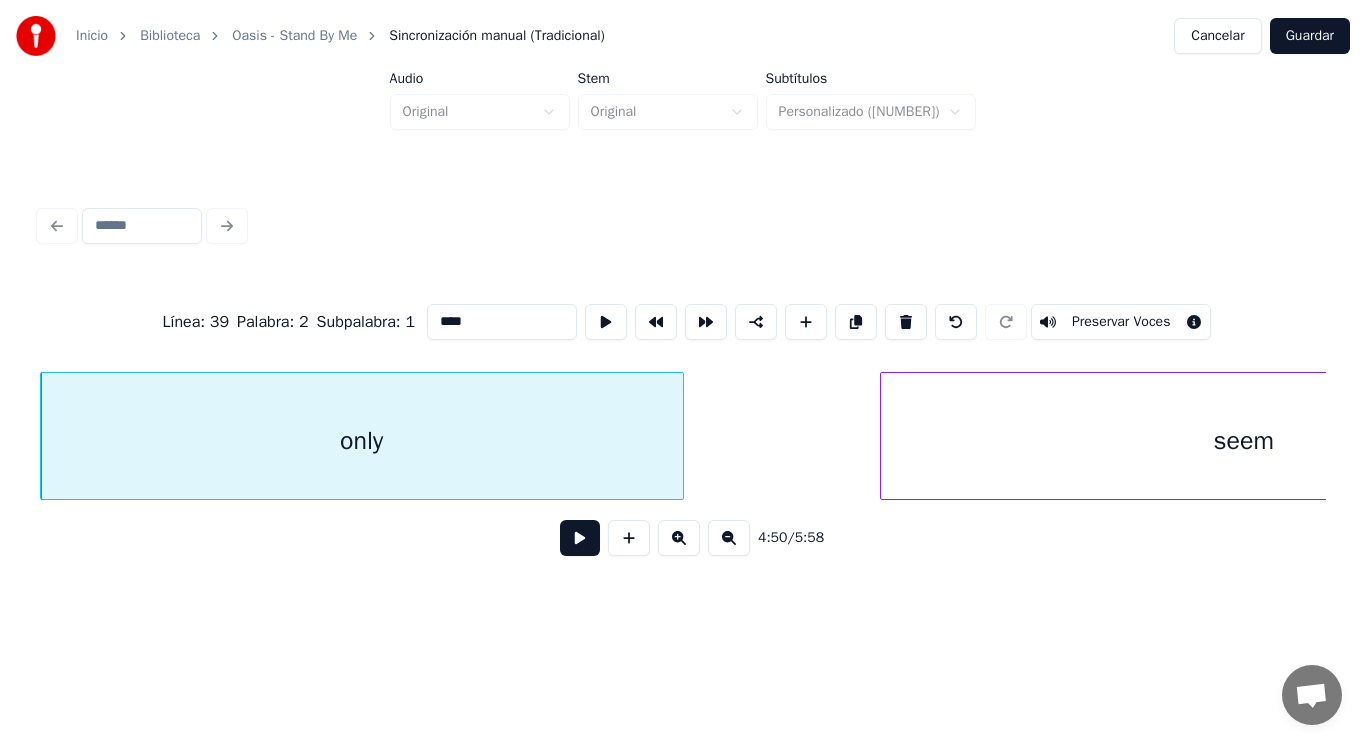 click at bounding box center (580, 538) 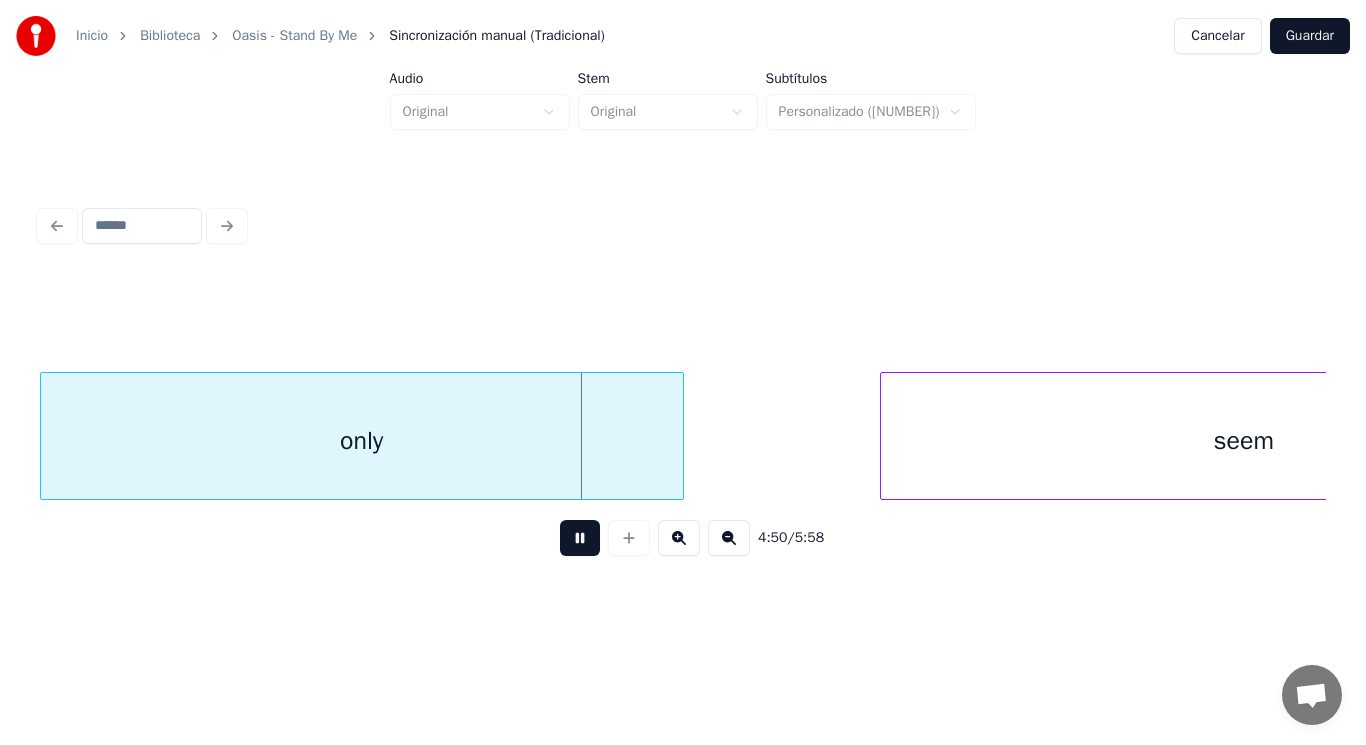 click at bounding box center [580, 538] 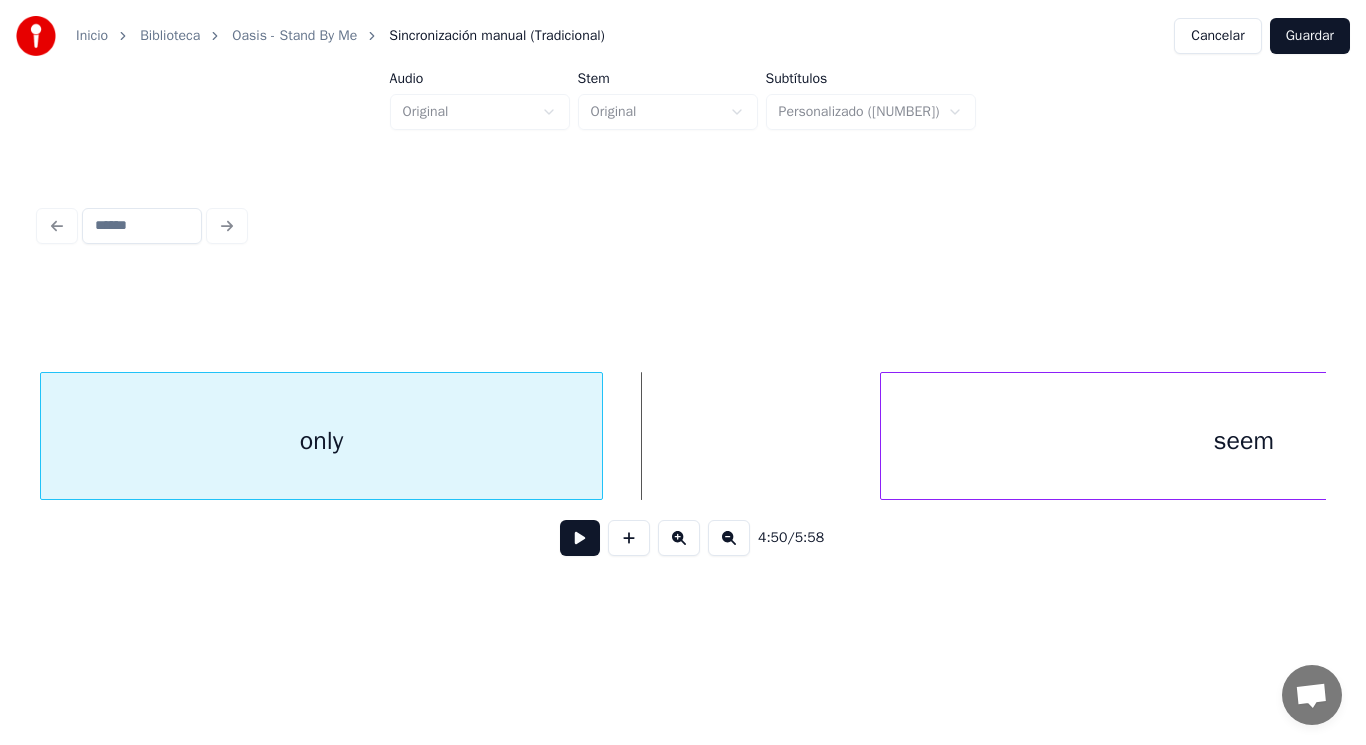 click at bounding box center [599, 436] 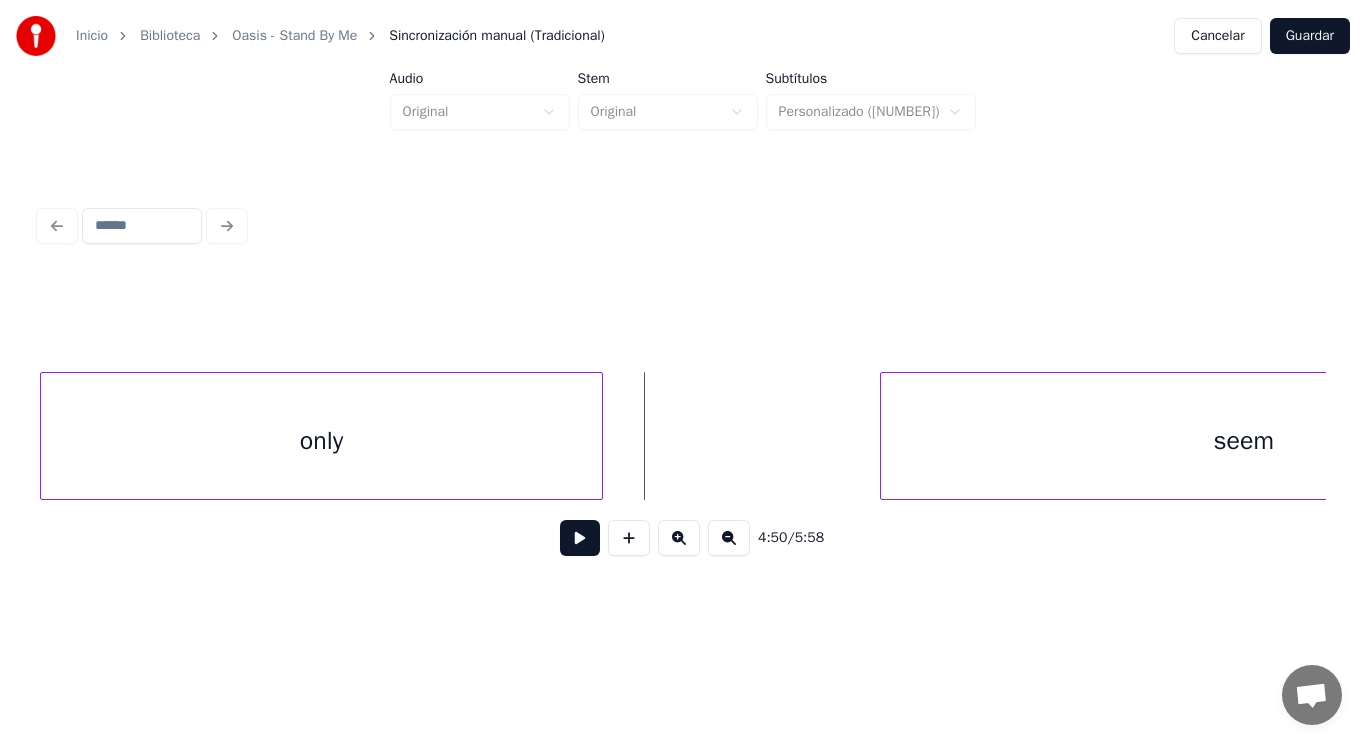 click at bounding box center (580, 538) 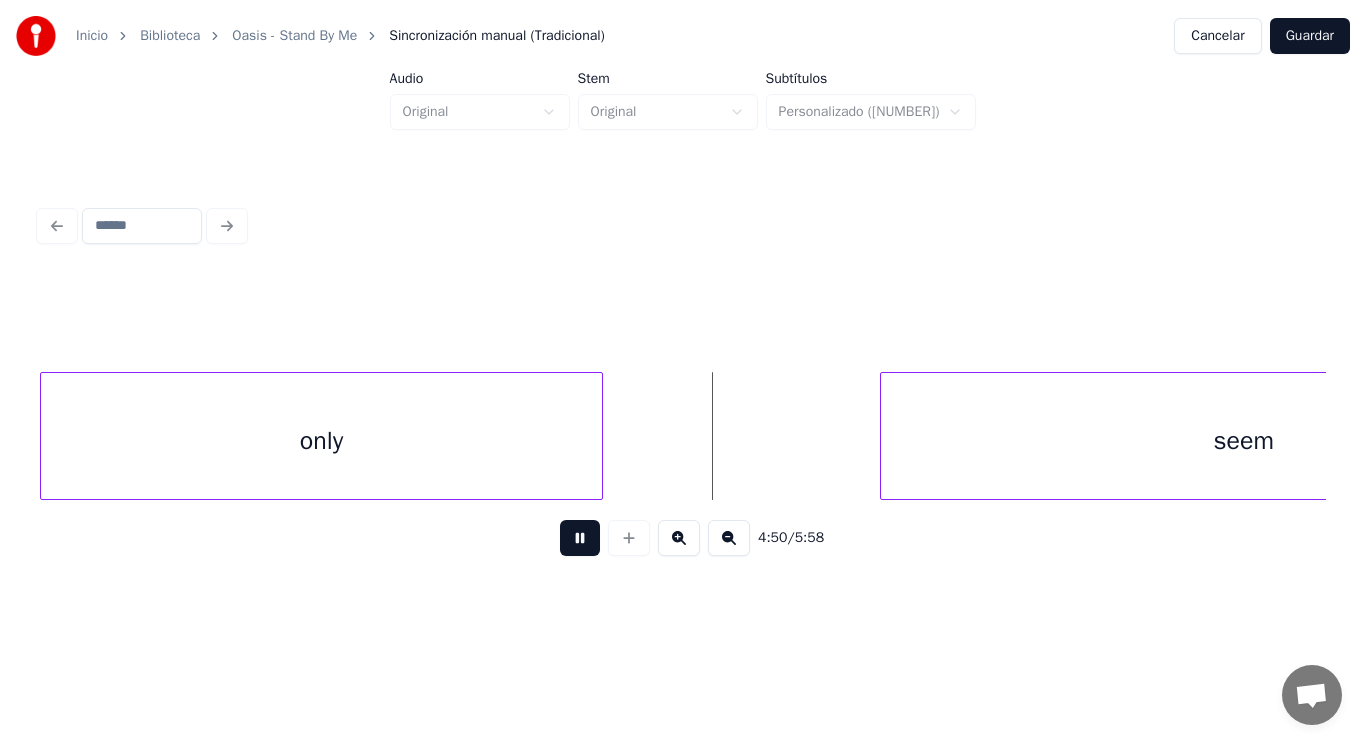 click at bounding box center [580, 538] 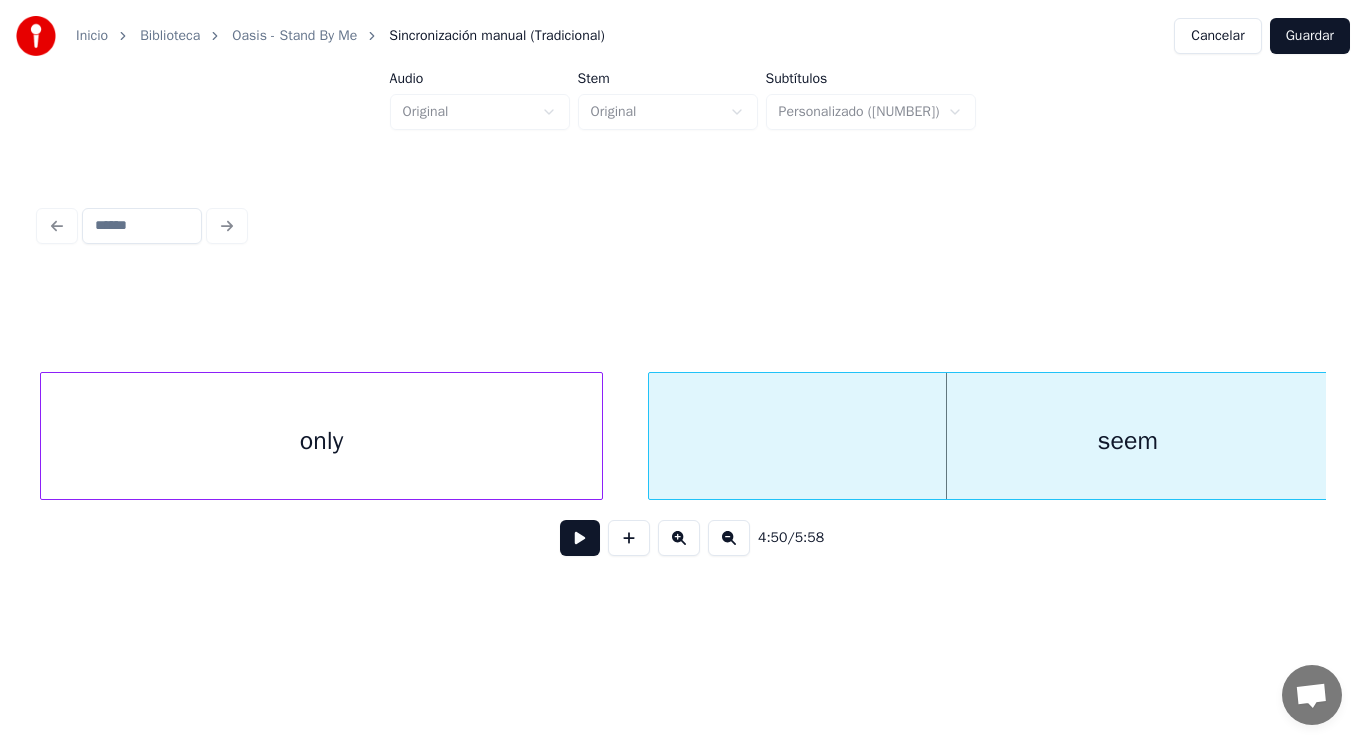 click at bounding box center (652, 436) 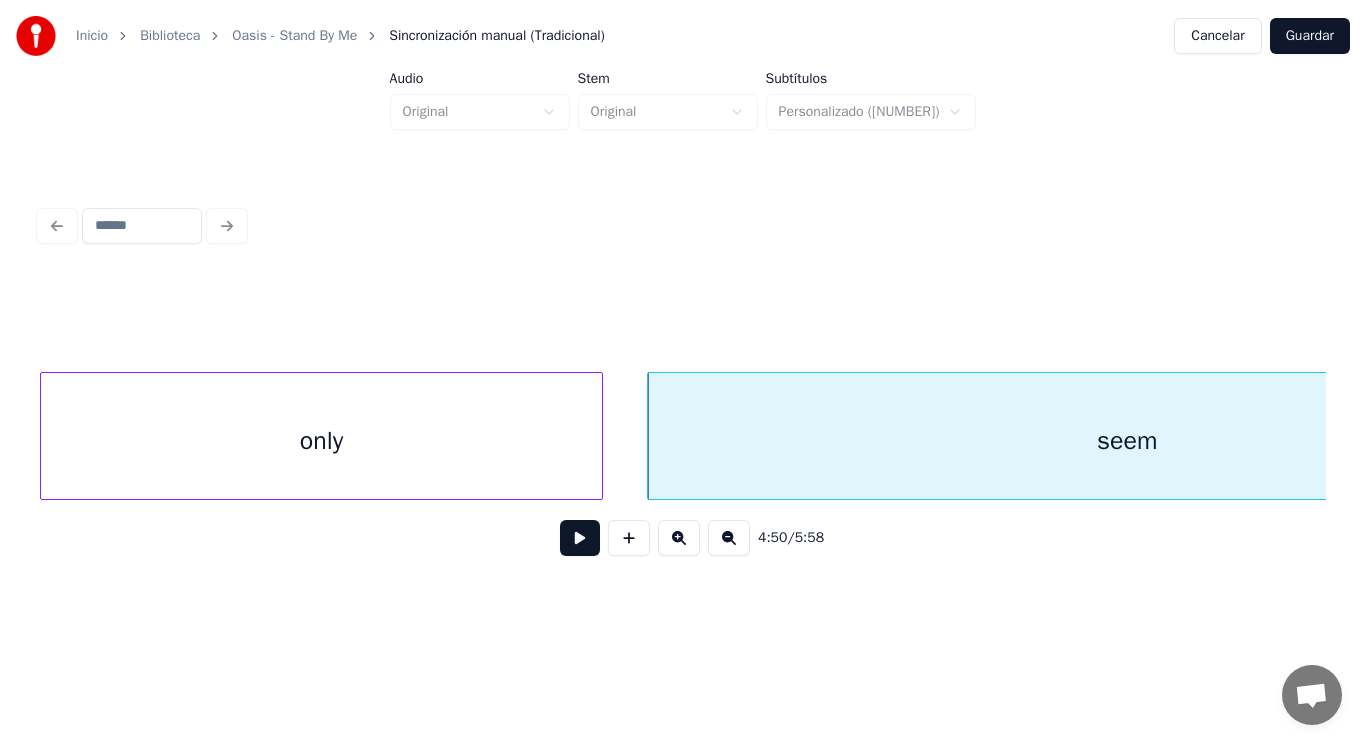 click at bounding box center [580, 538] 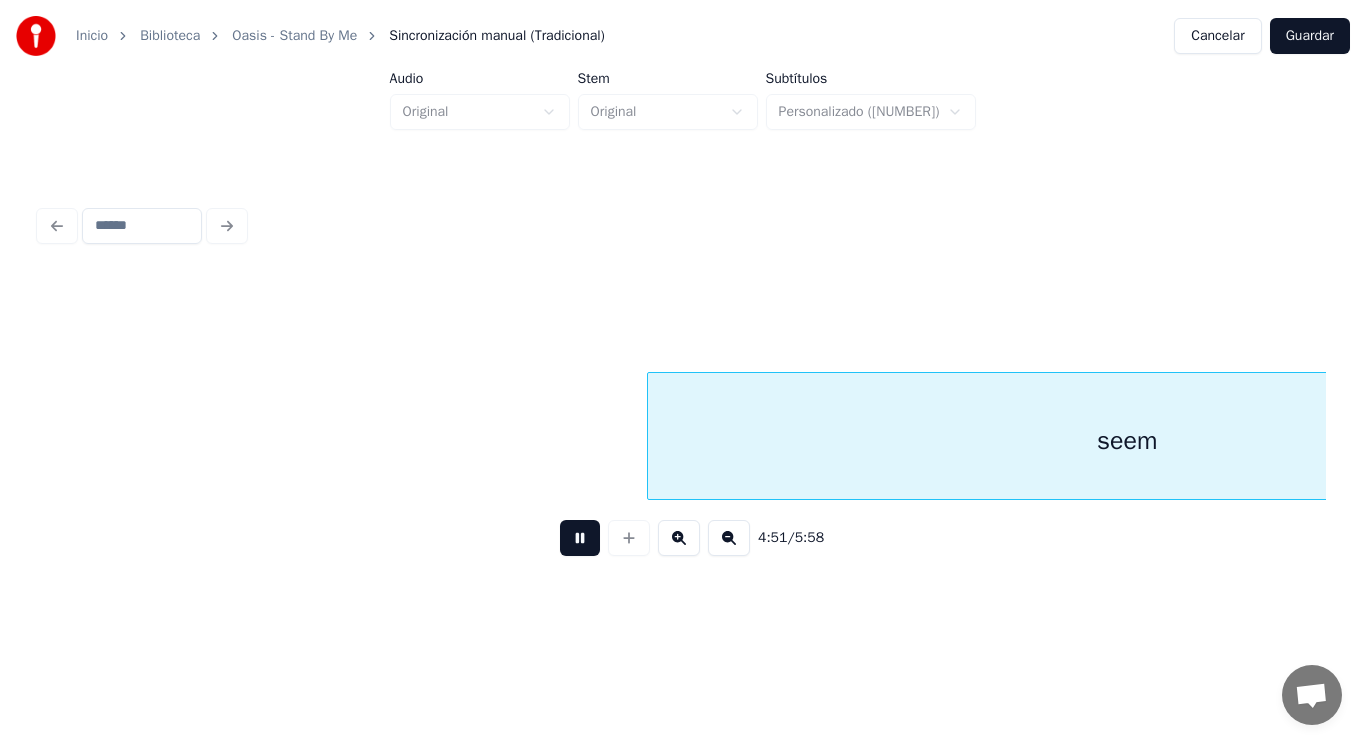 scroll, scrollTop: 0, scrollLeft: 407760, axis: horizontal 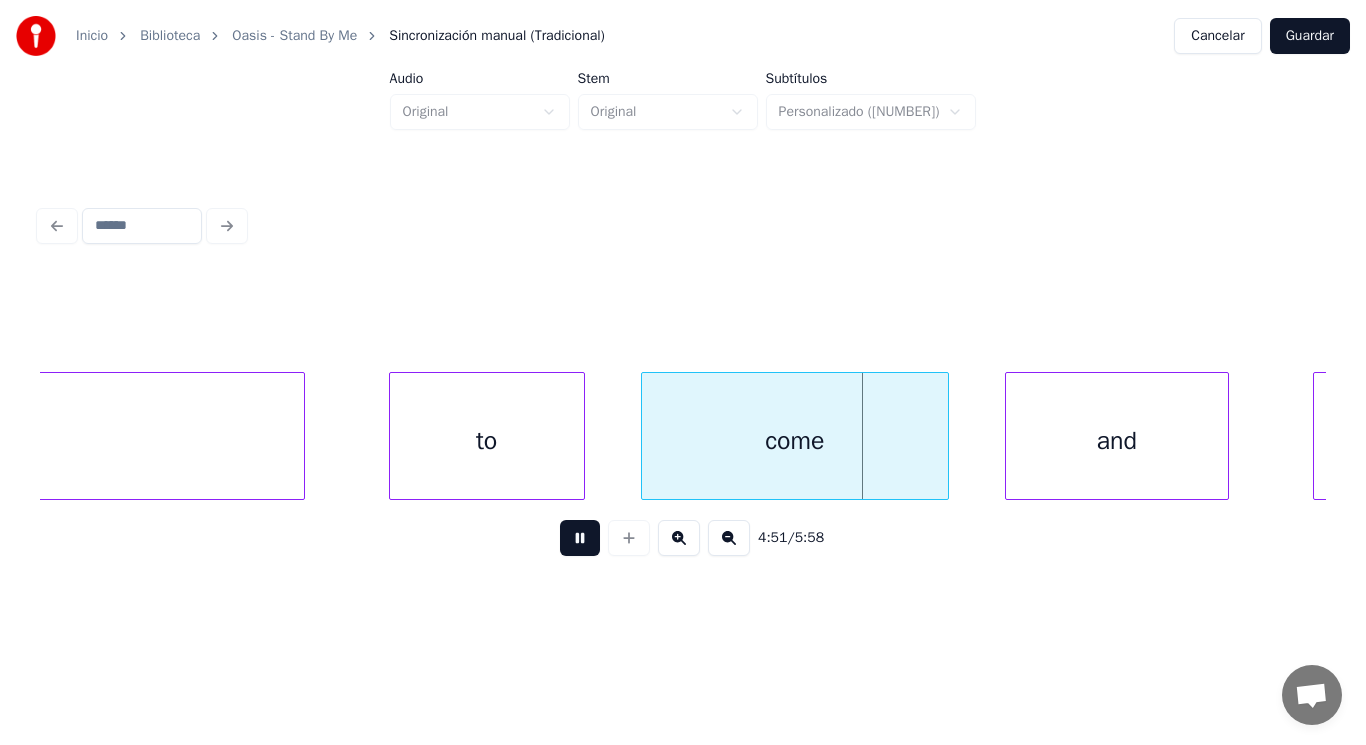 click at bounding box center (580, 538) 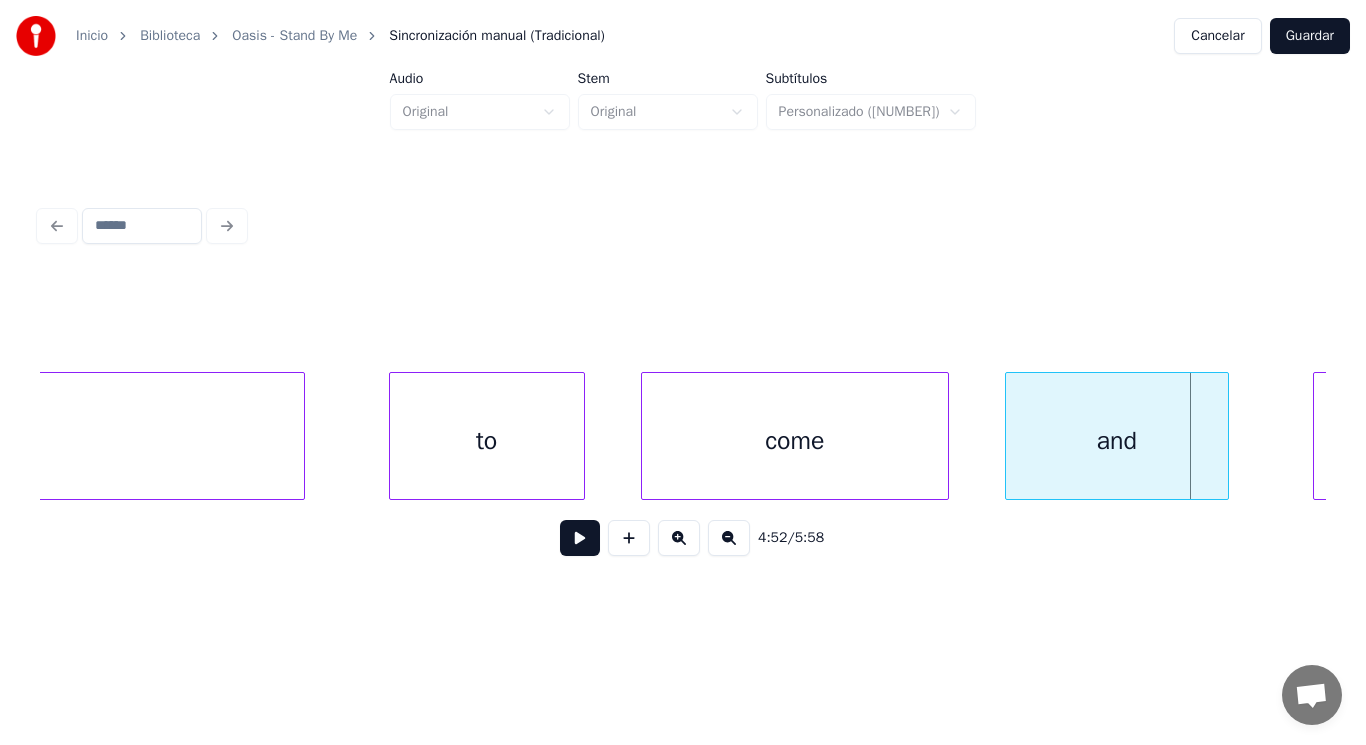 click on "seem" at bounding box center (-176, 441) 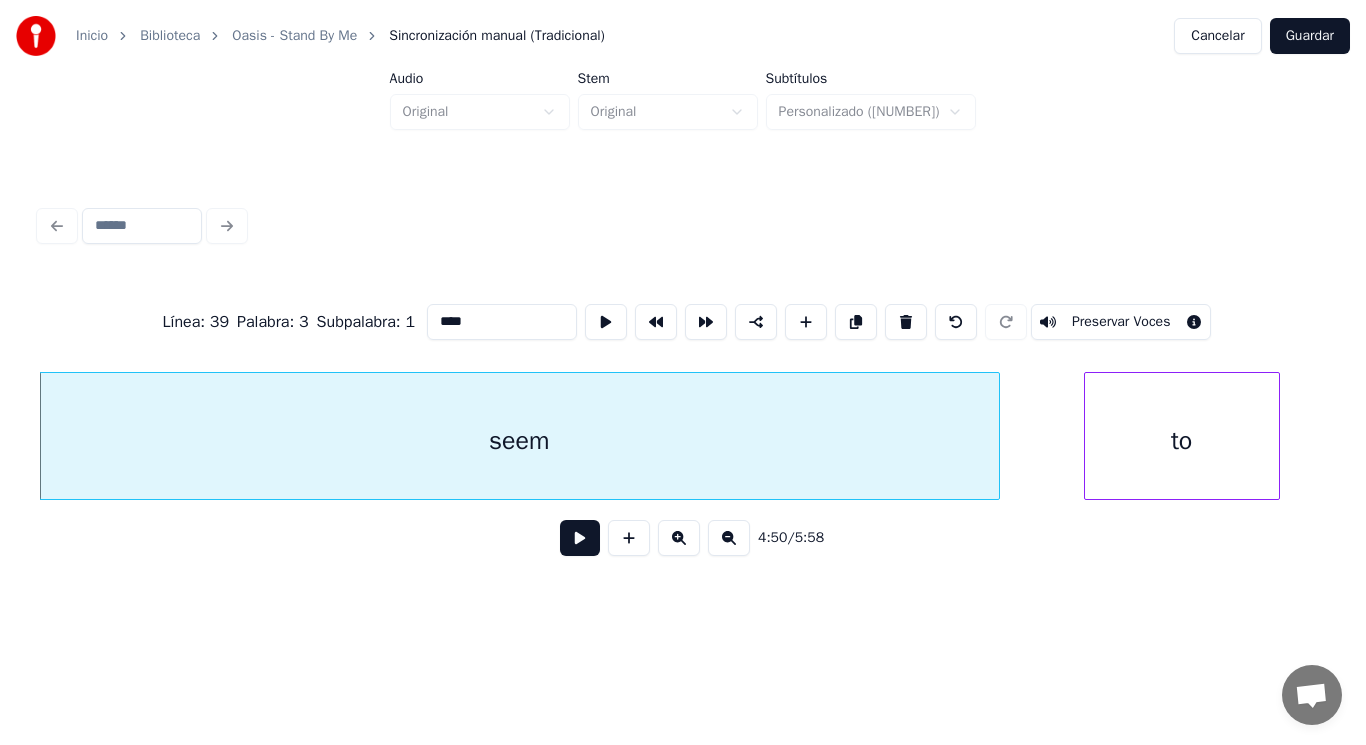 click at bounding box center [580, 538] 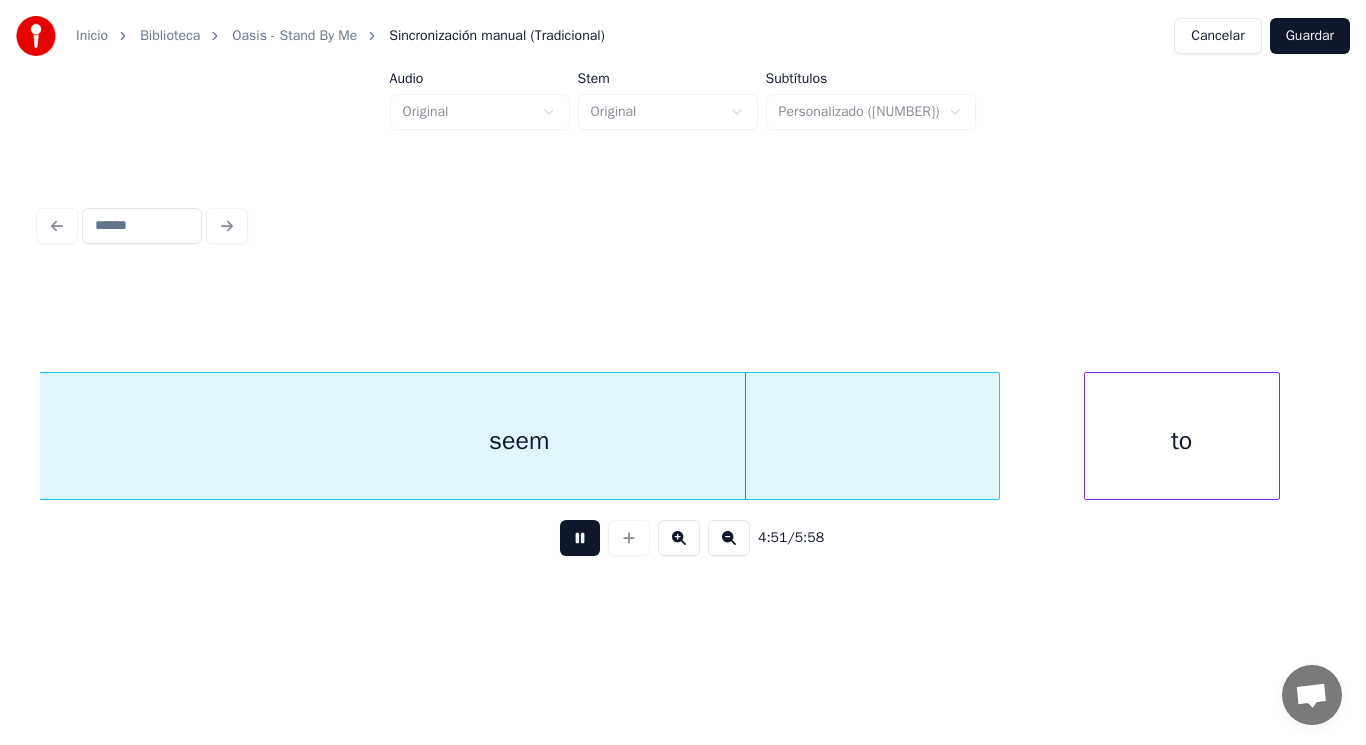 click at bounding box center [580, 538] 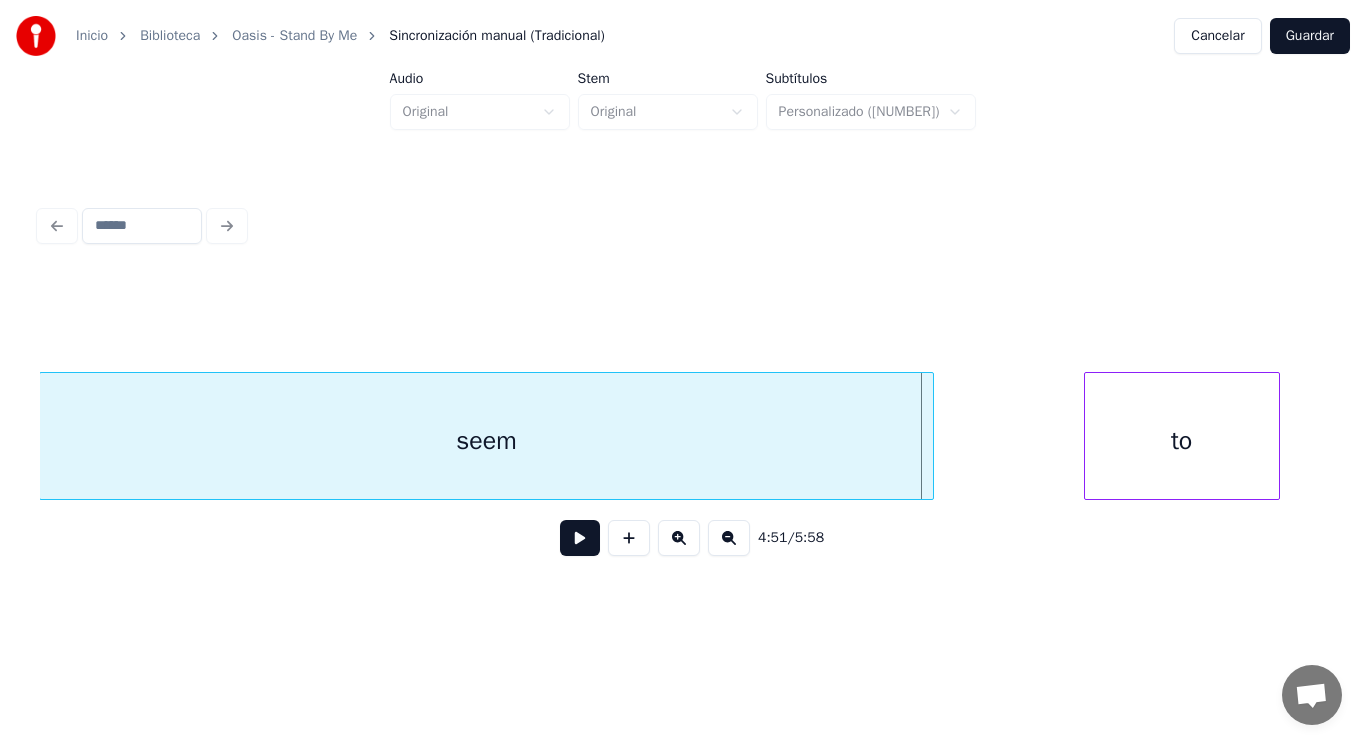 click at bounding box center (930, 436) 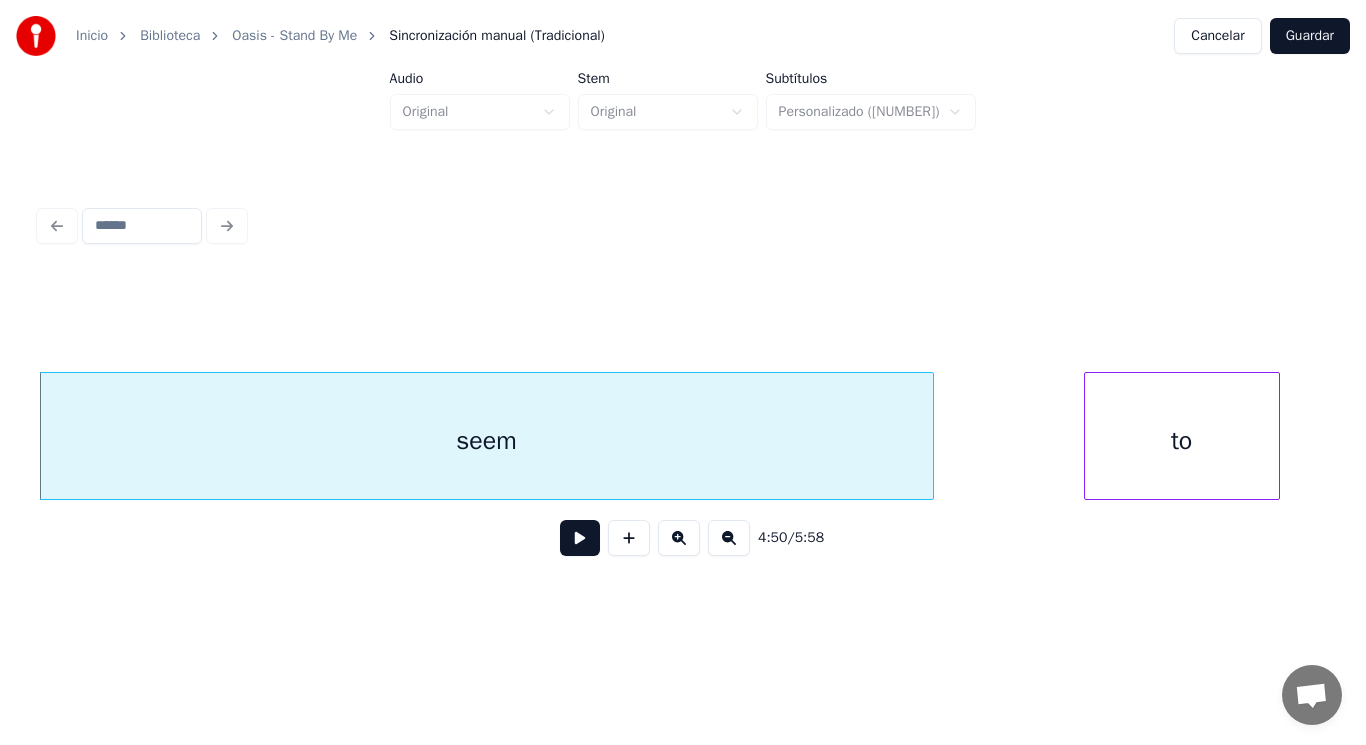 click at bounding box center [580, 538] 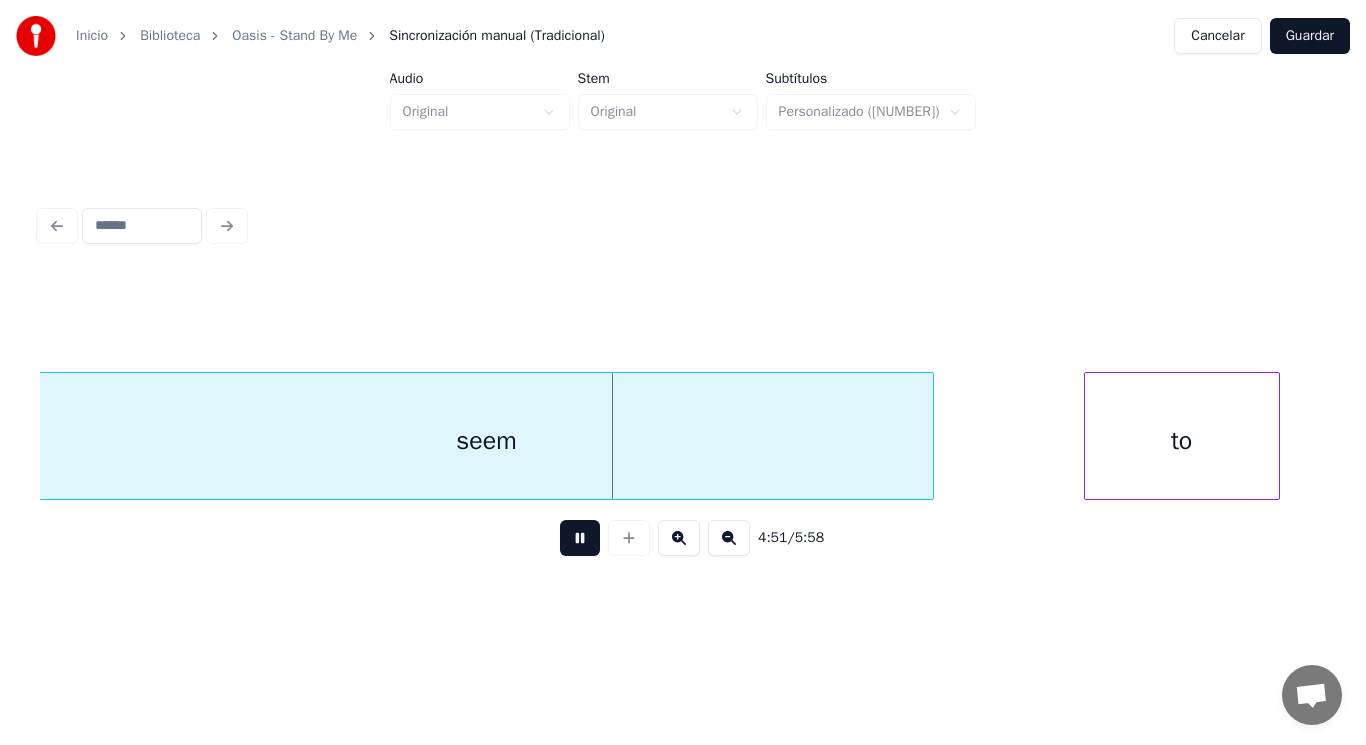 click at bounding box center [580, 538] 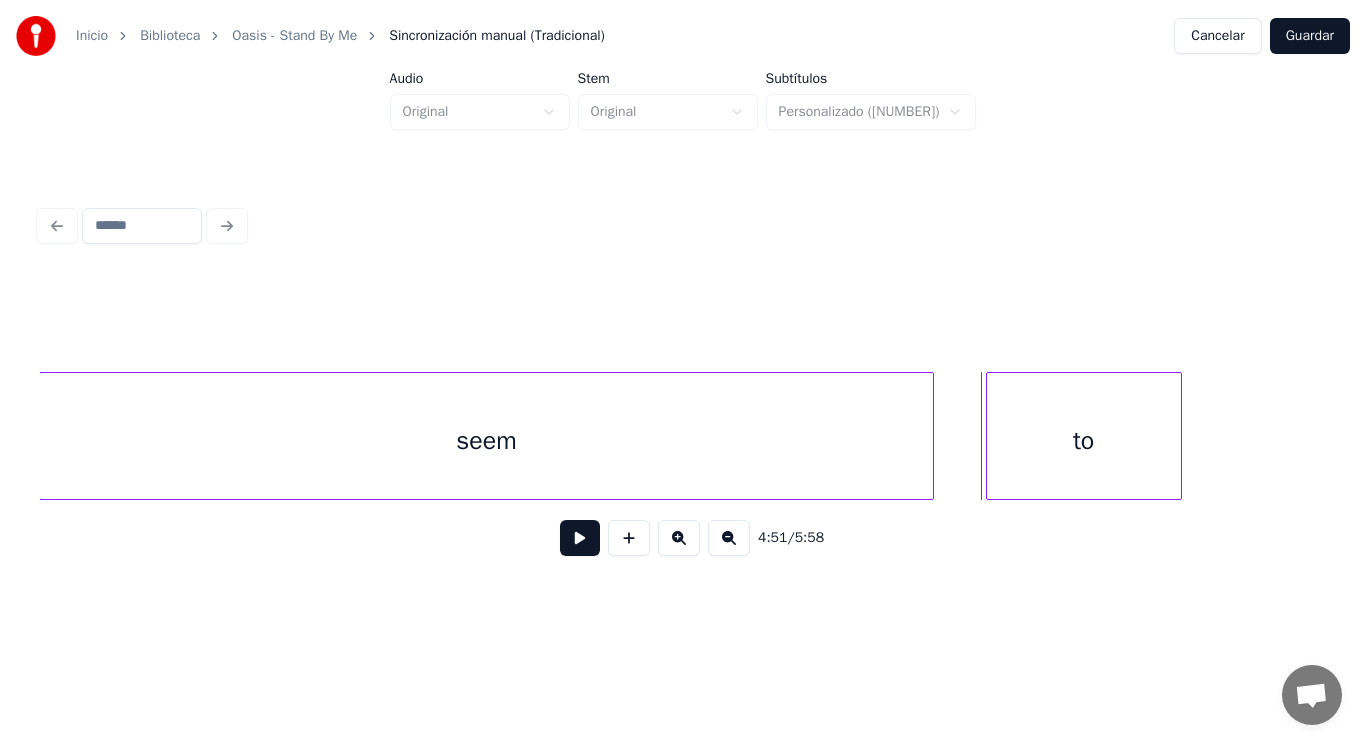 click on "to" at bounding box center [1084, 441] 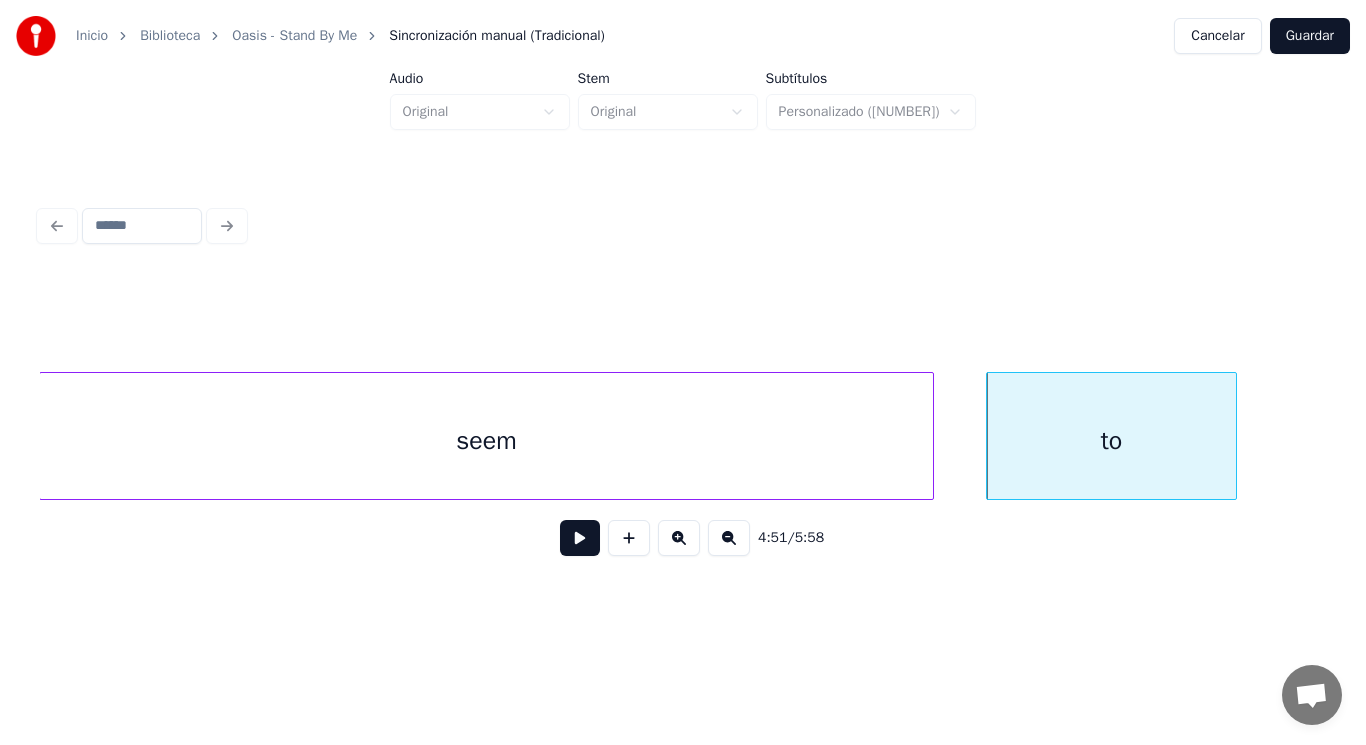 click at bounding box center [1233, 436] 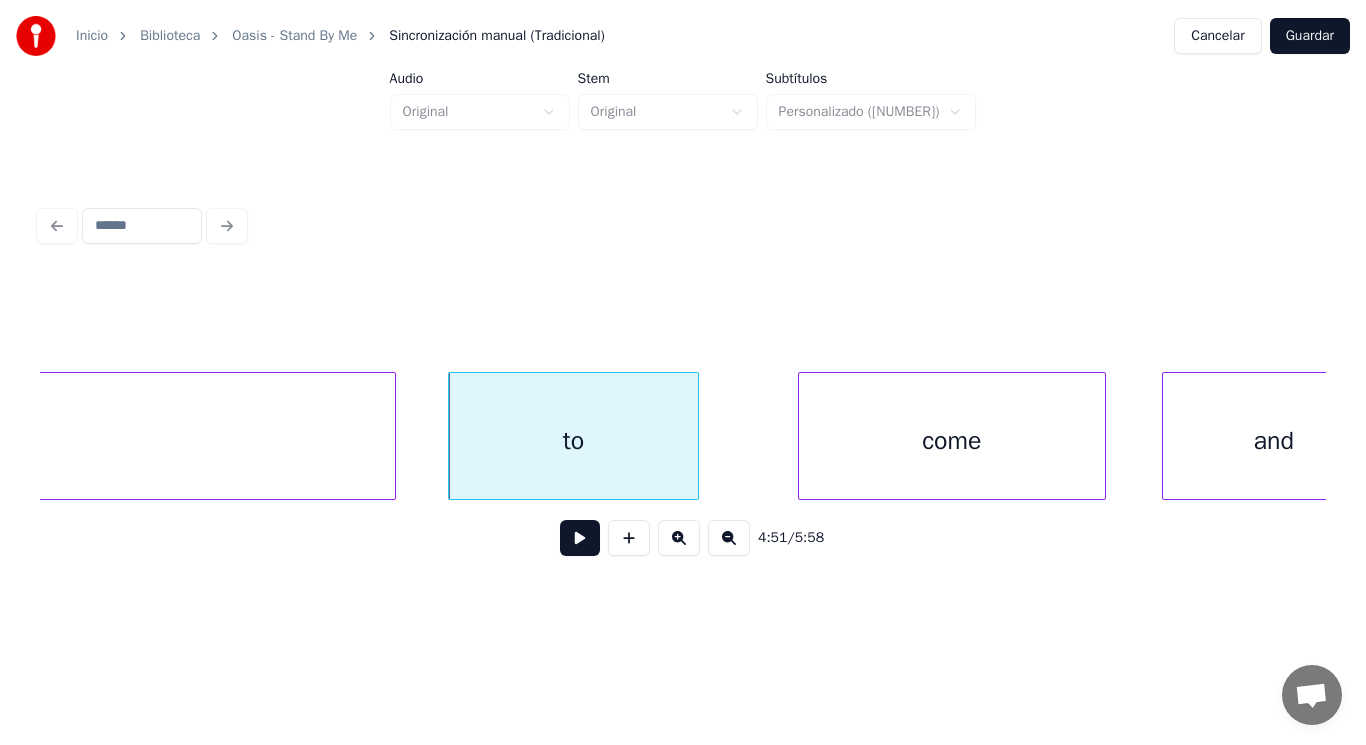 scroll, scrollTop: 0, scrollLeft: 407625, axis: horizontal 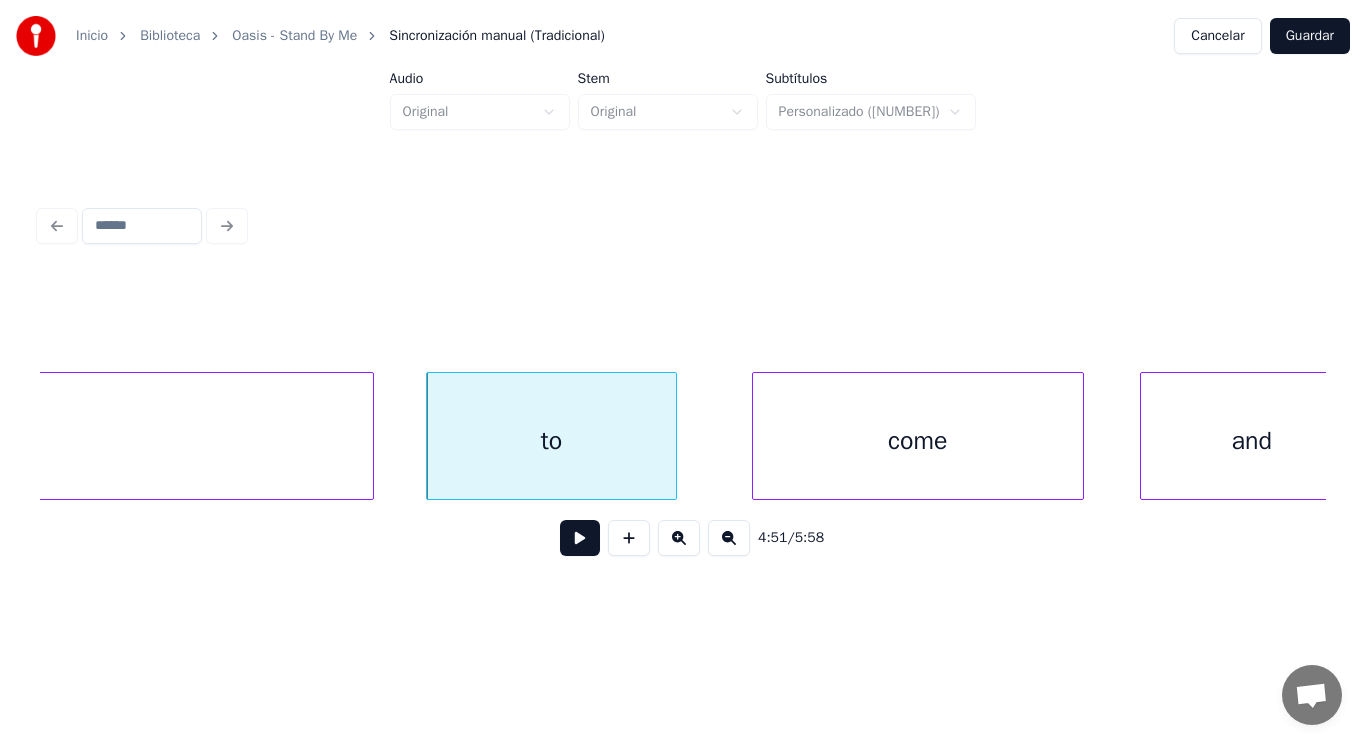 click at bounding box center [756, 436] 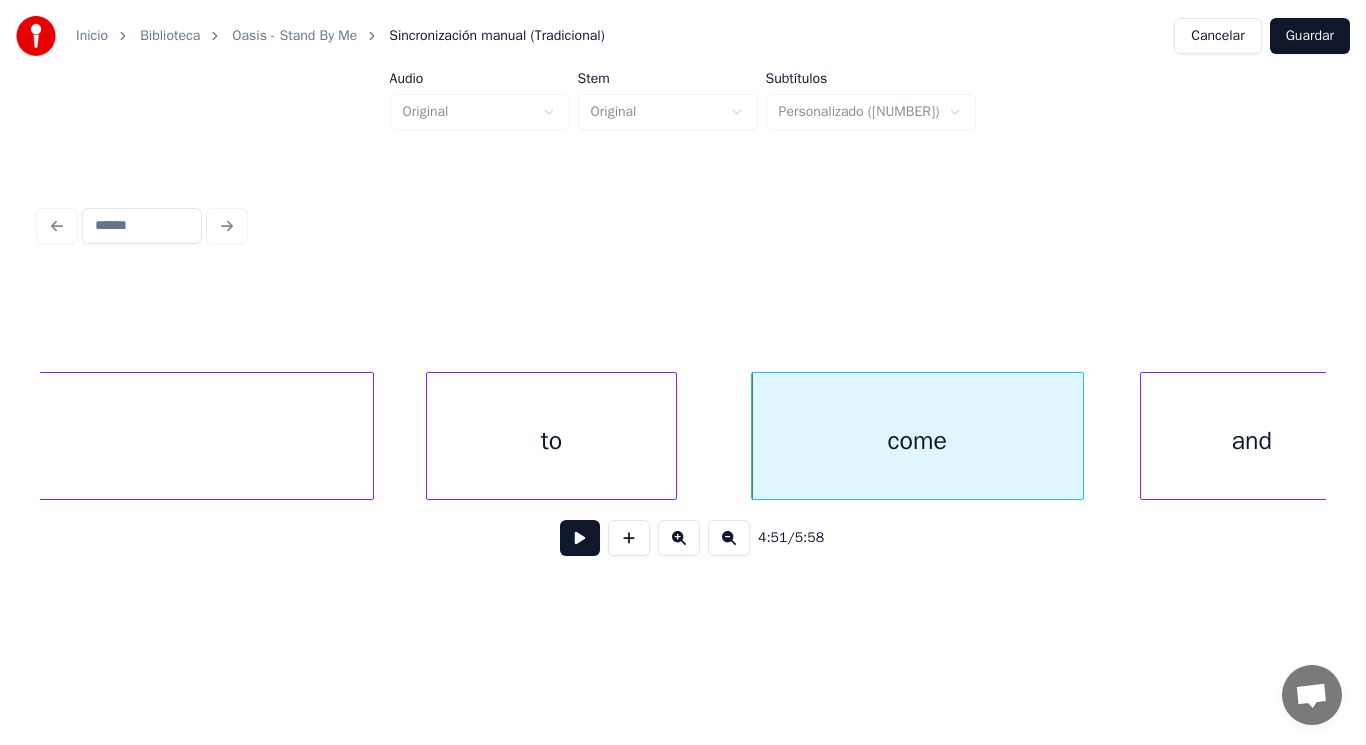 click on "to" at bounding box center [552, 441] 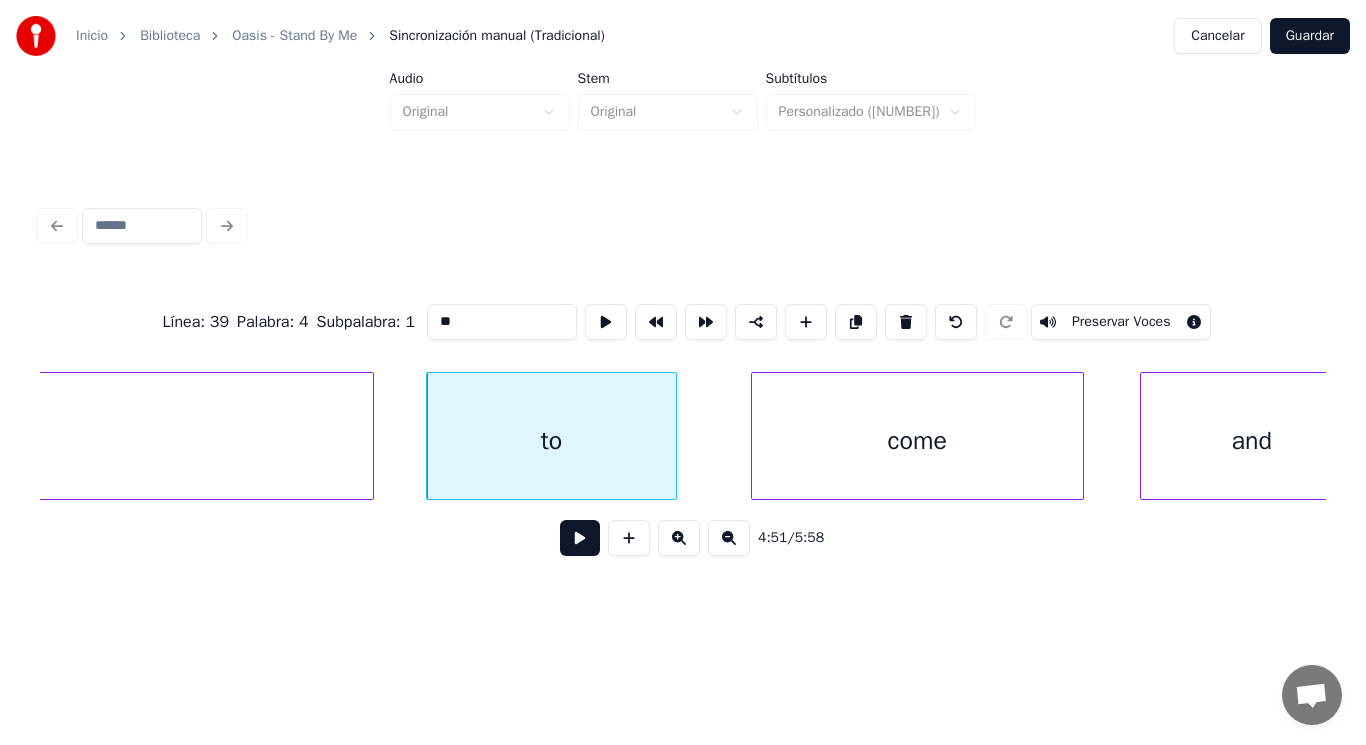 click at bounding box center (580, 538) 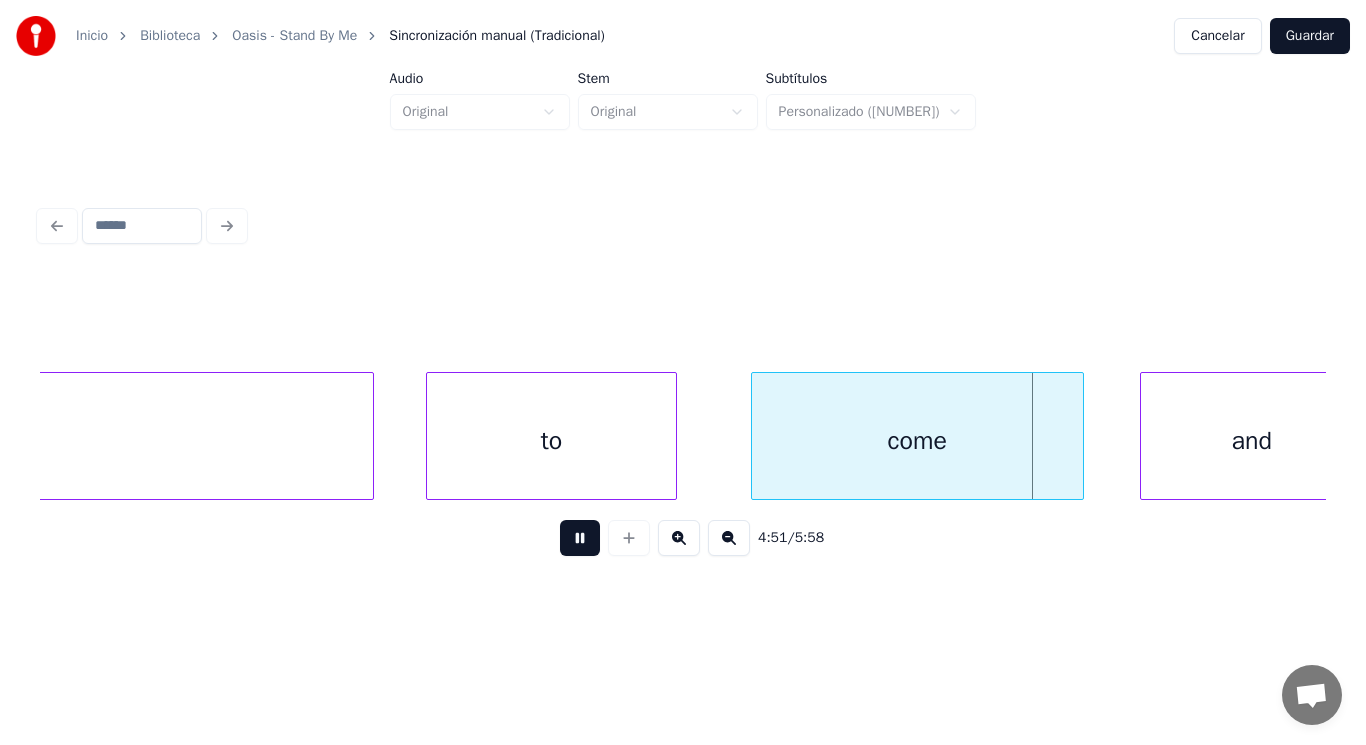 click at bounding box center (580, 538) 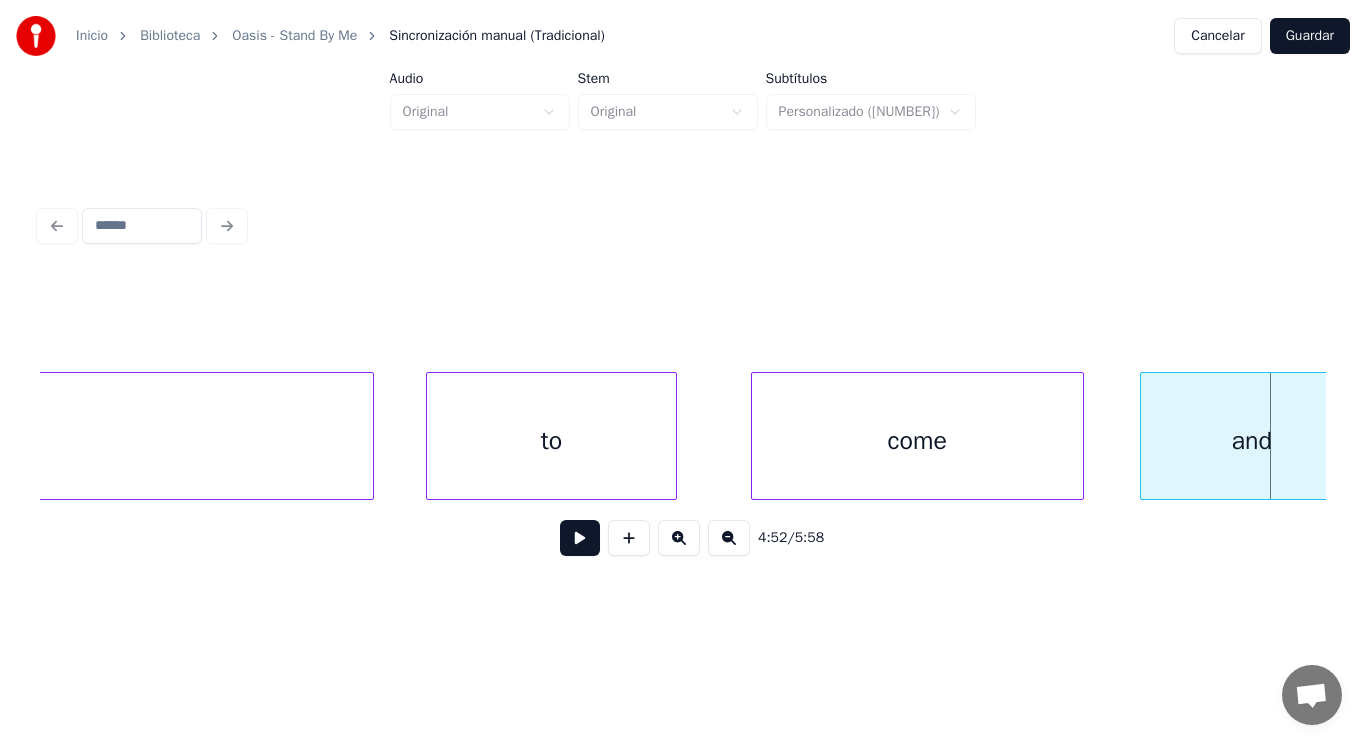 click at bounding box center (580, 538) 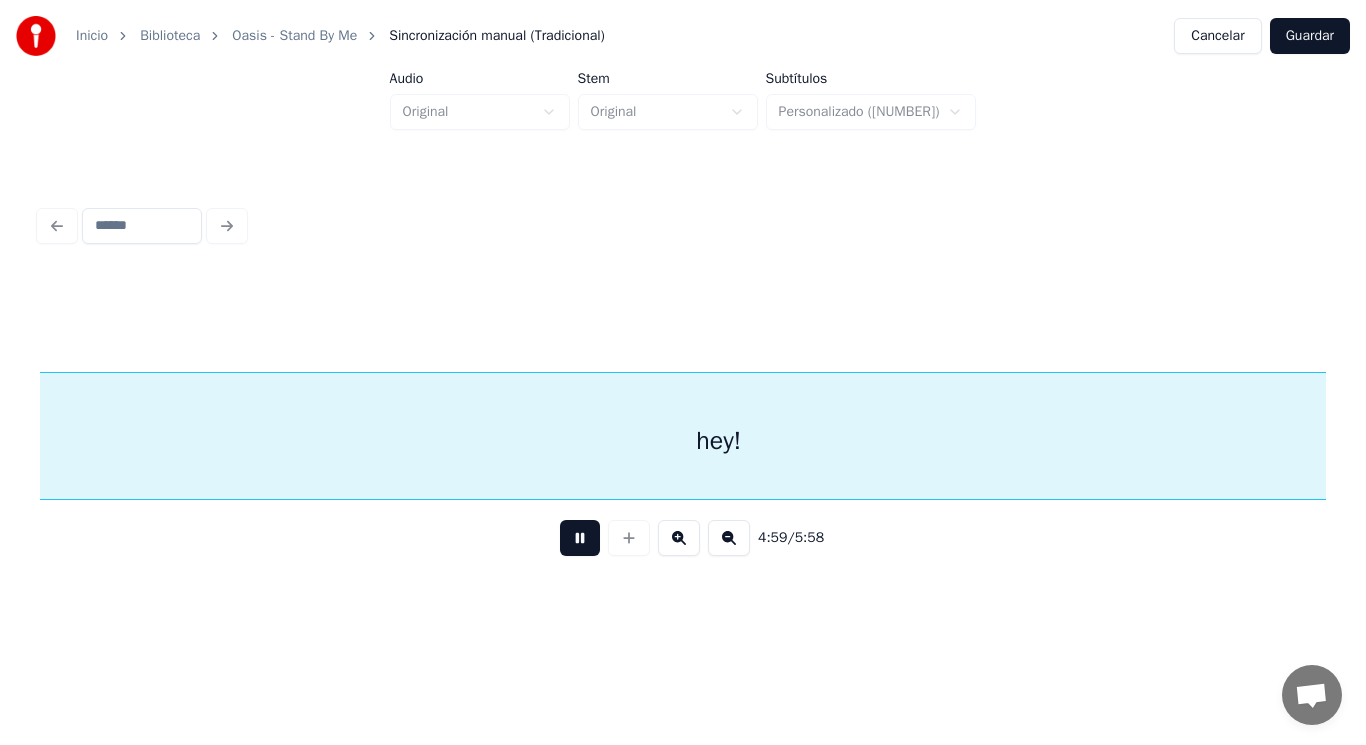 scroll, scrollTop: 0, scrollLeft: 419363, axis: horizontal 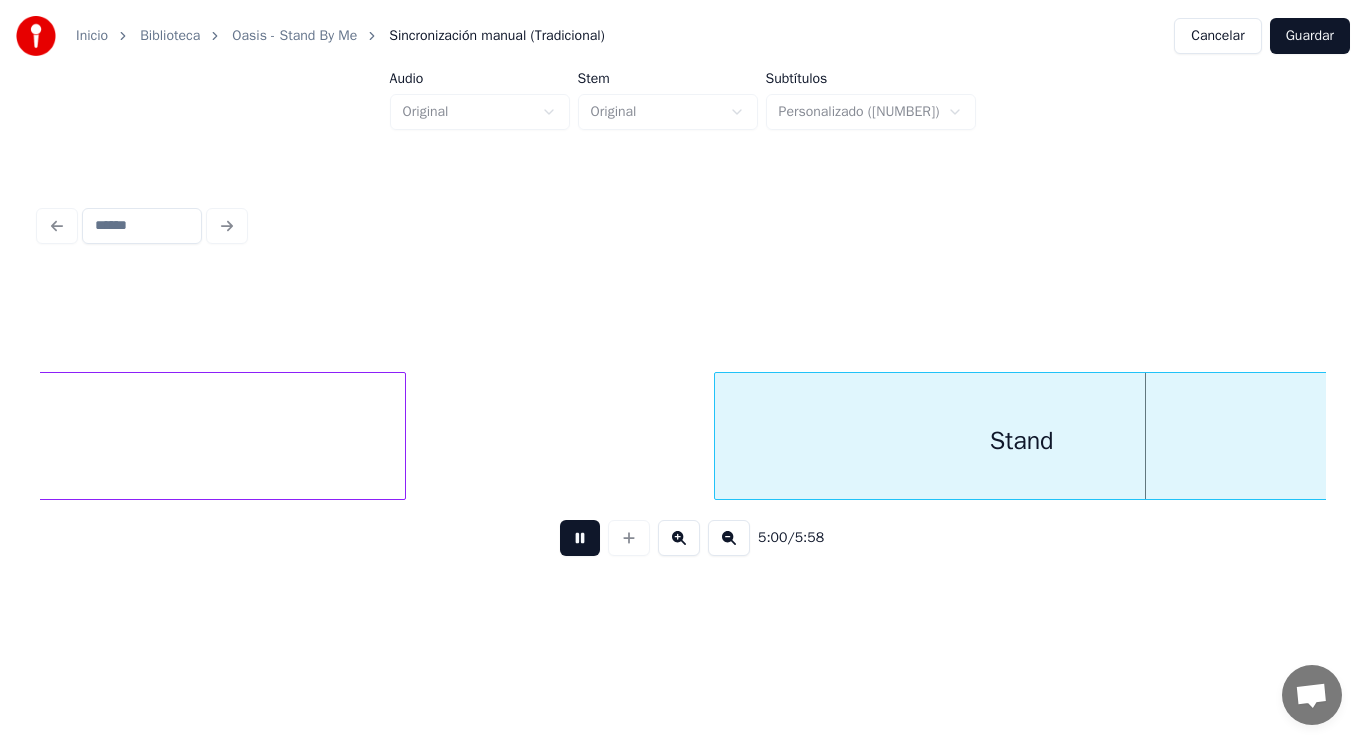 click at bounding box center [580, 538] 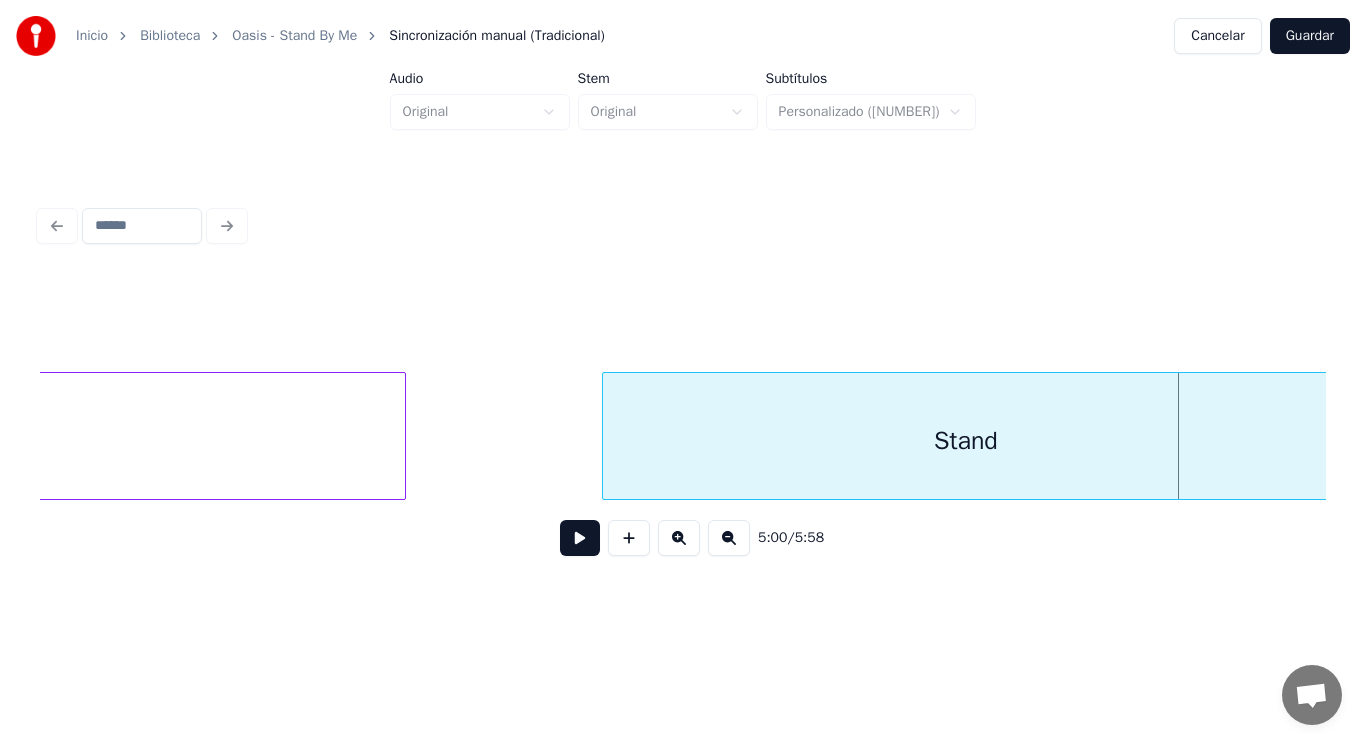 click at bounding box center [606, 436] 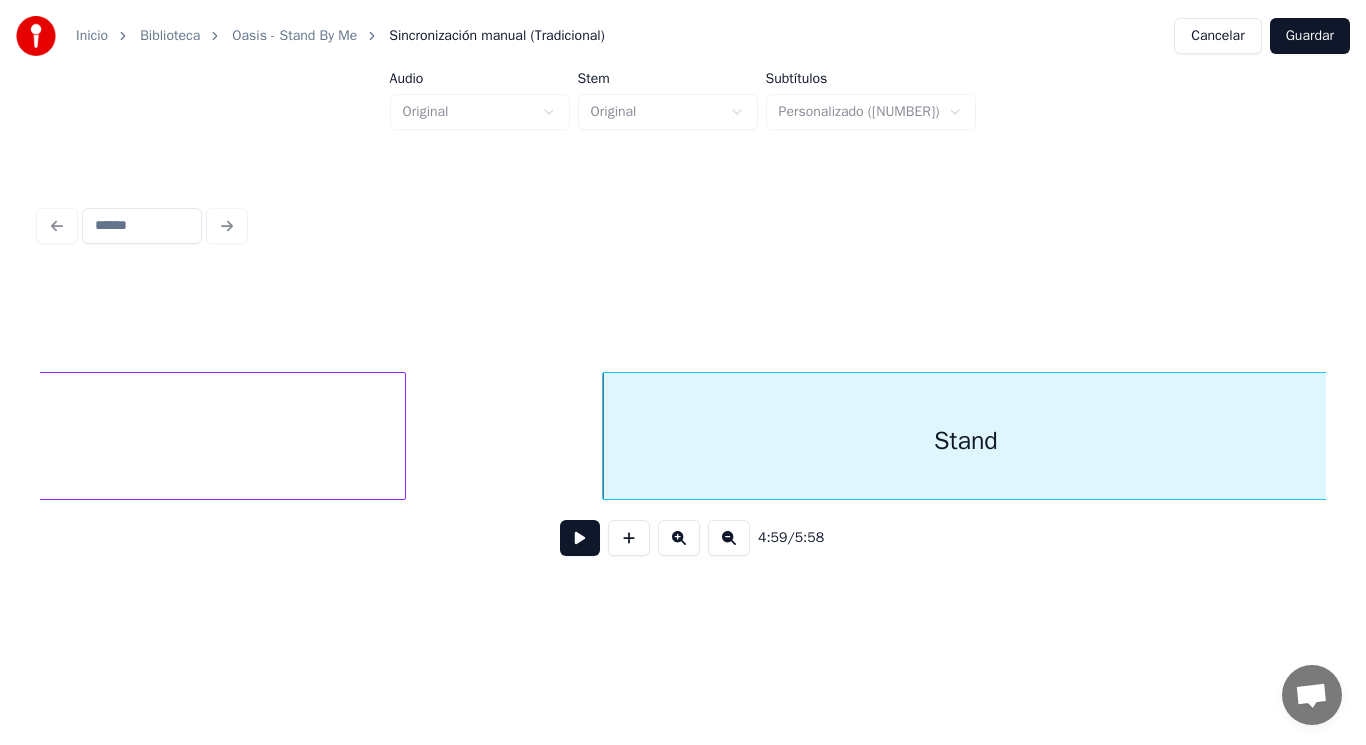 click at bounding box center (580, 538) 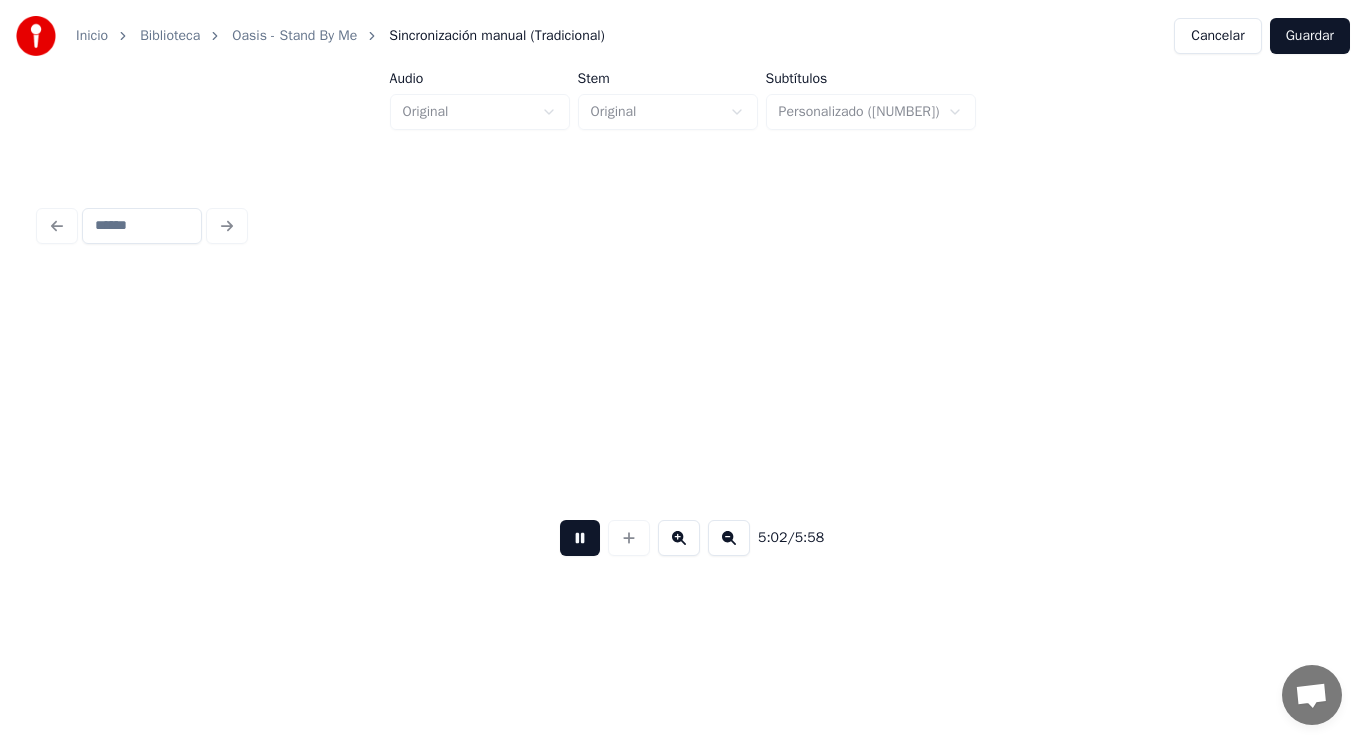 scroll, scrollTop: 0, scrollLeft: 423273, axis: horizontal 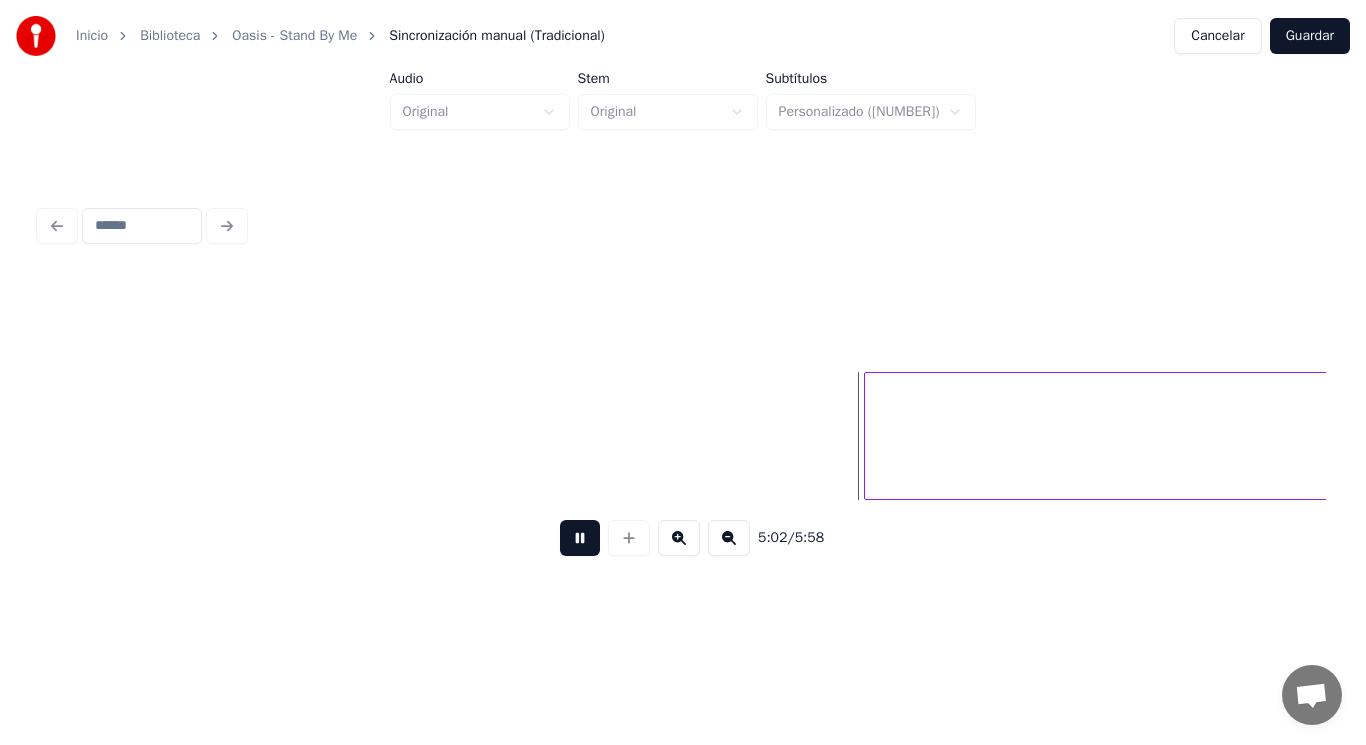 click at bounding box center [580, 538] 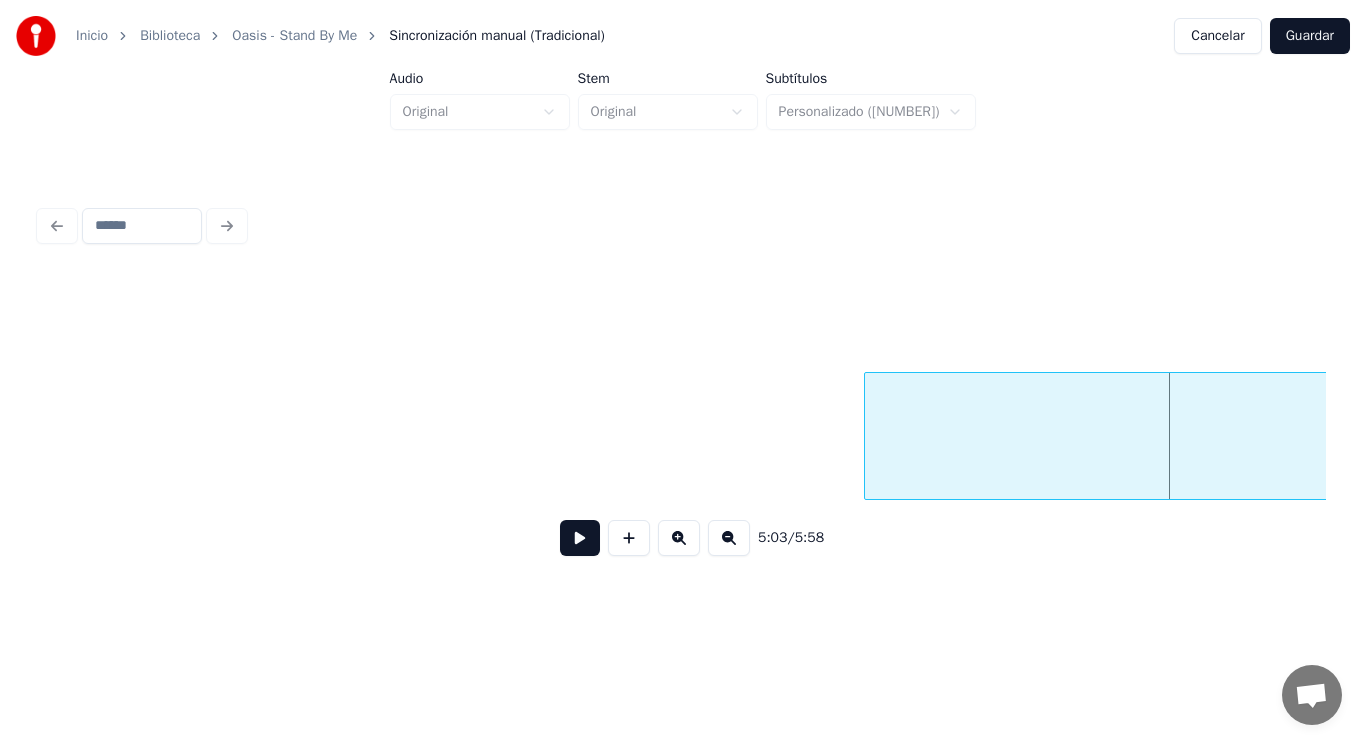 click at bounding box center (580, 538) 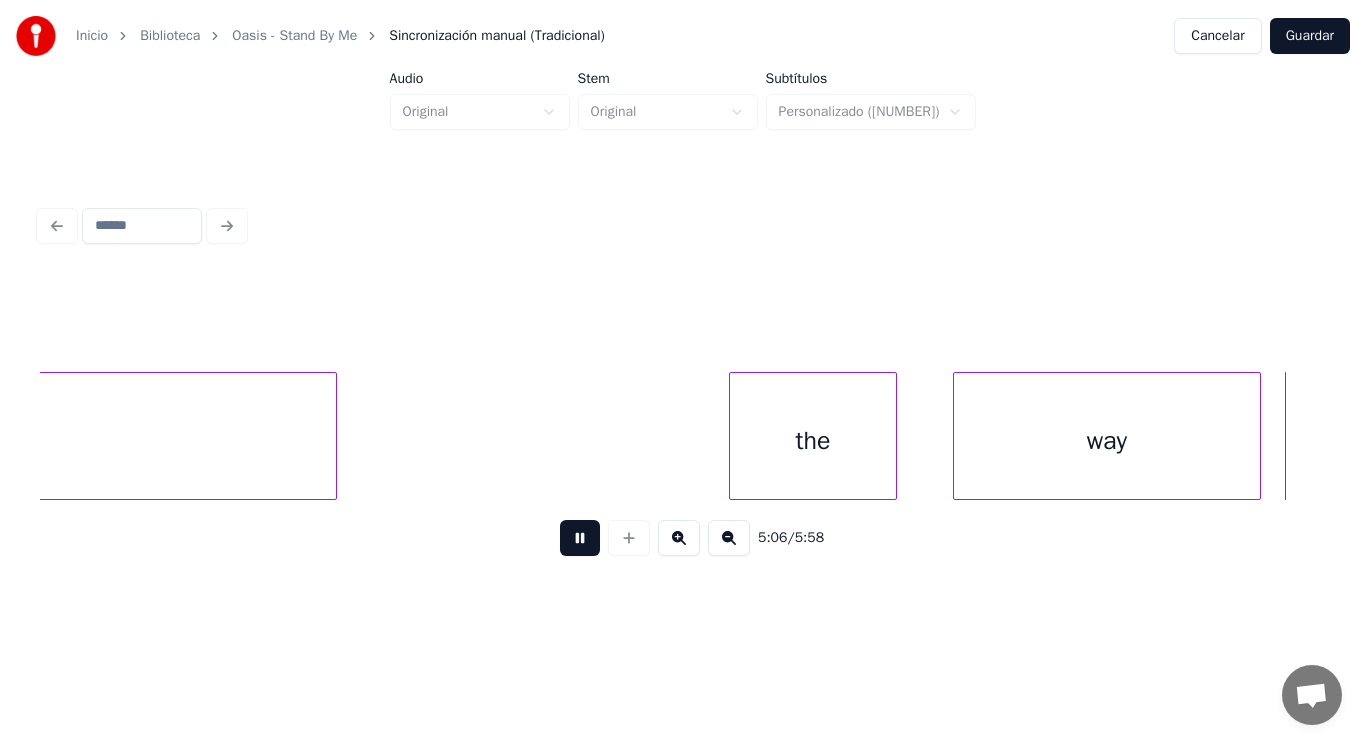 scroll, scrollTop: 0, scrollLeft: 428495, axis: horizontal 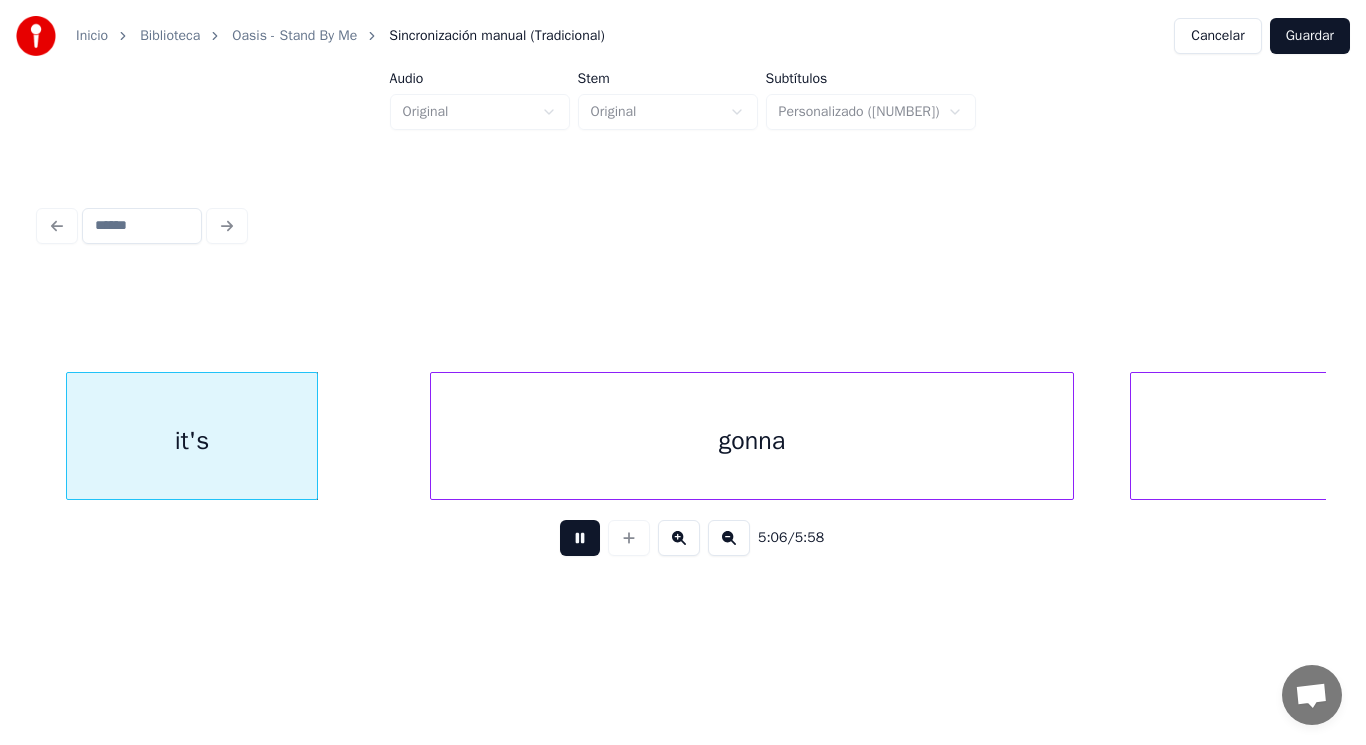 click at bounding box center [580, 538] 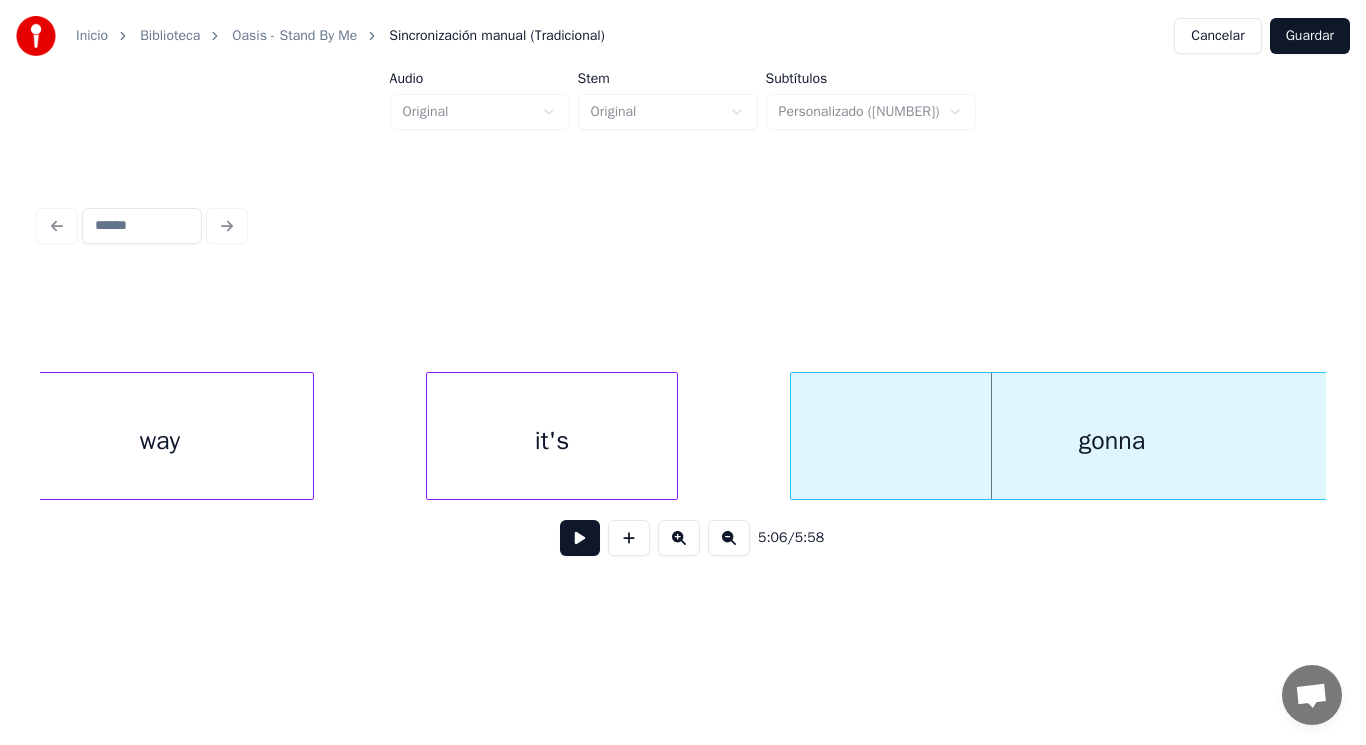 click on "way" at bounding box center (160, 441) 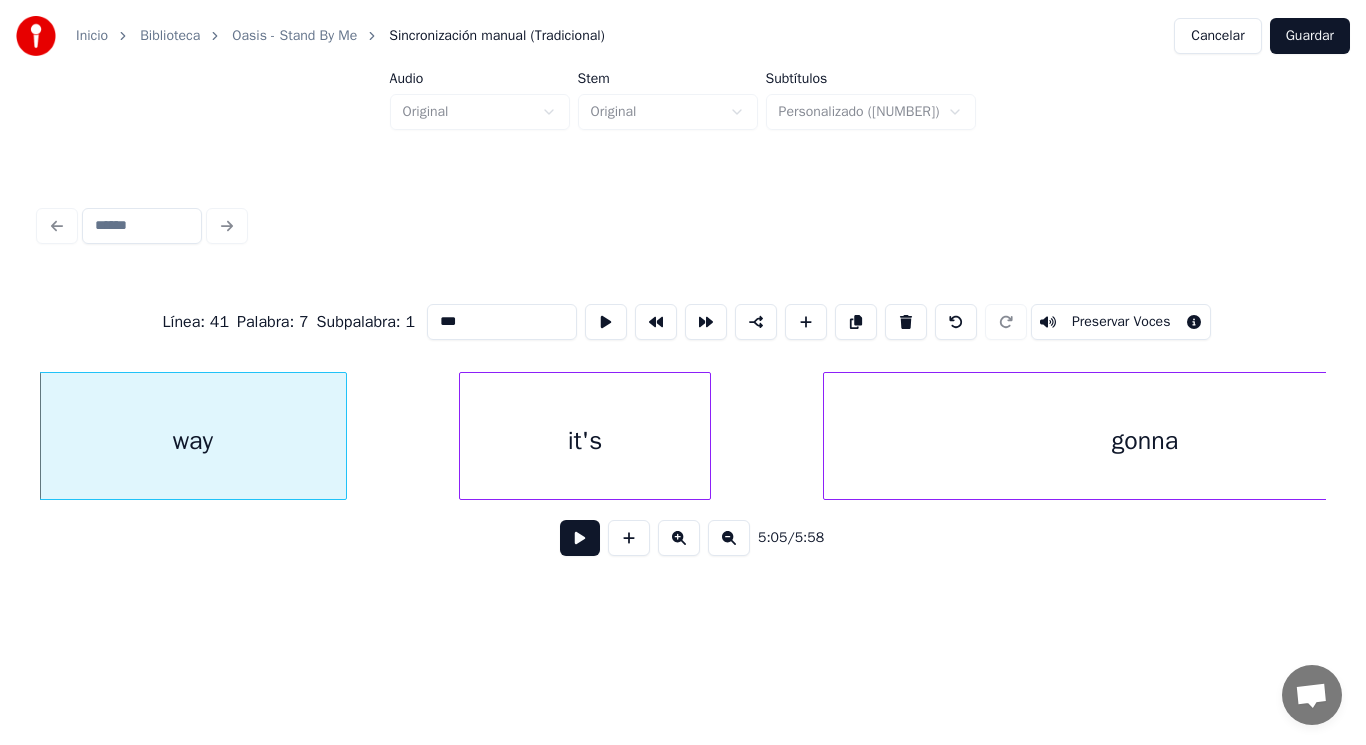 click at bounding box center (580, 538) 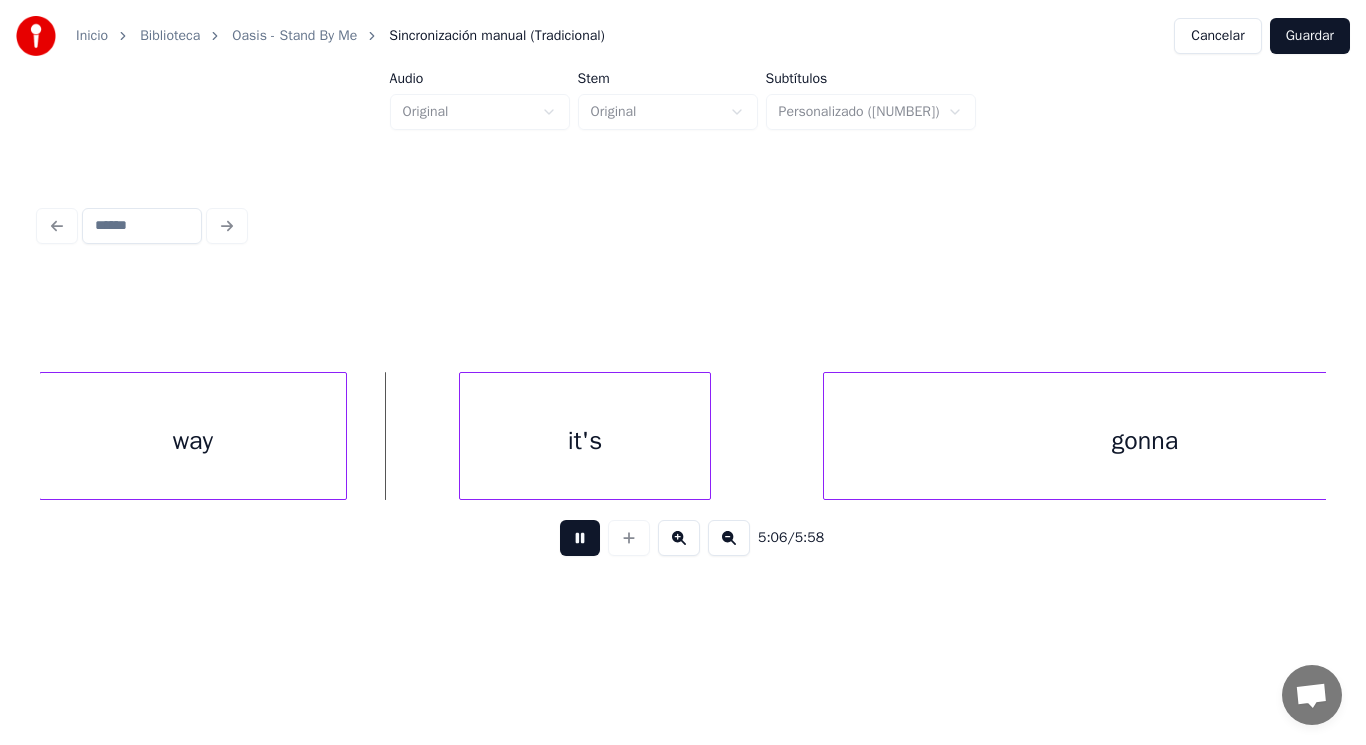 click at bounding box center [580, 538] 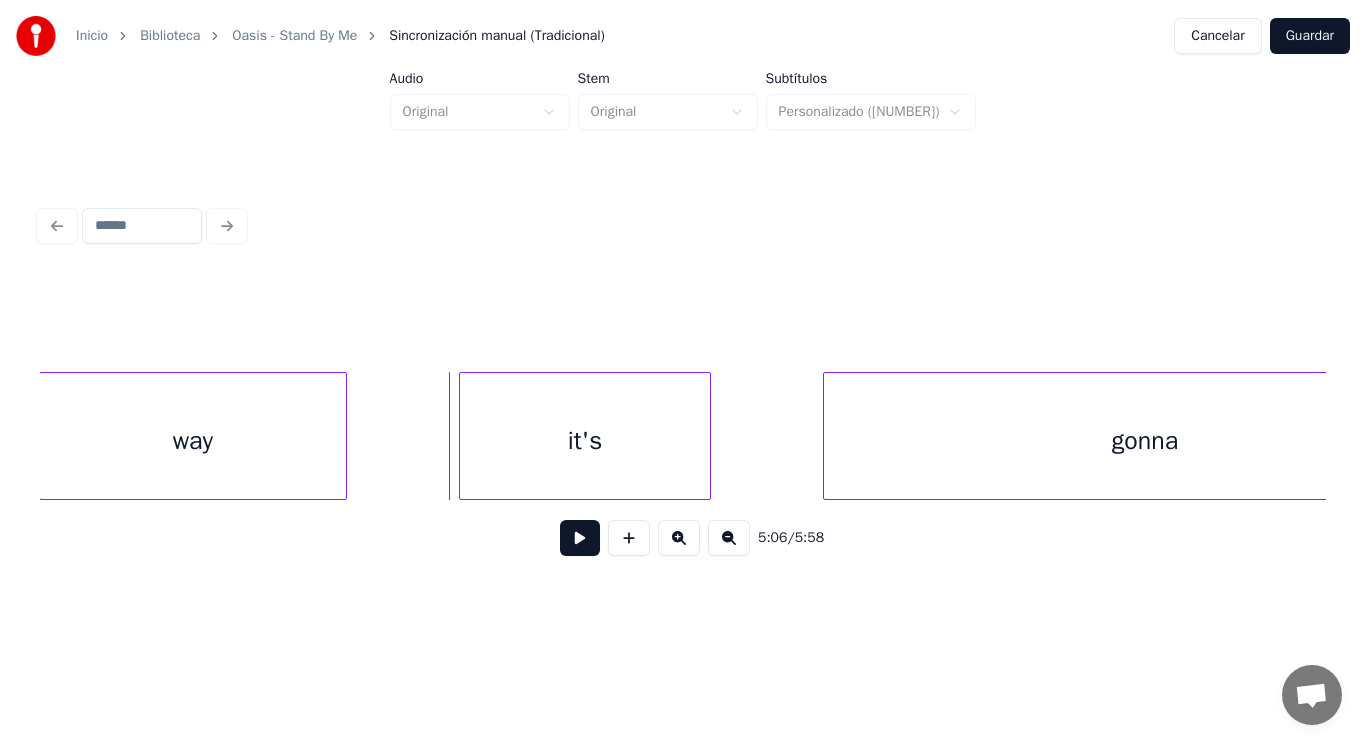 click at bounding box center (343, 436) 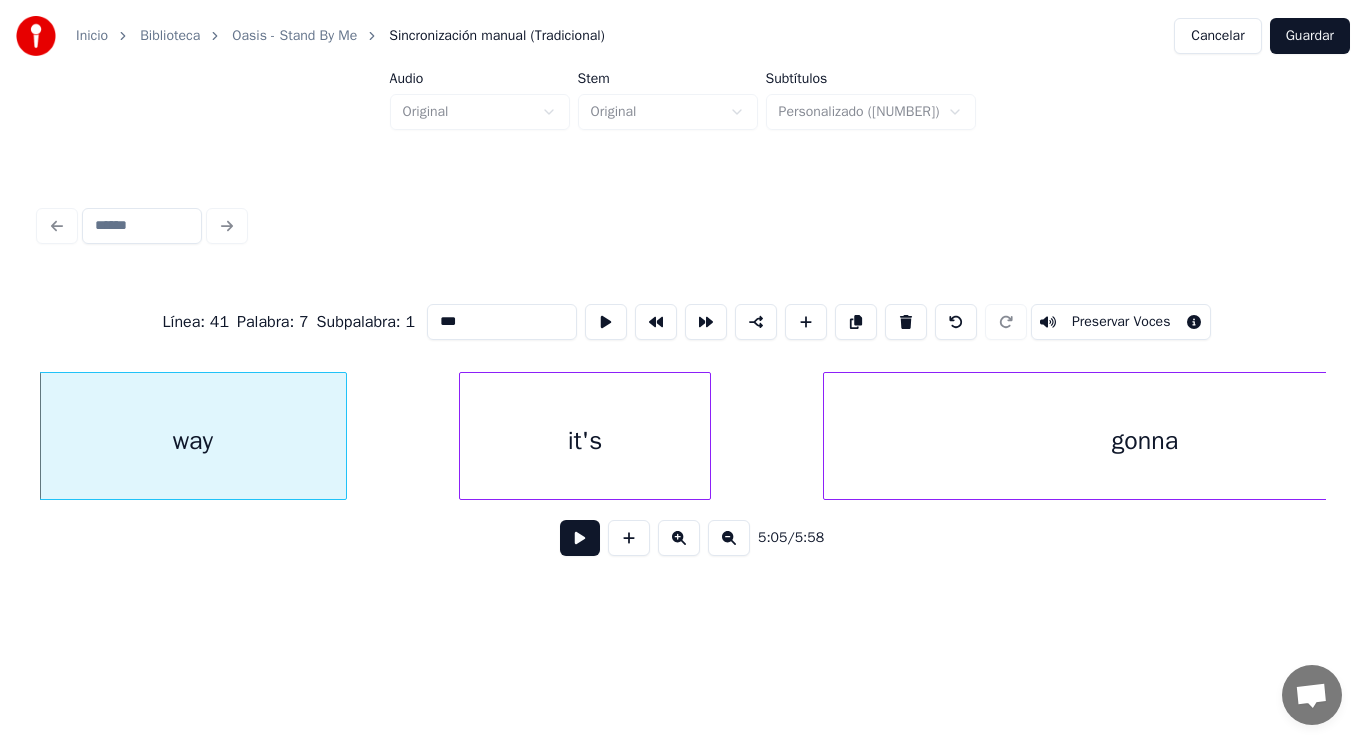 click at bounding box center (580, 538) 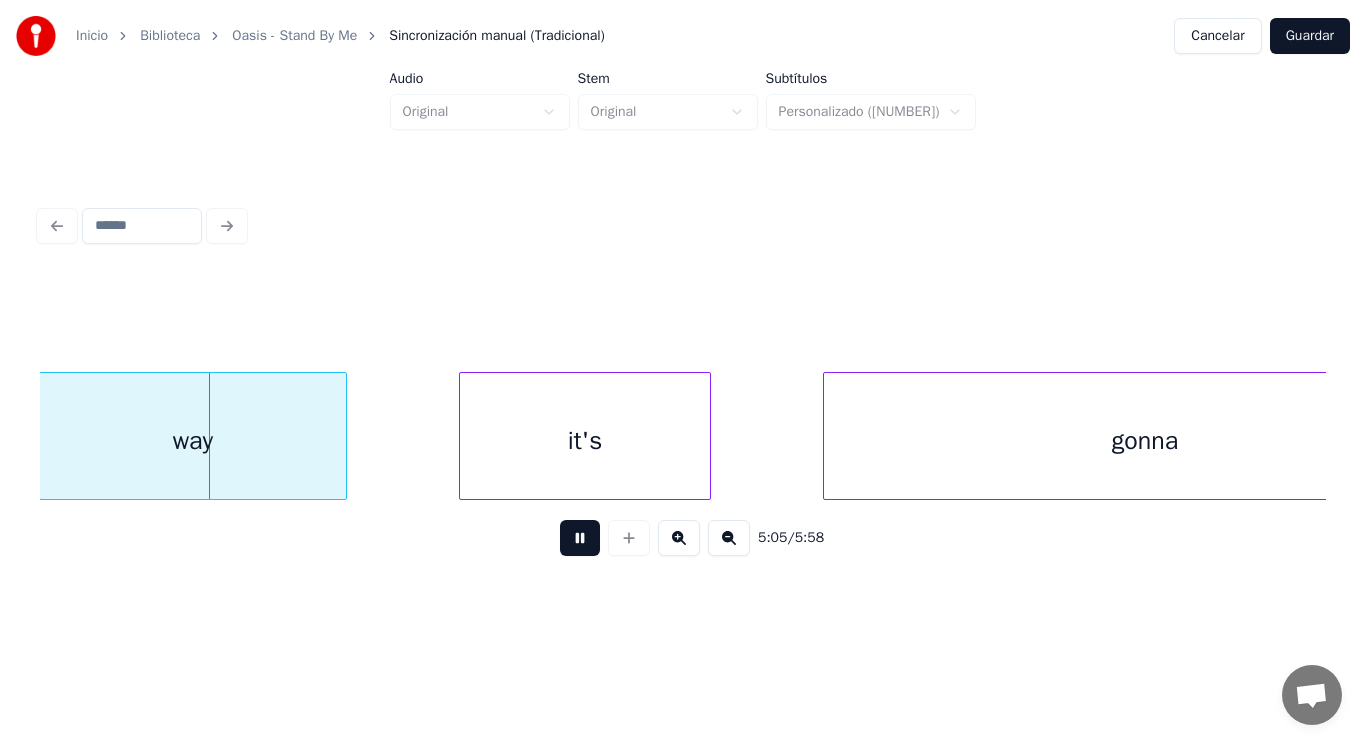 click at bounding box center (580, 538) 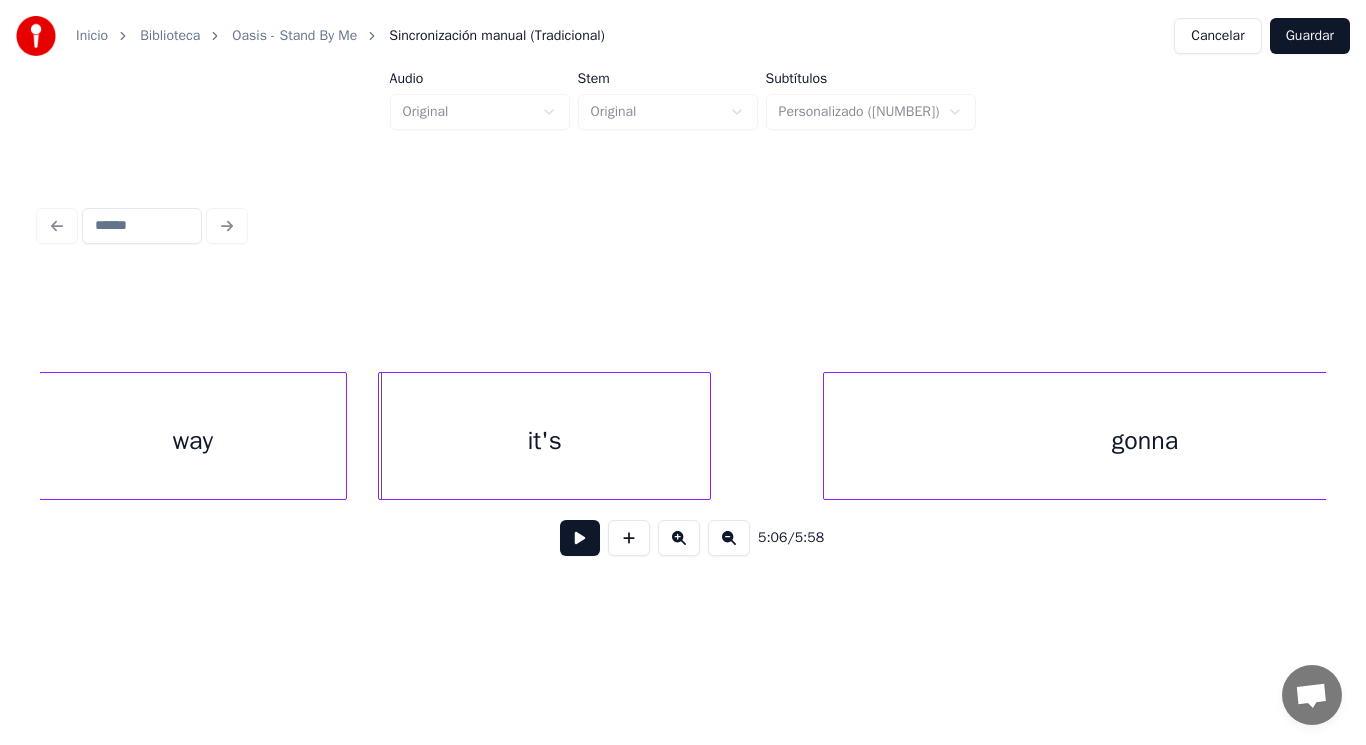 click at bounding box center [382, 436] 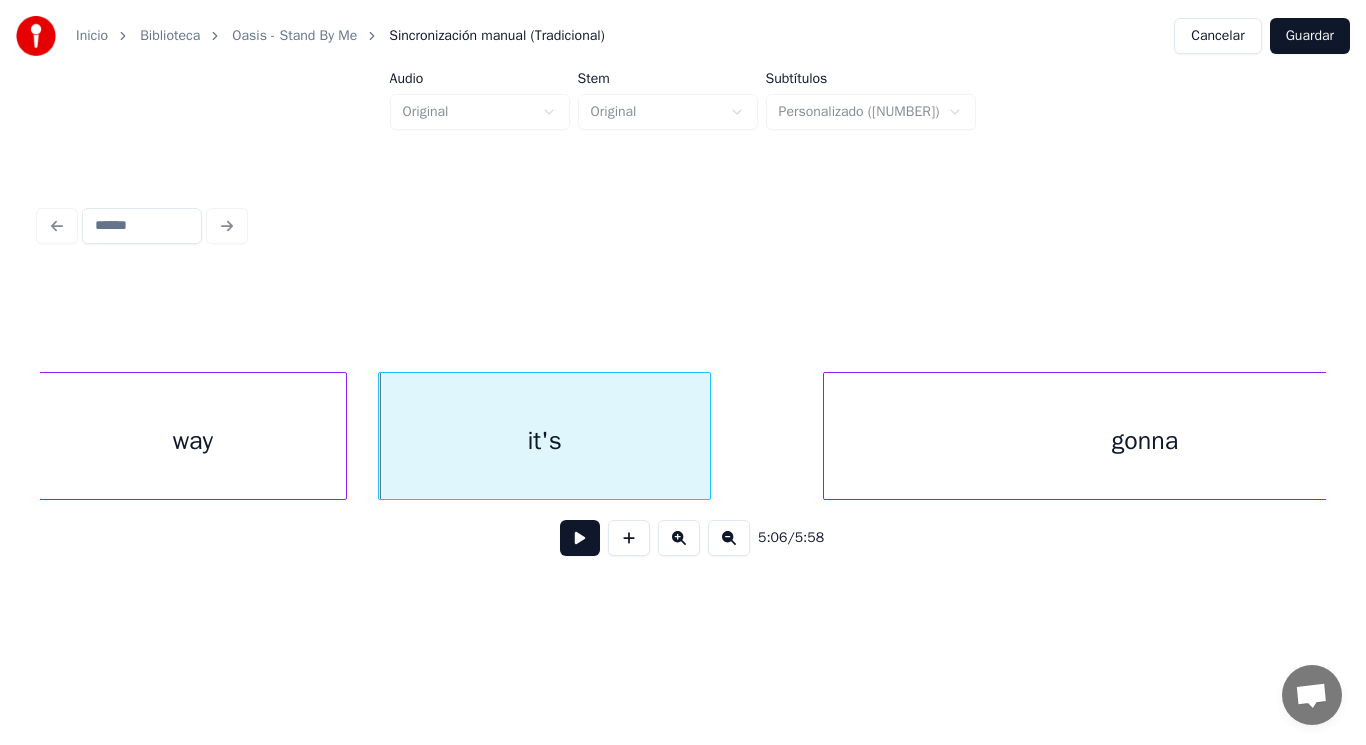 click at bounding box center (580, 538) 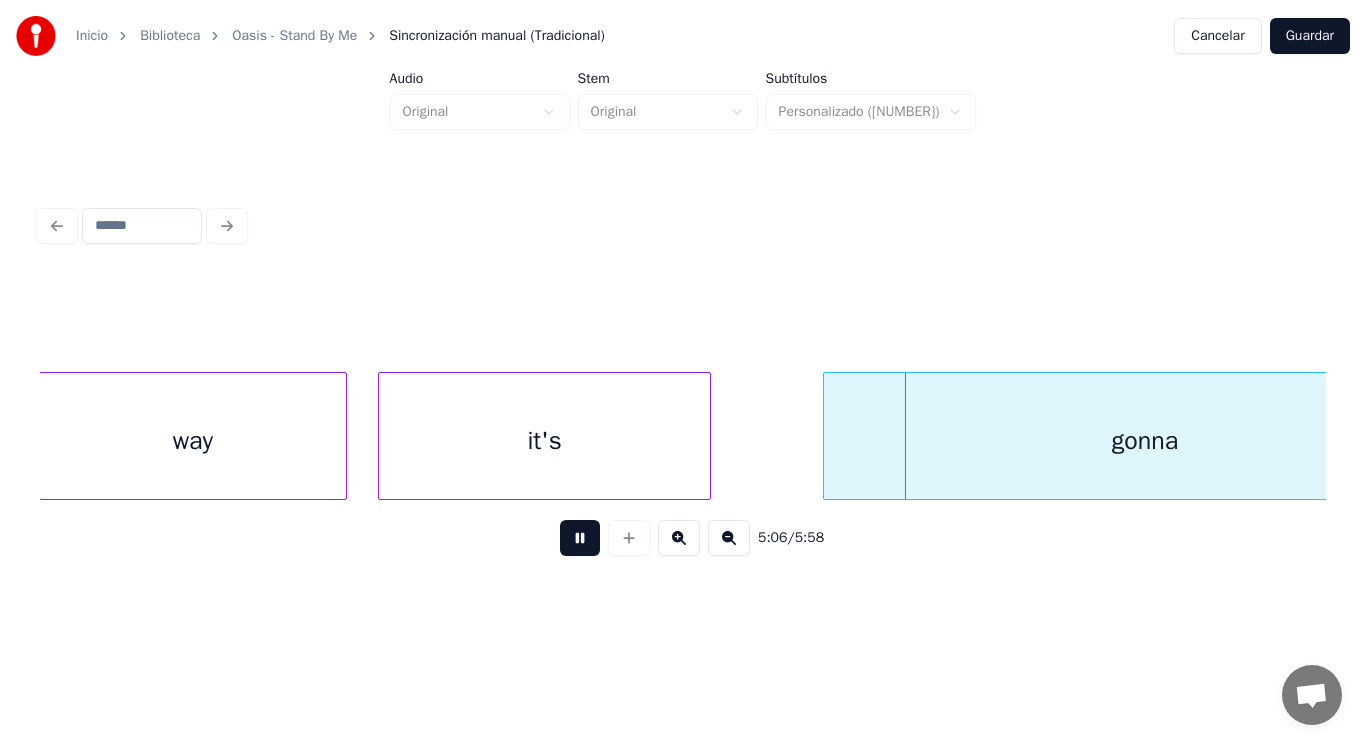 click at bounding box center (580, 538) 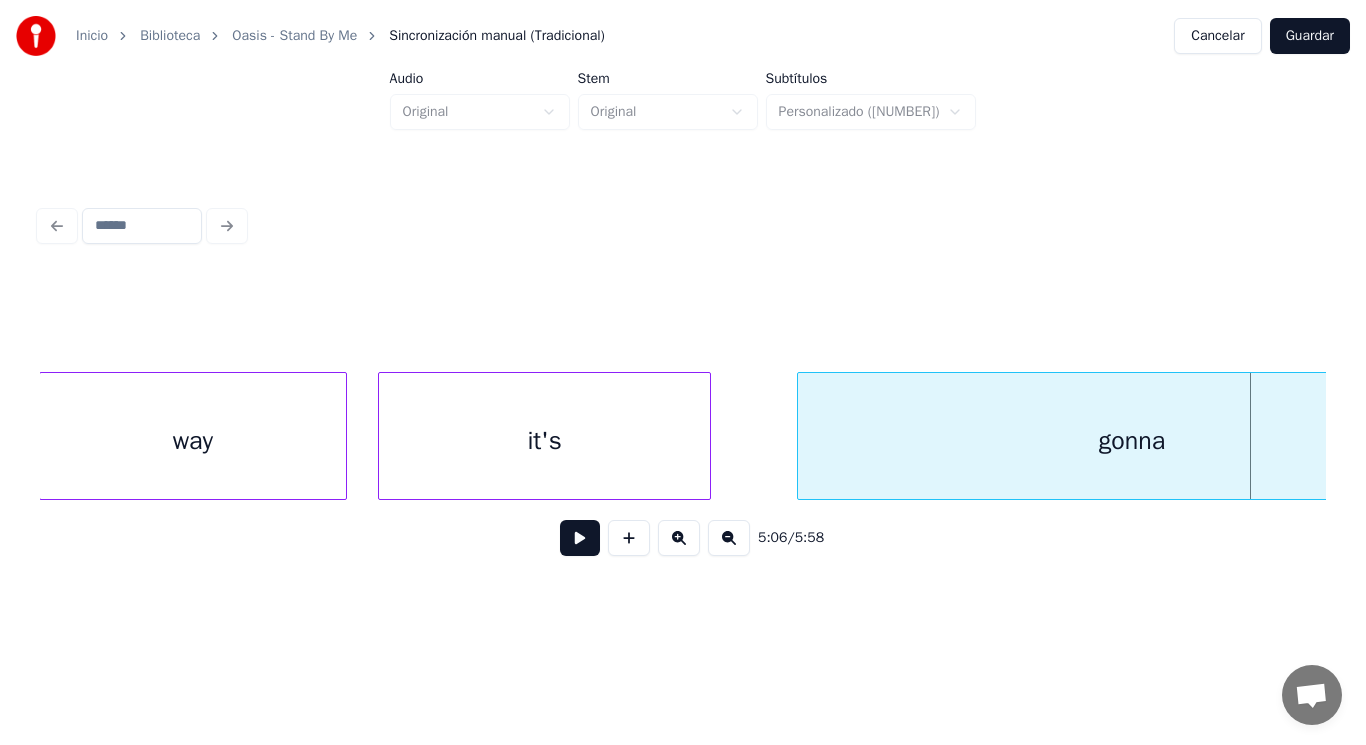 click at bounding box center (801, 436) 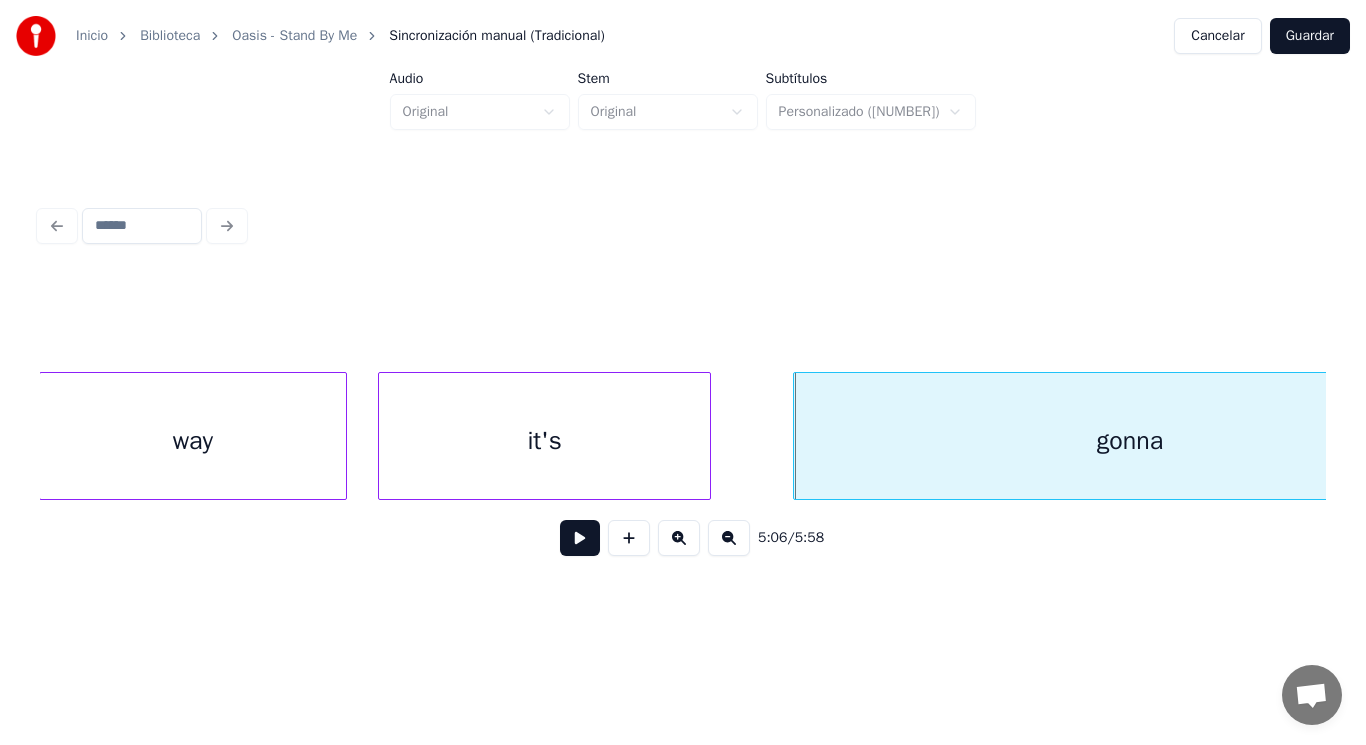 click at bounding box center (580, 538) 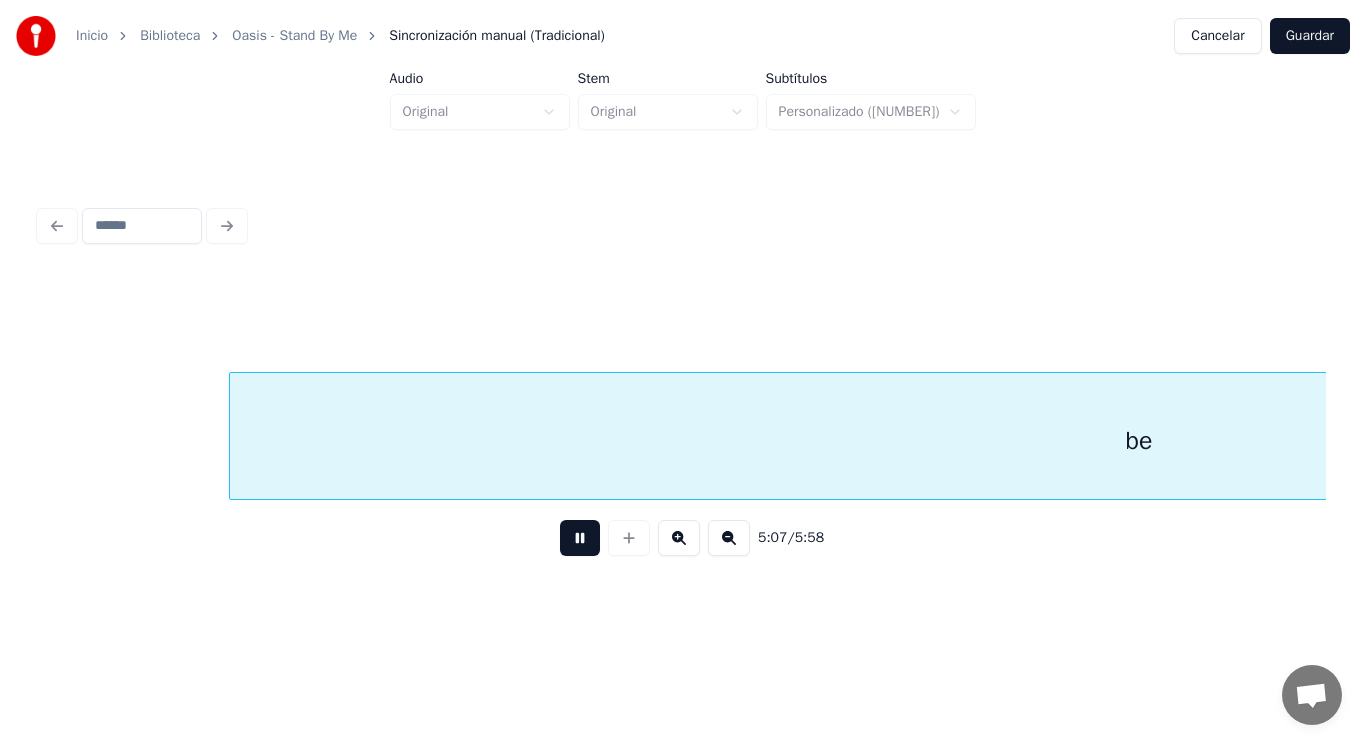scroll, scrollTop: 0, scrollLeft: 430692, axis: horizontal 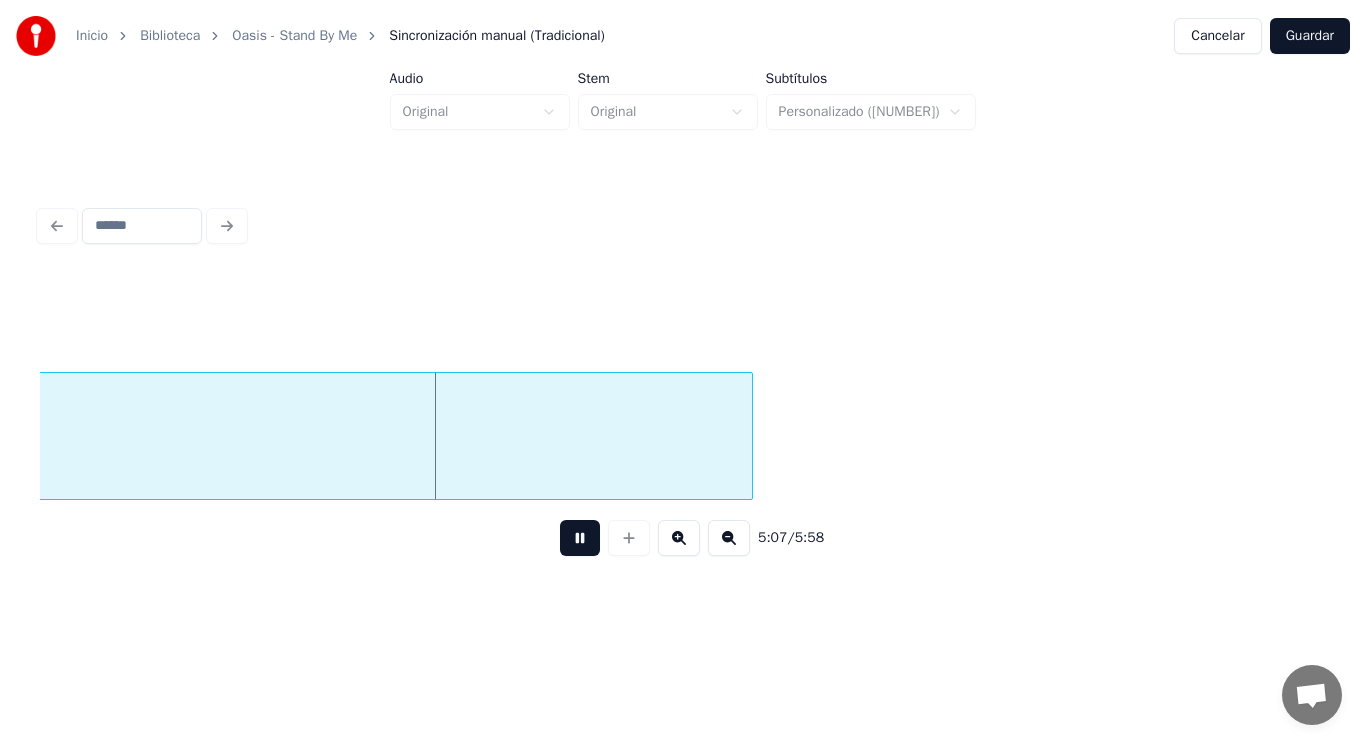 click at bounding box center (580, 538) 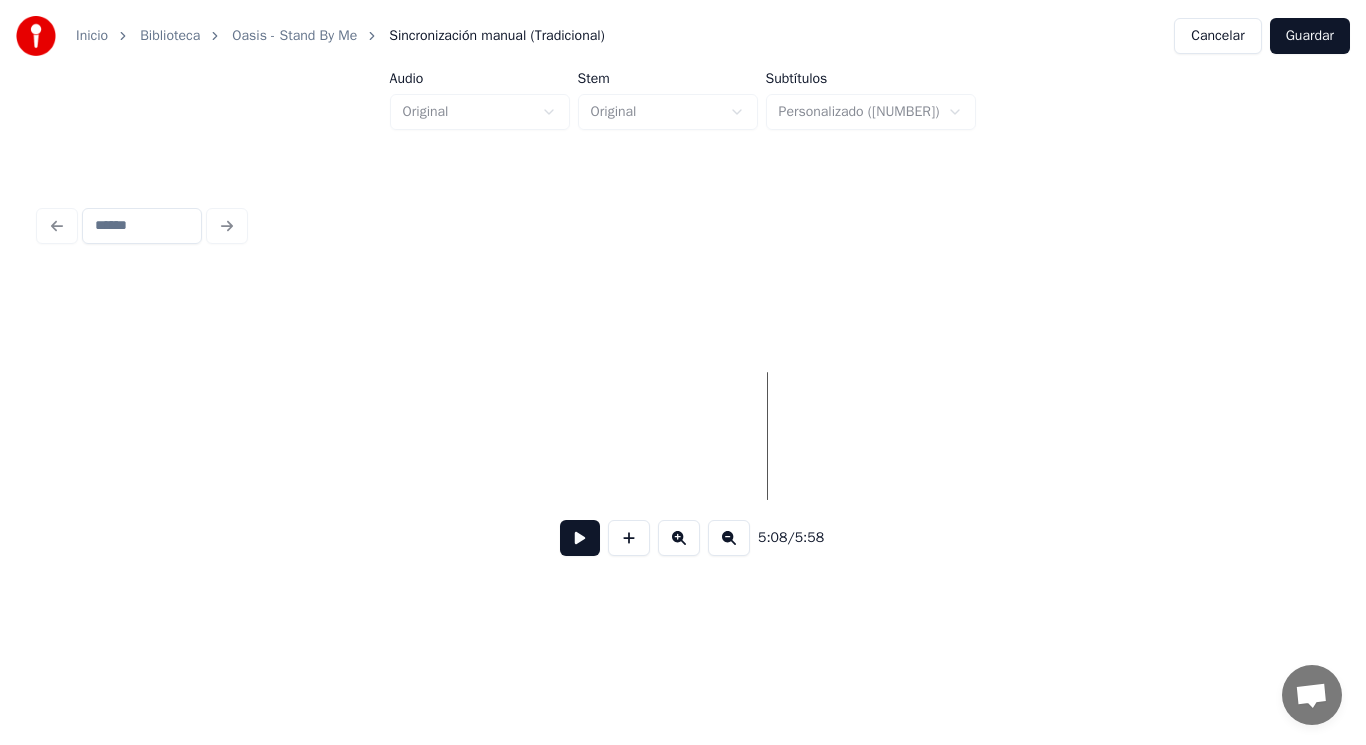 click on "[TIME]  /  [TIME]" at bounding box center (683, 386) 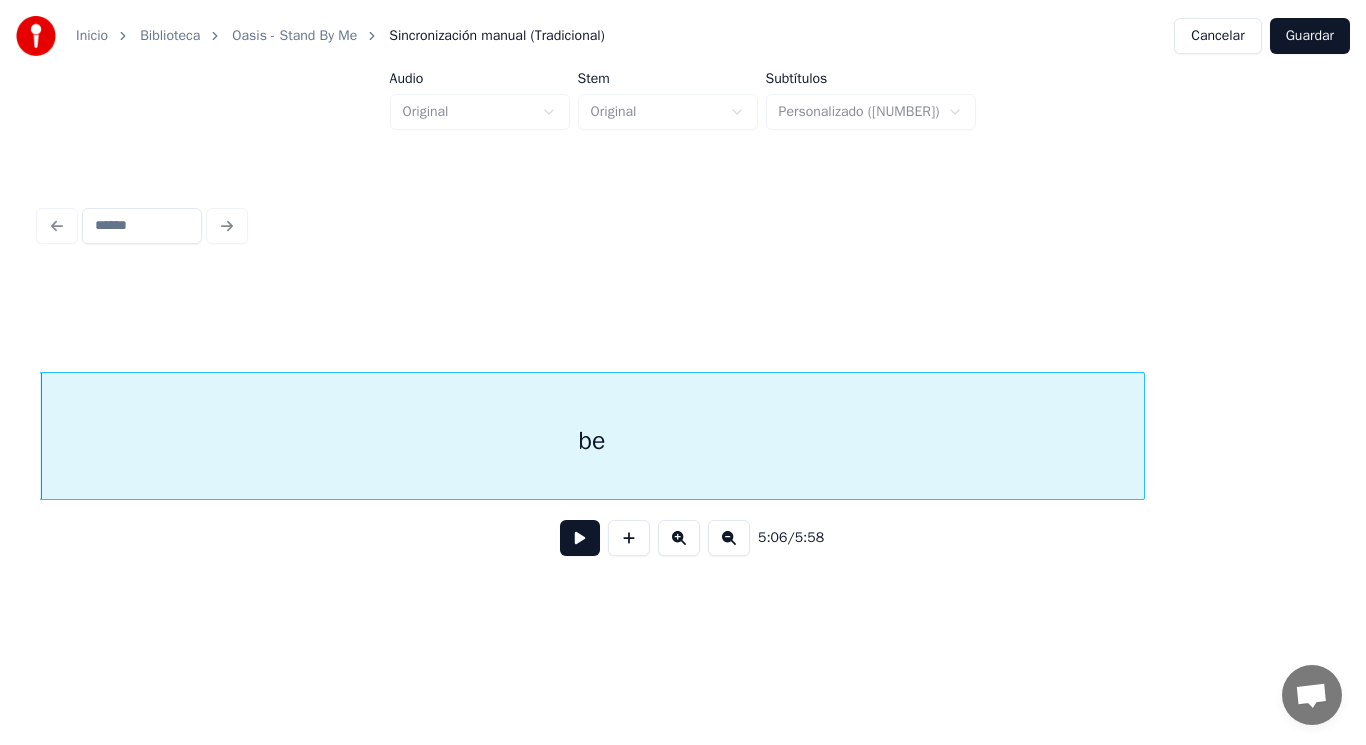 click at bounding box center [580, 538] 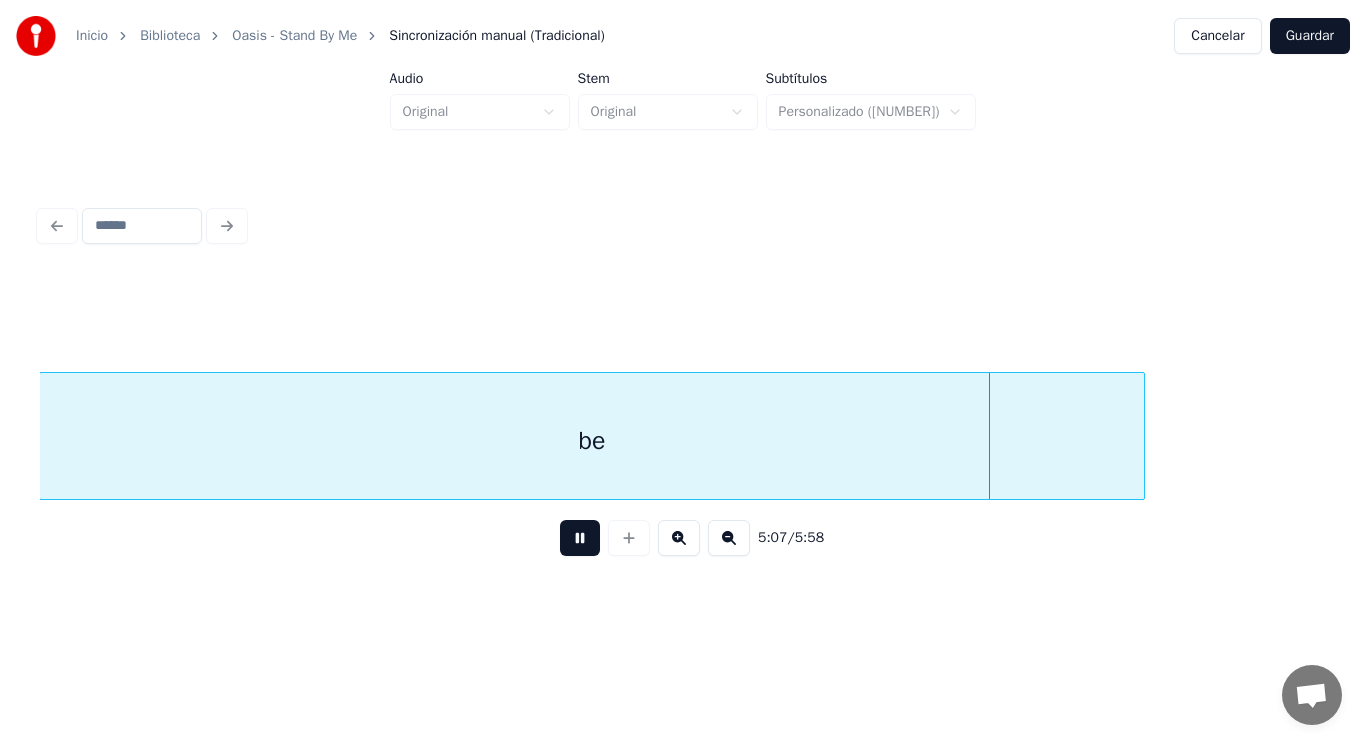 click at bounding box center (580, 538) 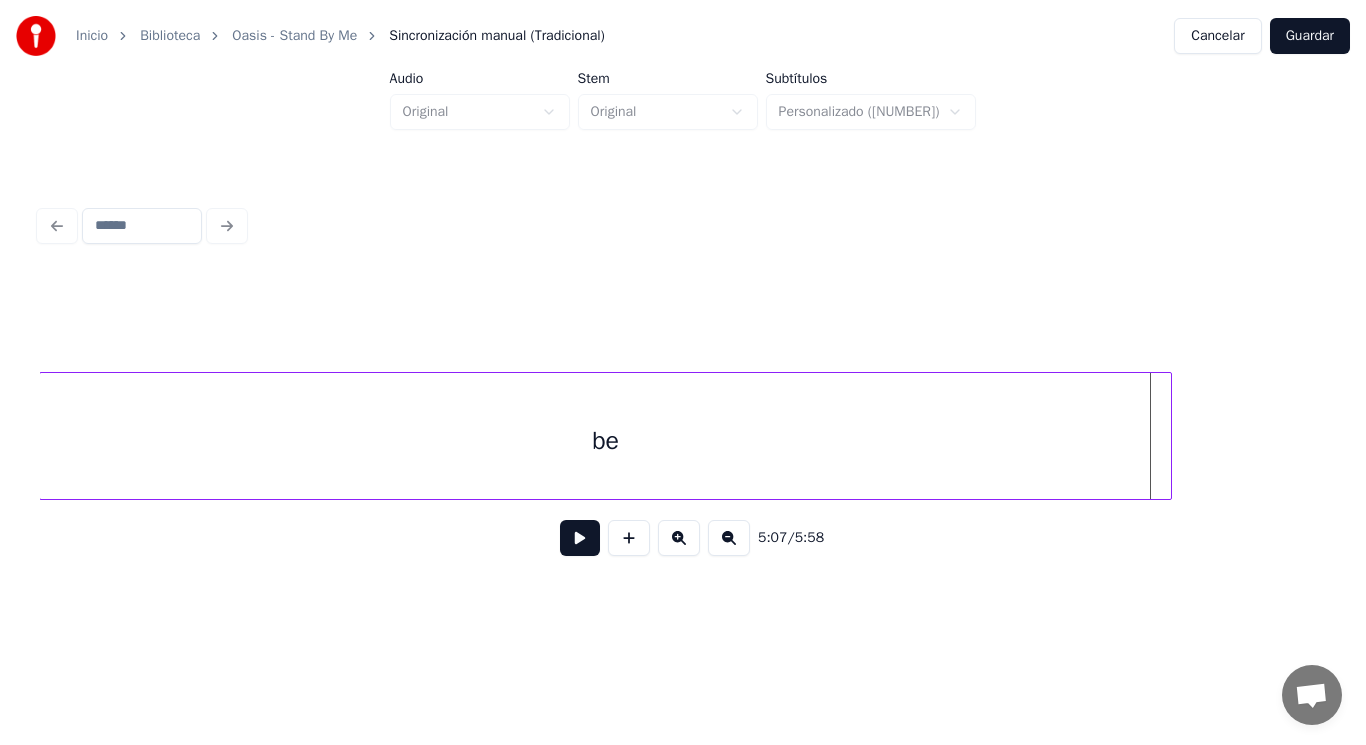 click at bounding box center (1168, 436) 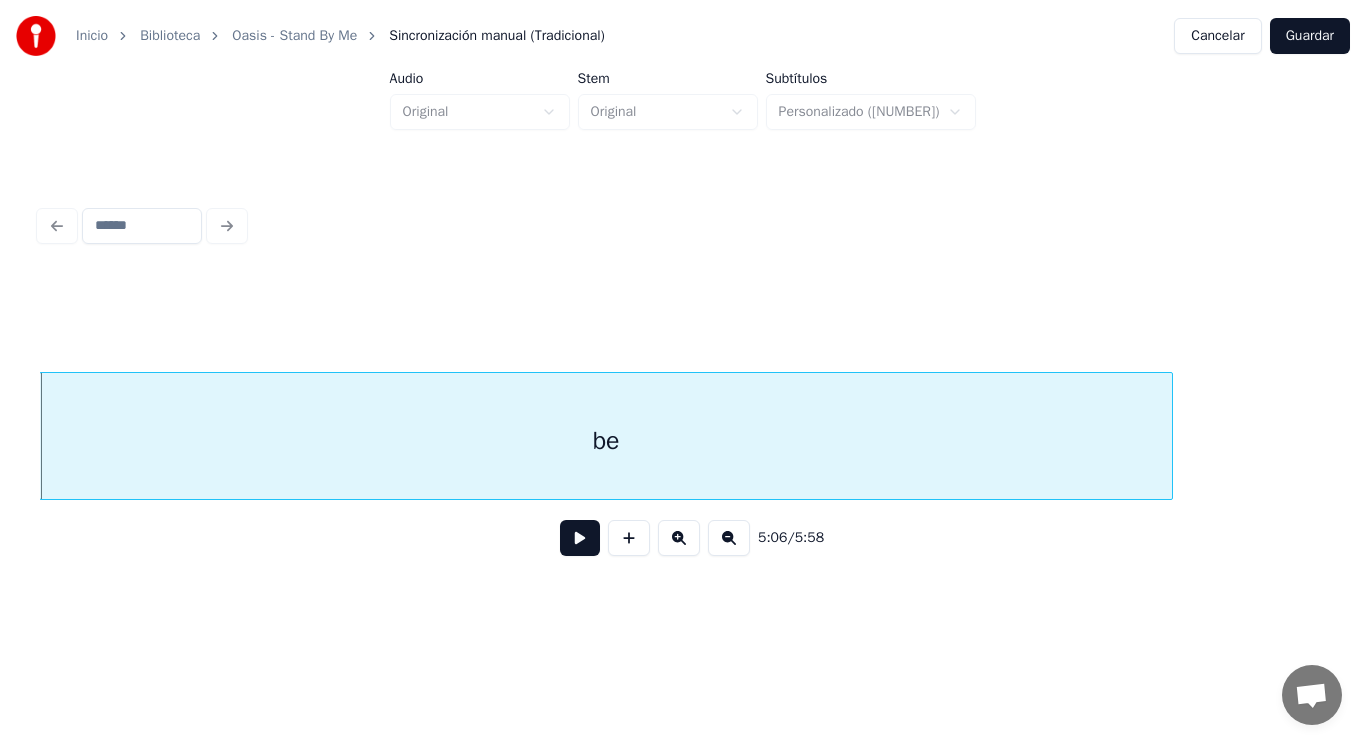 click at bounding box center [580, 538] 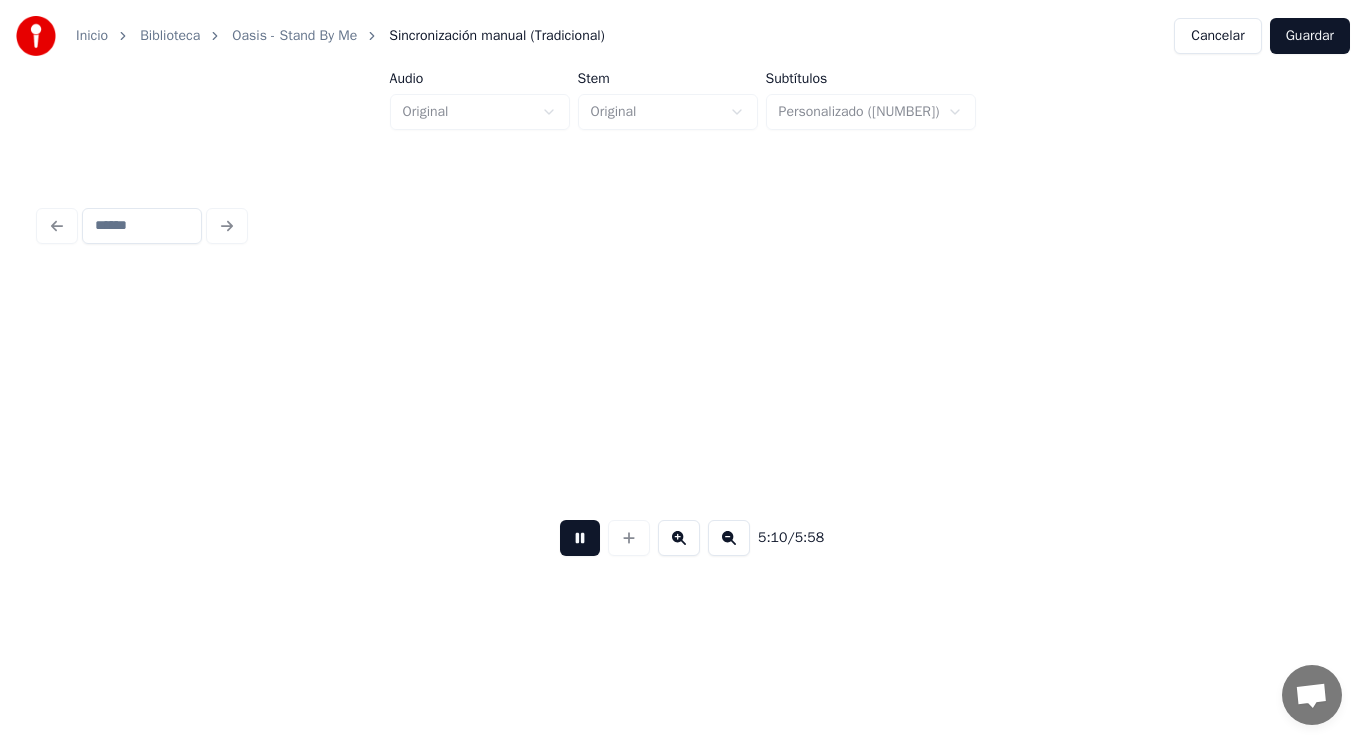 click at bounding box center [580, 538] 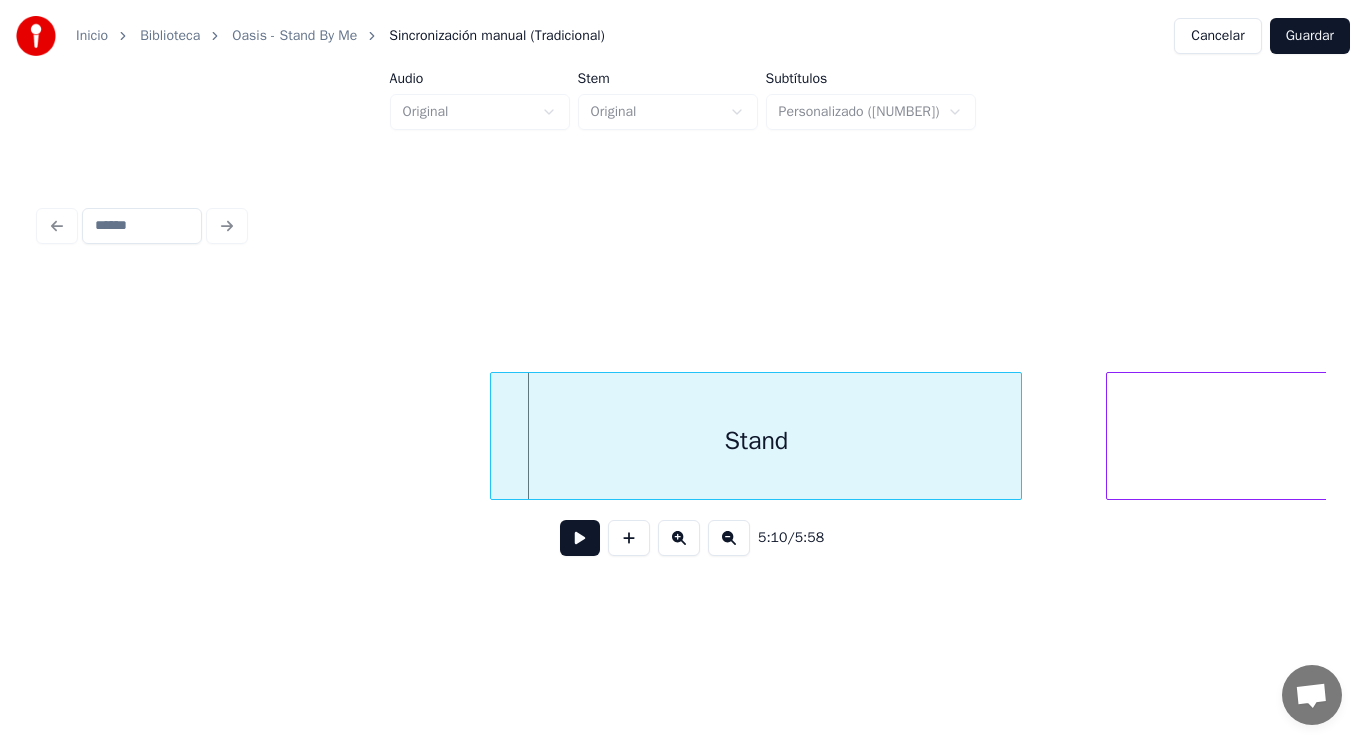 scroll, scrollTop: 0, scrollLeft: 434398, axis: horizontal 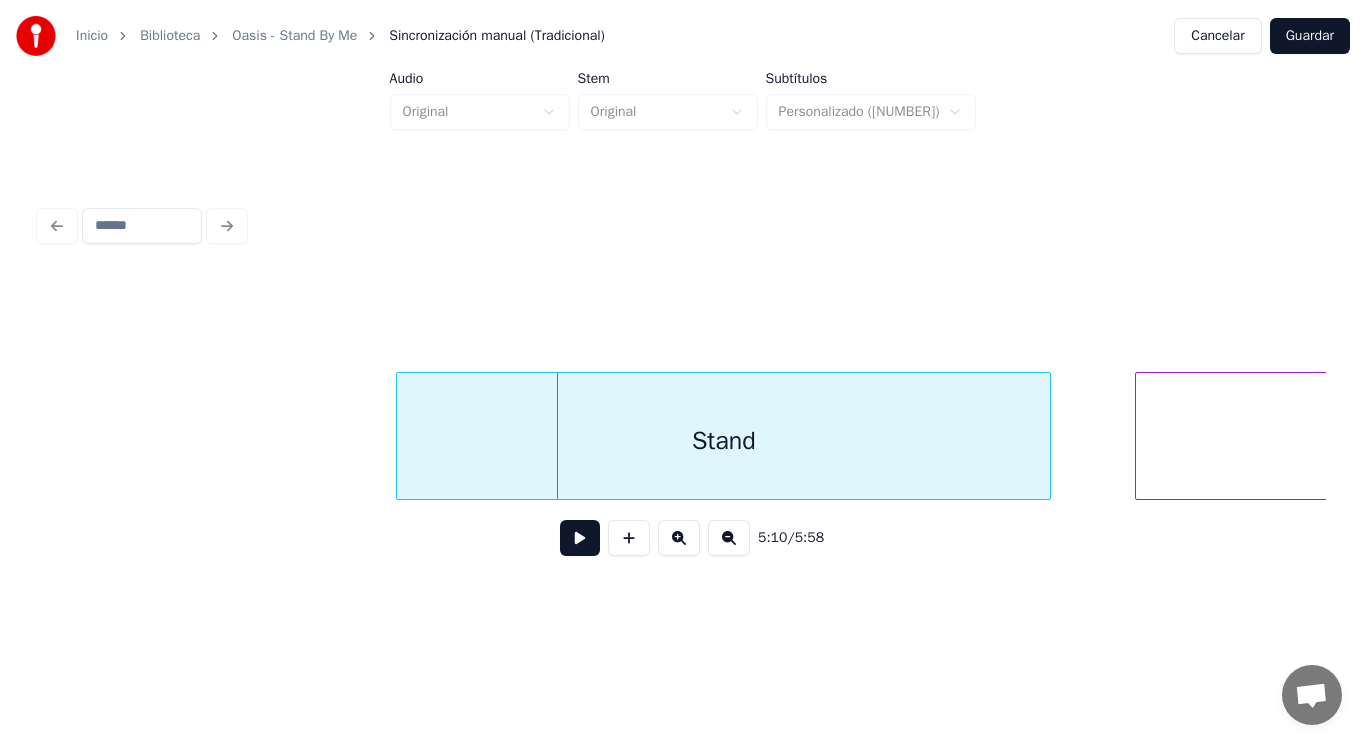 click at bounding box center [400, 436] 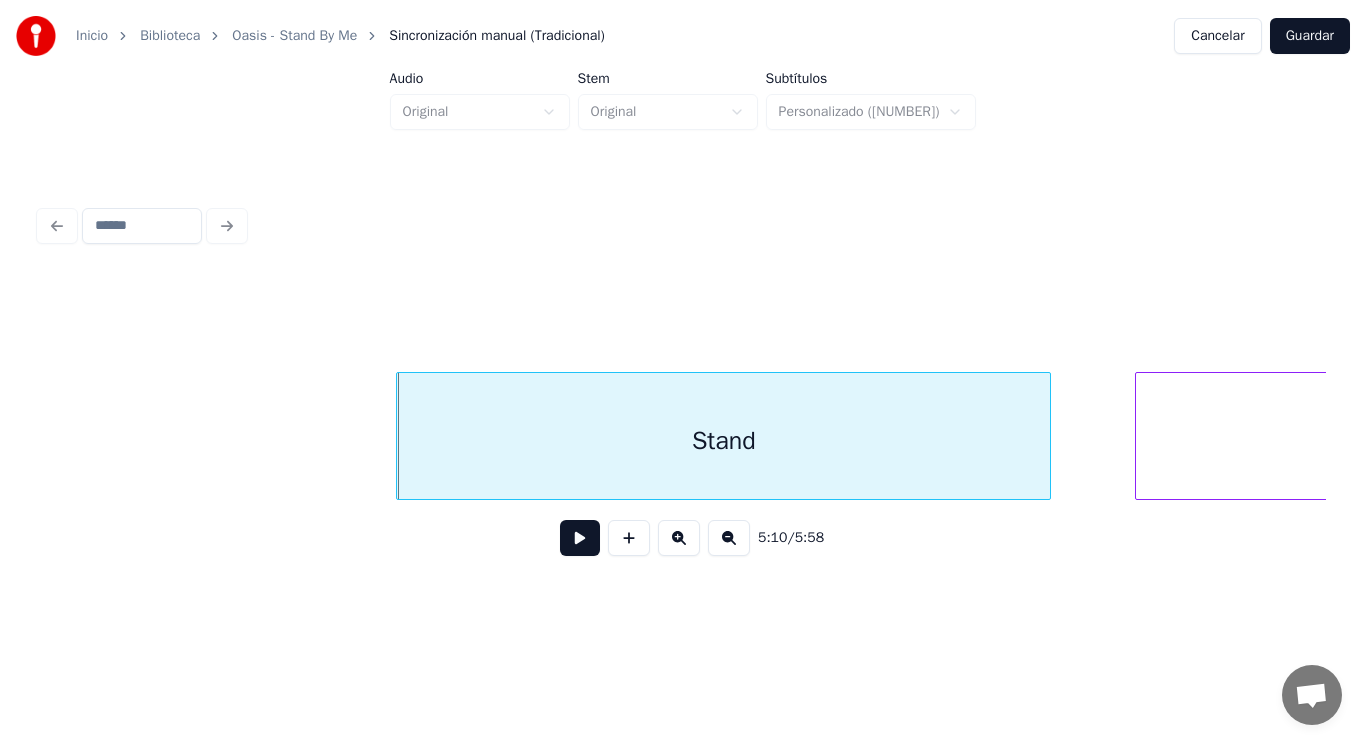 click at bounding box center (580, 538) 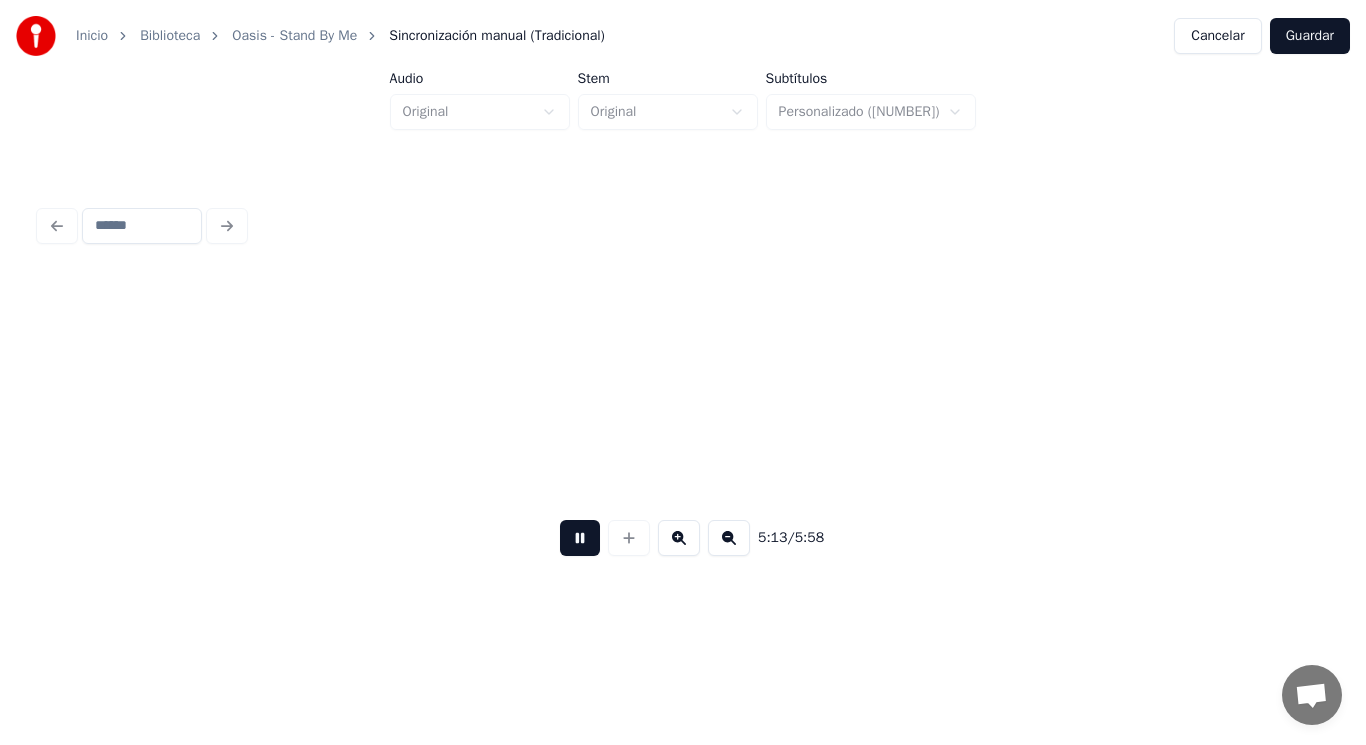 scroll, scrollTop: 0, scrollLeft: 438302, axis: horizontal 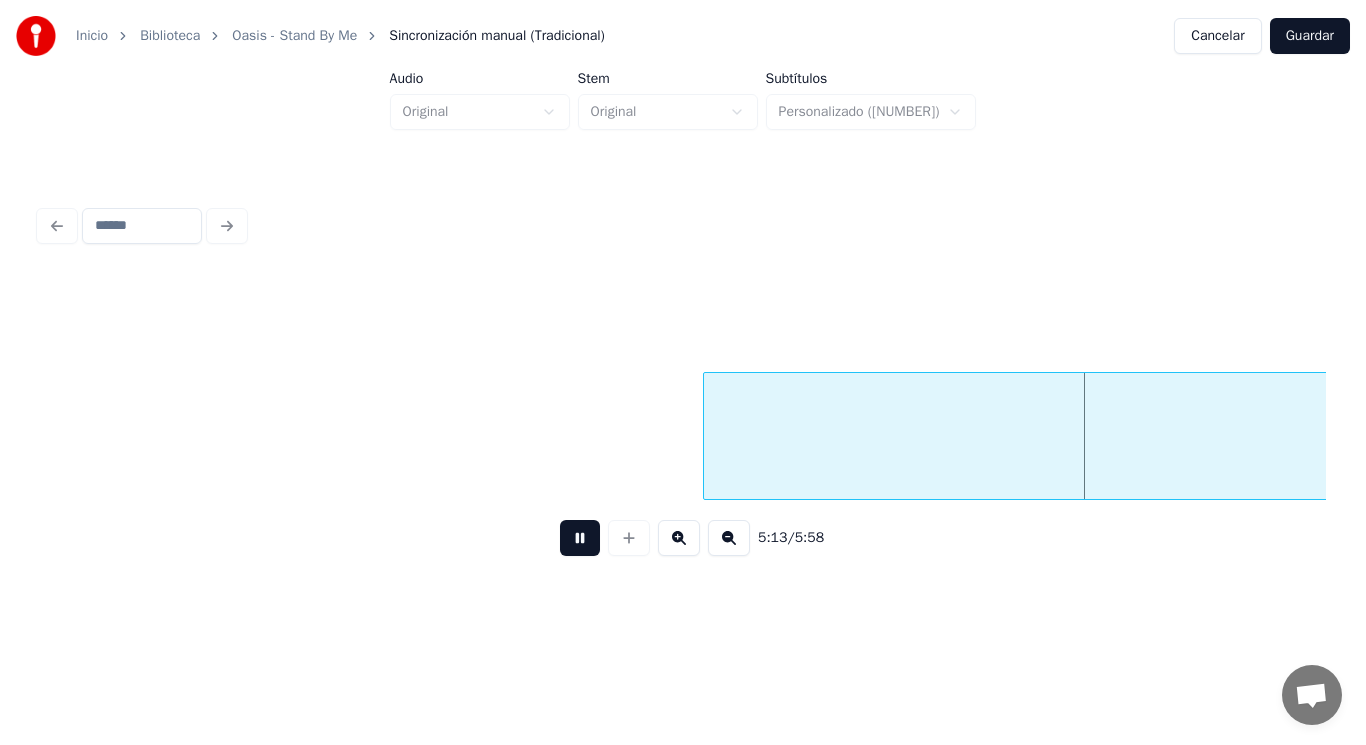 click at bounding box center [580, 538] 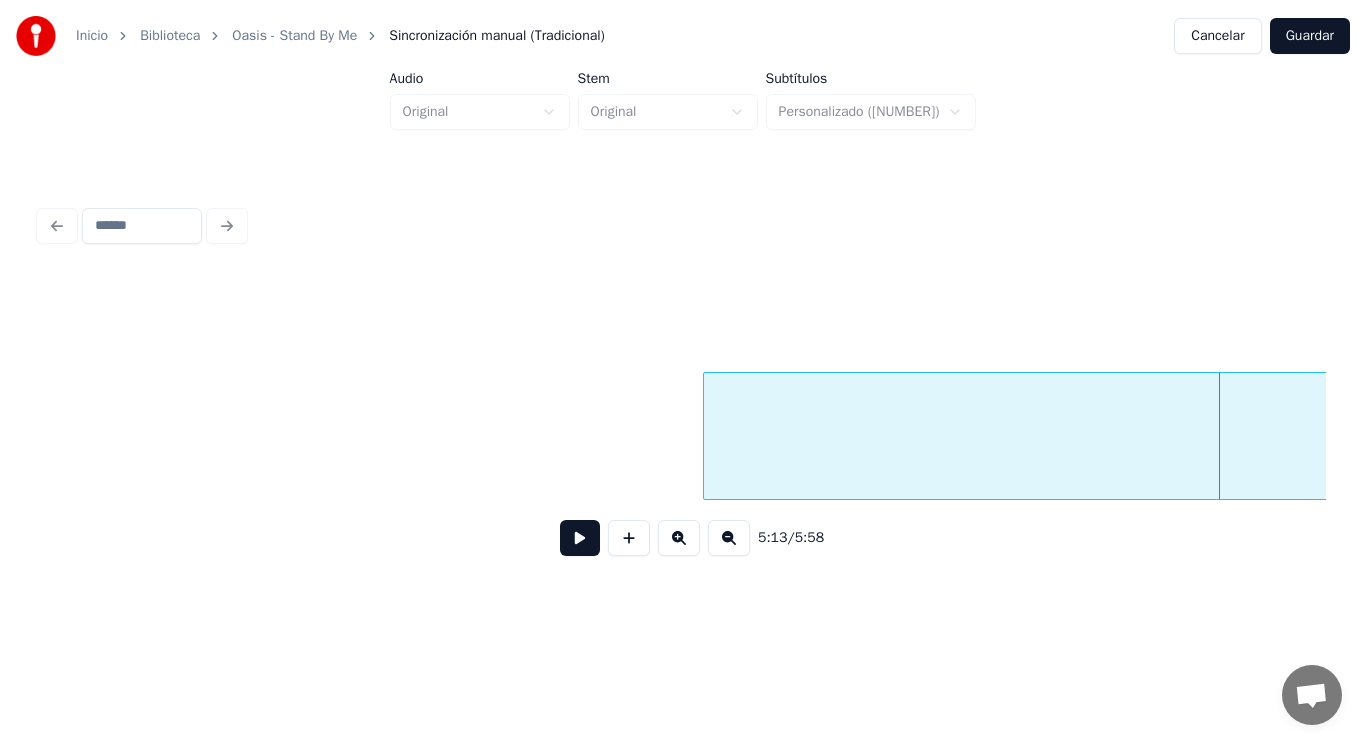 click at bounding box center (580, 538) 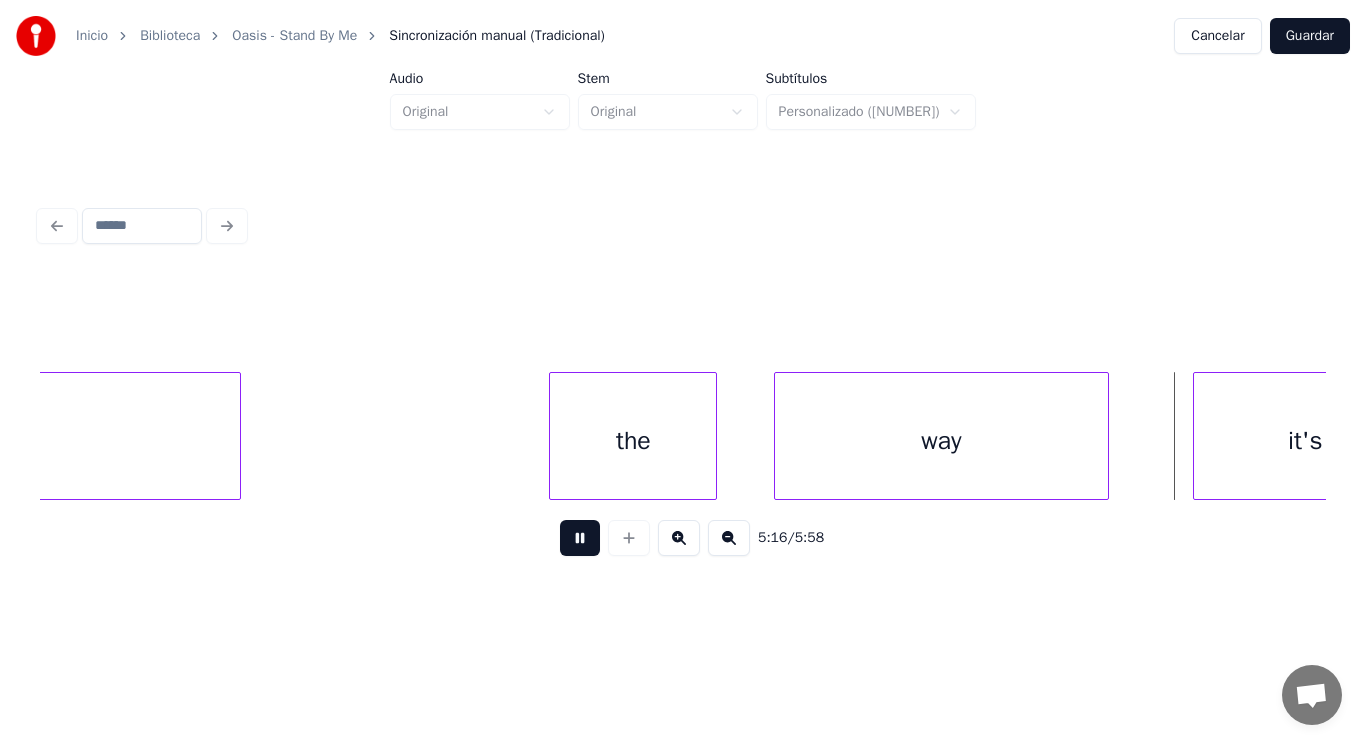 scroll, scrollTop: 0, scrollLeft: 443515, axis: horizontal 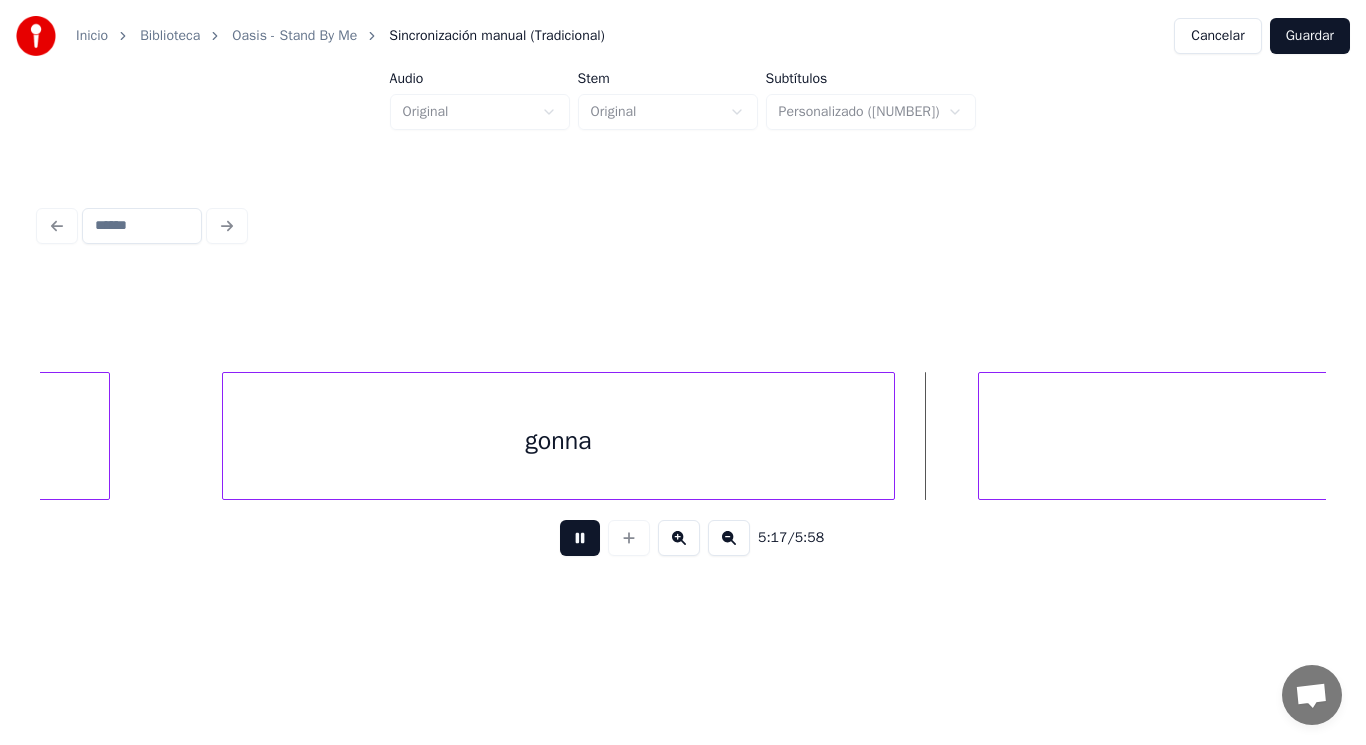 click at bounding box center [580, 538] 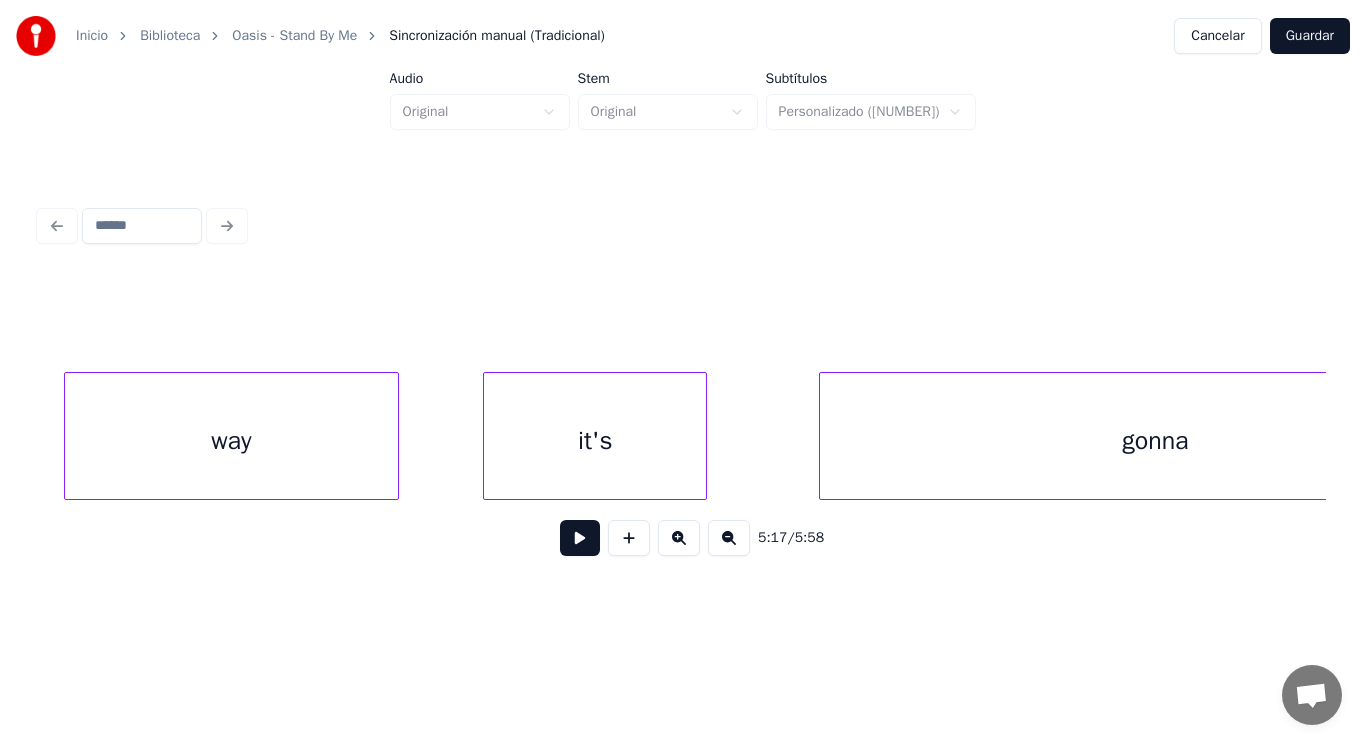 scroll, scrollTop: 0, scrollLeft: 442915, axis: horizontal 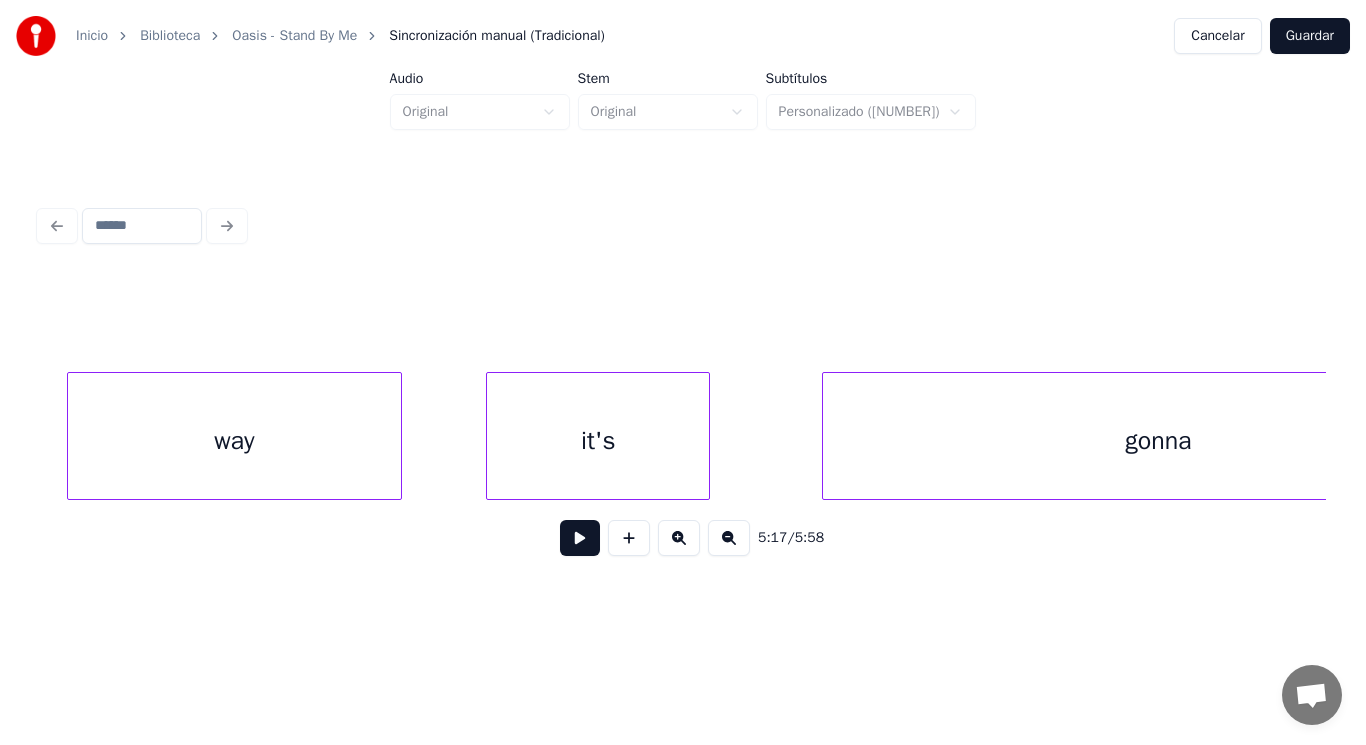 click on "way" at bounding box center [235, 441] 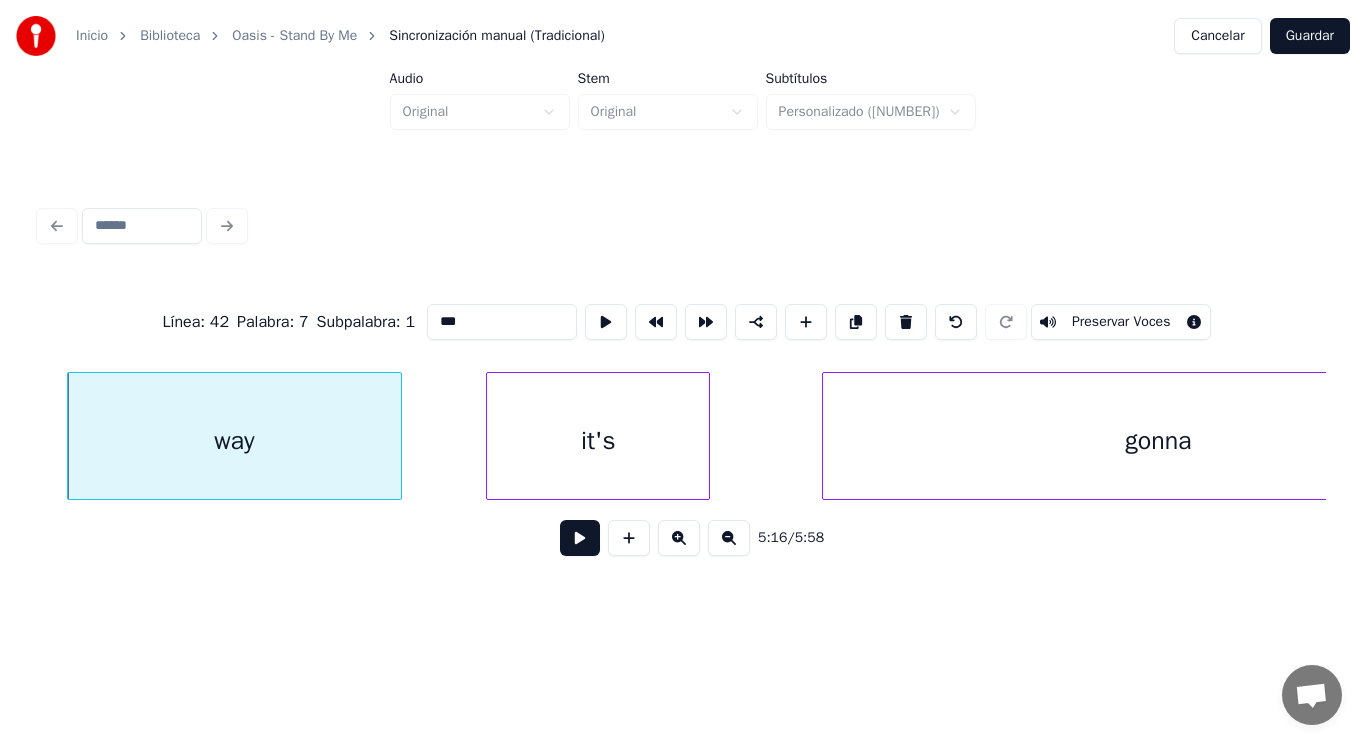 click at bounding box center (580, 538) 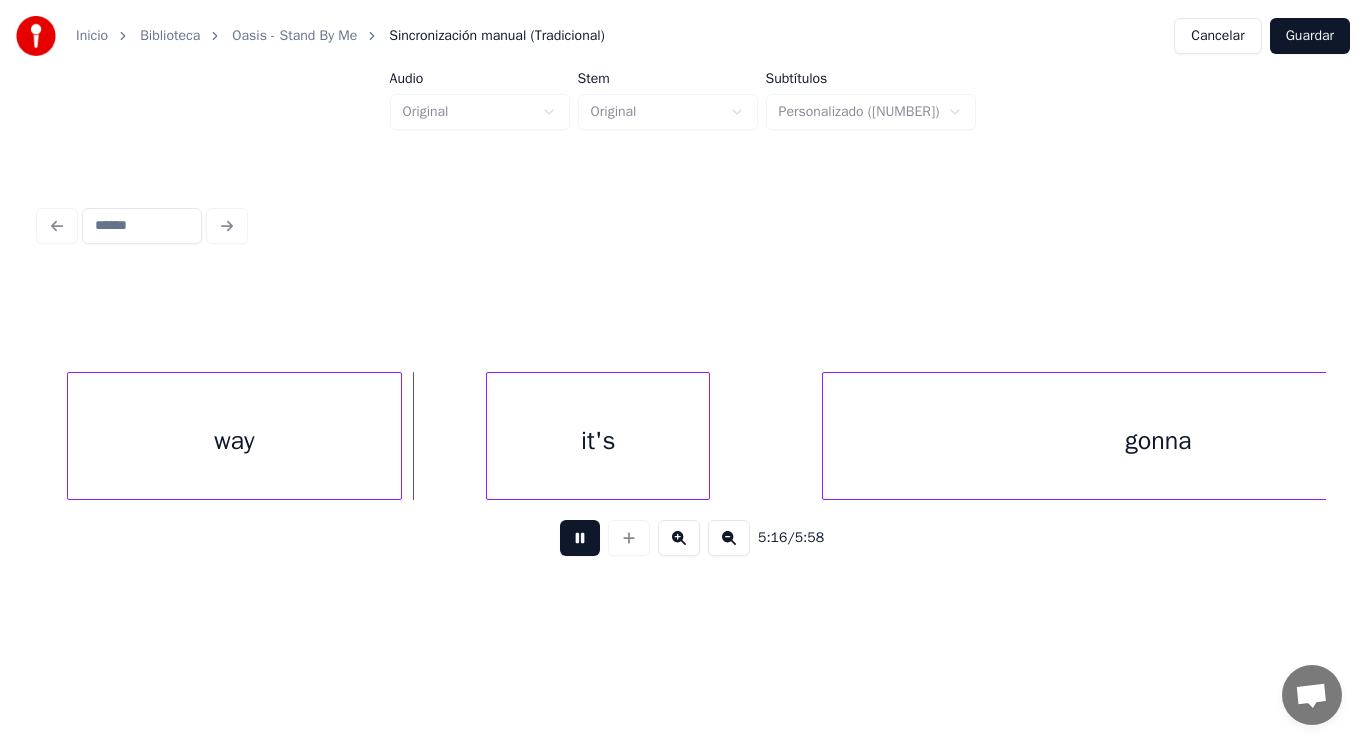 click at bounding box center [580, 538] 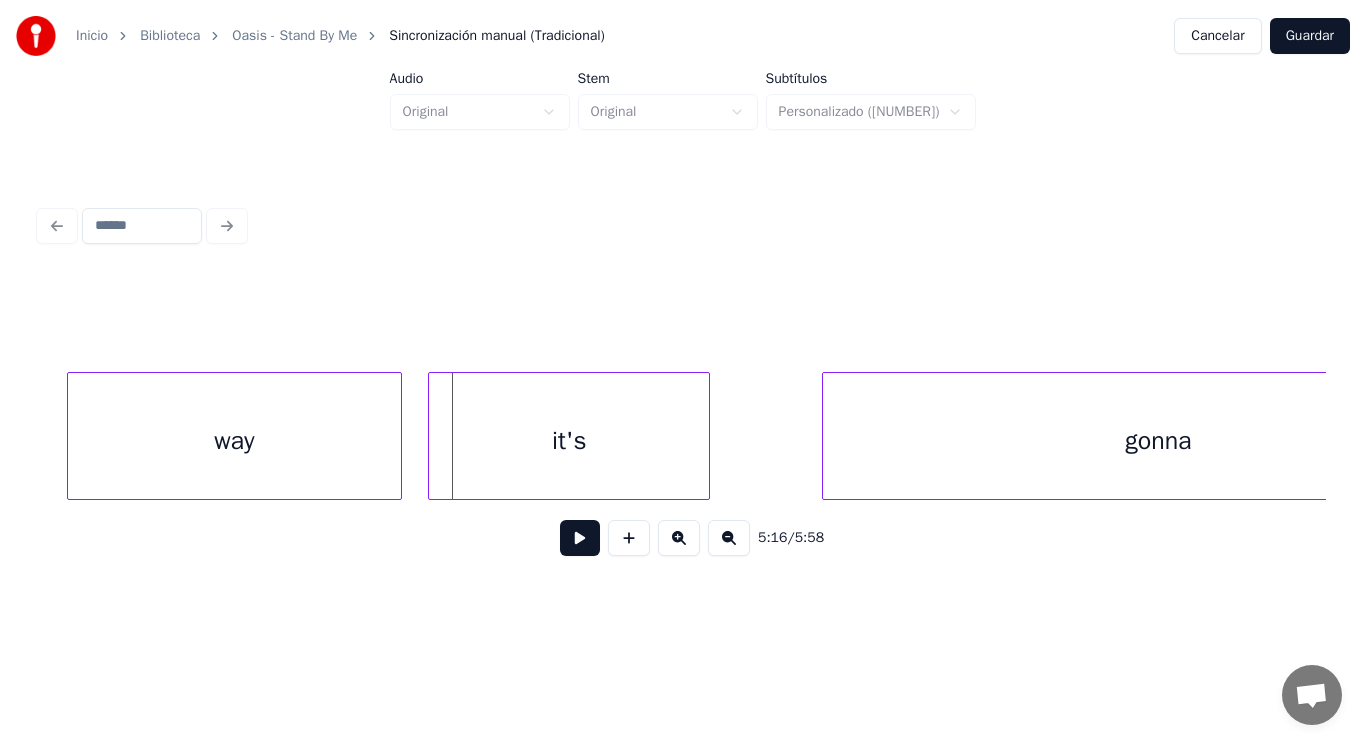 click at bounding box center (432, 436) 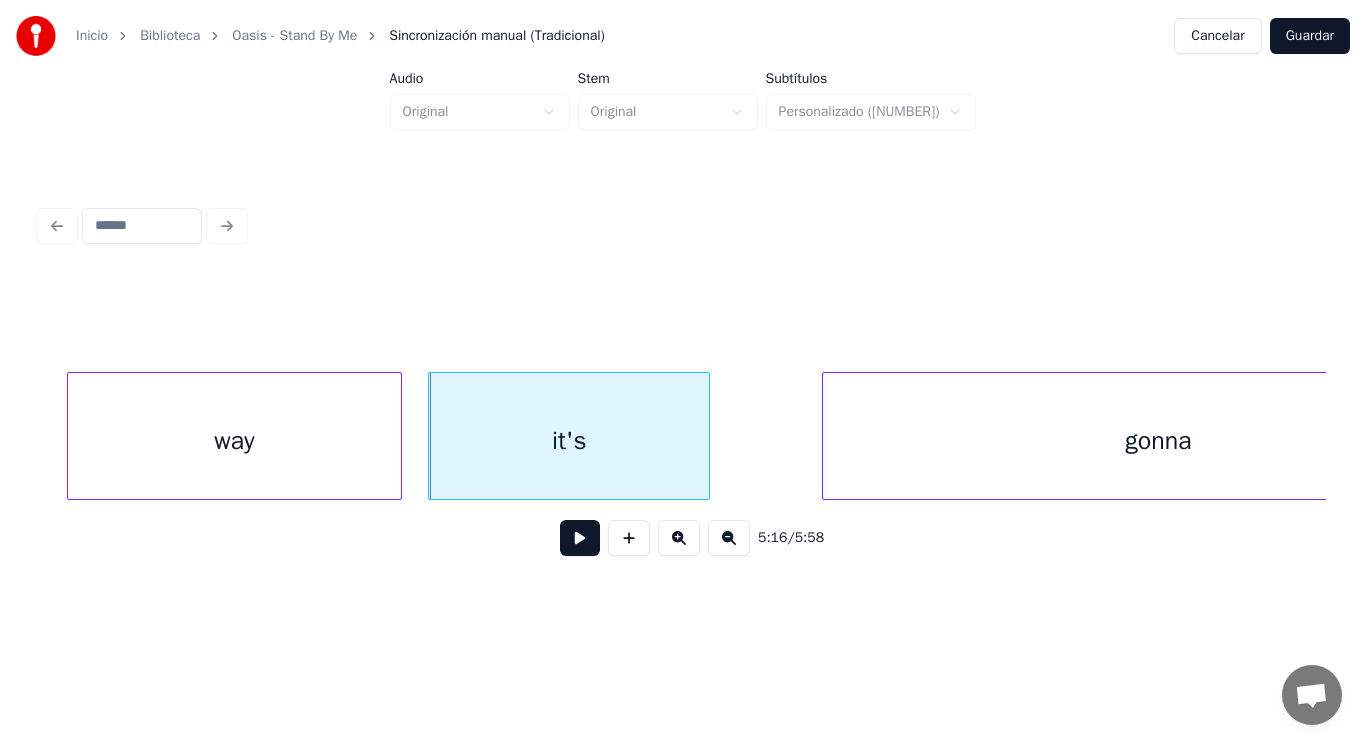click at bounding box center [580, 538] 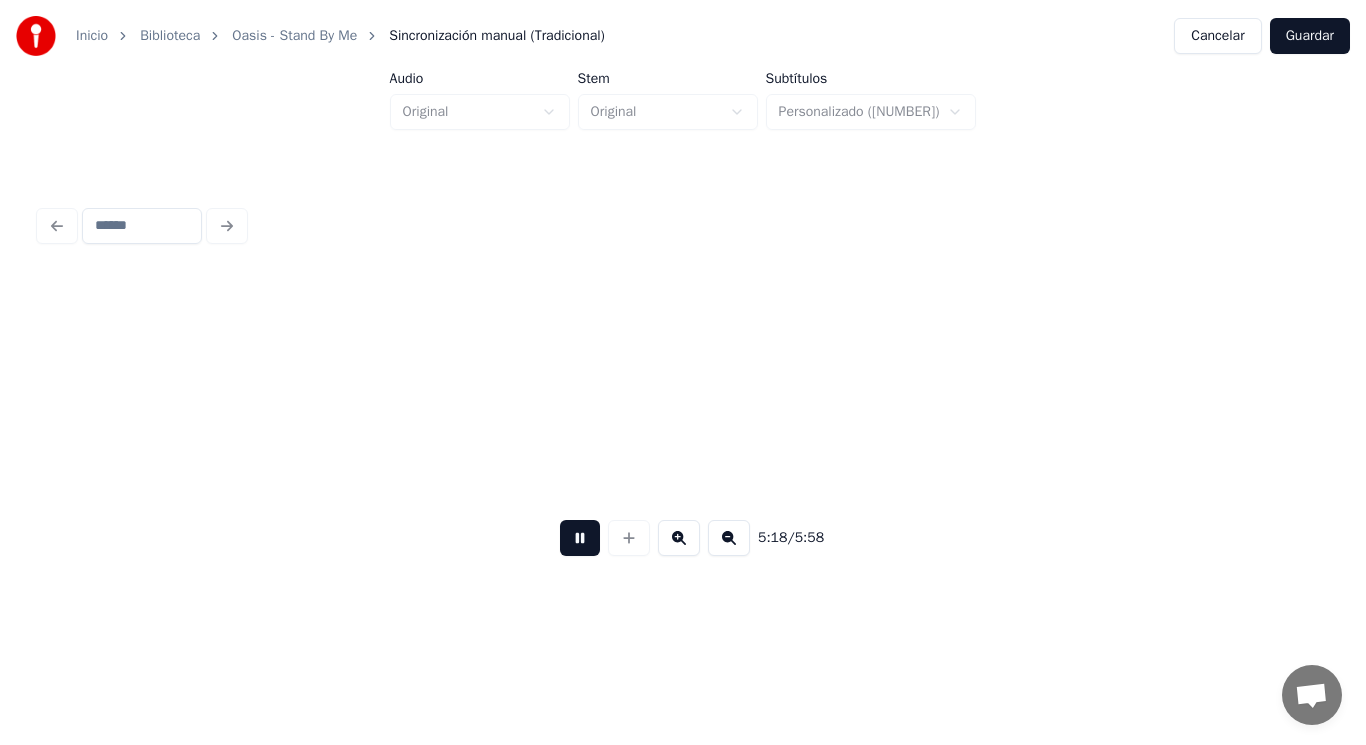scroll, scrollTop: 0, scrollLeft: 445521, axis: horizontal 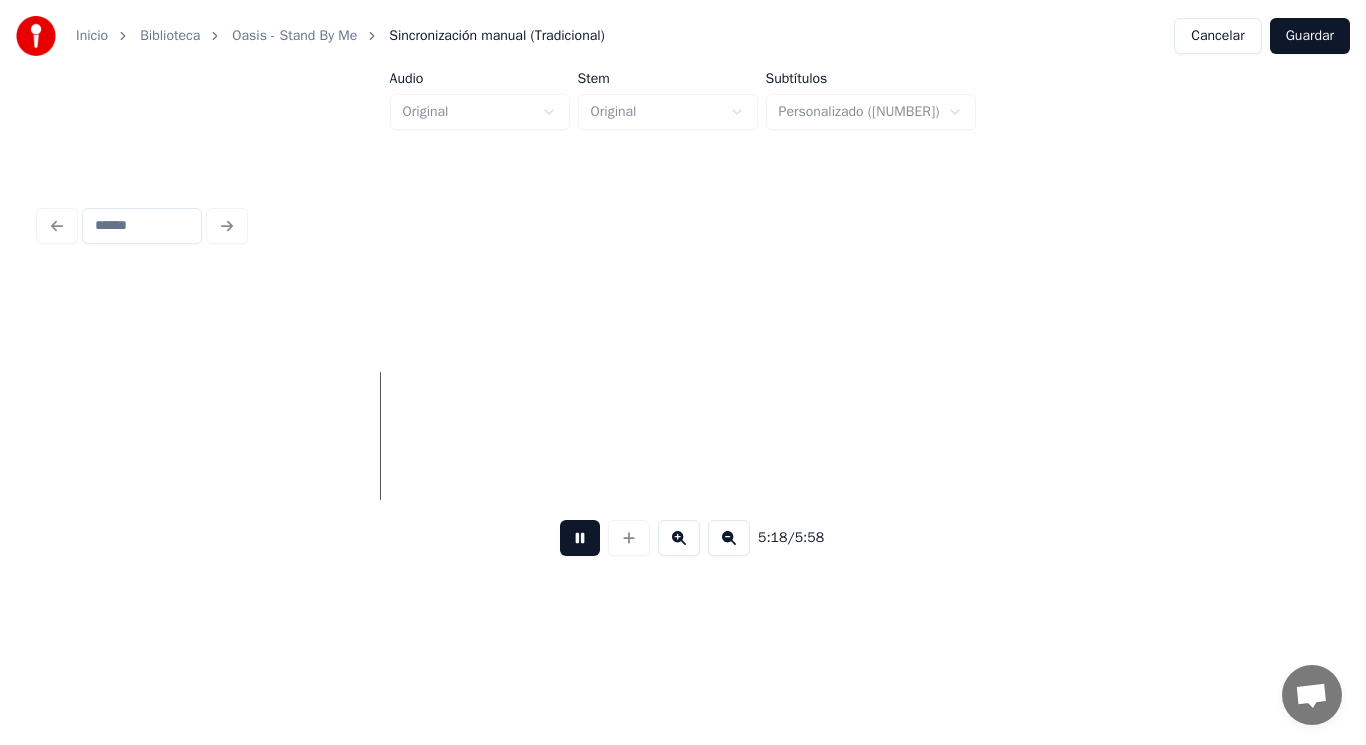 click at bounding box center [580, 538] 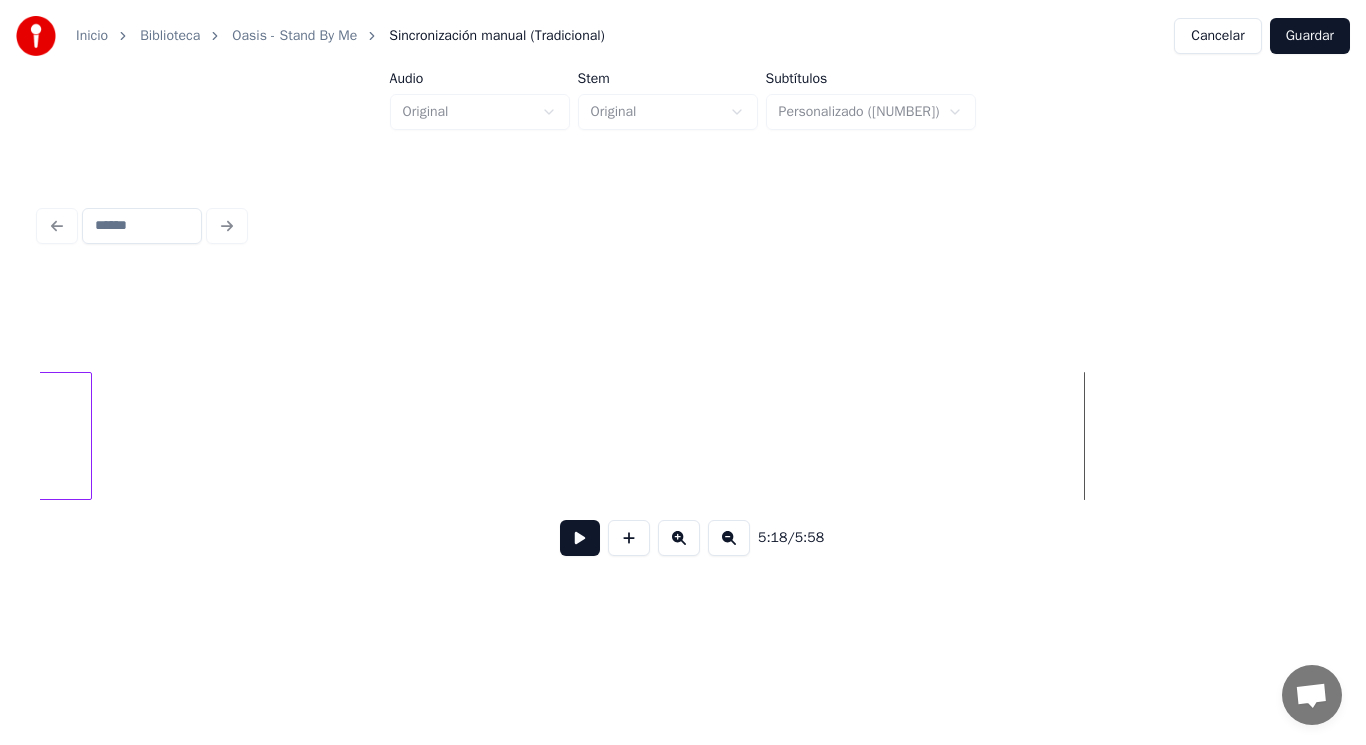 scroll, scrollTop: 0, scrollLeft: 445041, axis: horizontal 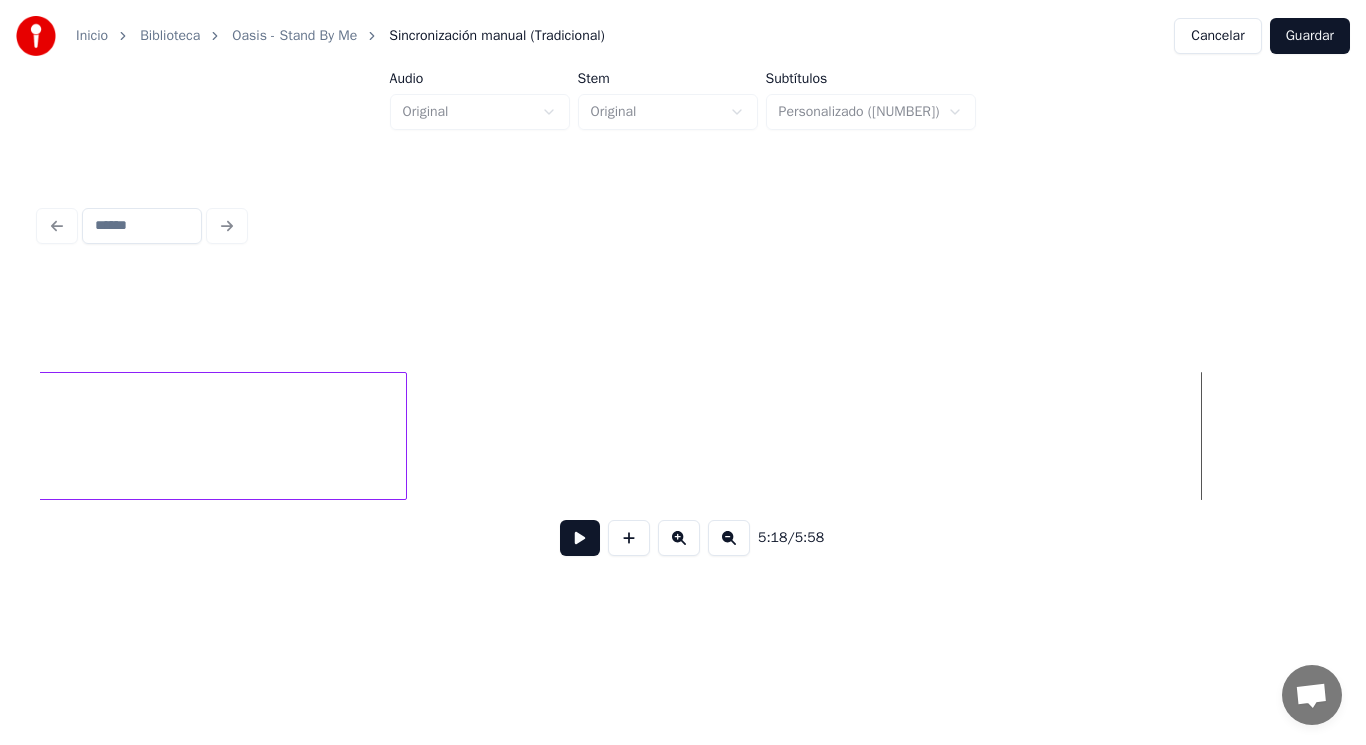 click at bounding box center [403, 436] 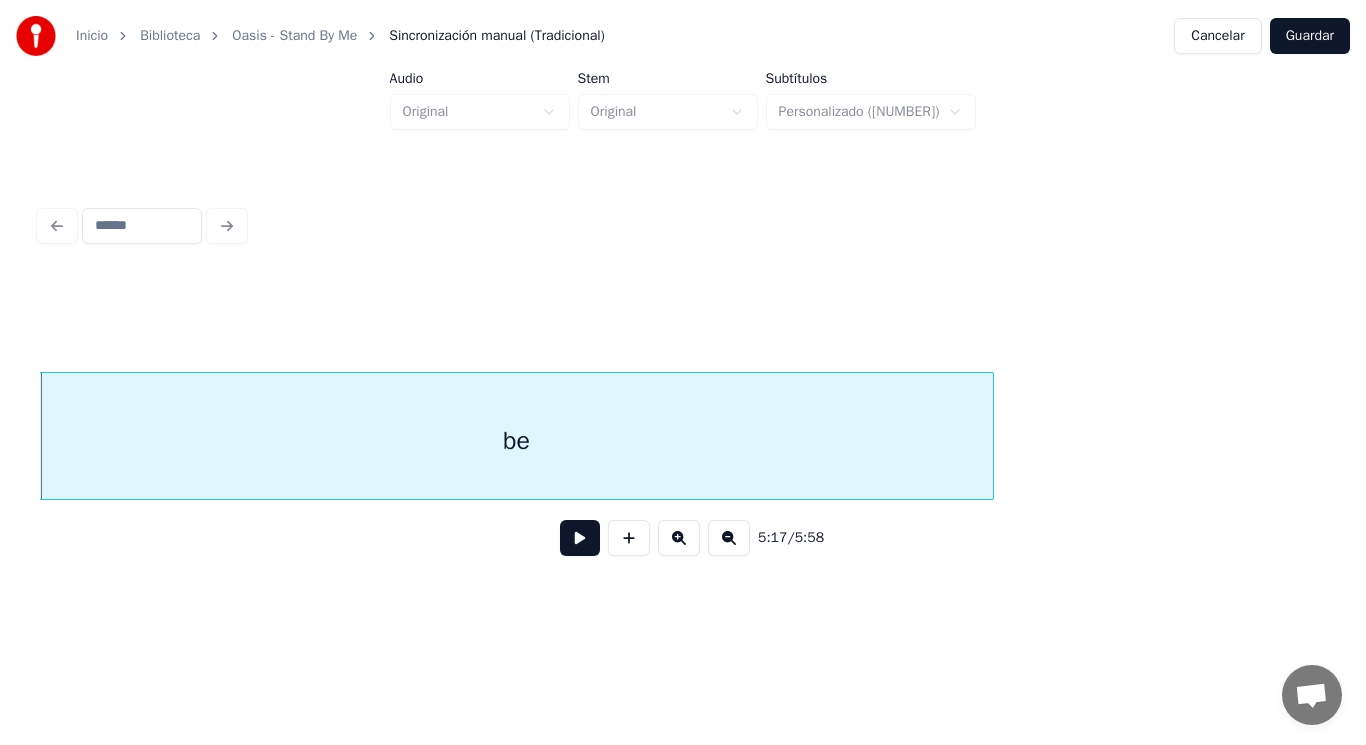 click at bounding box center (580, 538) 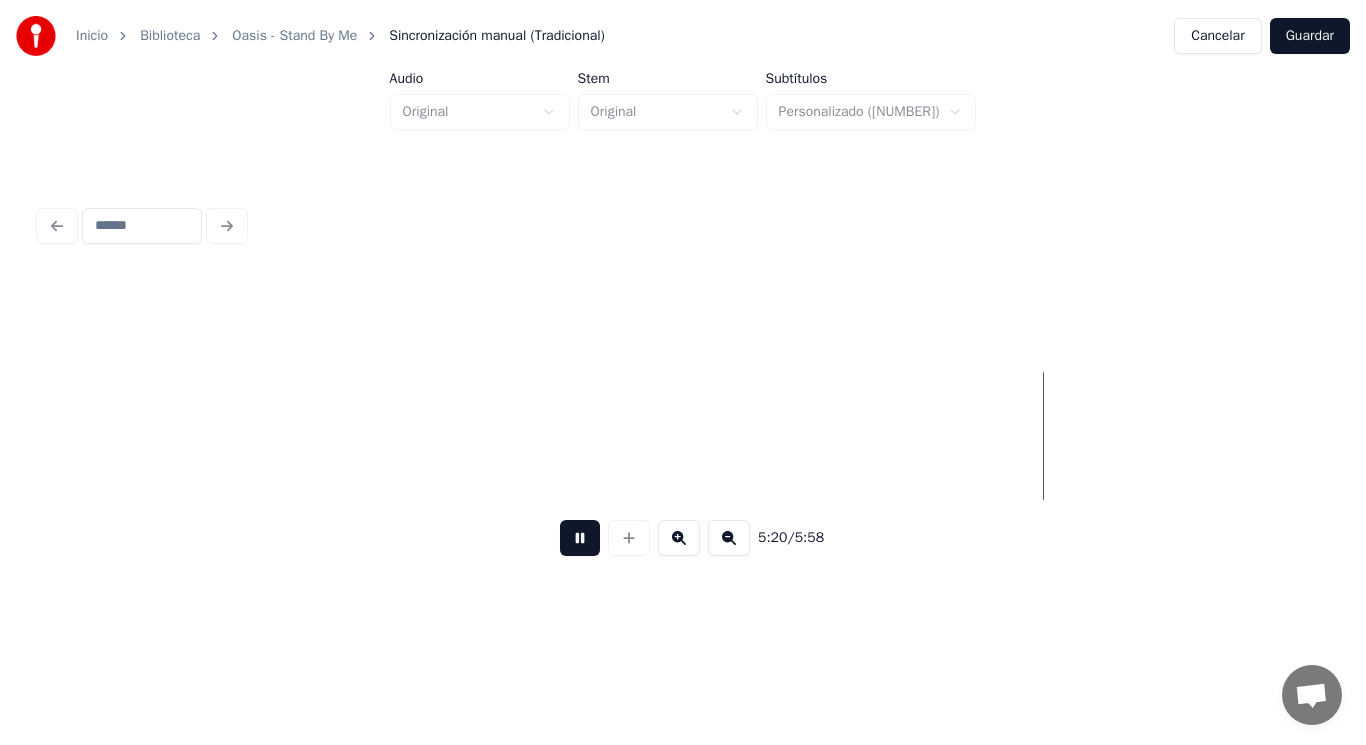 click at bounding box center (580, 538) 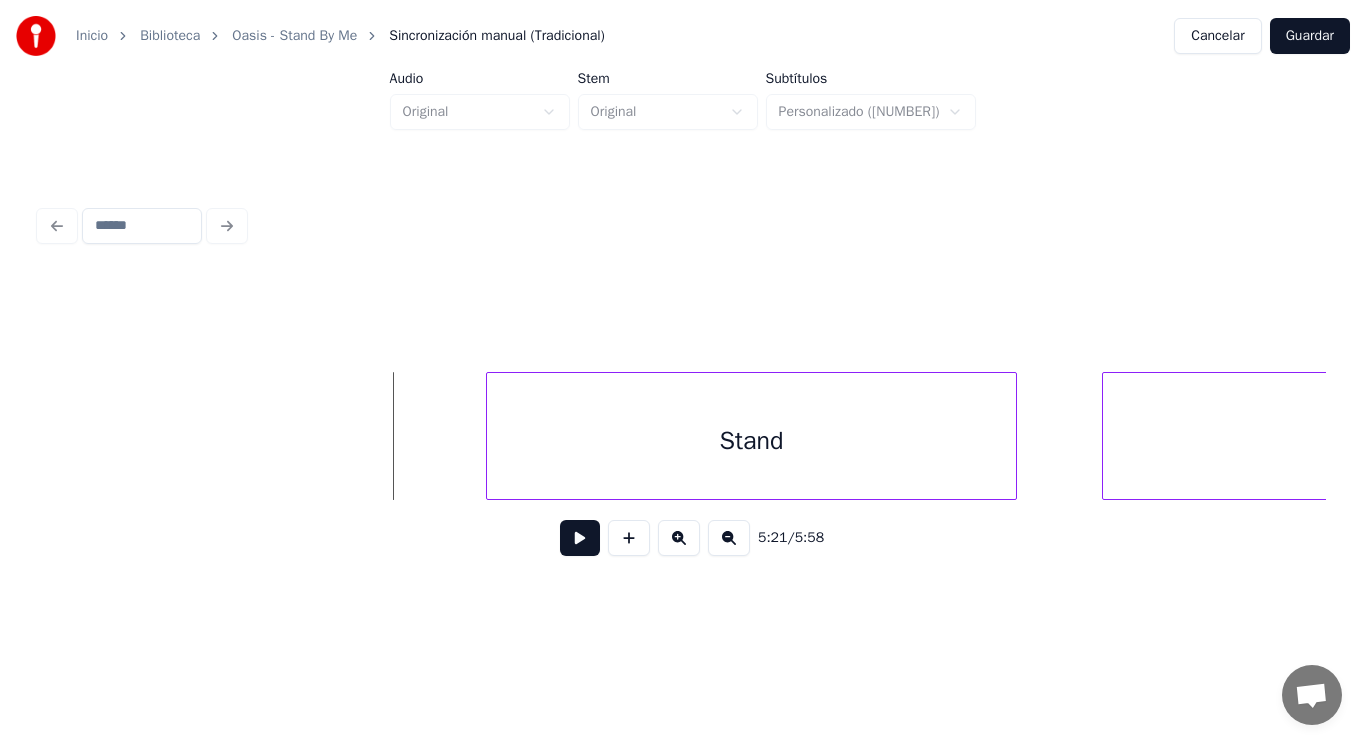 scroll, scrollTop: 0, scrollLeft: 449292, axis: horizontal 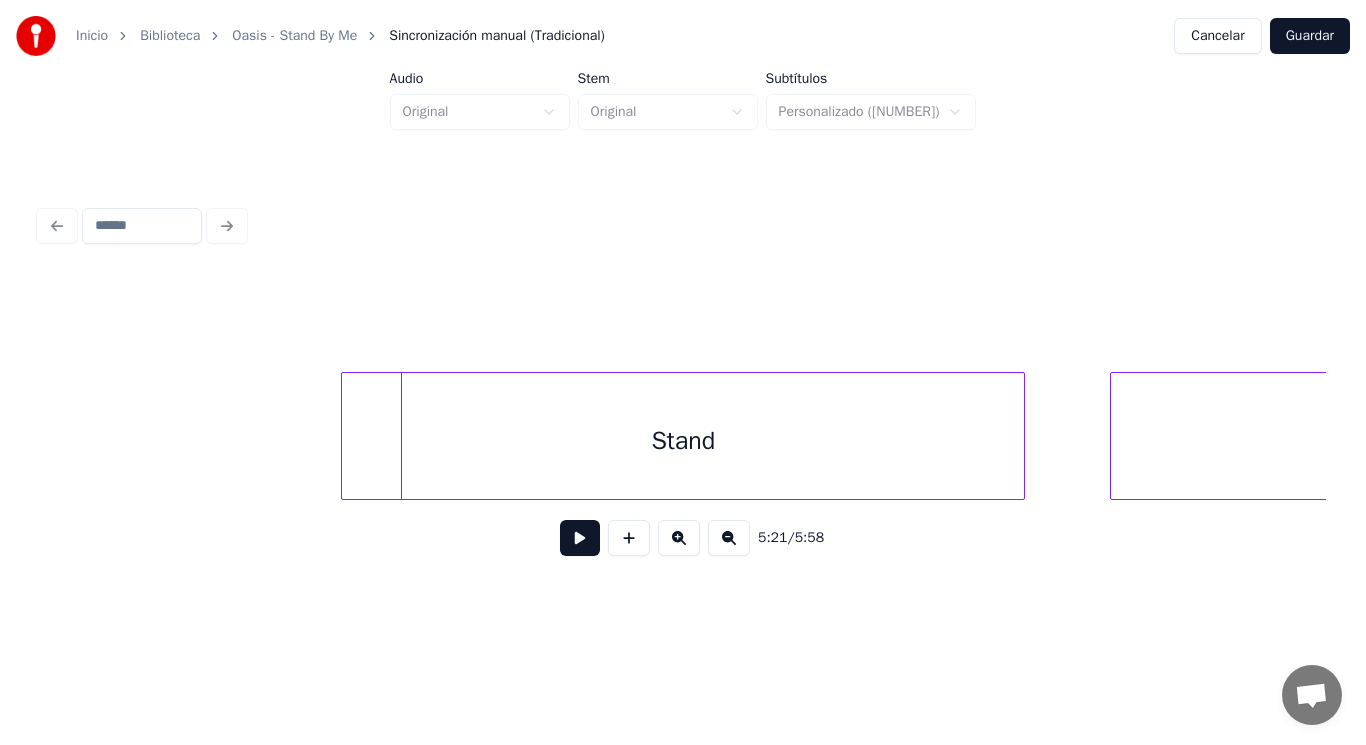 click at bounding box center (345, 436) 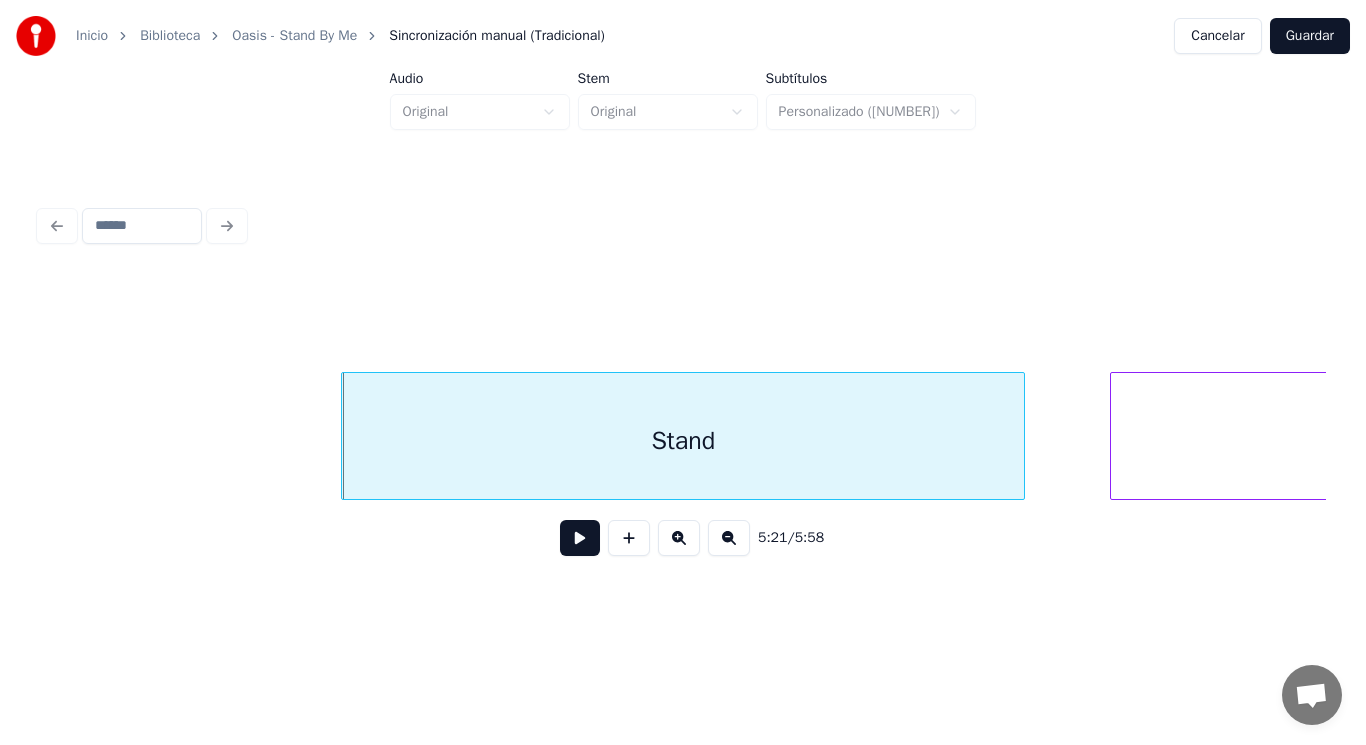 click at bounding box center [580, 538] 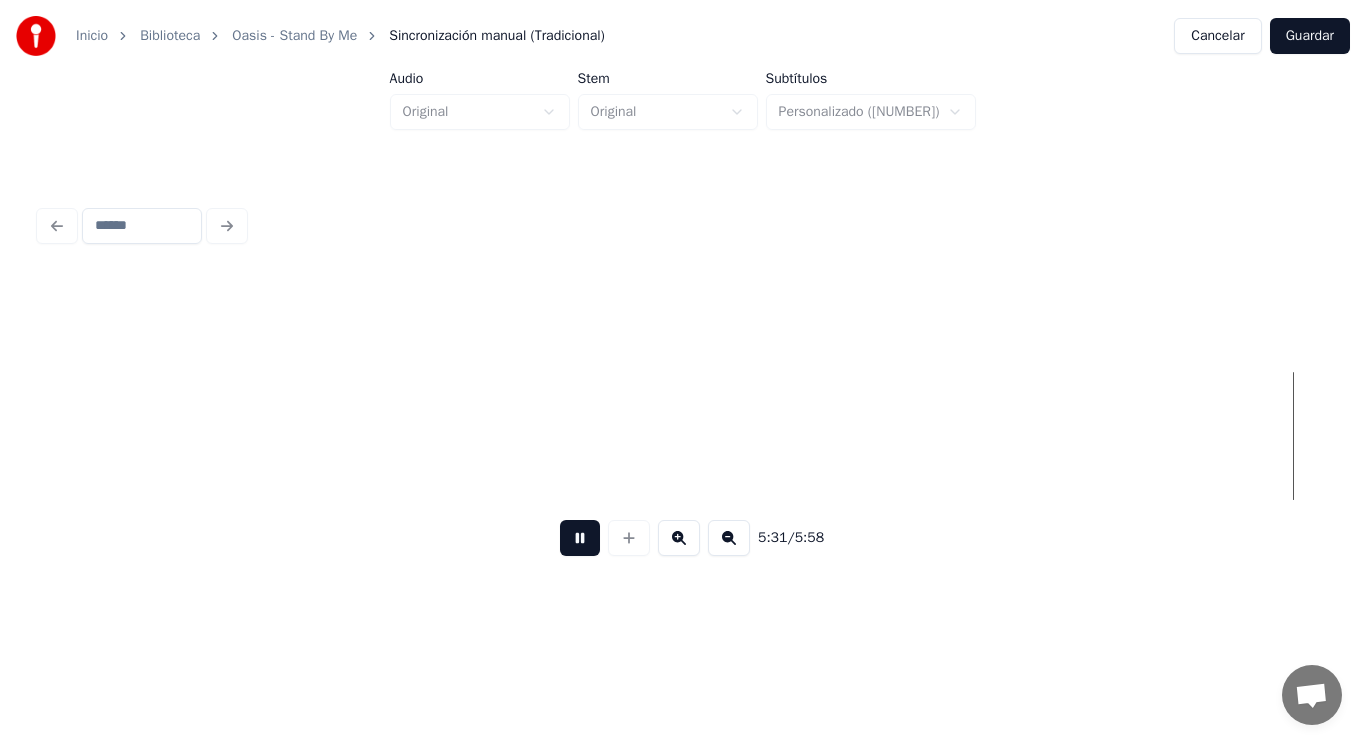 scroll, scrollTop: 0, scrollLeft: 463646, axis: horizontal 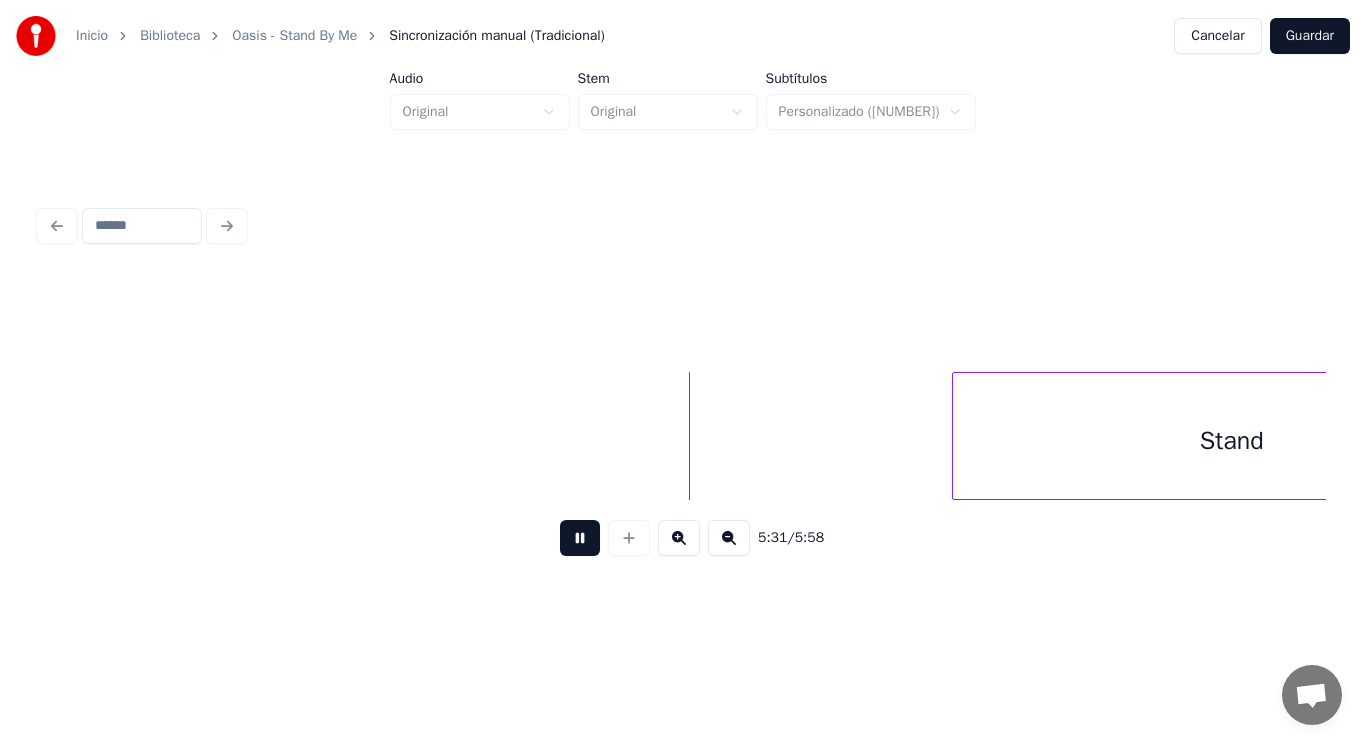 click at bounding box center [580, 538] 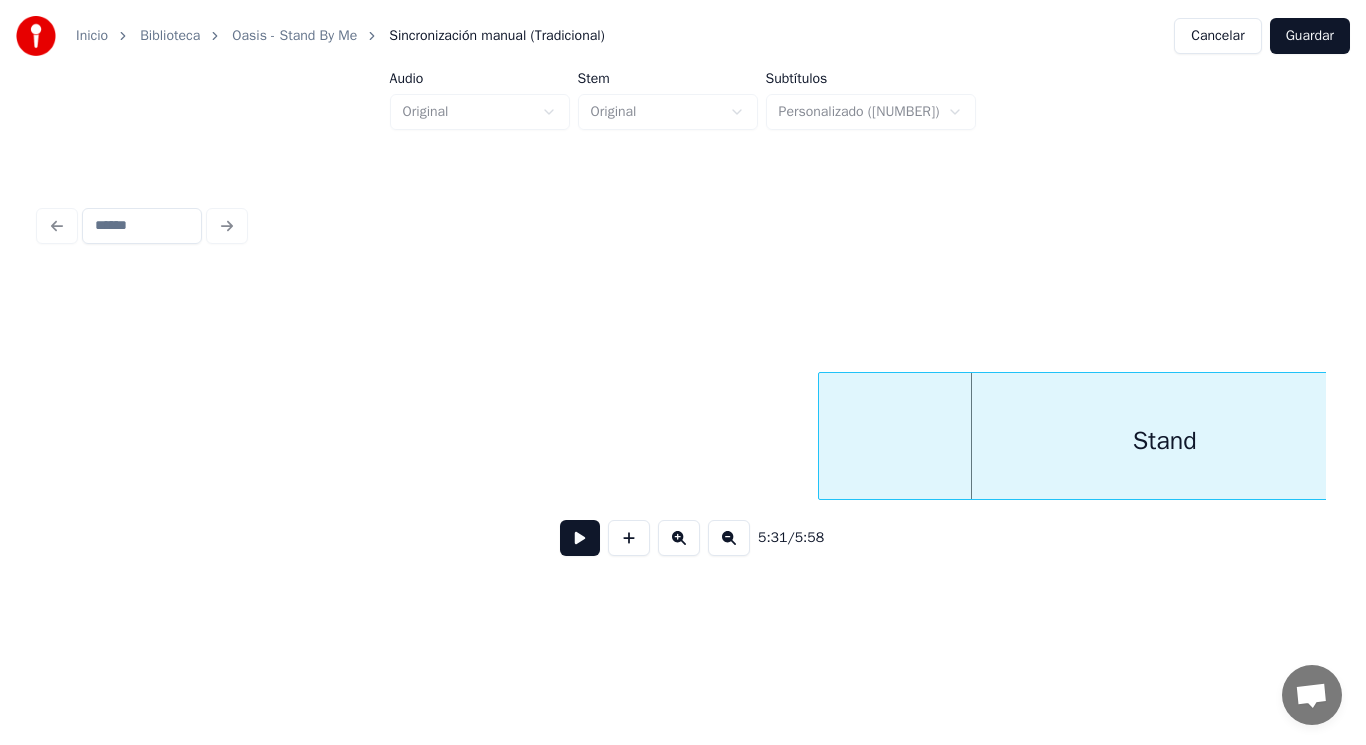 click at bounding box center (822, 436) 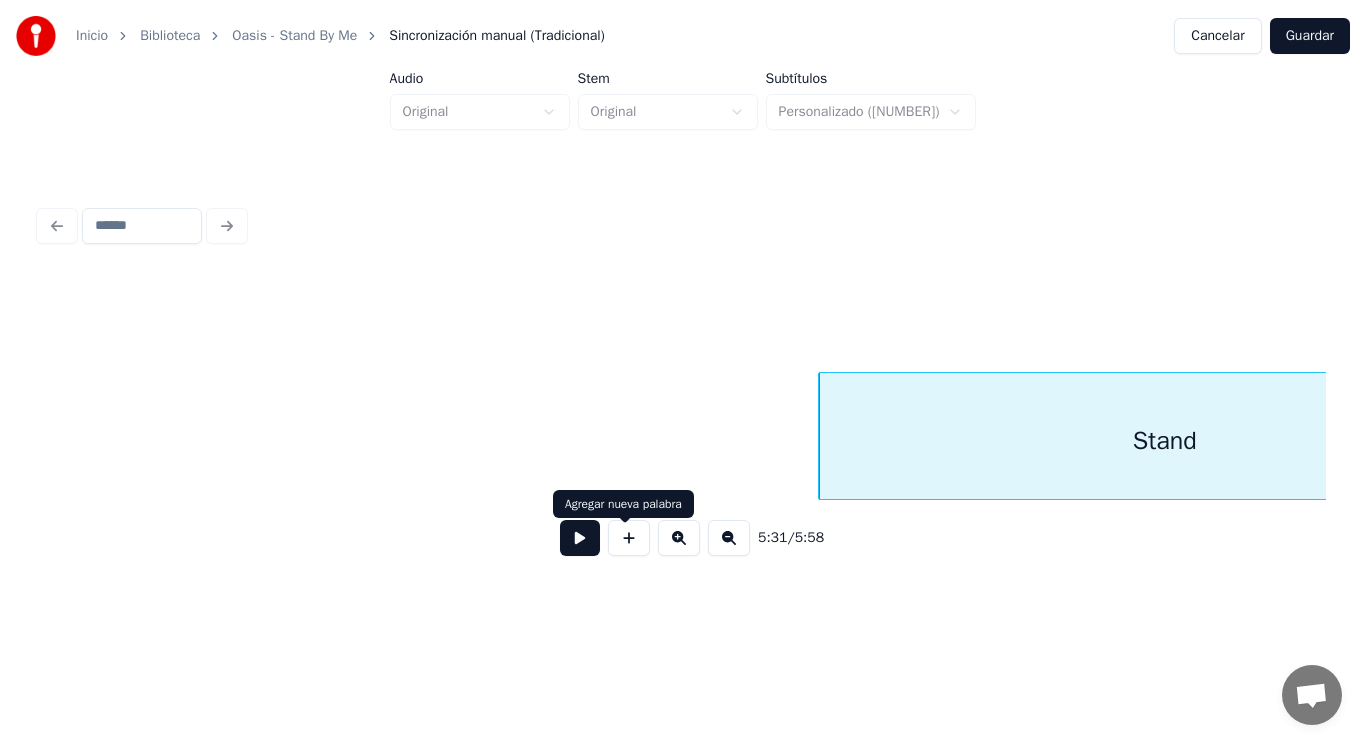 click at bounding box center [580, 538] 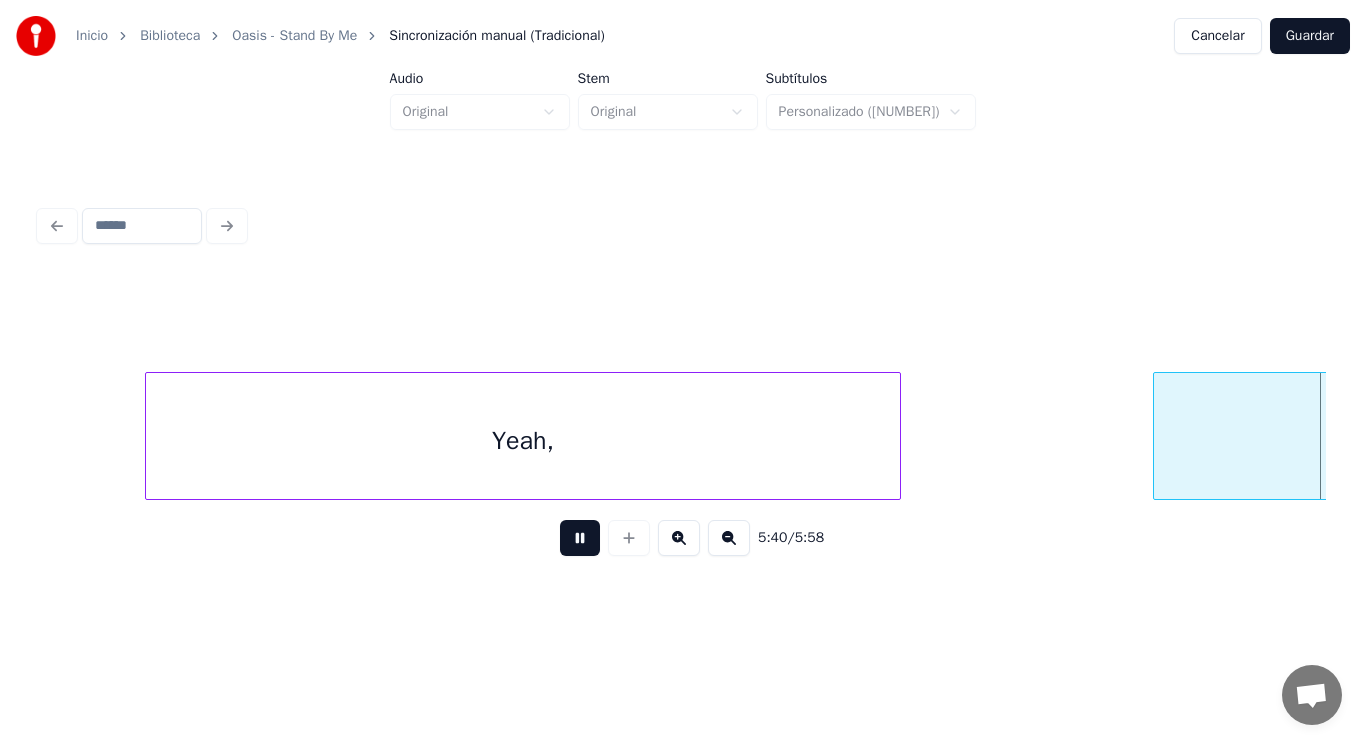 scroll, scrollTop: 0, scrollLeft: 476664, axis: horizontal 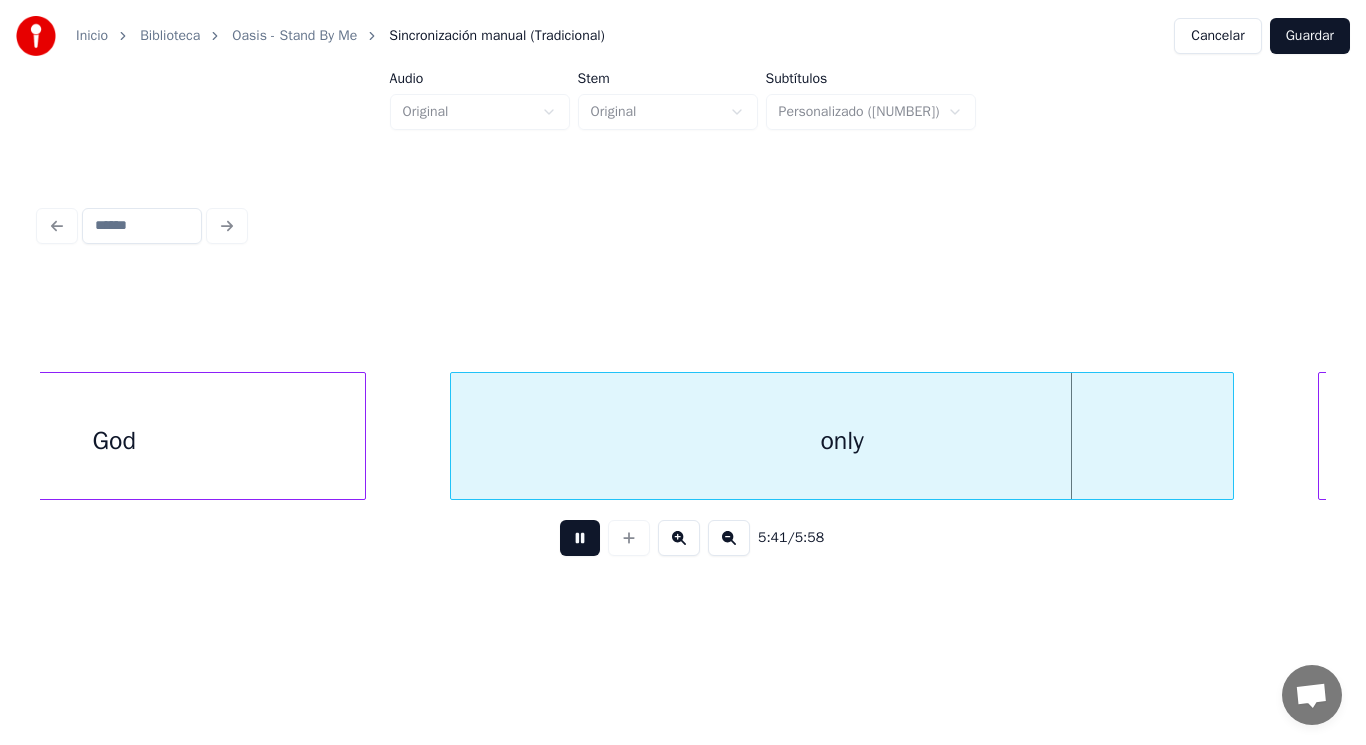 click at bounding box center (580, 538) 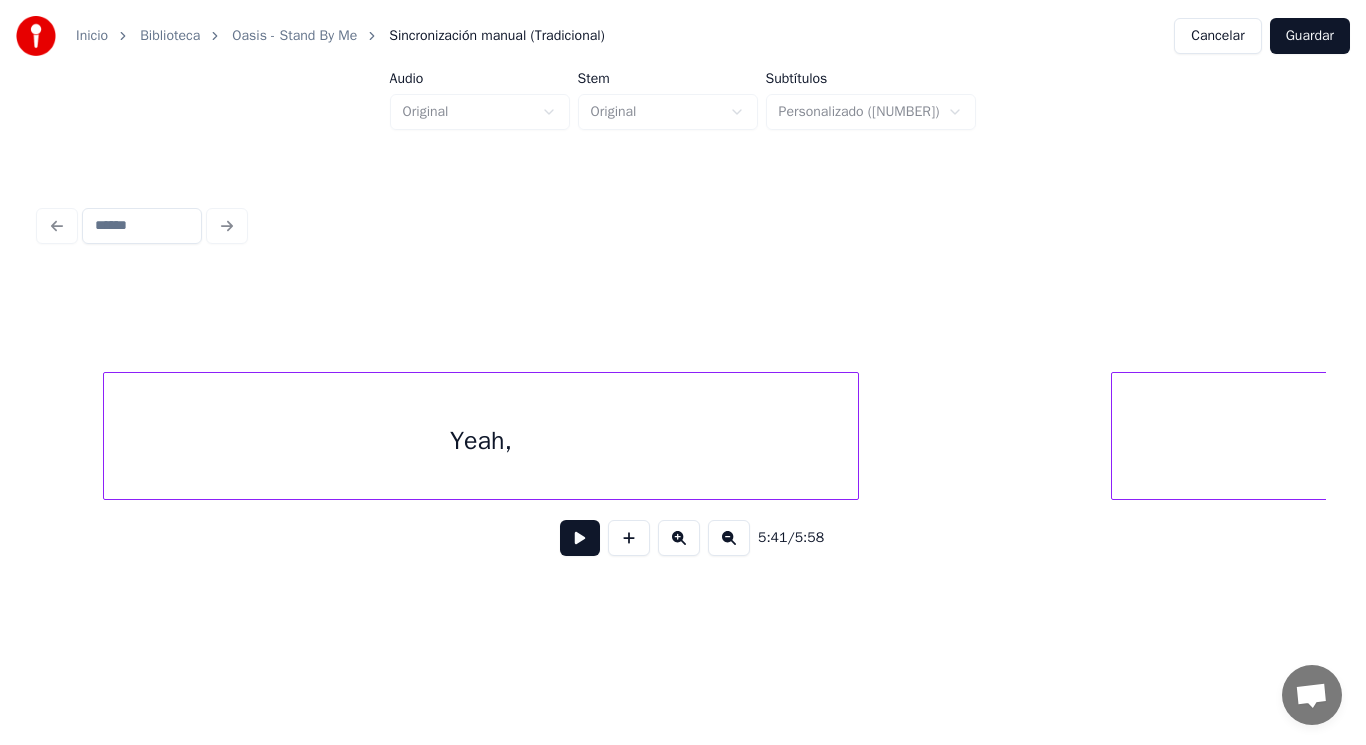 scroll, scrollTop: 0, scrollLeft: 475344, axis: horizontal 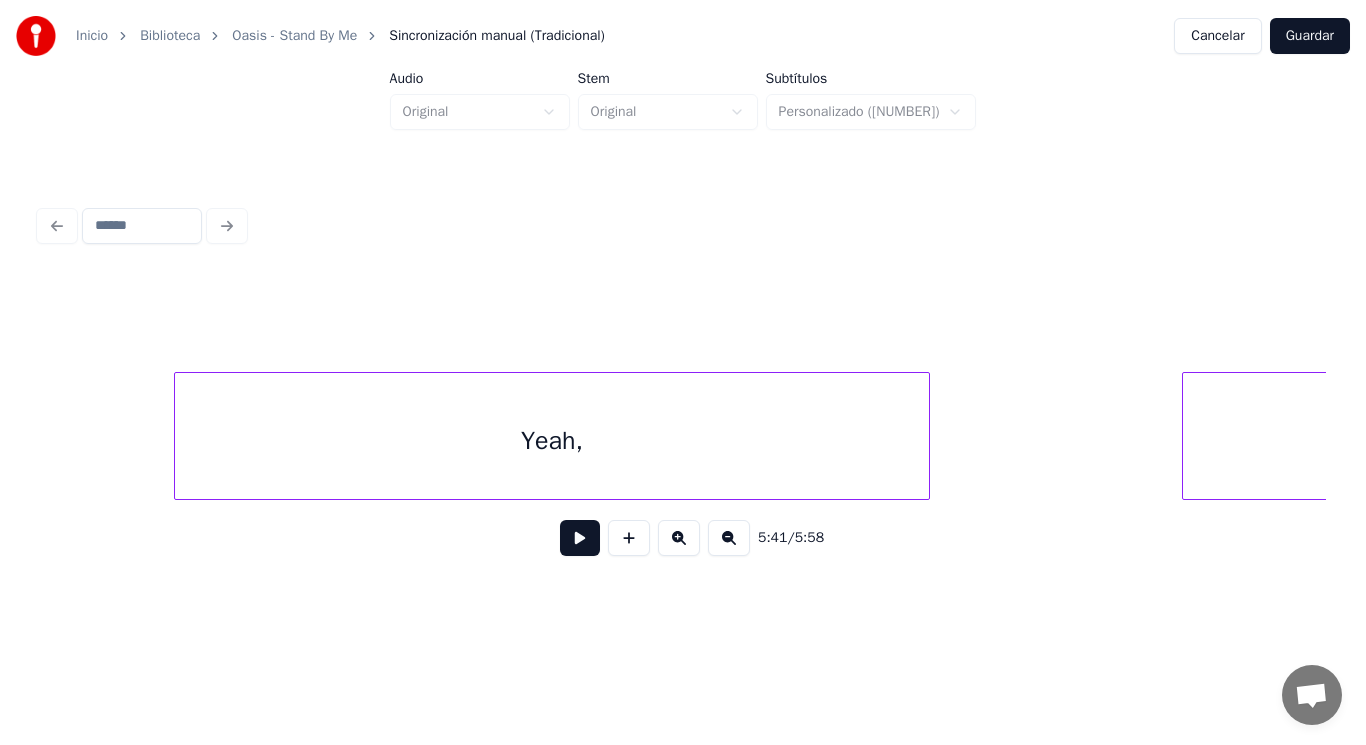 click at bounding box center (580, 538) 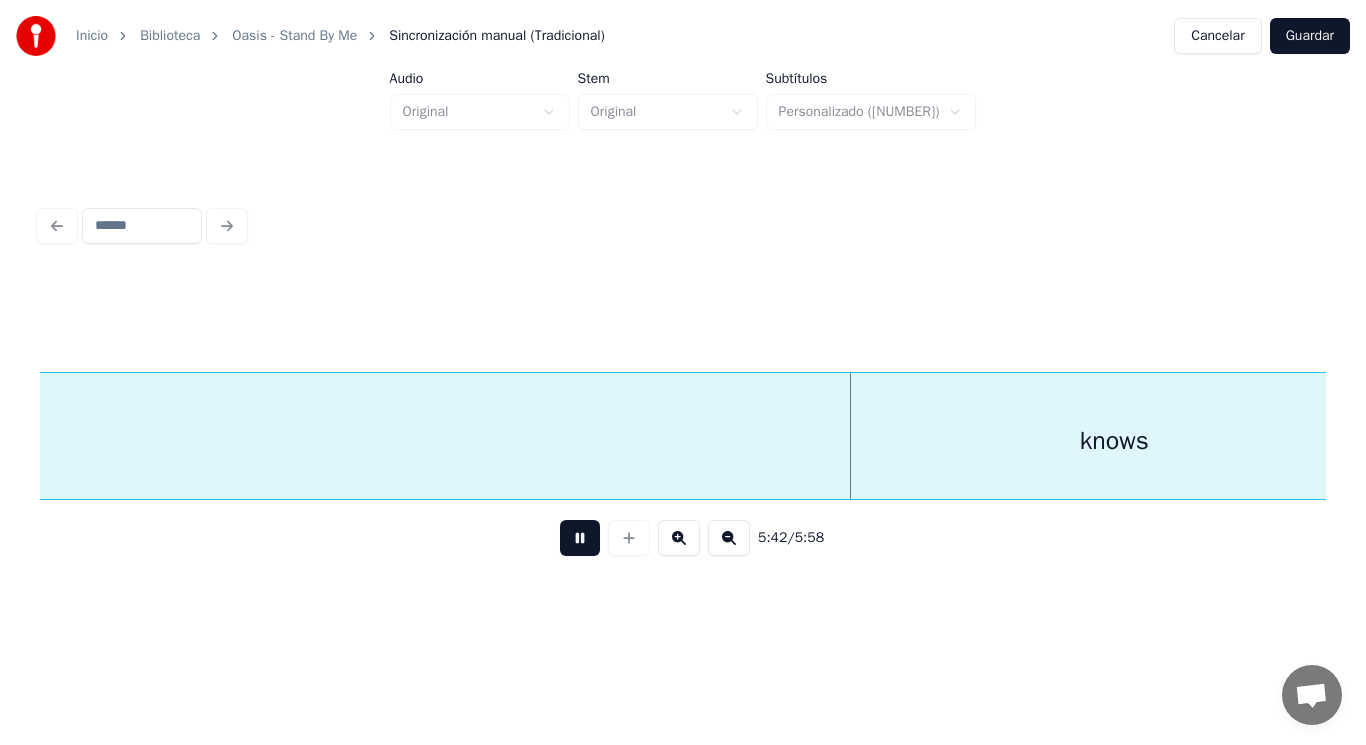 click at bounding box center (580, 538) 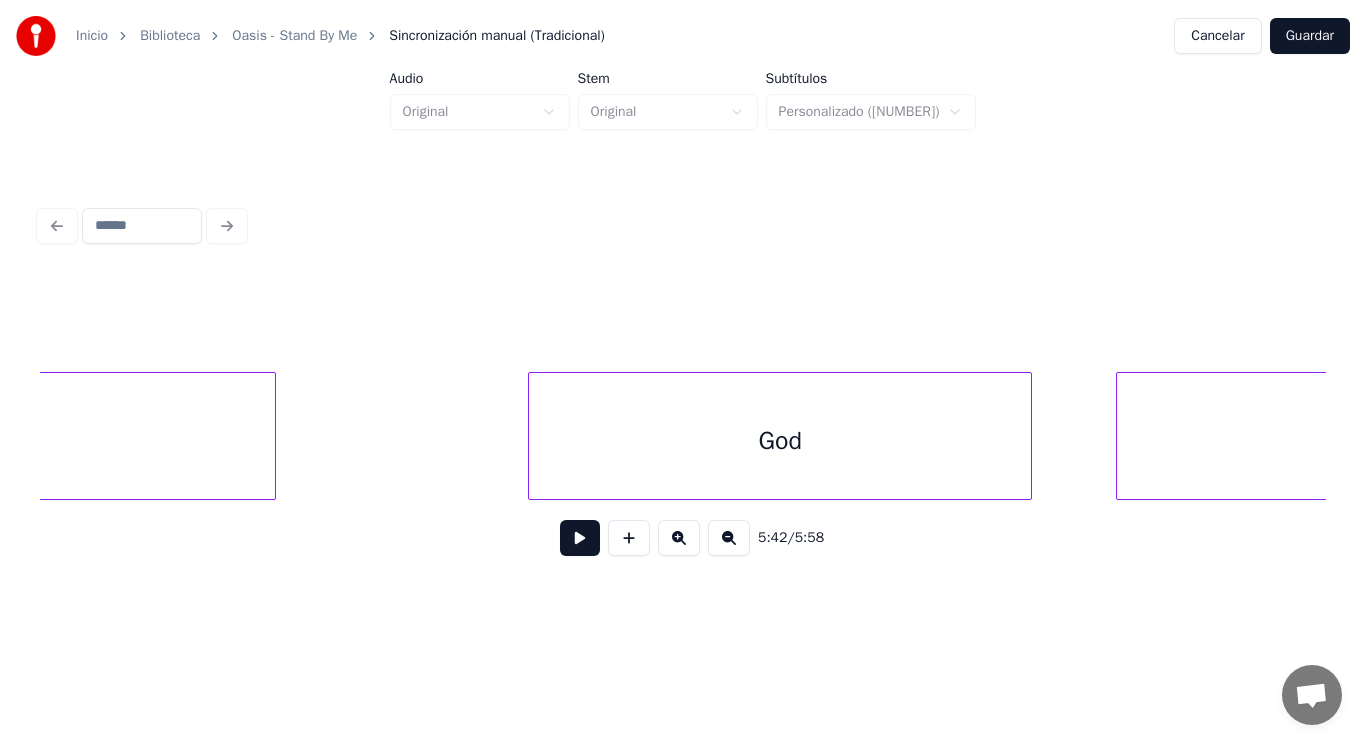 scroll, scrollTop: 0, scrollLeft: 474781, axis: horizontal 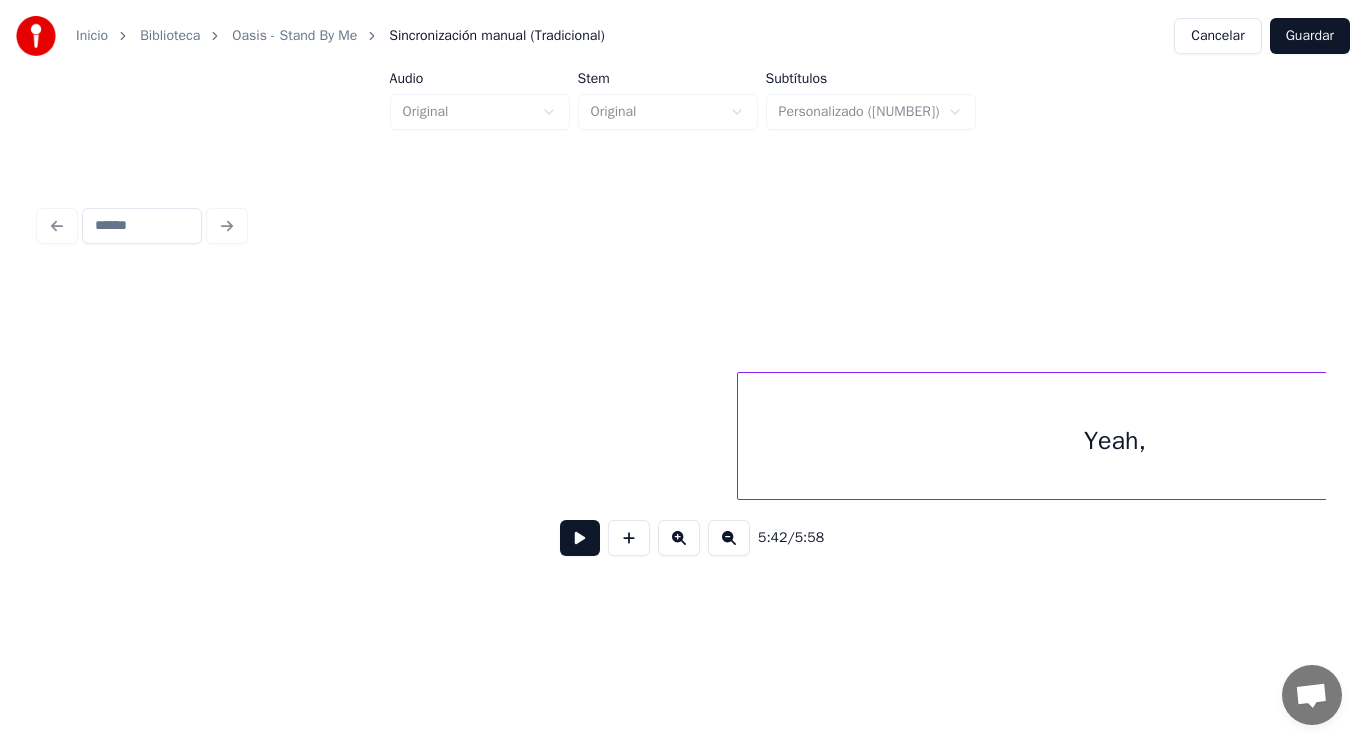 click on "Yeah," at bounding box center [1115, 441] 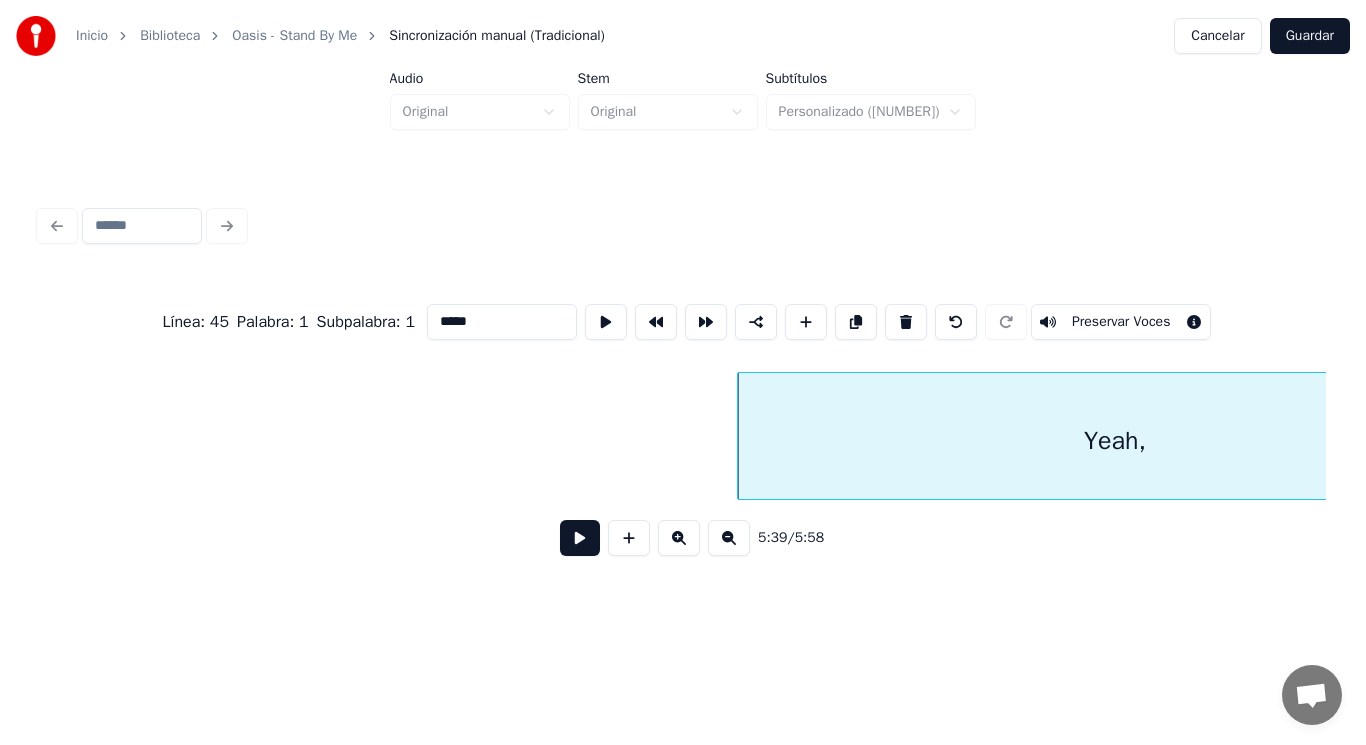 click at bounding box center (580, 538) 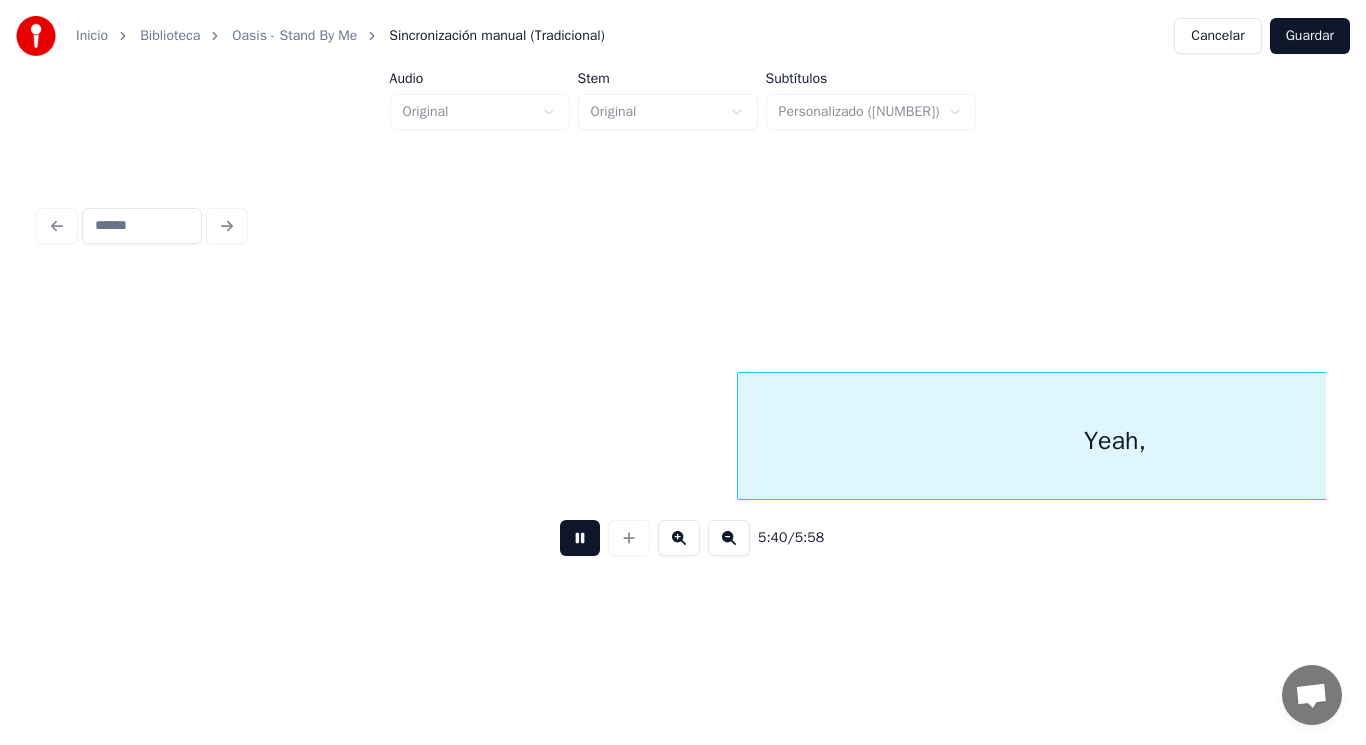 scroll, scrollTop: 0, scrollLeft: 476085, axis: horizontal 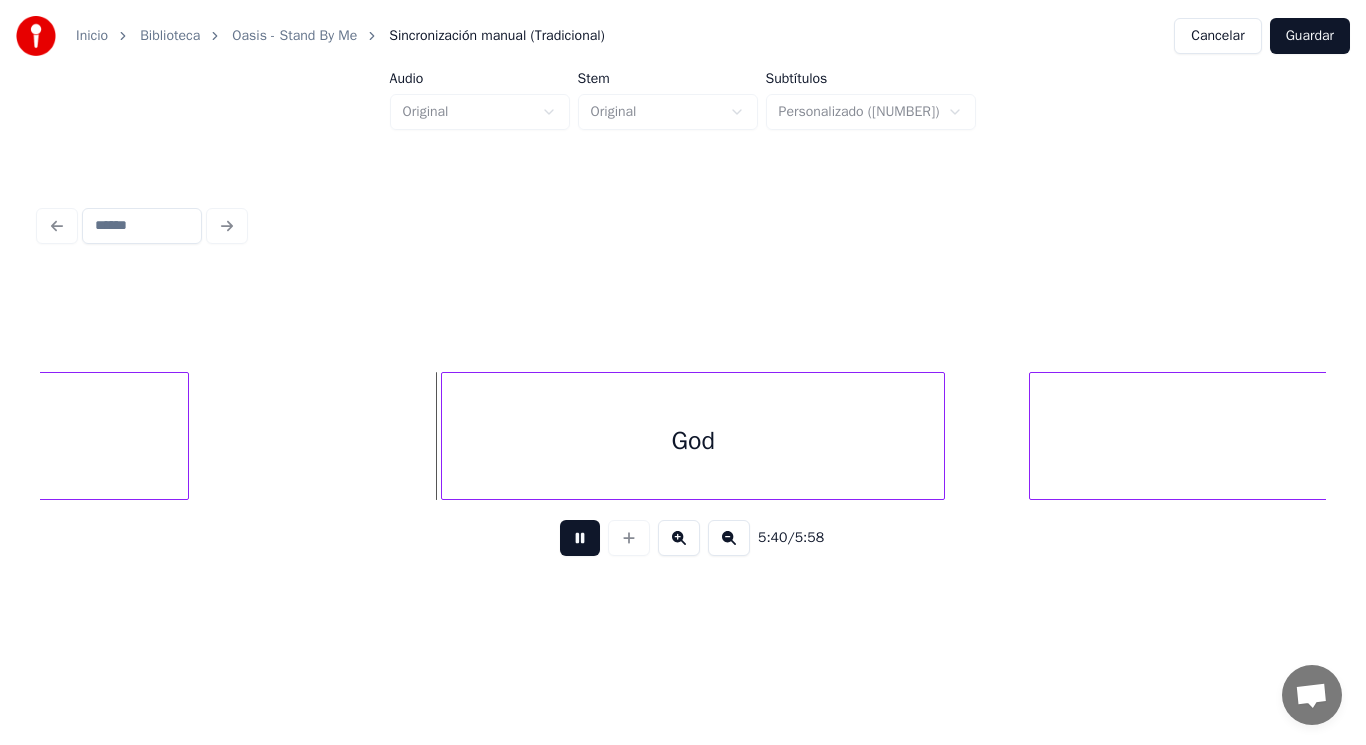 click at bounding box center (580, 538) 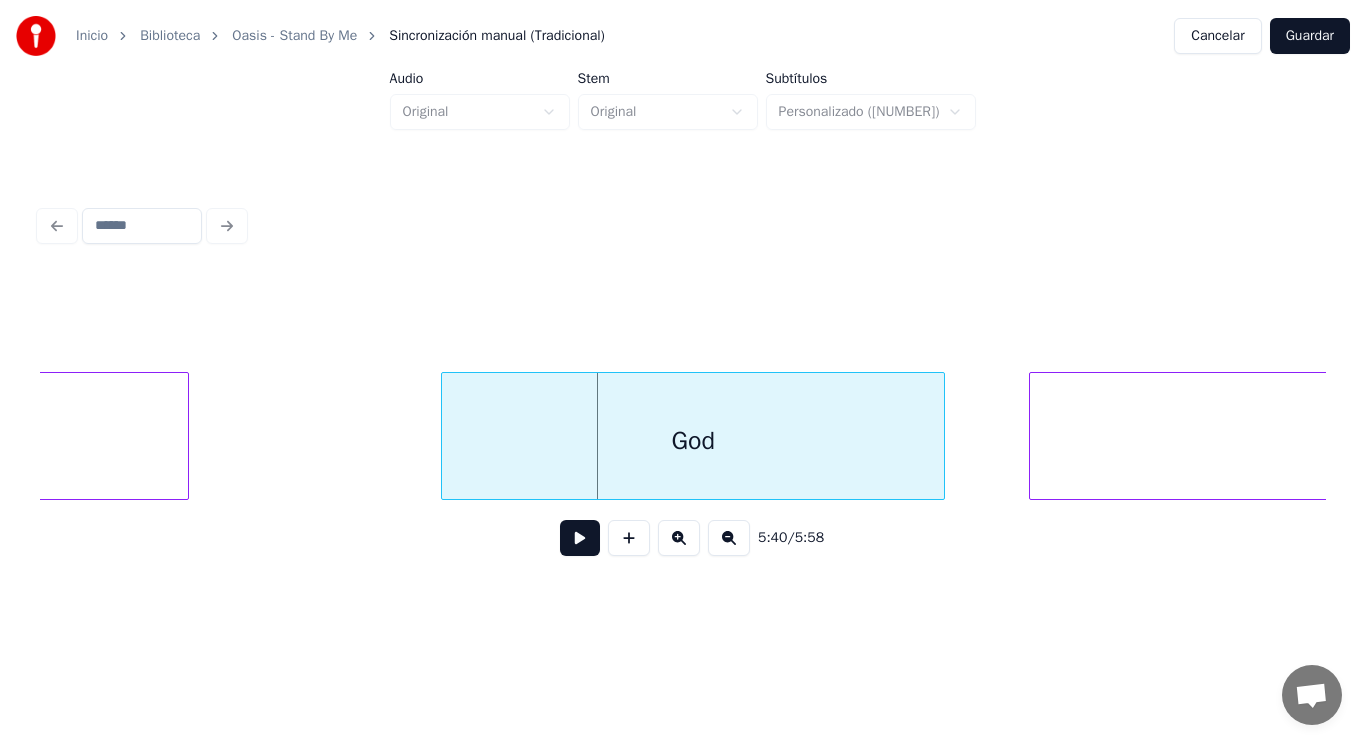 click at bounding box center [580, 538] 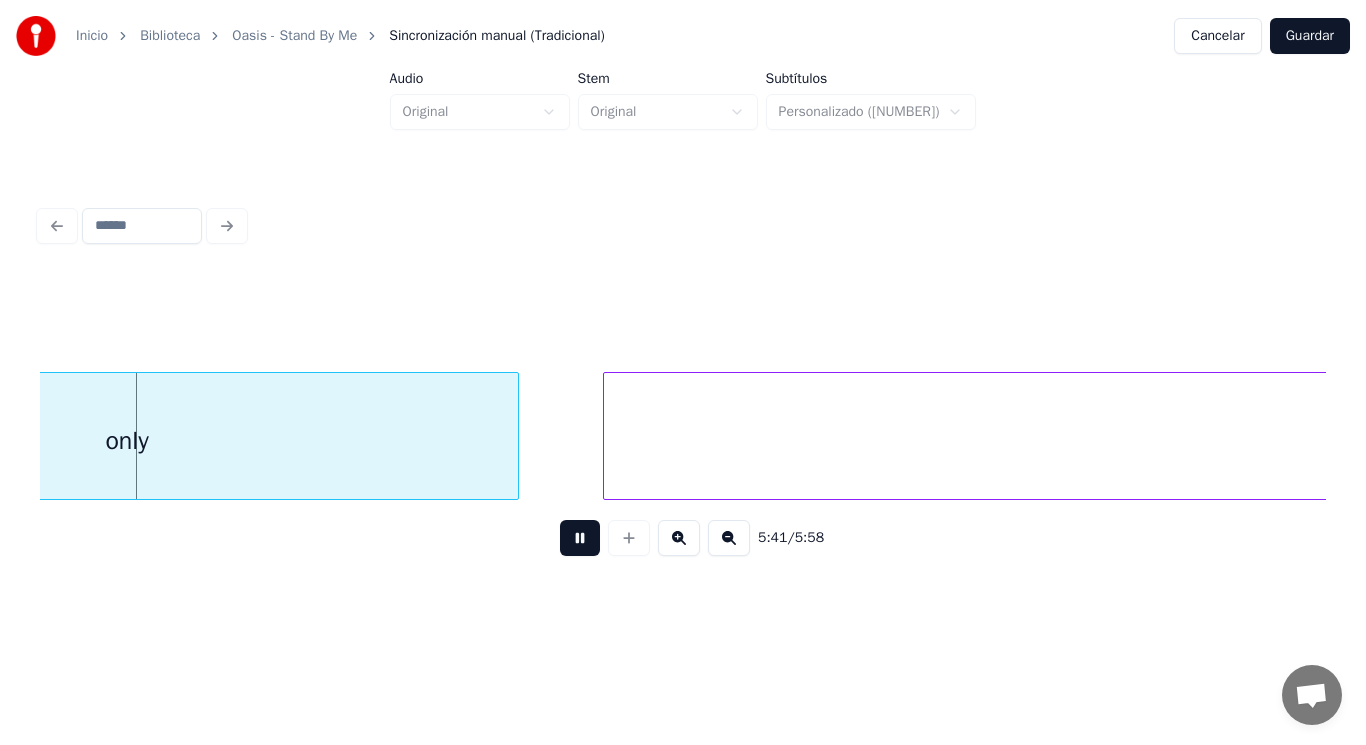 click at bounding box center (580, 538) 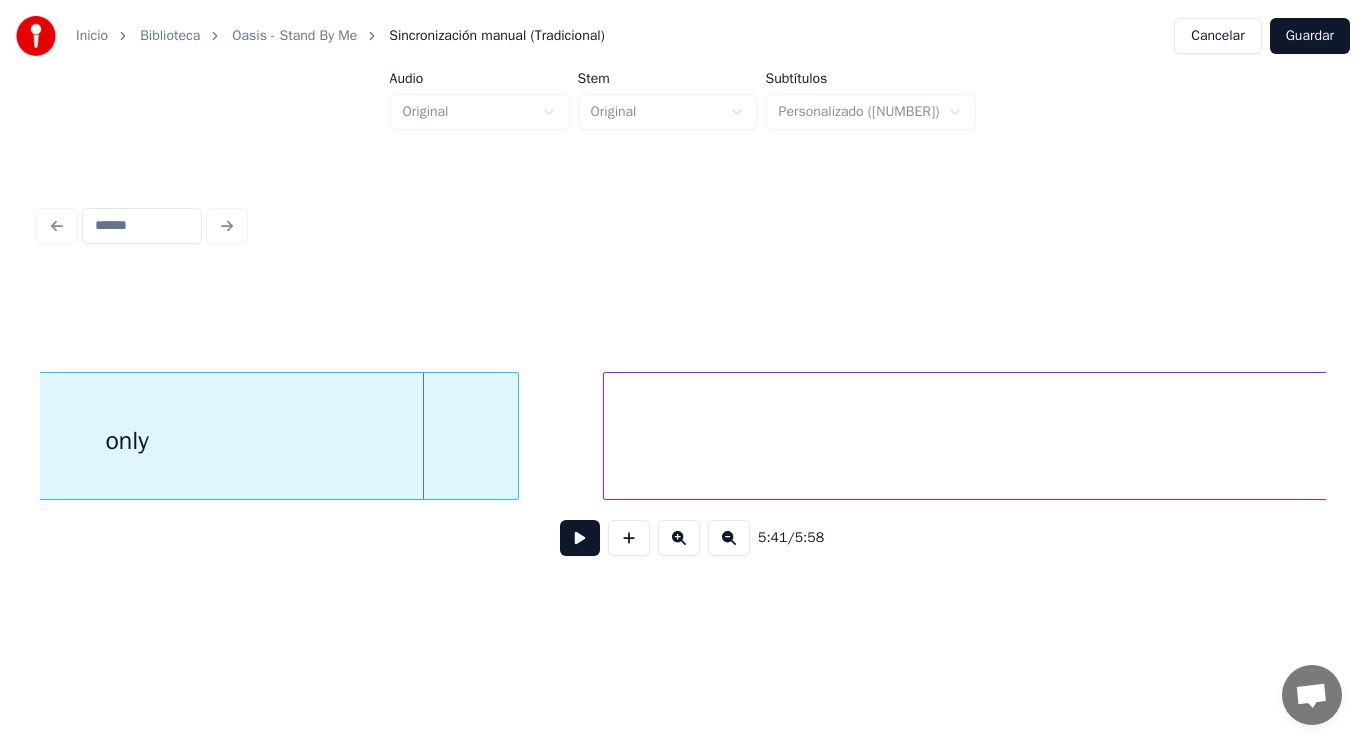click on "only" at bounding box center (127, 441) 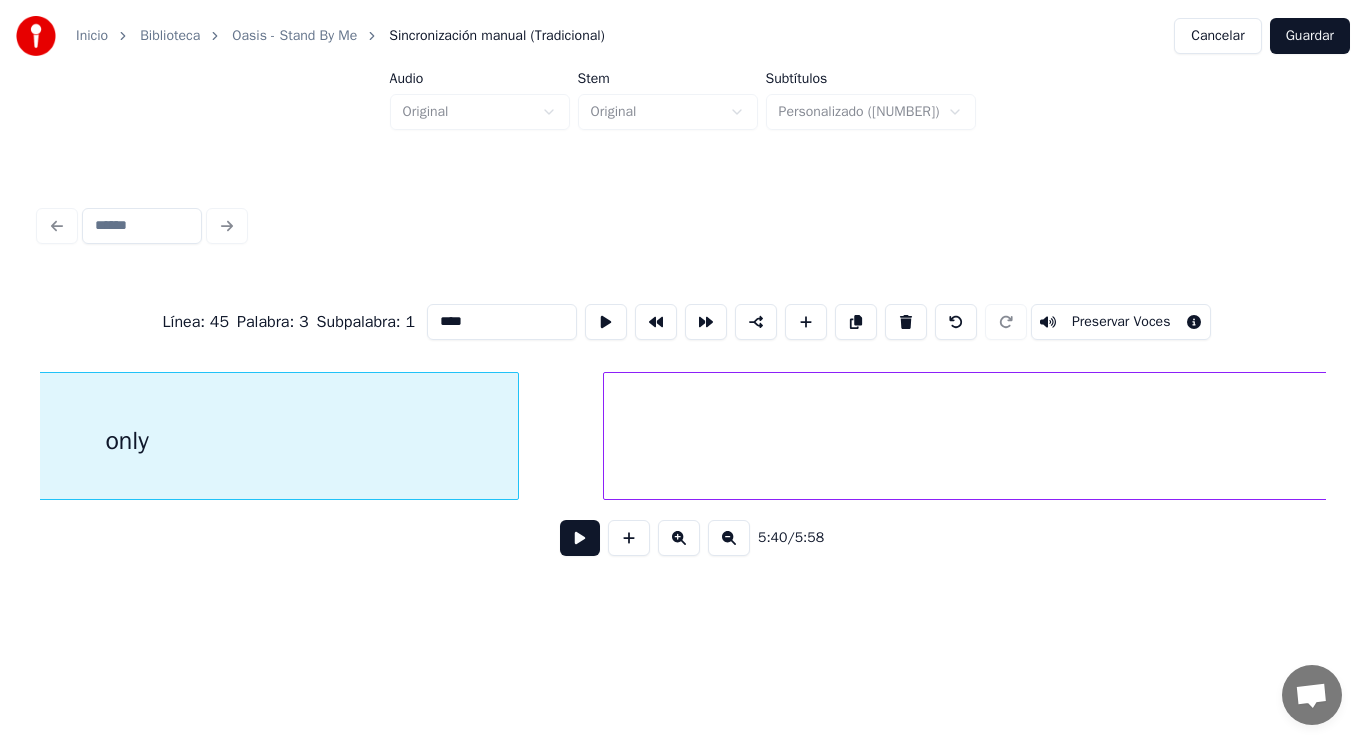 scroll, scrollTop: 0, scrollLeft: 477075, axis: horizontal 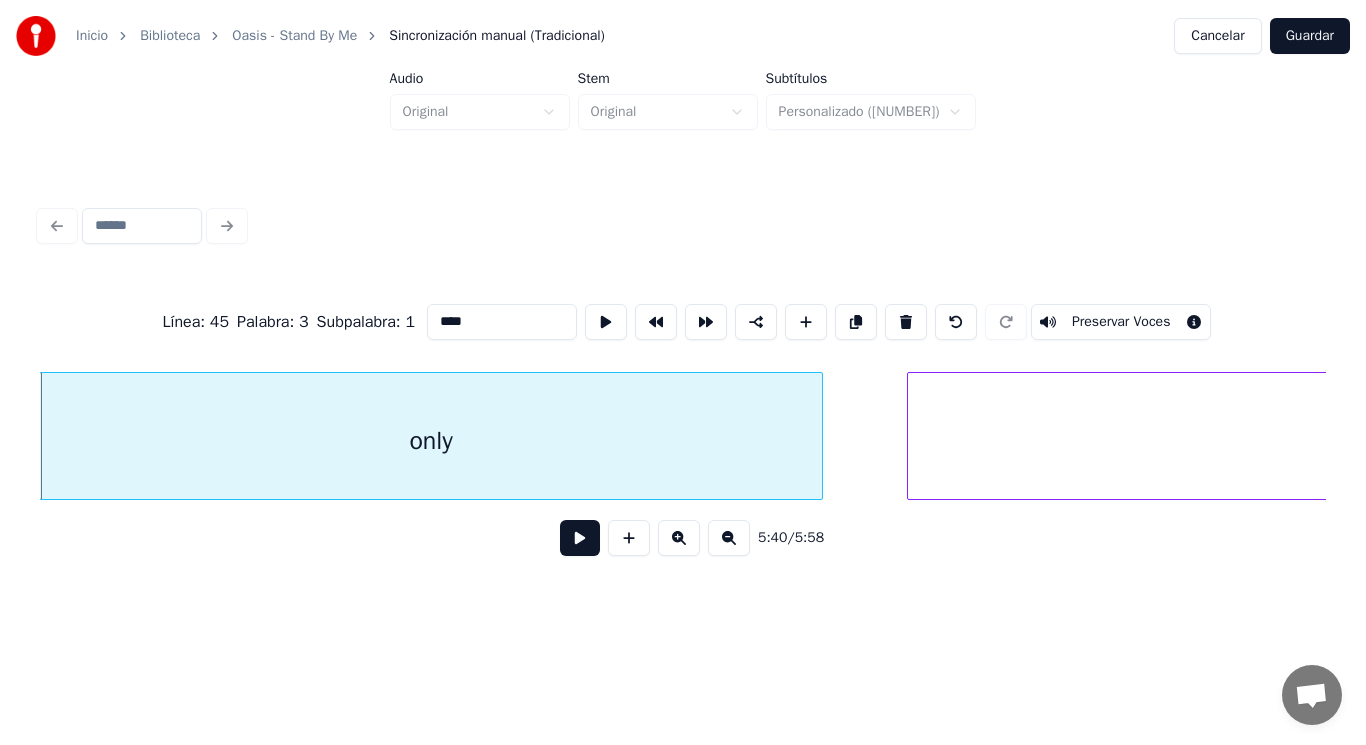 click at bounding box center [580, 538] 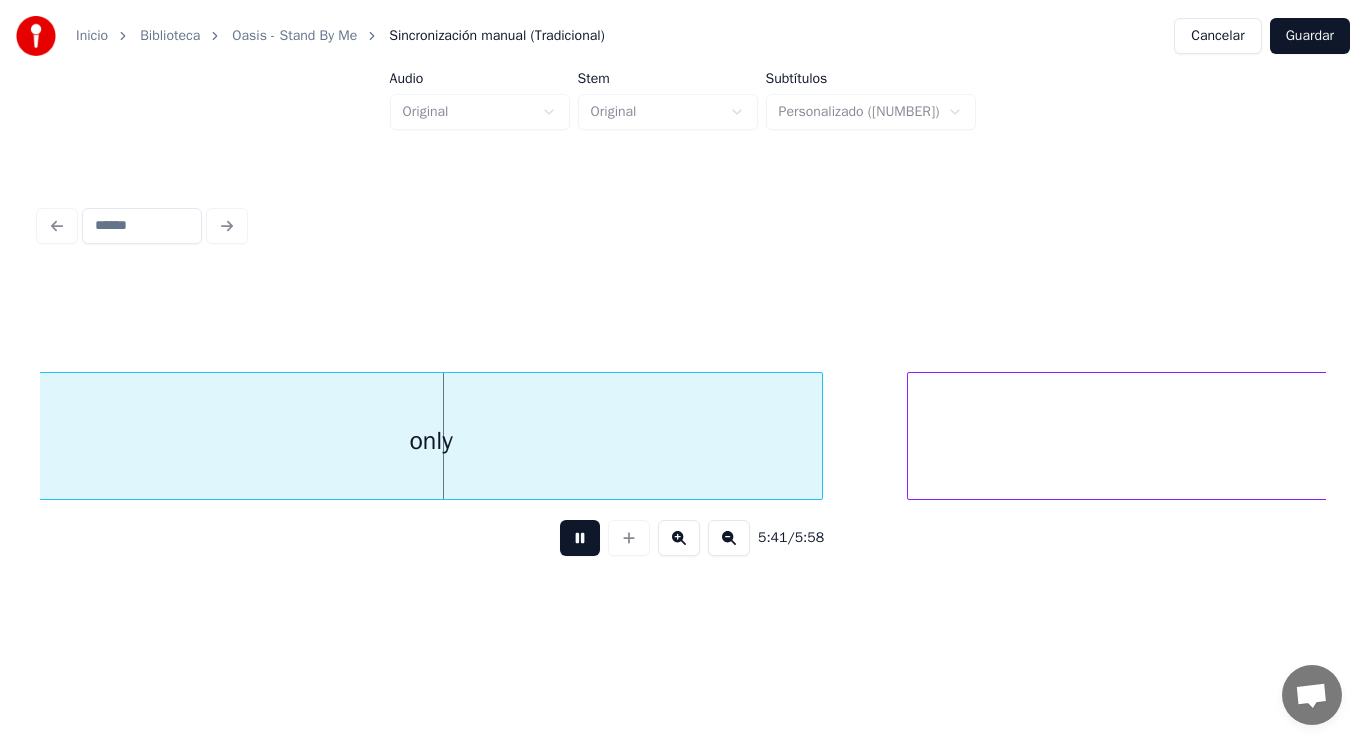 click at bounding box center [580, 538] 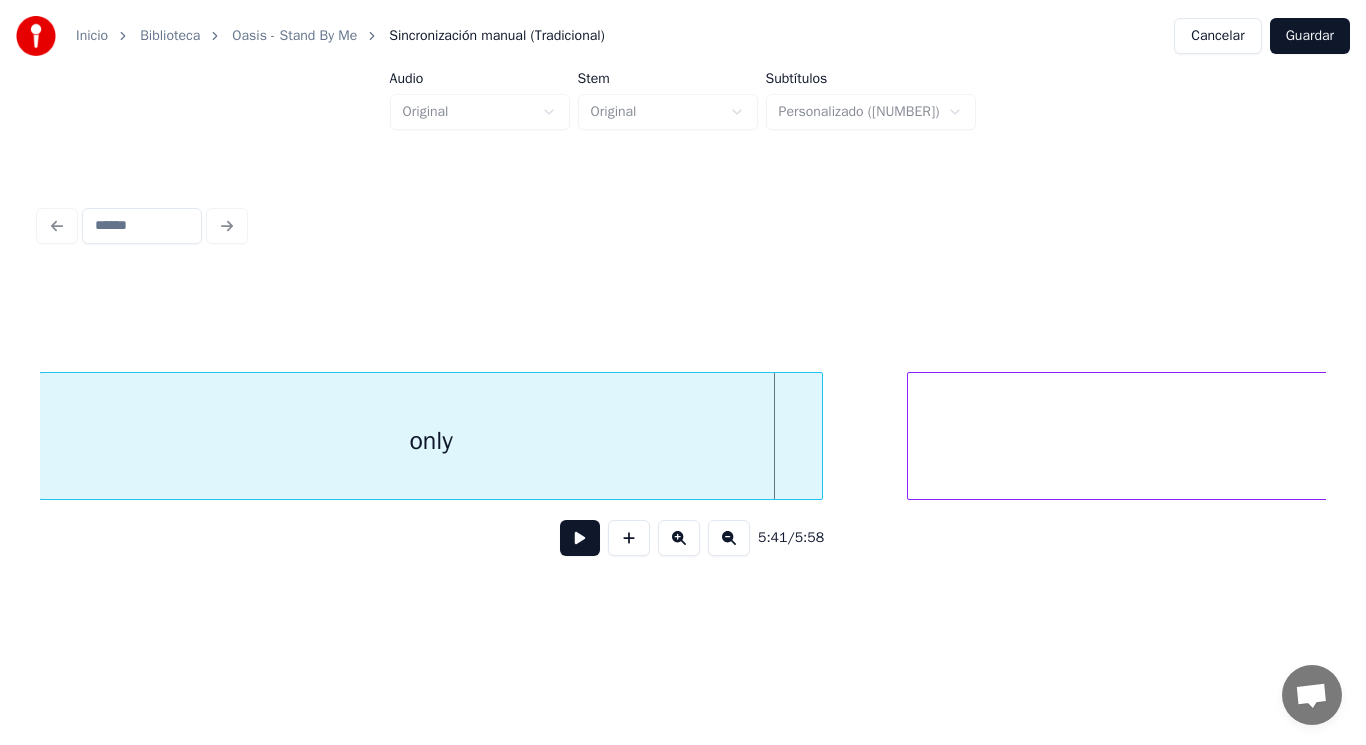 click at bounding box center (580, 538) 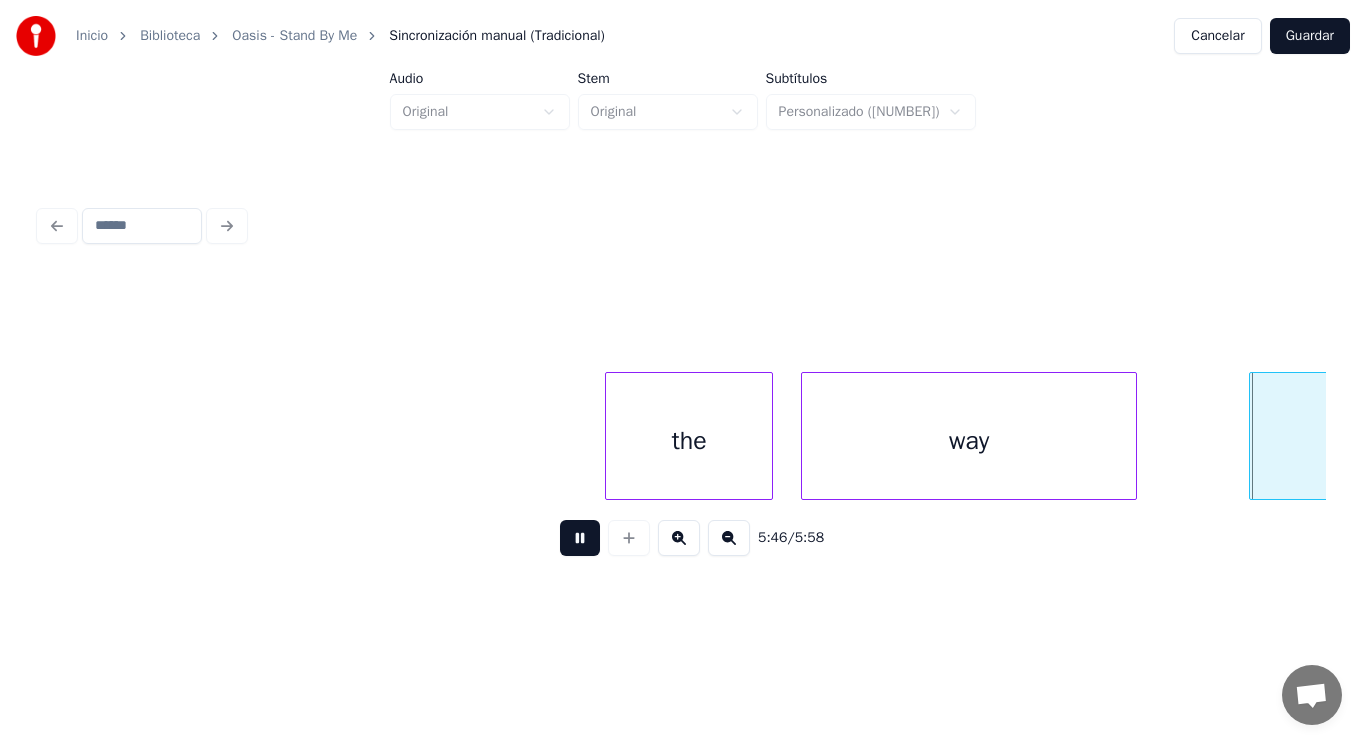 scroll, scrollTop: 0, scrollLeft: 484896, axis: horizontal 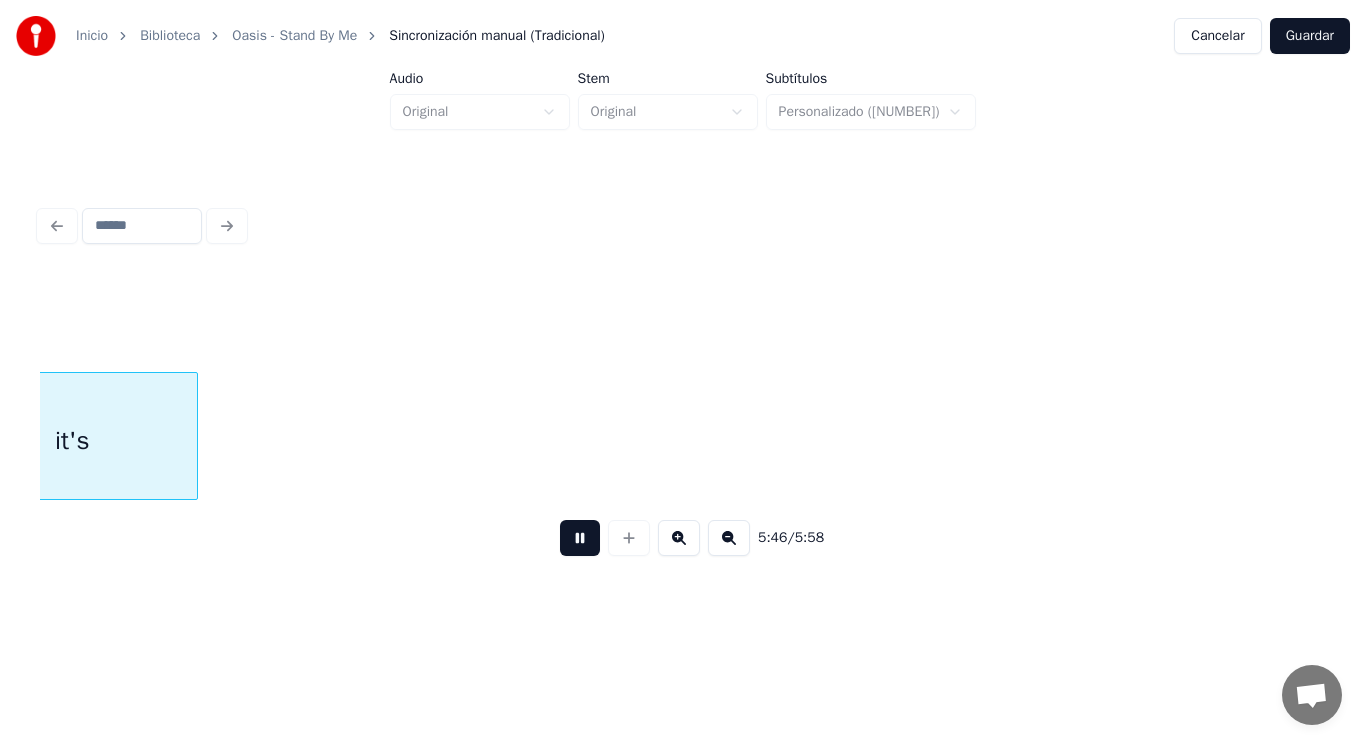 click at bounding box center (580, 538) 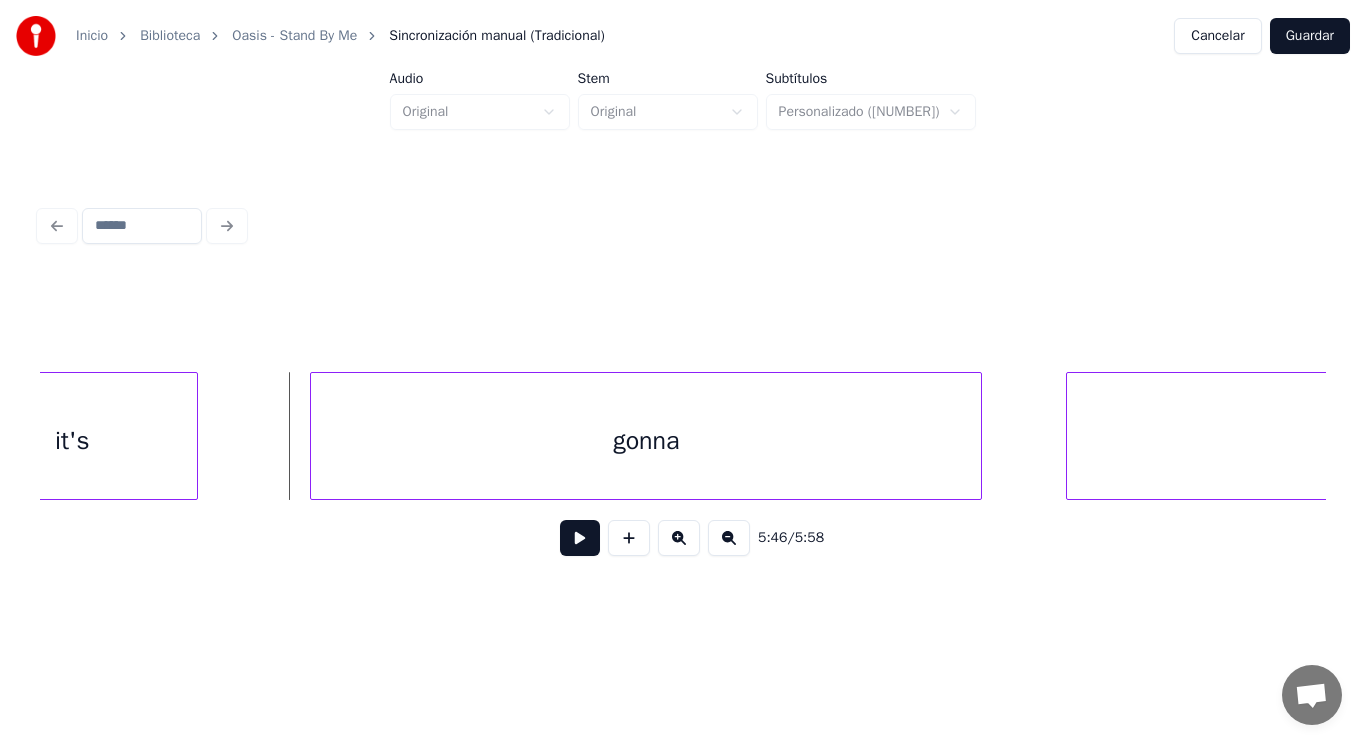click at bounding box center [580, 538] 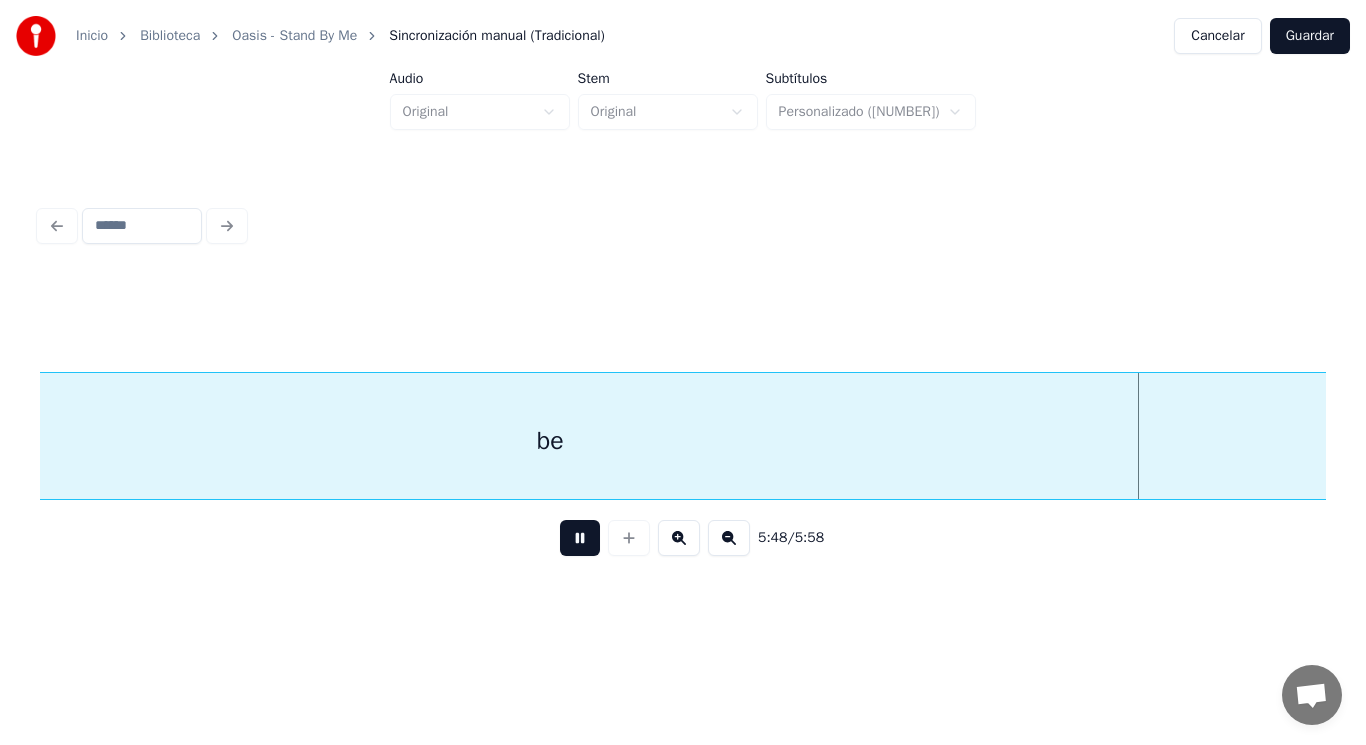 scroll, scrollTop: 0, scrollLeft: 487491, axis: horizontal 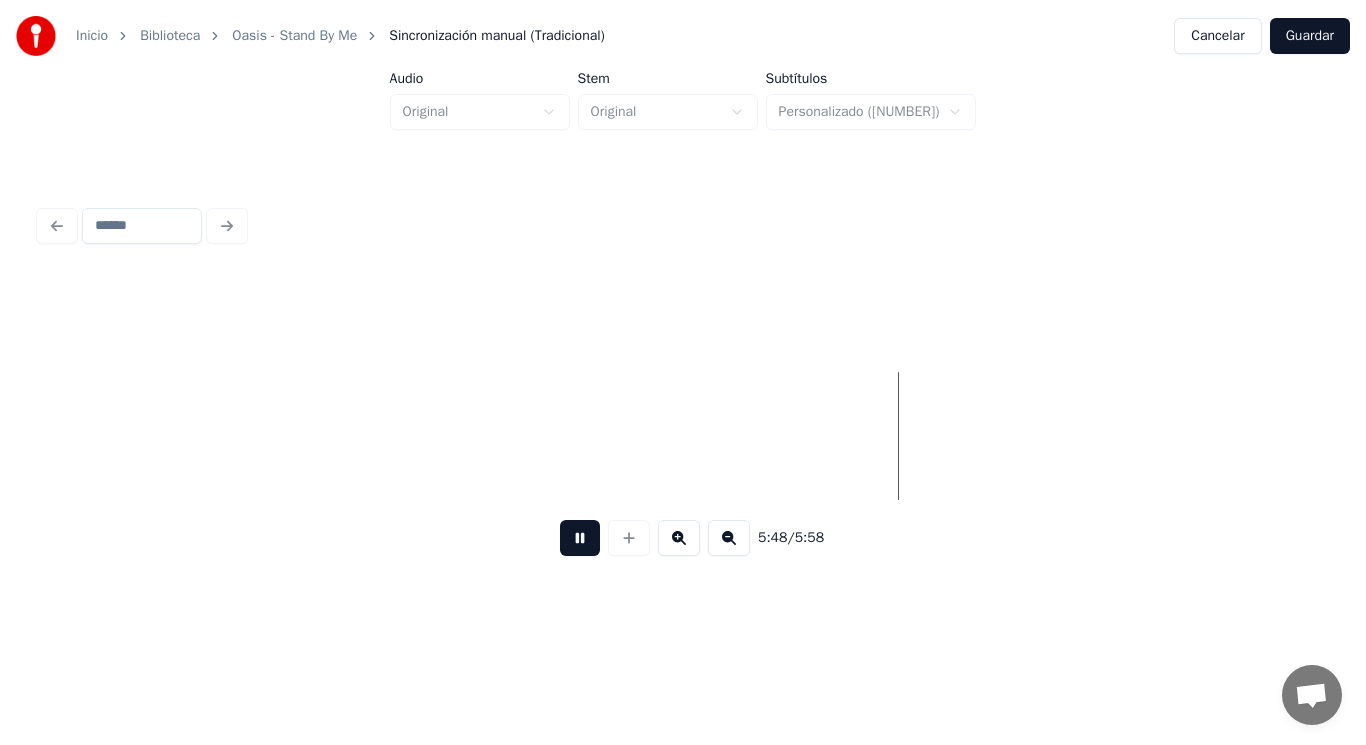 click at bounding box center (580, 538) 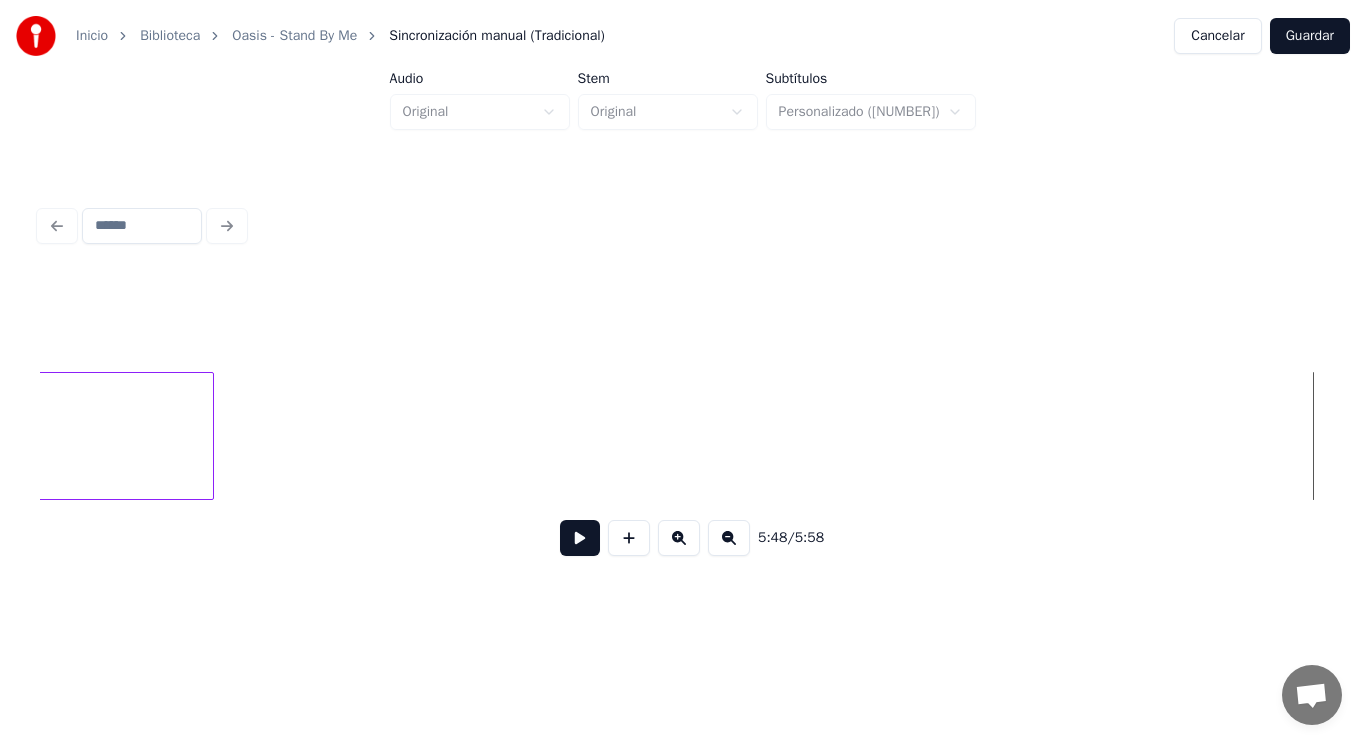 scroll, scrollTop: 0, scrollLeft: 487291, axis: horizontal 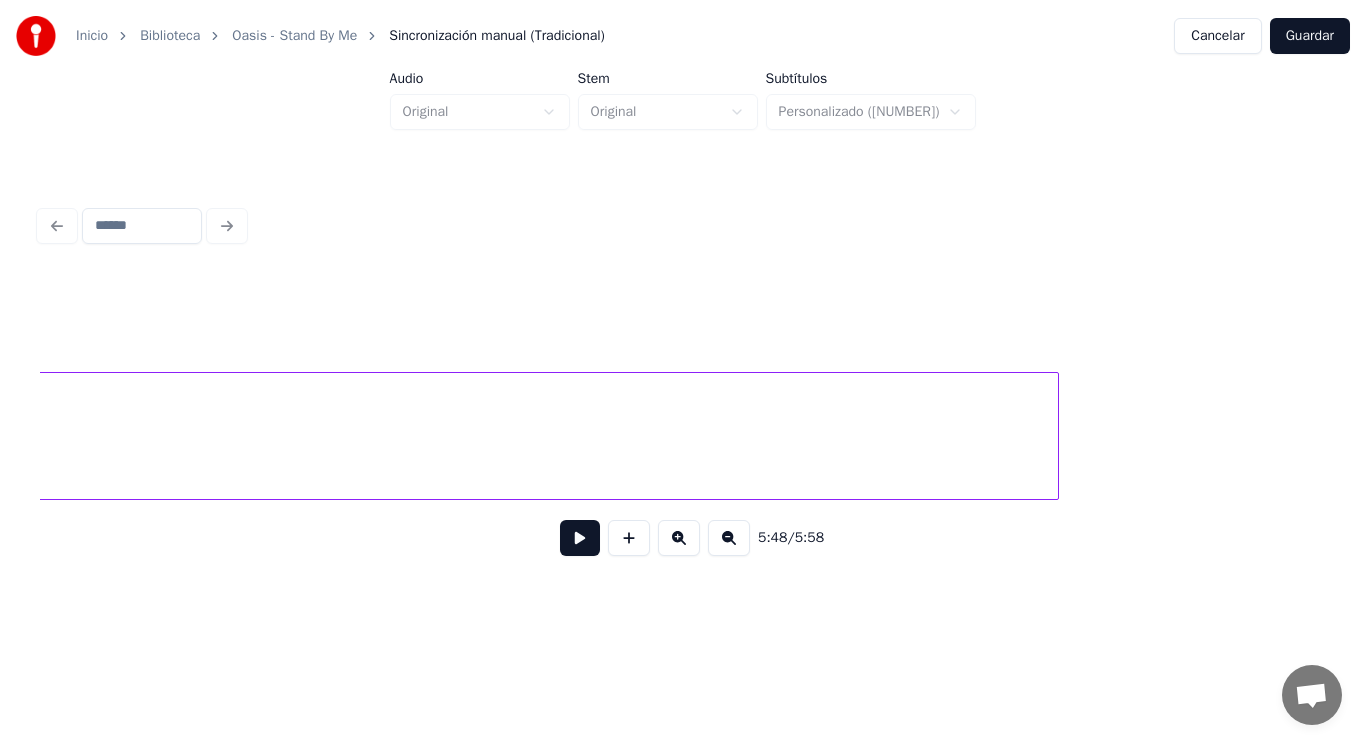 click at bounding box center [1055, 436] 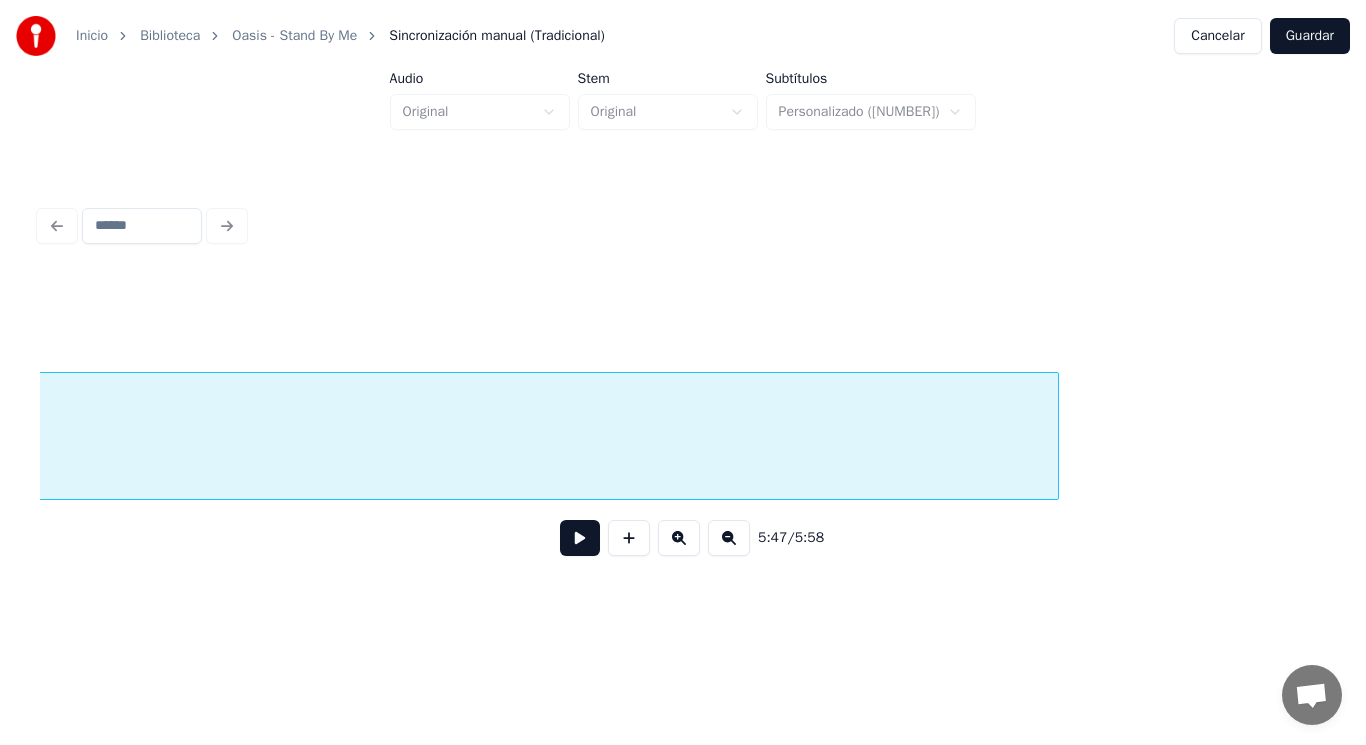 scroll, scrollTop: 0, scrollLeft: 485923, axis: horizontal 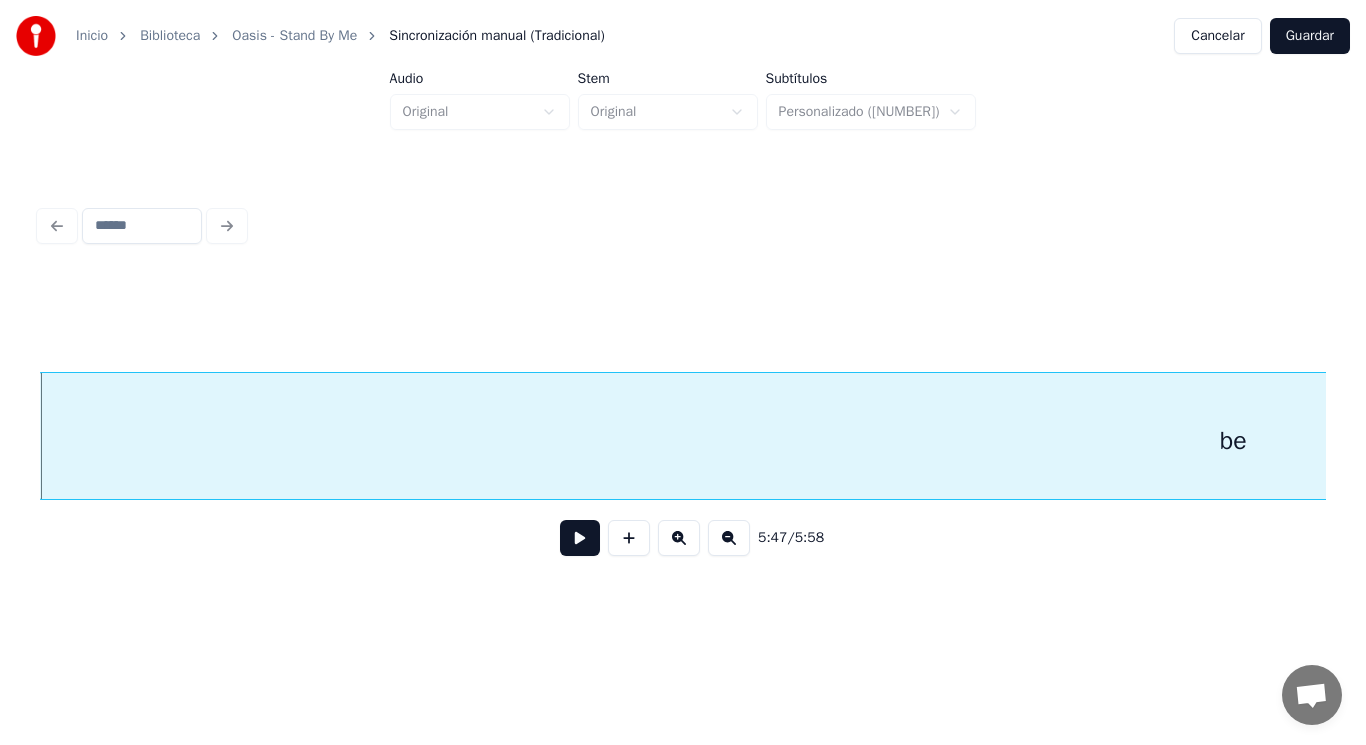 click at bounding box center [580, 538] 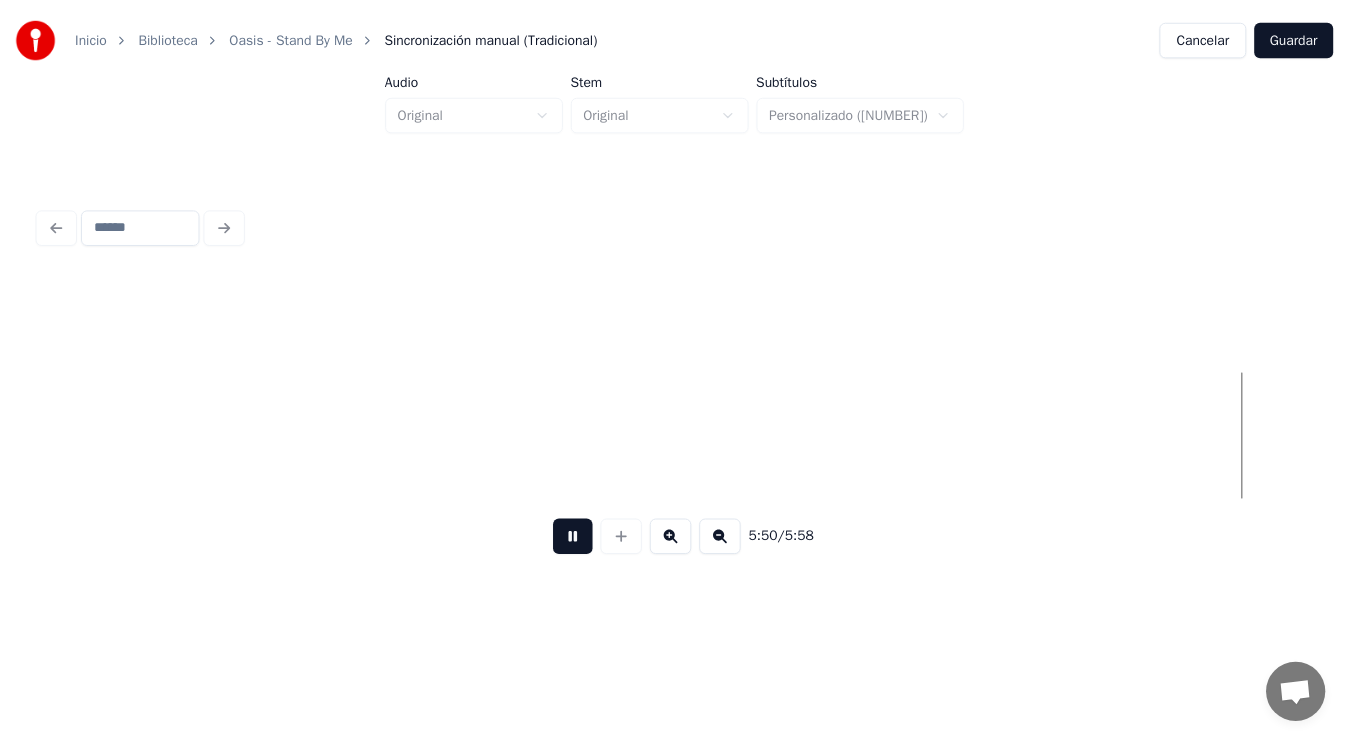 scroll, scrollTop: 0, scrollLeft: 491146, axis: horizontal 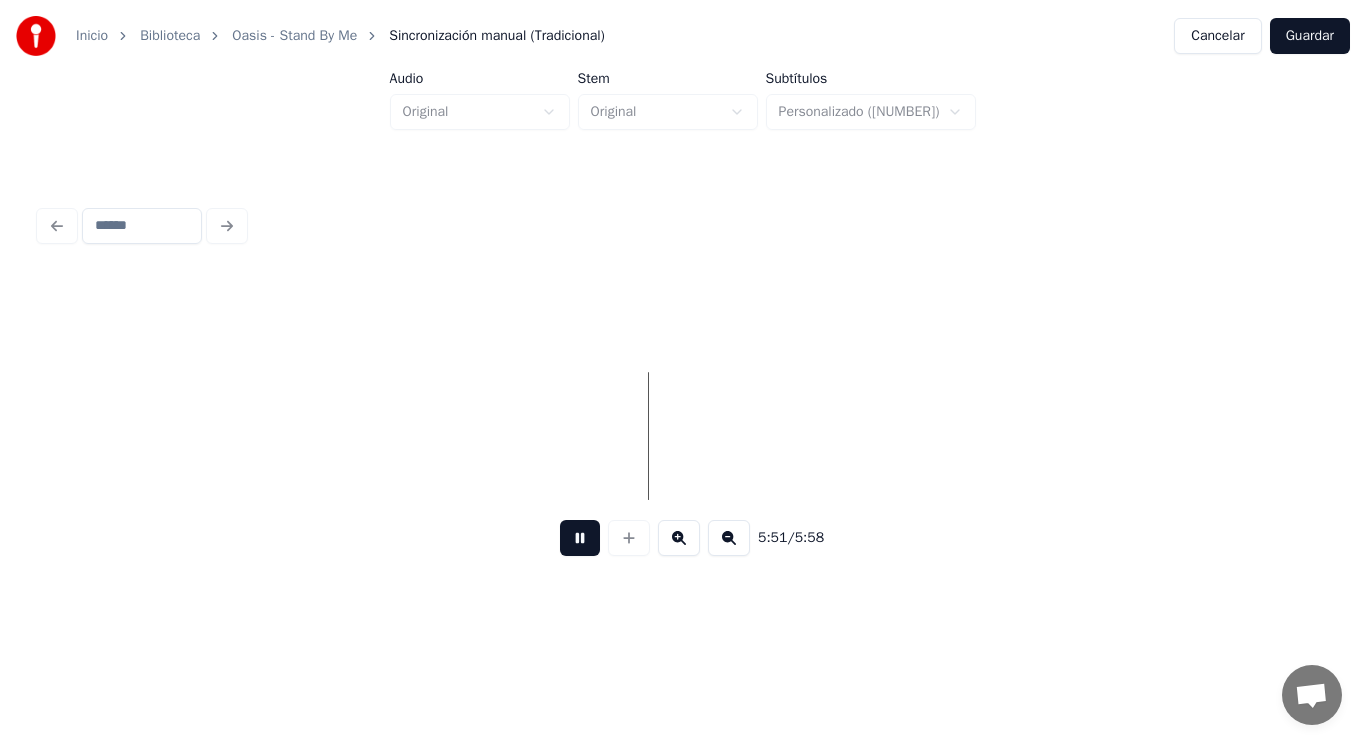click at bounding box center (580, 538) 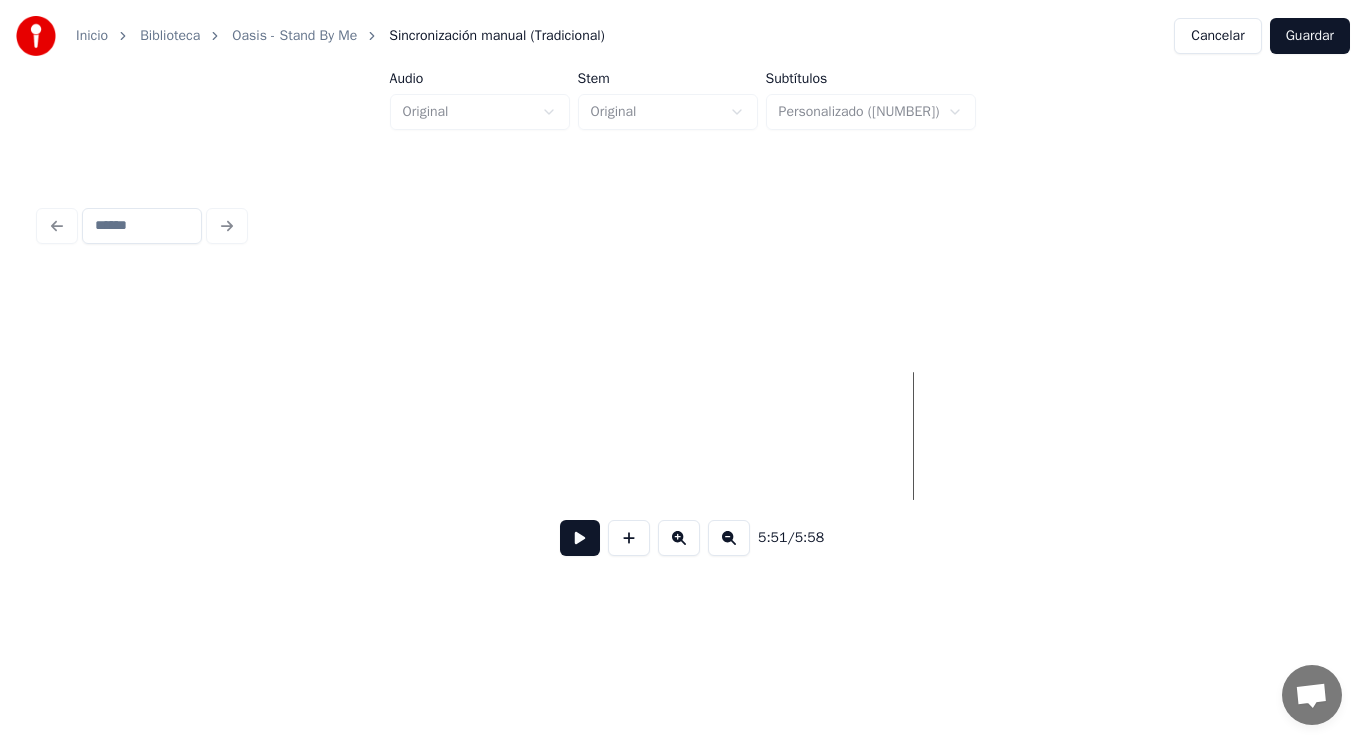 click on "Guardar" at bounding box center (1310, 36) 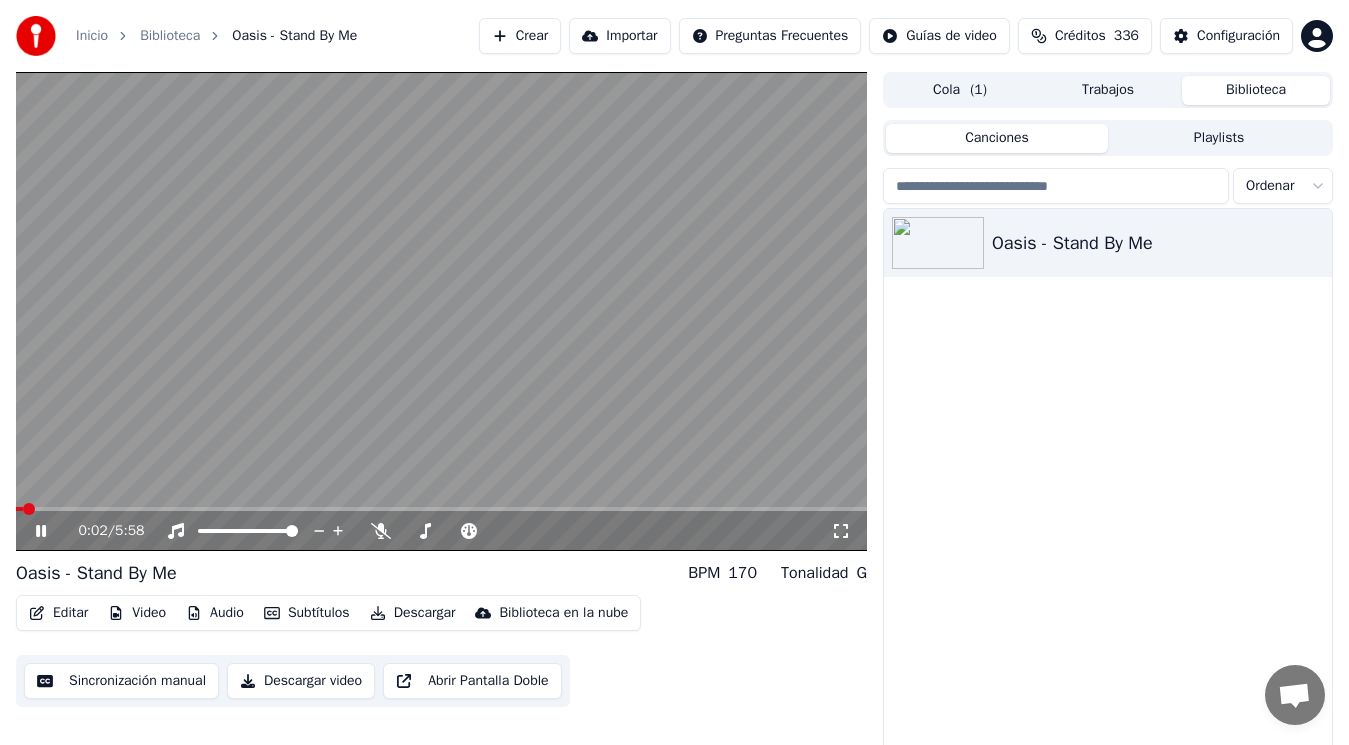click 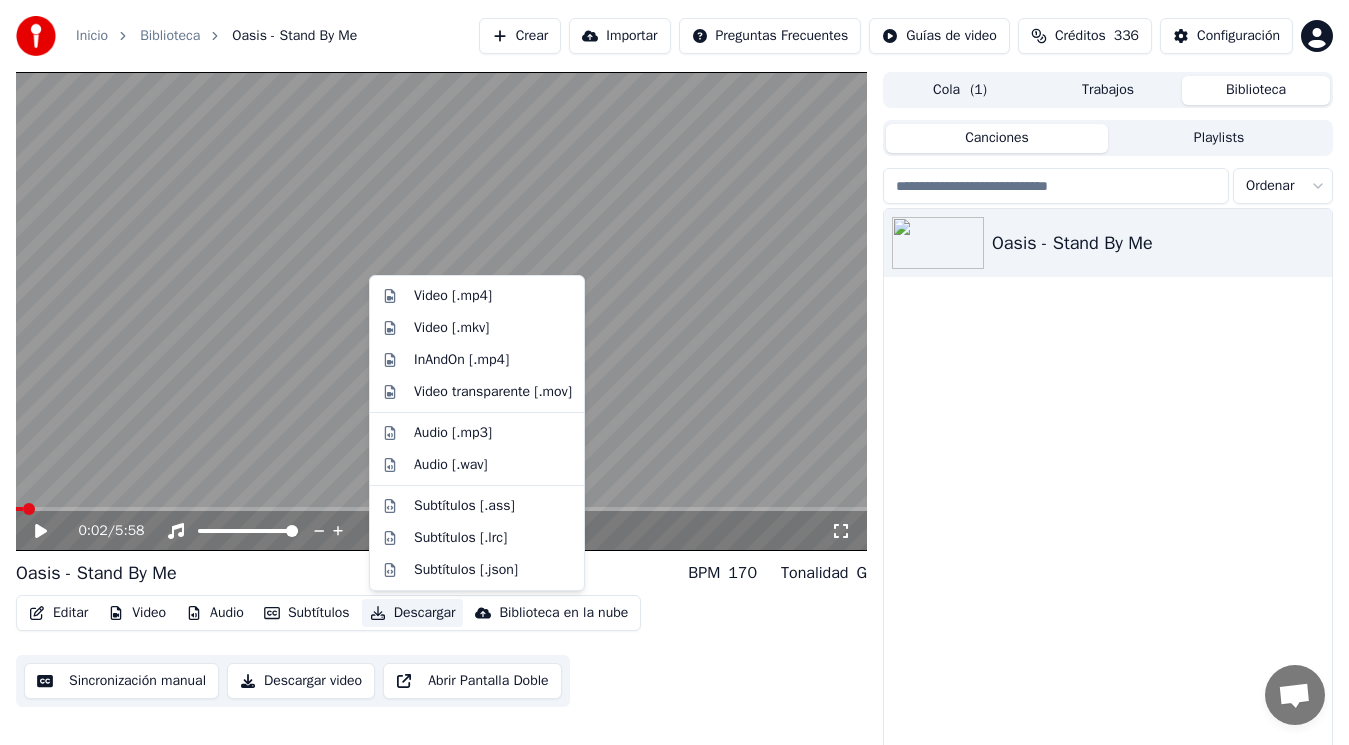 click on "Descargar" at bounding box center [413, 613] 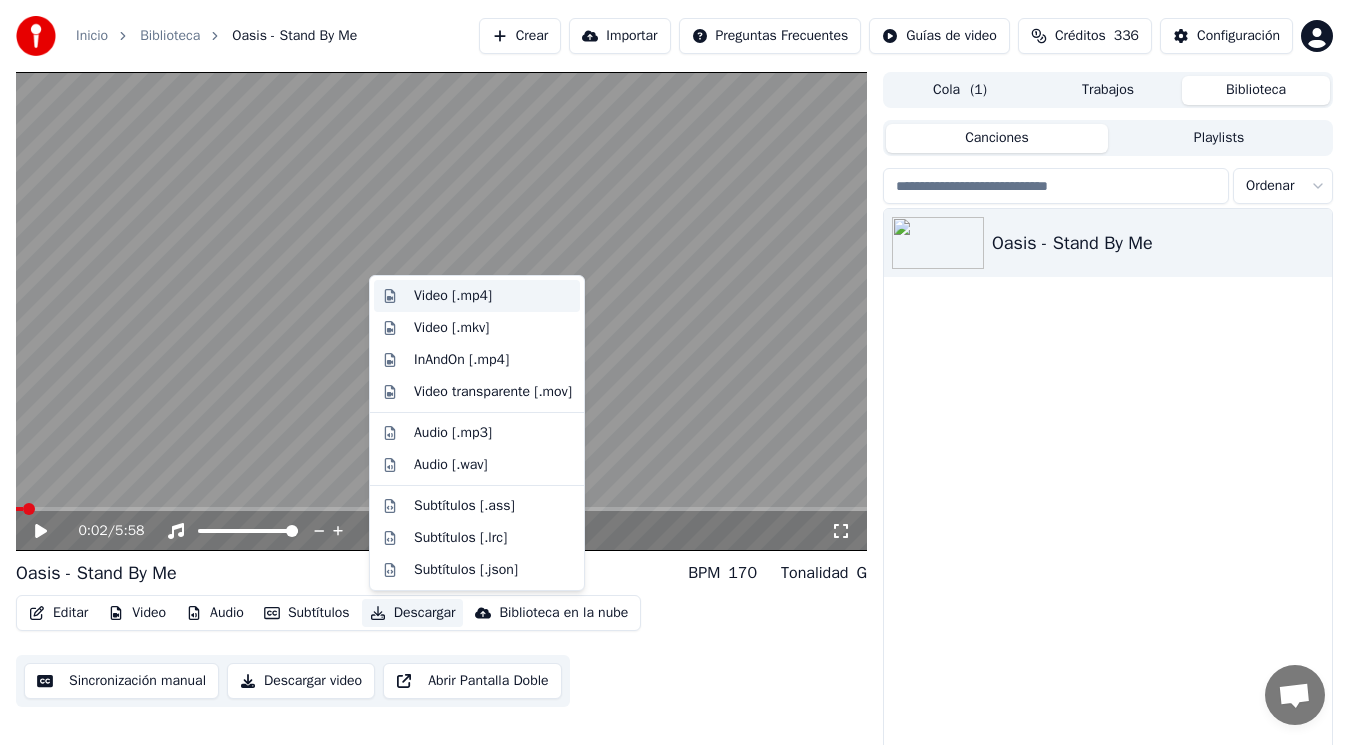 click on "Video [.mp4]" at bounding box center (453, 296) 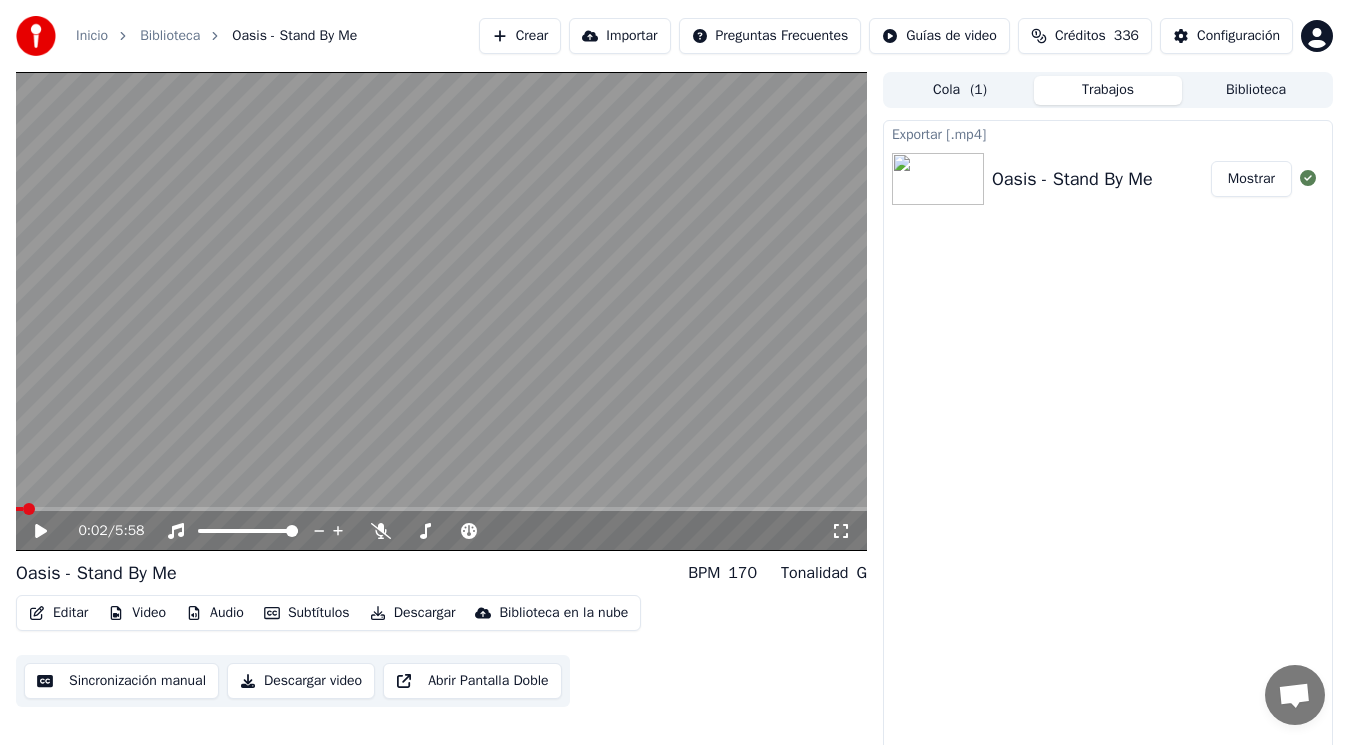 click on "Mostrar" at bounding box center (1251, 179) 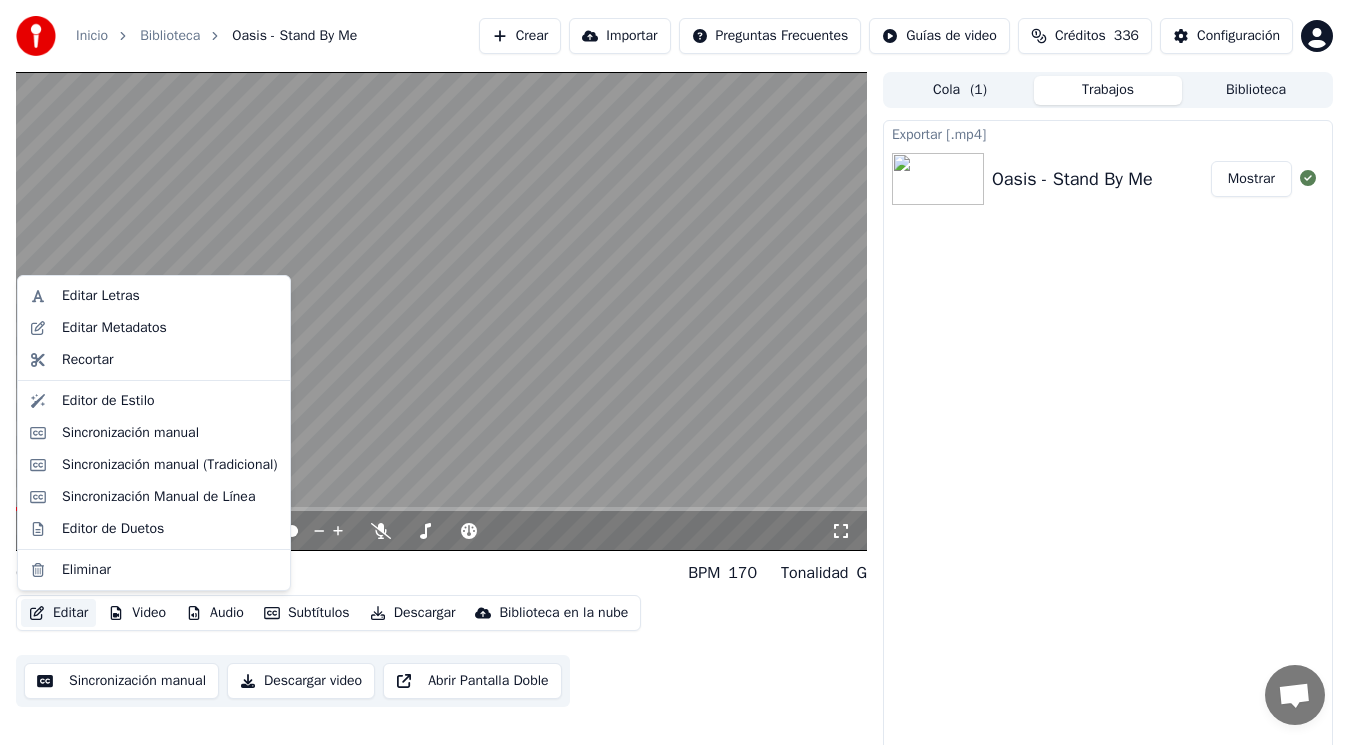 click on "Editar" at bounding box center [58, 613] 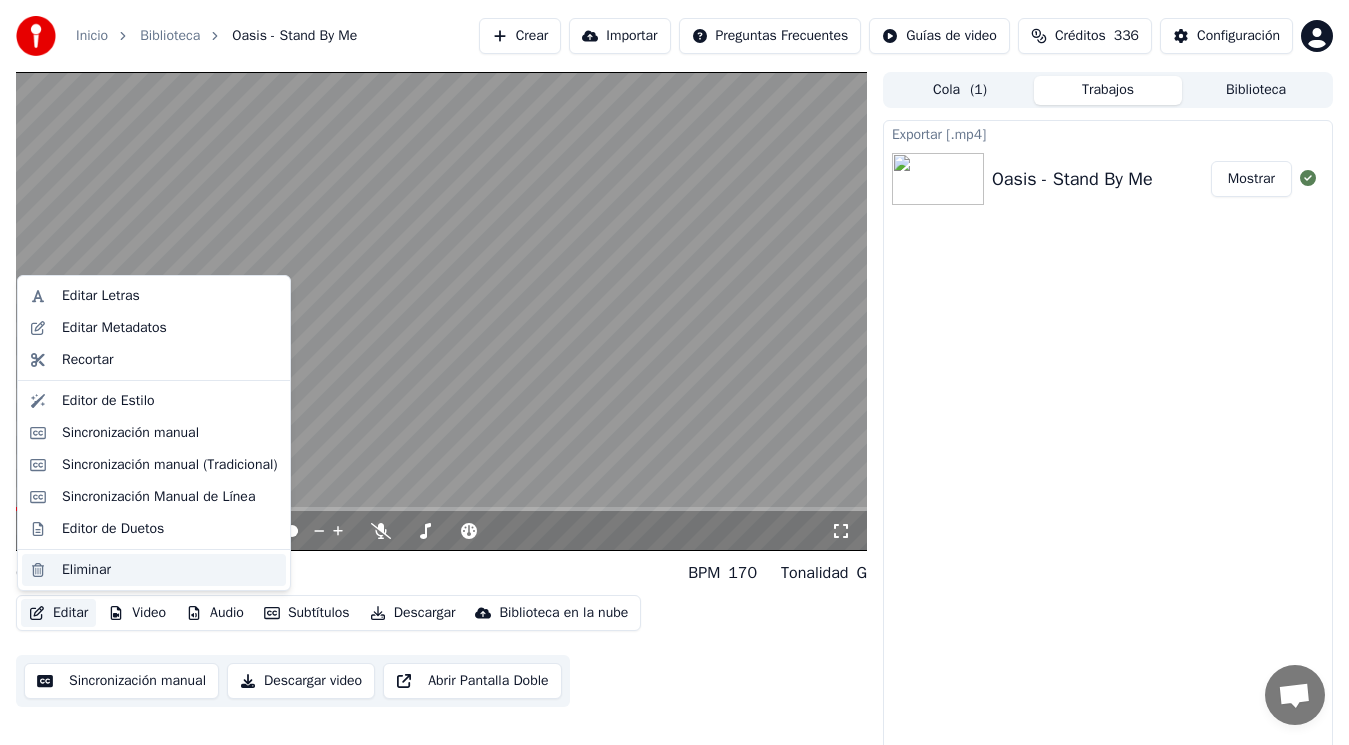click on "Eliminar" at bounding box center (86, 570) 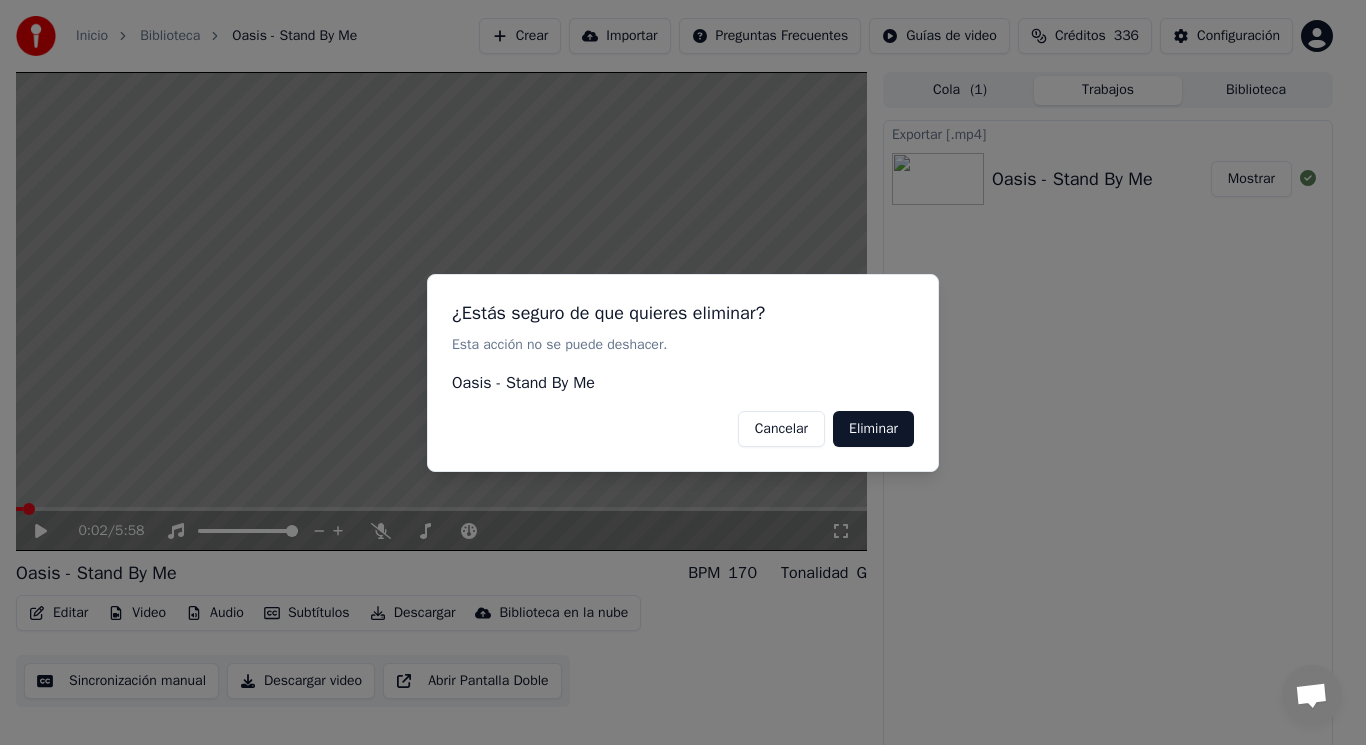 click on "Eliminar" at bounding box center [873, 428] 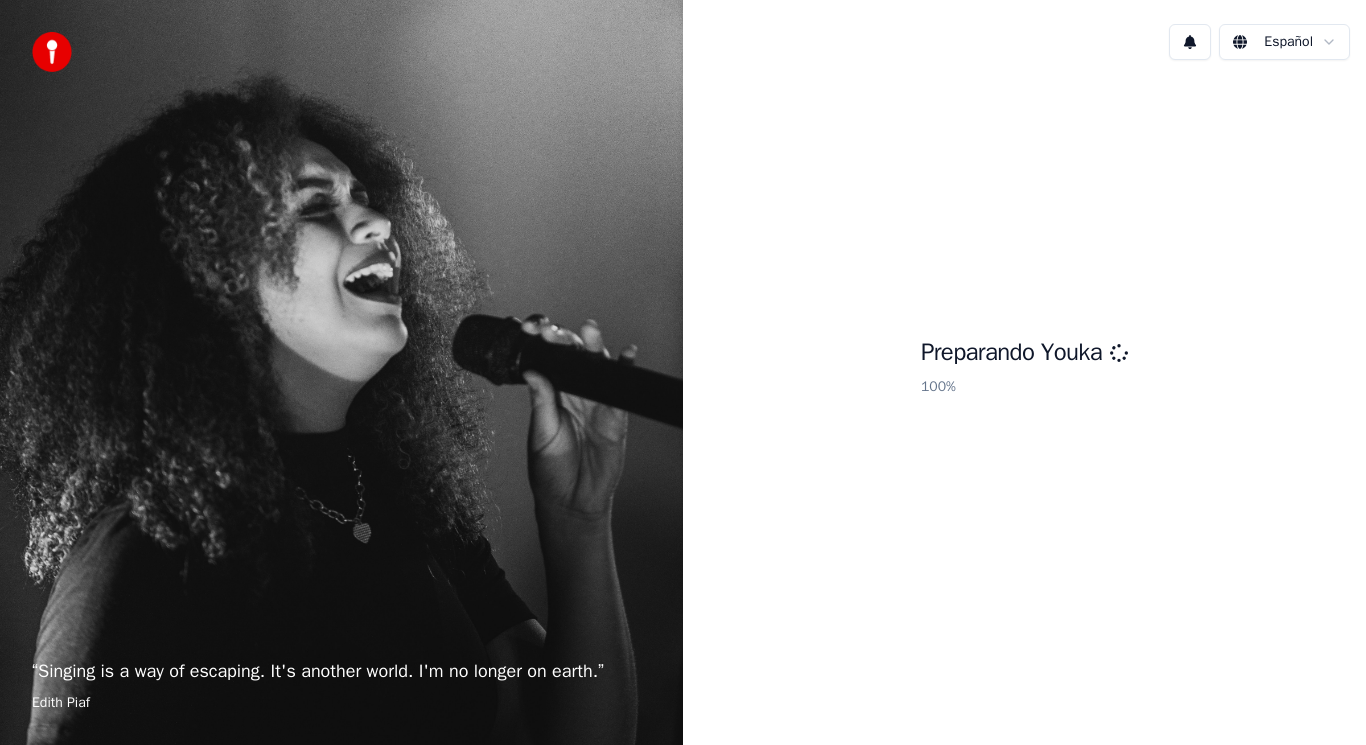 scroll, scrollTop: 0, scrollLeft: 0, axis: both 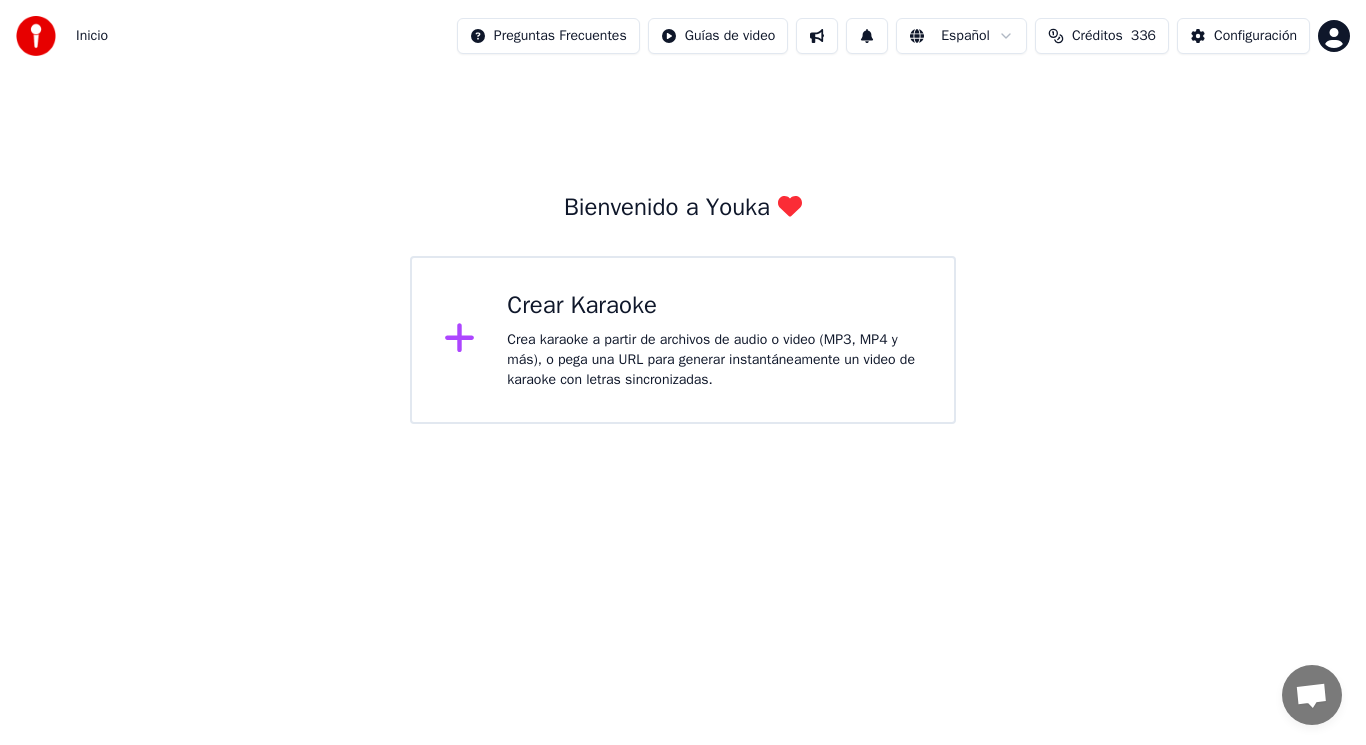 click on "Crea karaoke a partir de archivos de audio o video (MP3, MP4 y más), o pega una URL para generar instantáneamente un video de karaoke con letras sincronizadas." at bounding box center [714, 360] 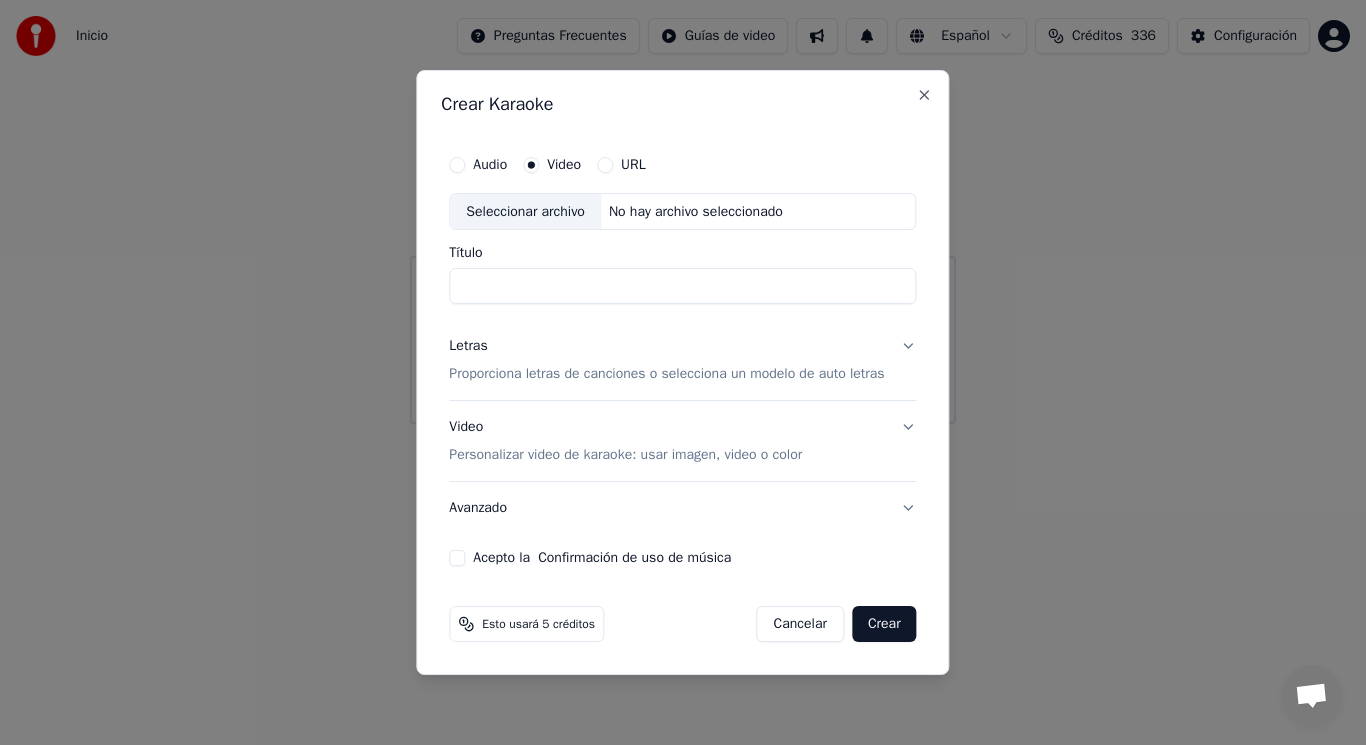 click on "Seleccionar archivo" at bounding box center (525, 212) 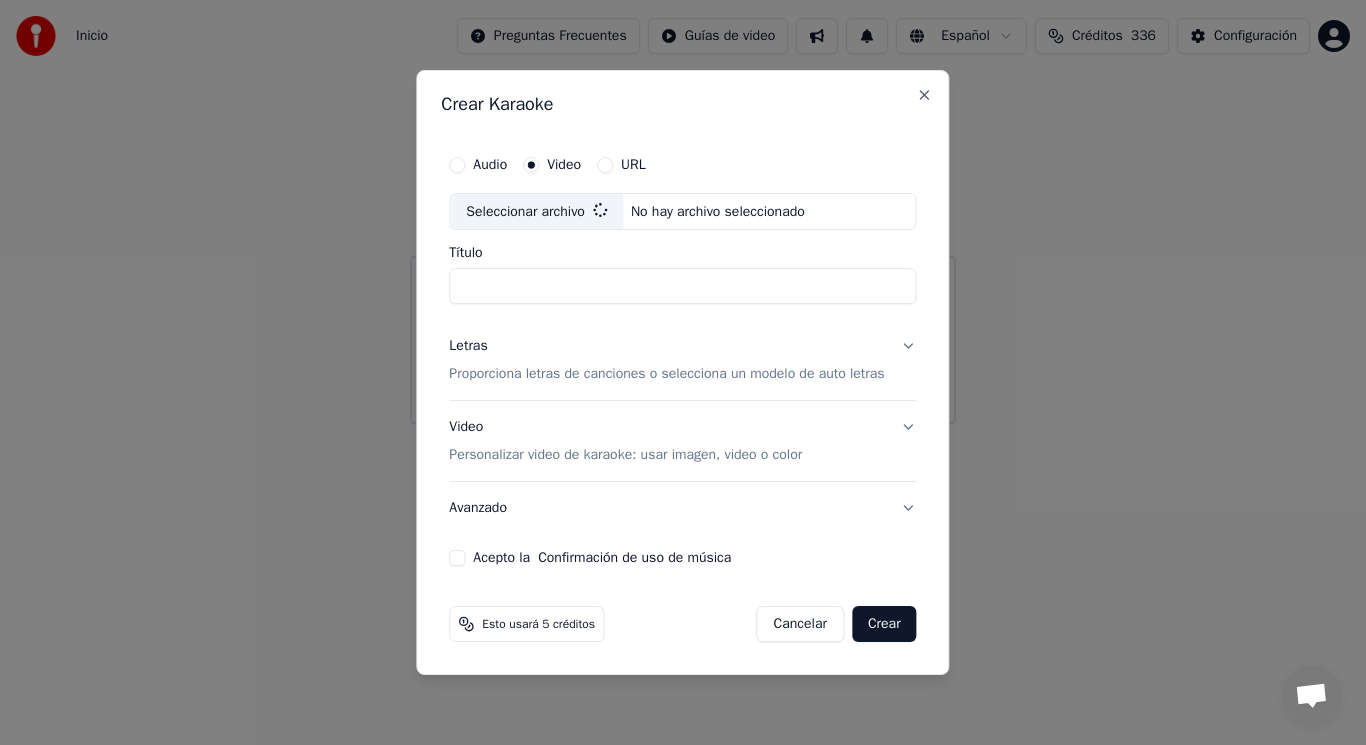 type on "**********" 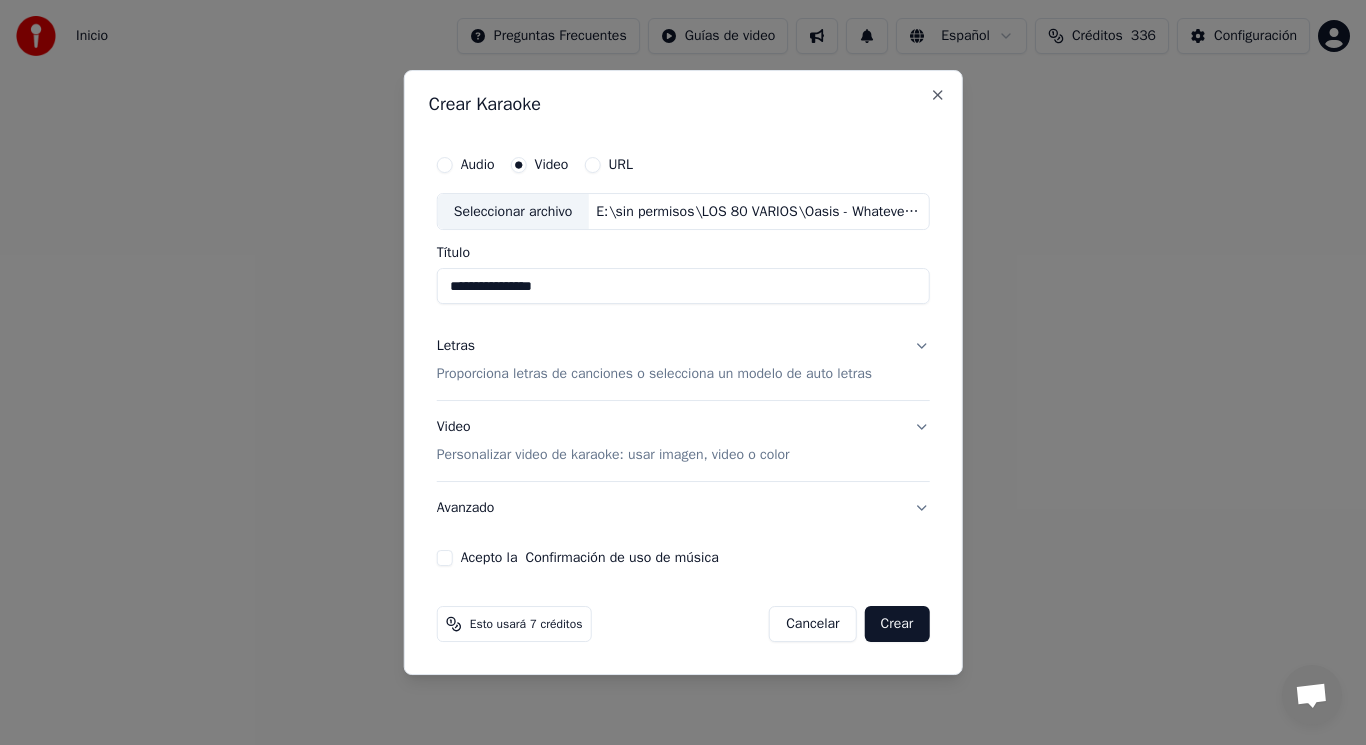 click on "Letras Proporciona letras de canciones o selecciona un modelo de auto letras" at bounding box center (683, 361) 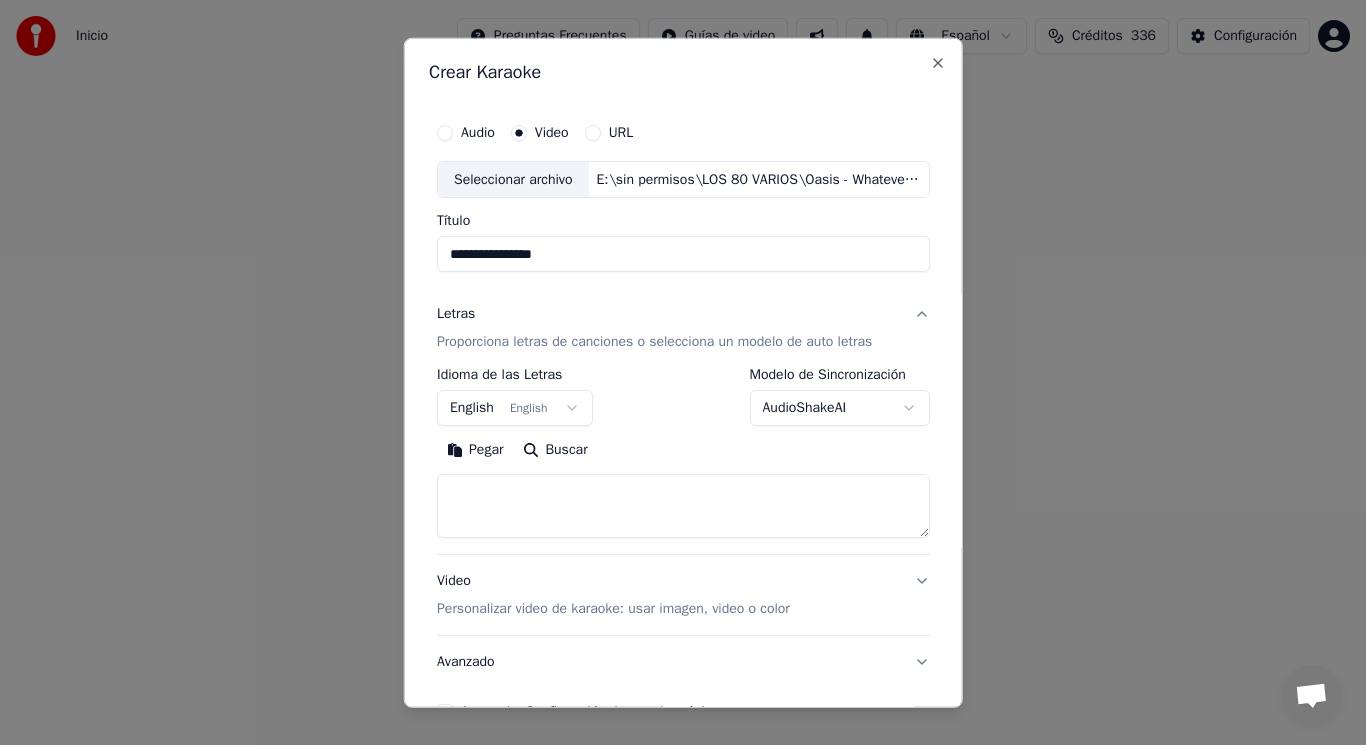 click at bounding box center [683, 506] 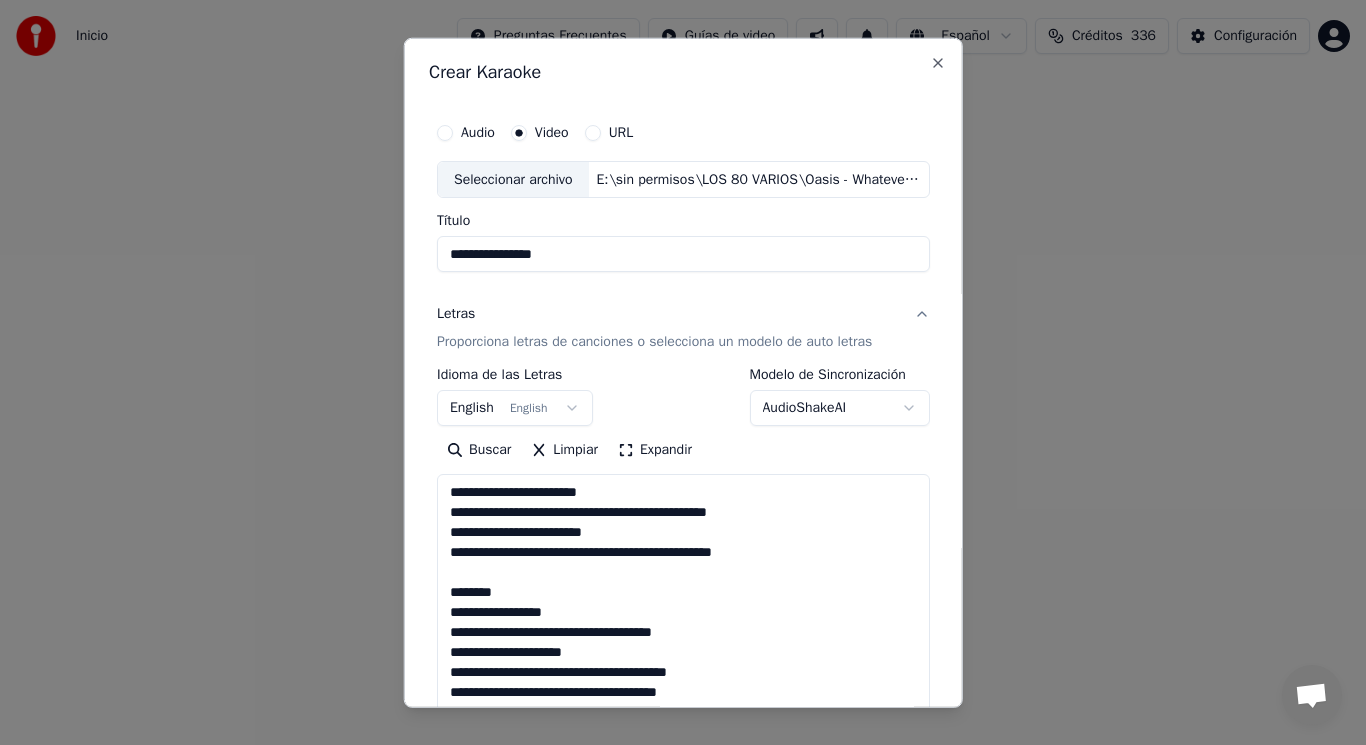 scroll, scrollTop: 425, scrollLeft: 0, axis: vertical 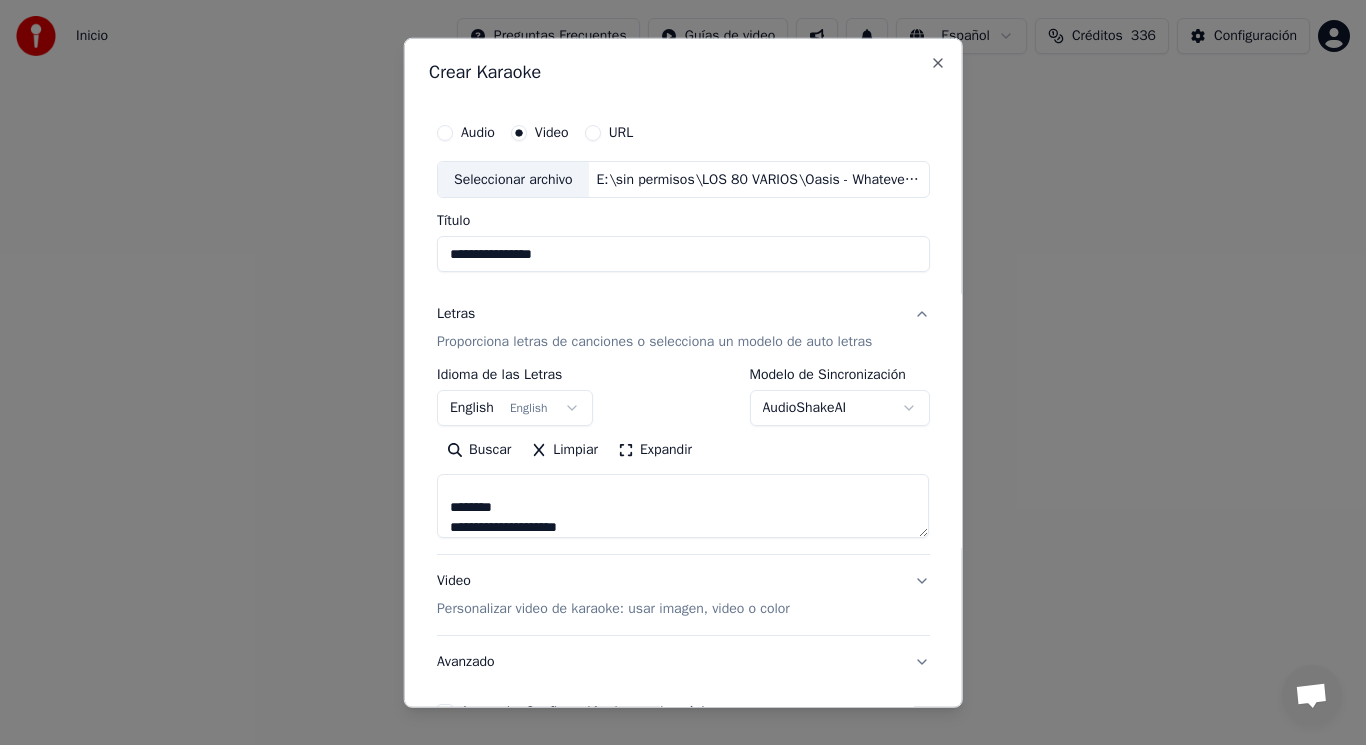 click on "**********" at bounding box center (683, 506) 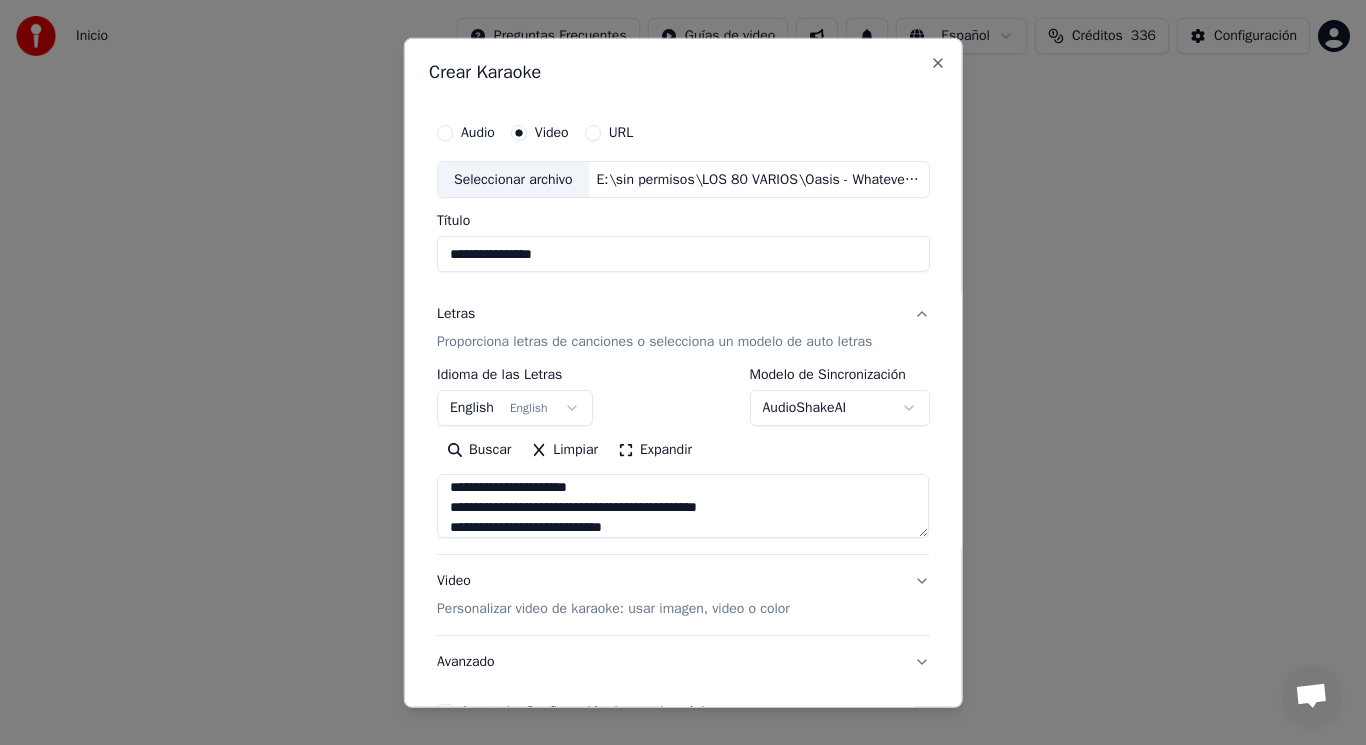 scroll, scrollTop: 225, scrollLeft: 0, axis: vertical 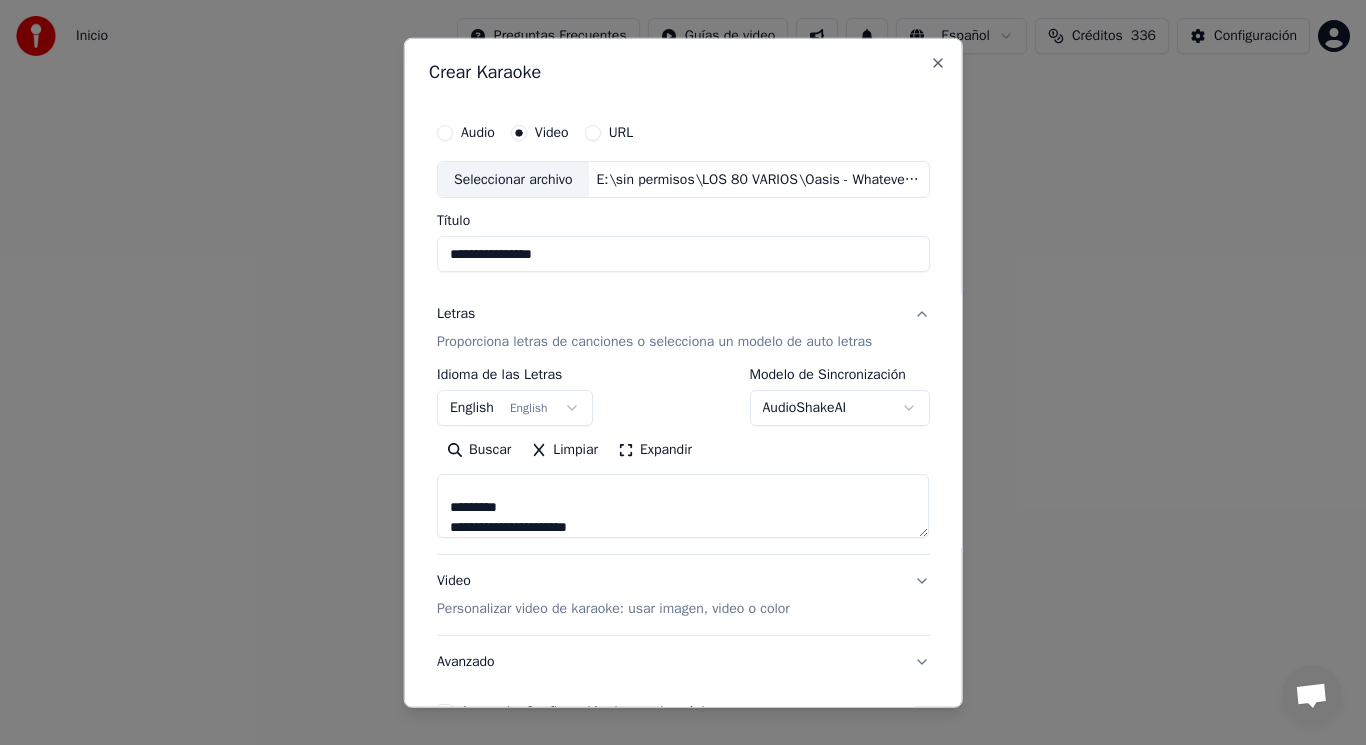 click on "**********" at bounding box center [683, 506] 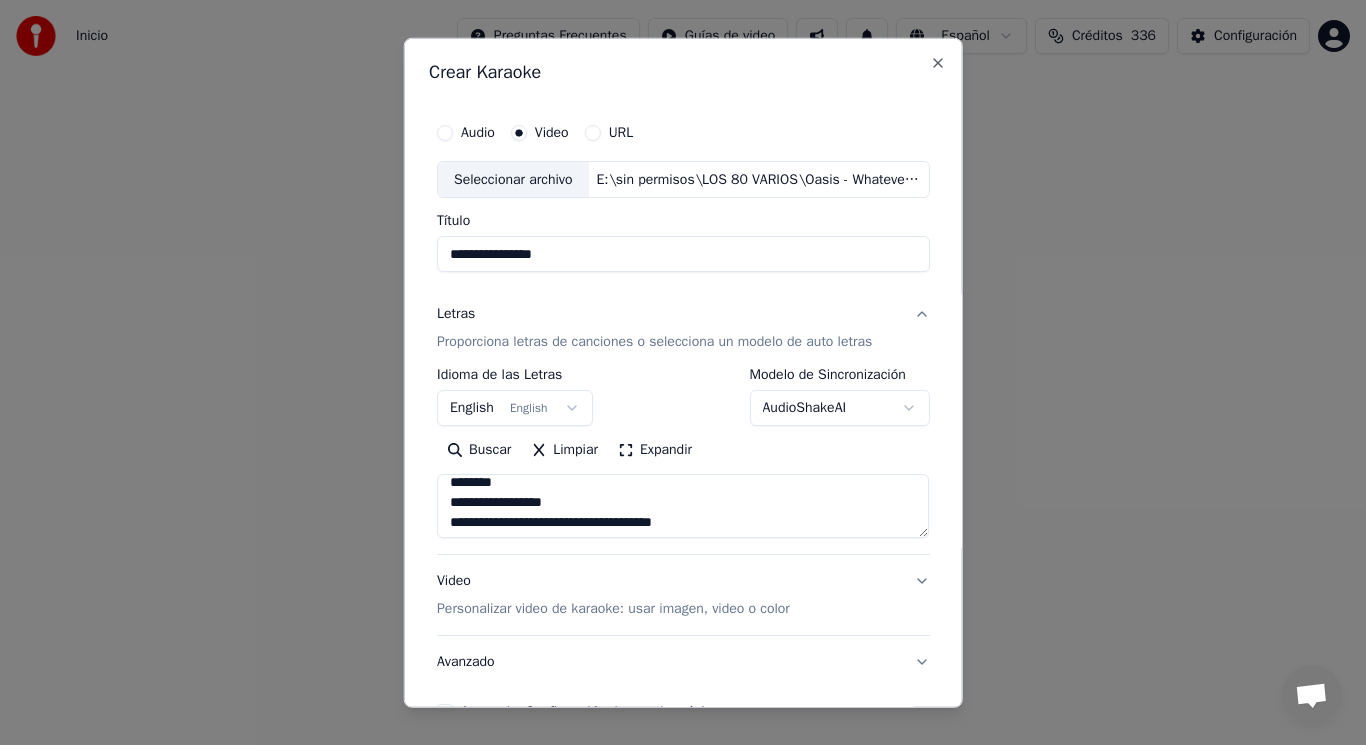 scroll, scrollTop: 105, scrollLeft: 0, axis: vertical 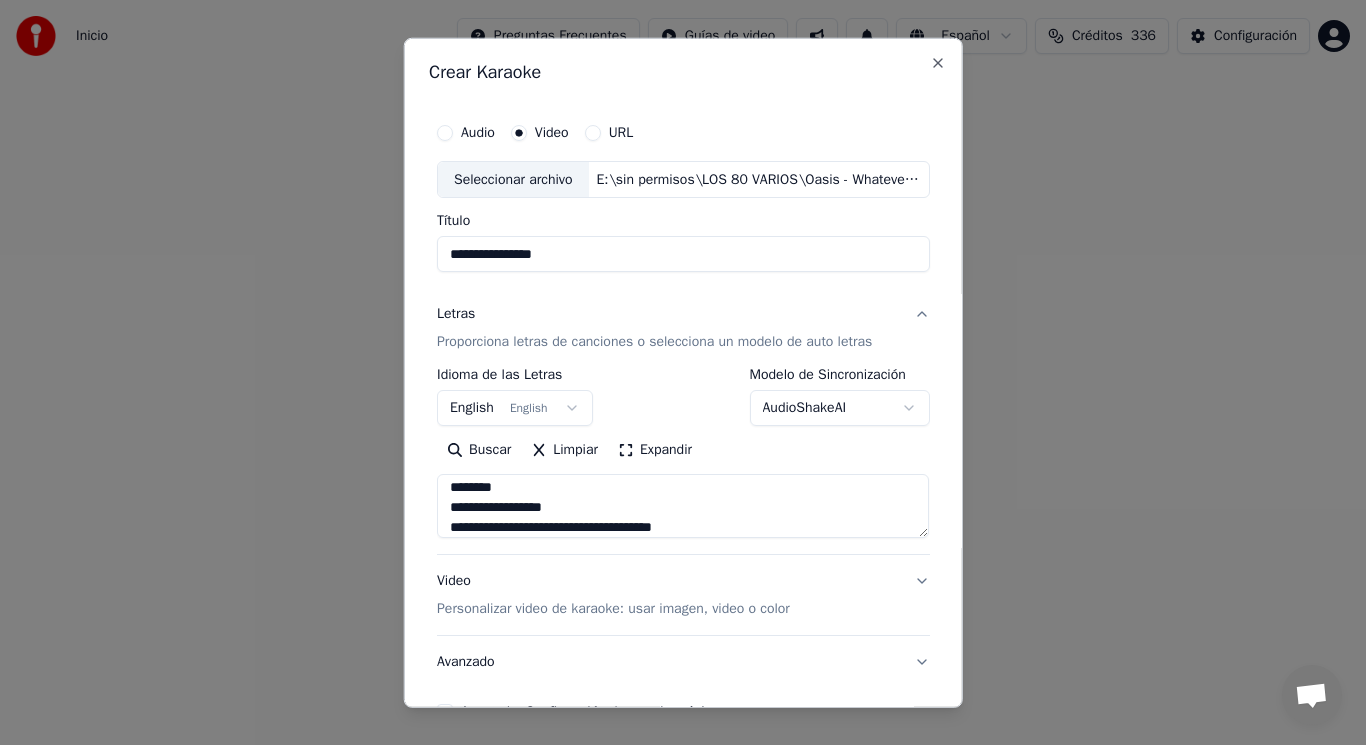 click on "**********" at bounding box center [683, 506] 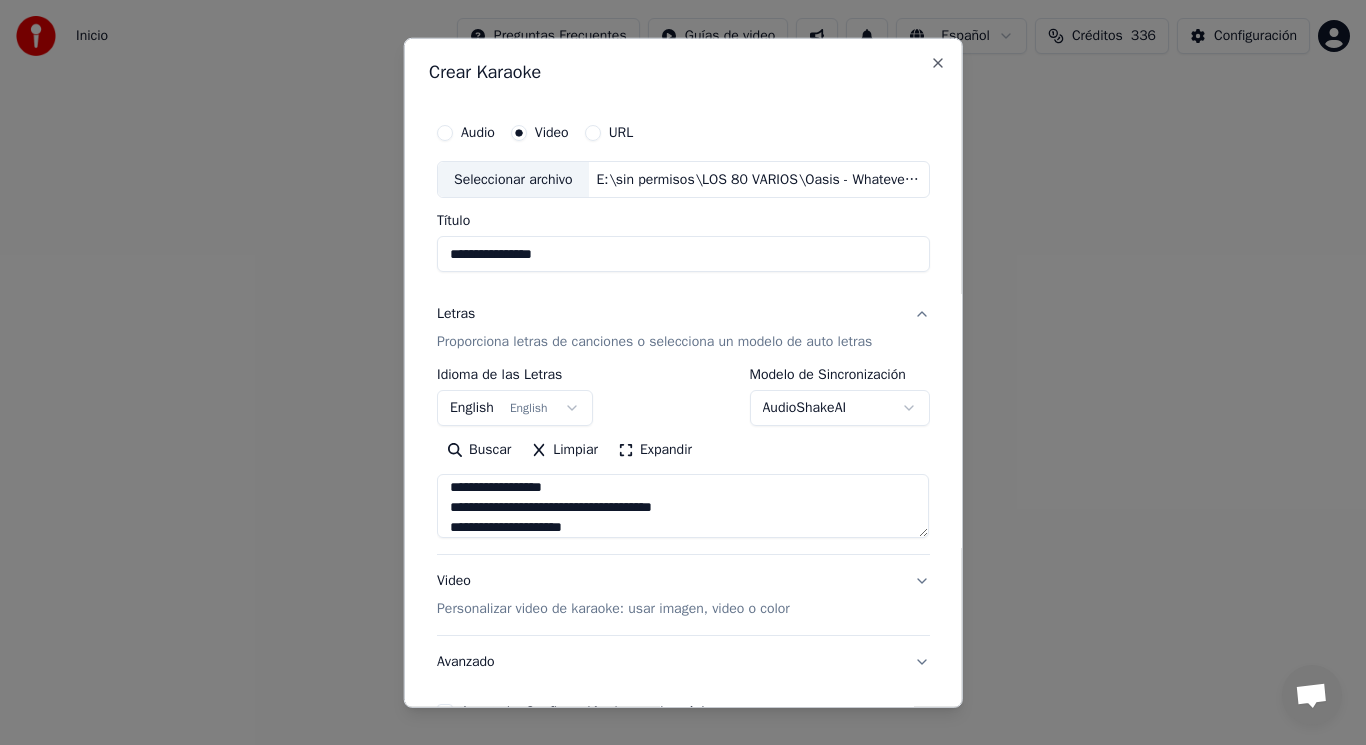 scroll, scrollTop: 88, scrollLeft: 0, axis: vertical 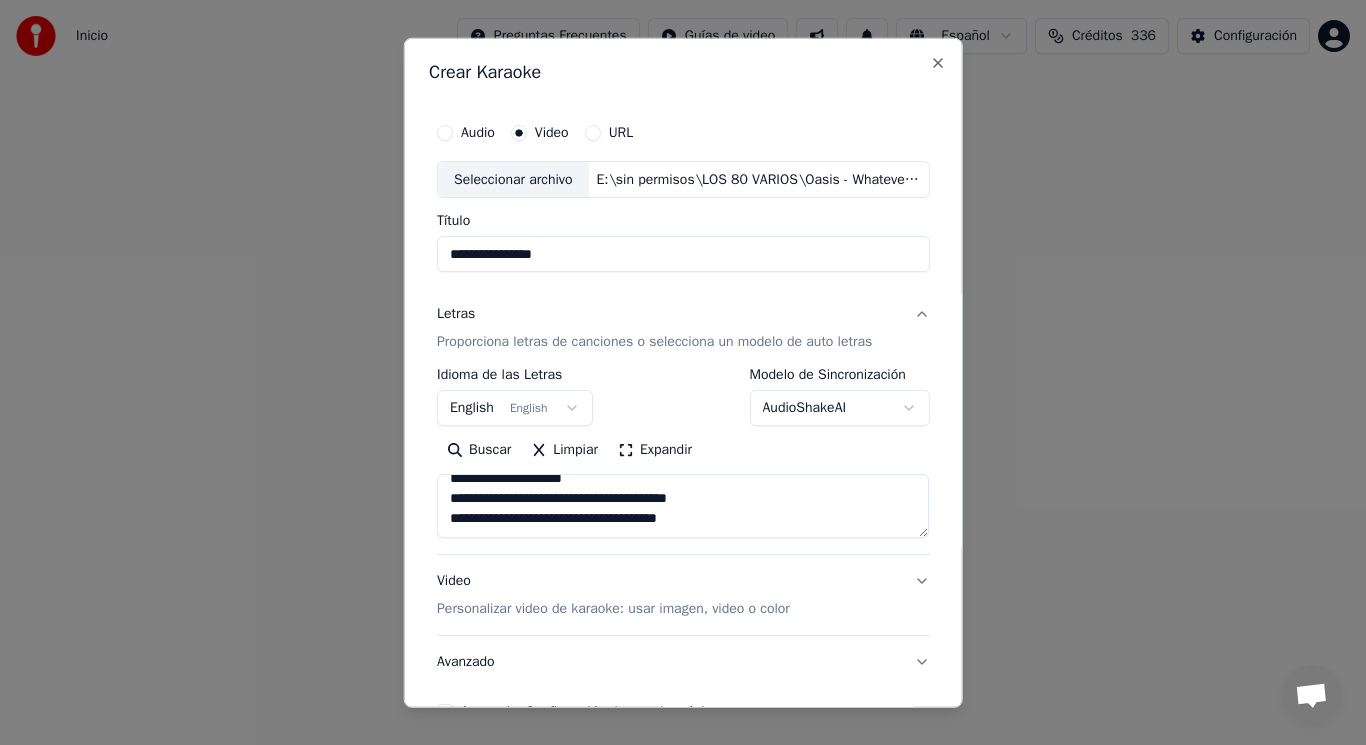 click on "**********" at bounding box center [683, 506] 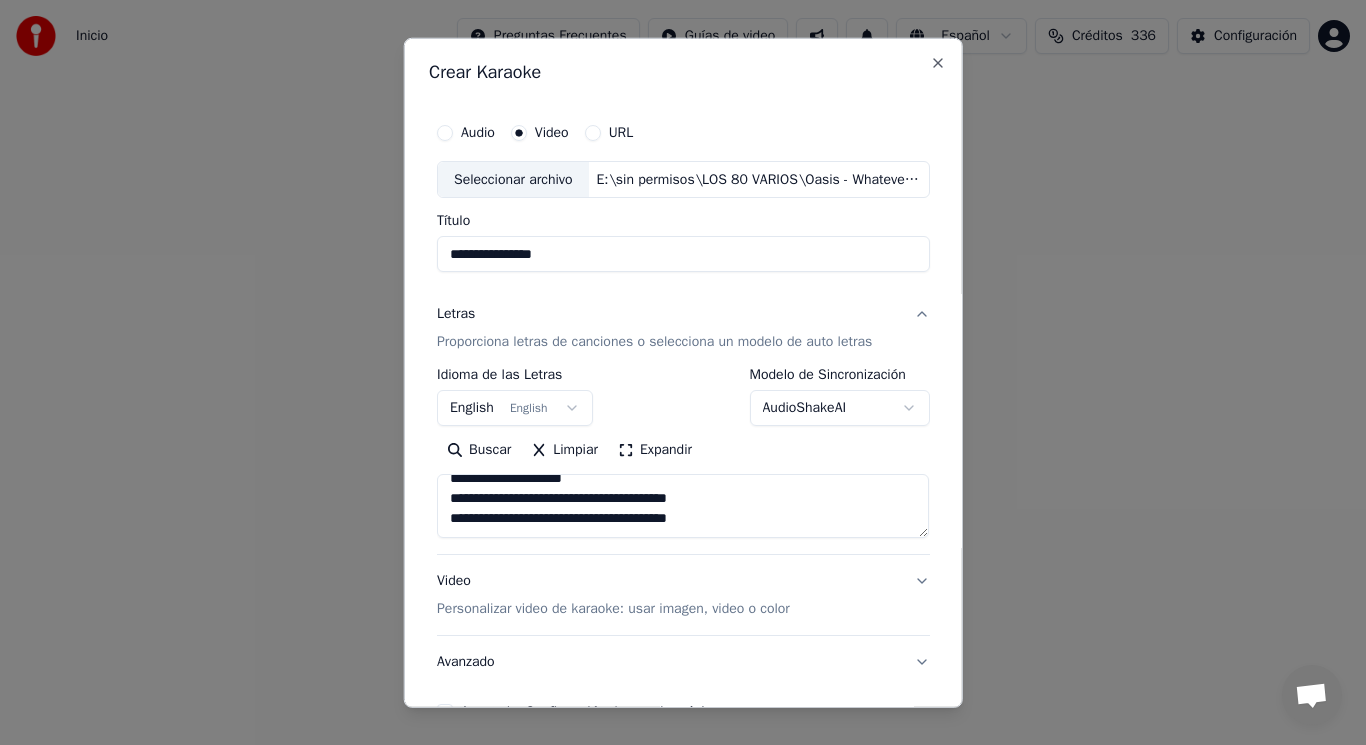 scroll, scrollTop: 405, scrollLeft: 0, axis: vertical 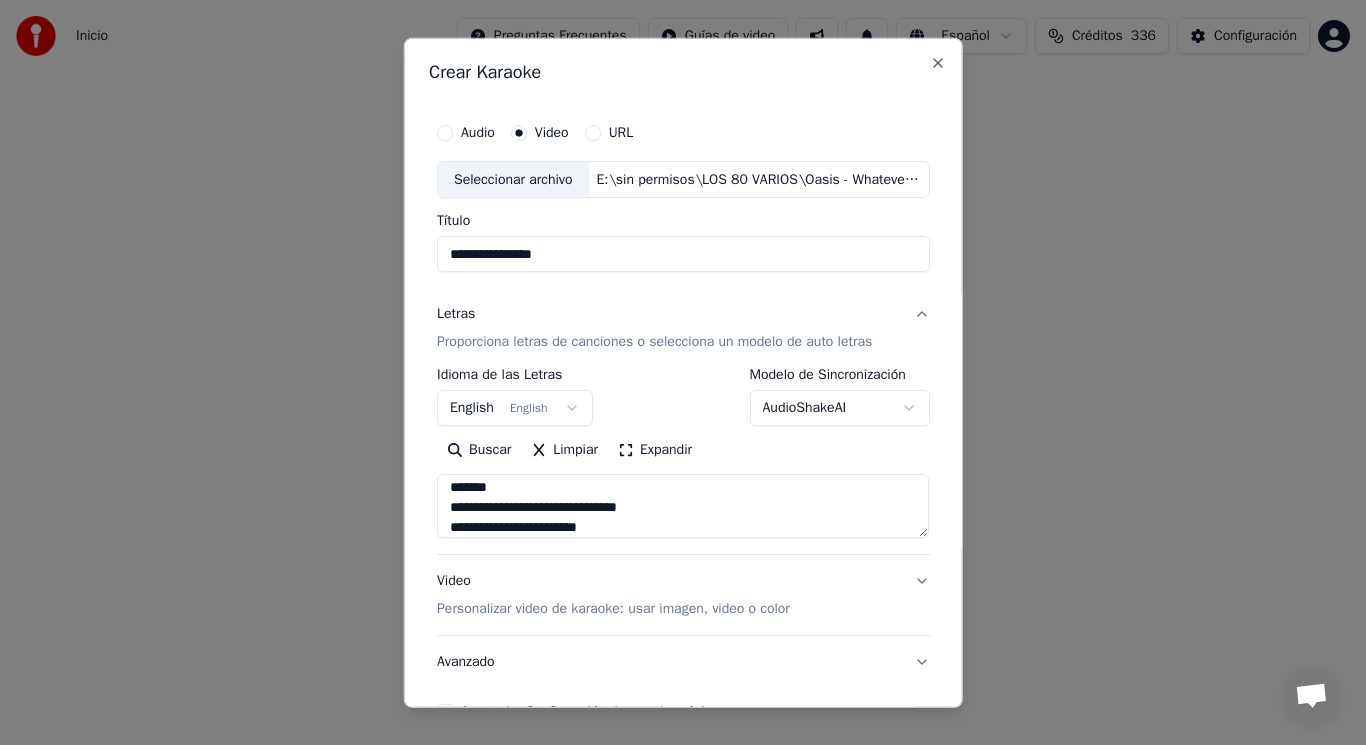 click at bounding box center (683, 506) 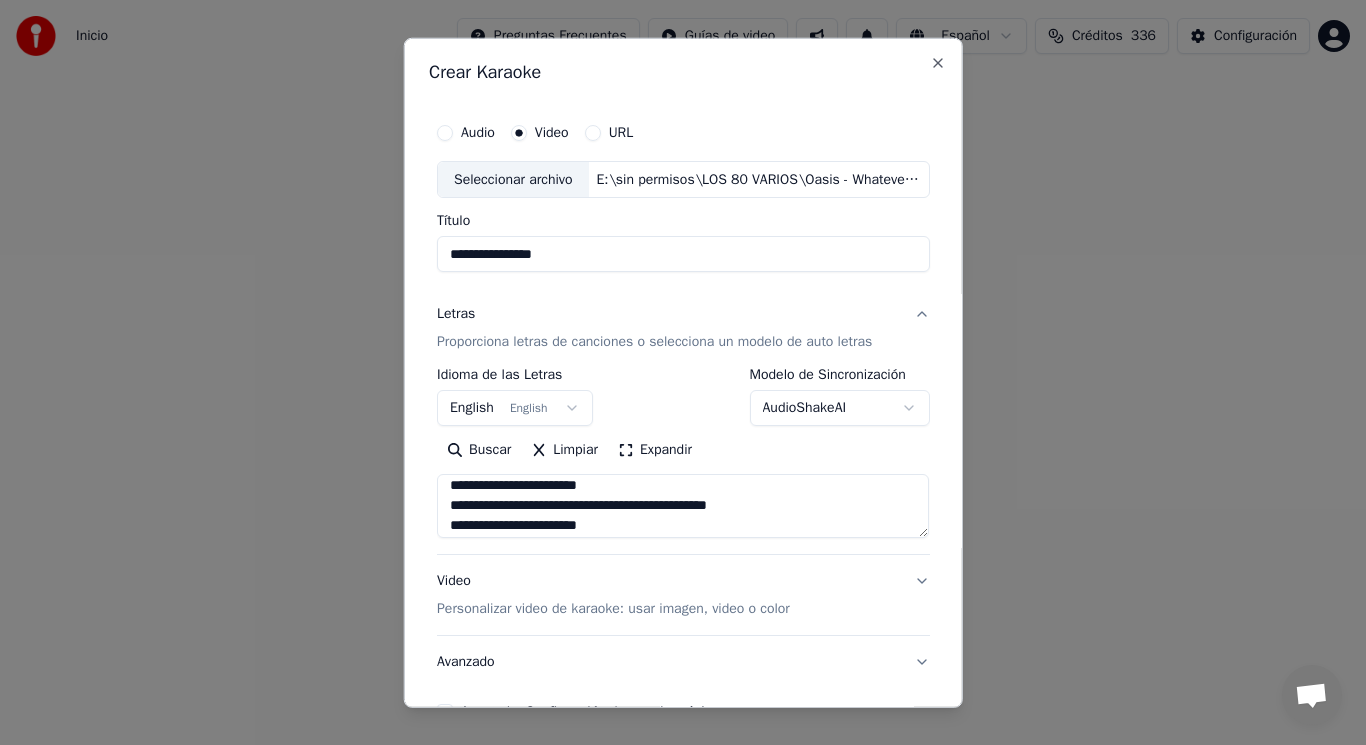 scroll, scrollTop: 647, scrollLeft: 0, axis: vertical 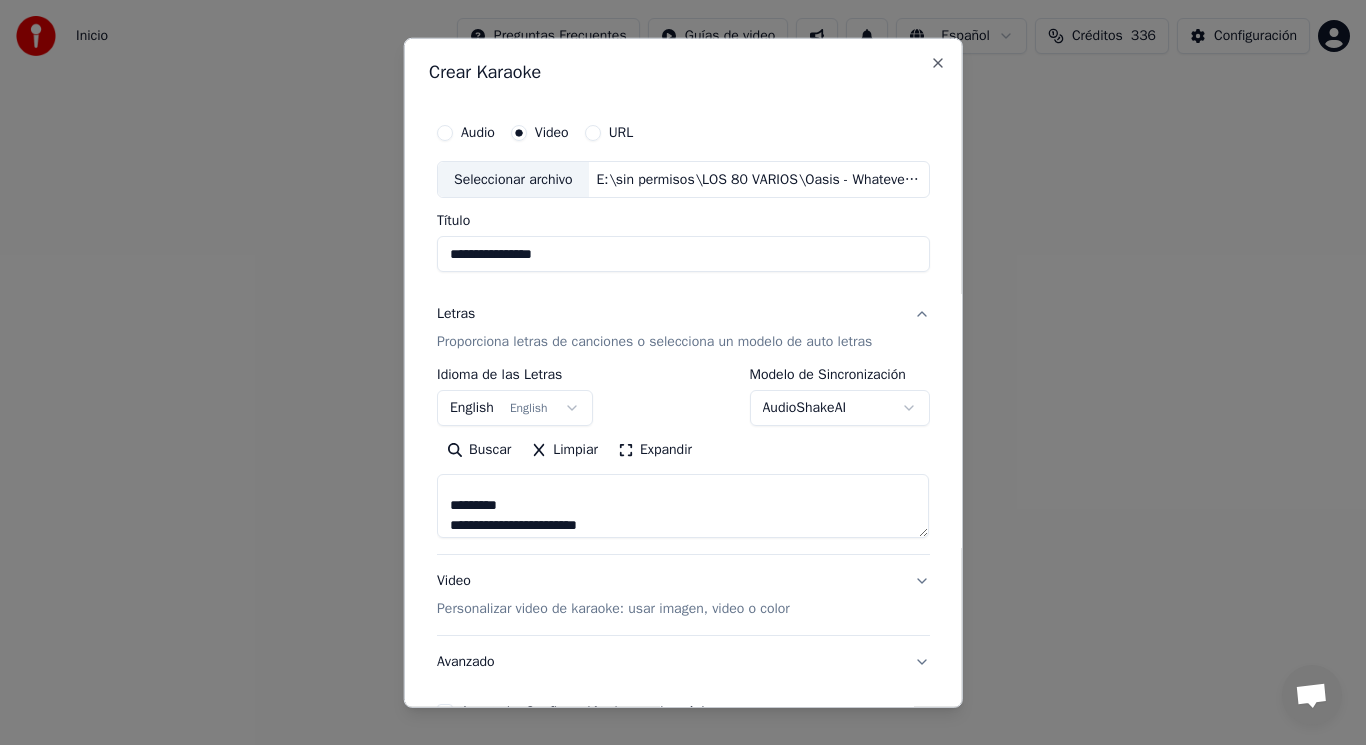 click at bounding box center [683, 506] 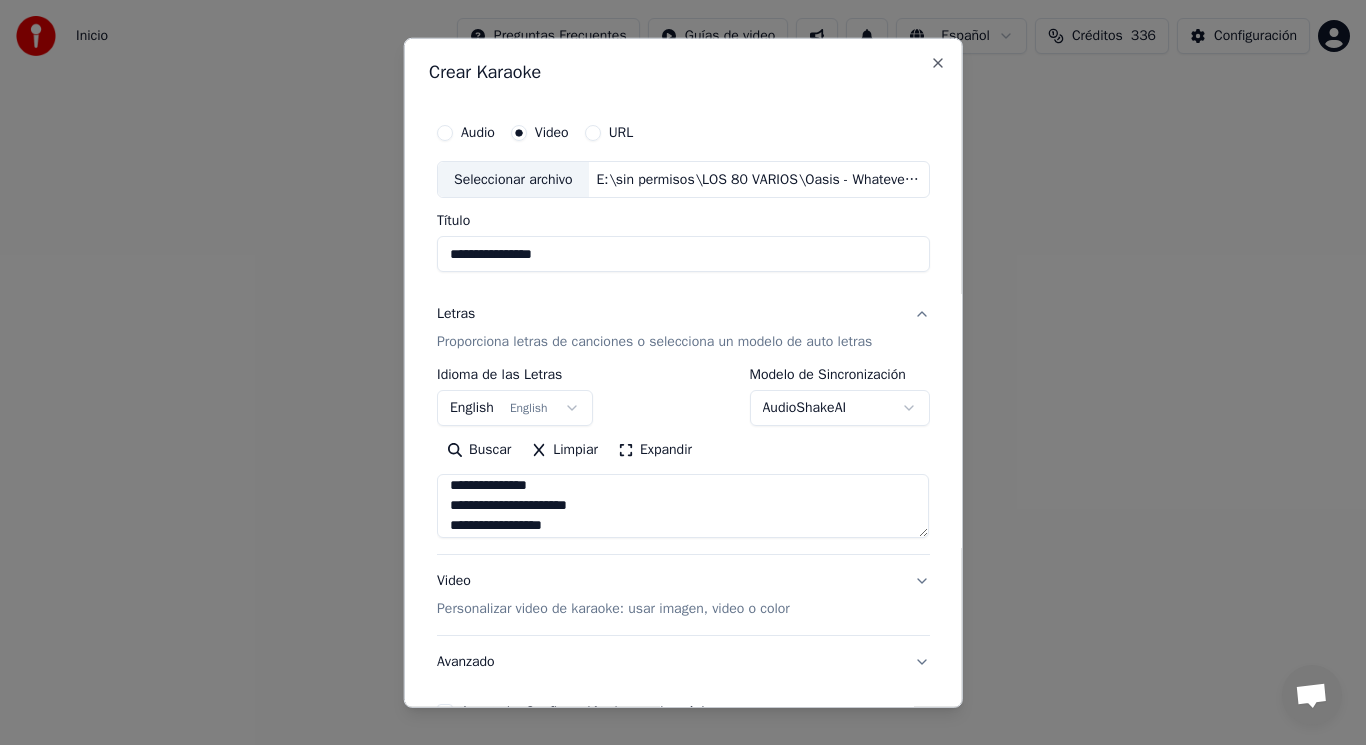 scroll, scrollTop: 487, scrollLeft: 0, axis: vertical 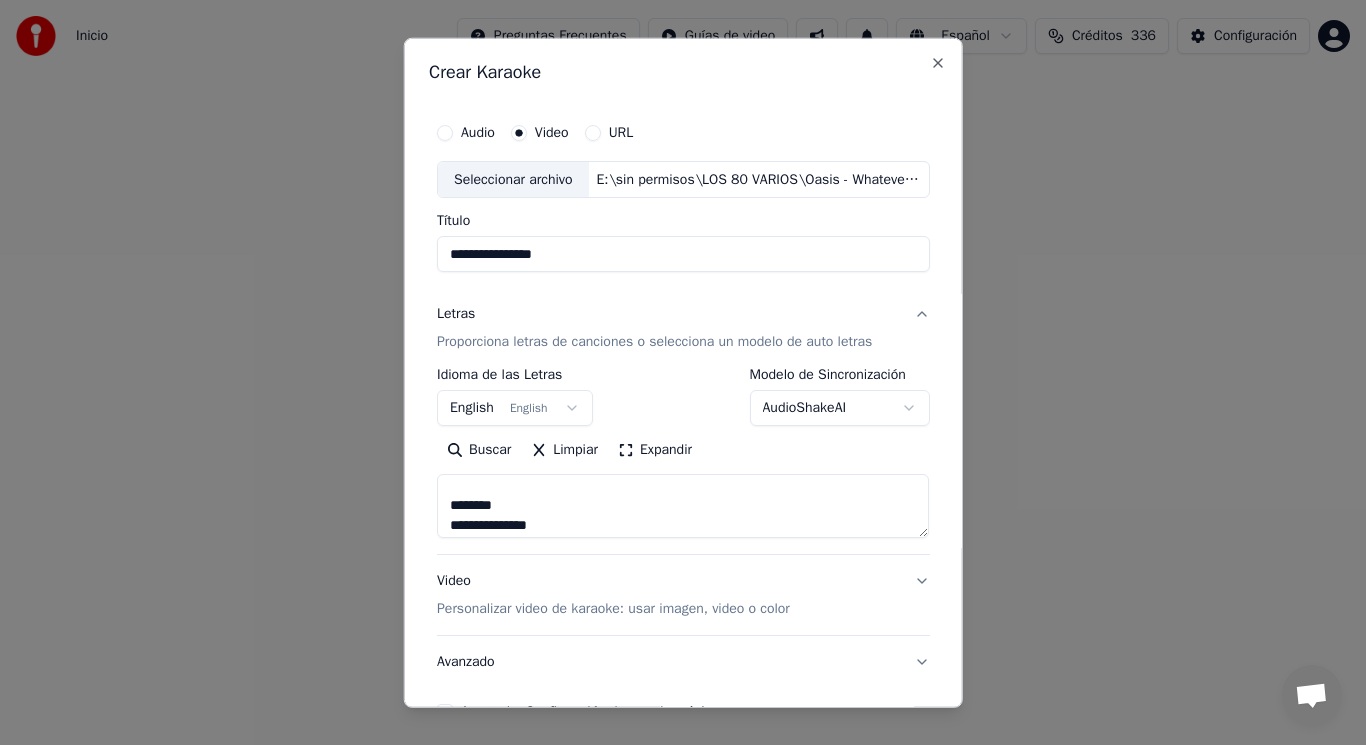 click at bounding box center (683, 506) 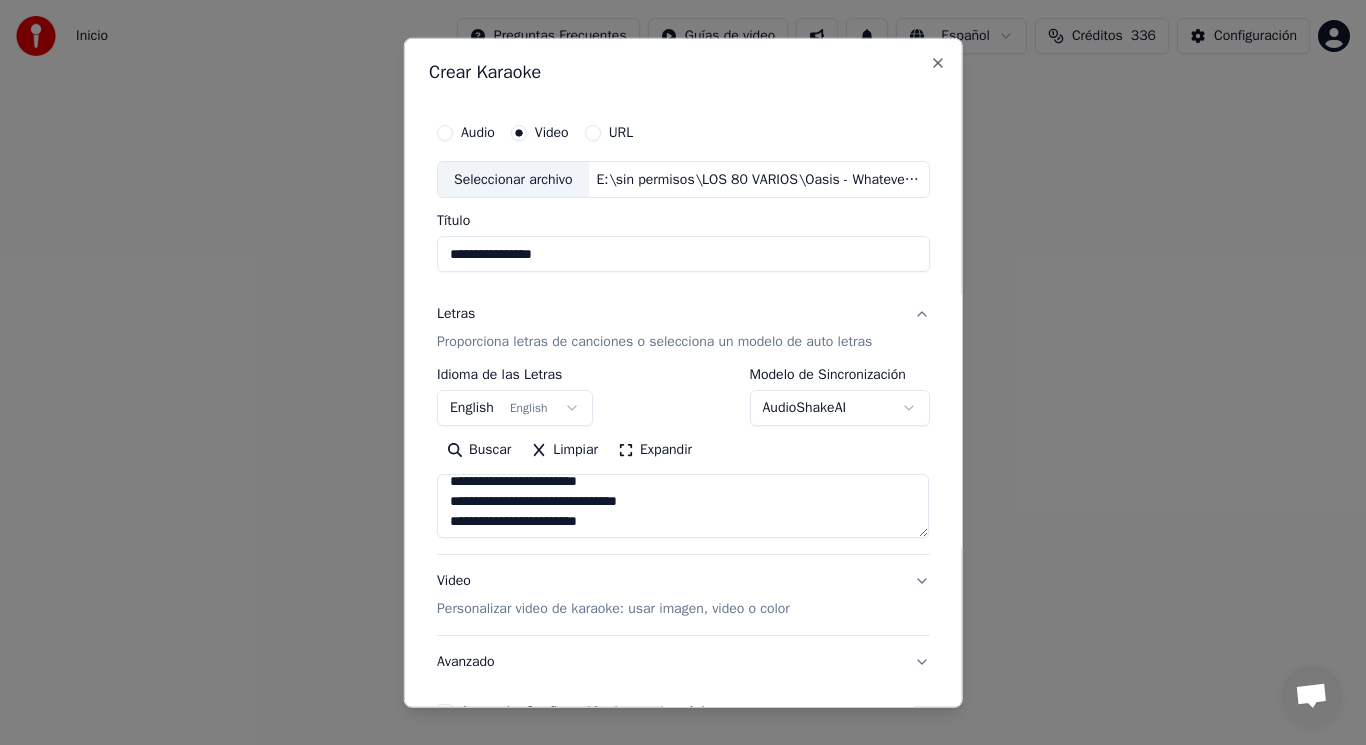 scroll, scrollTop: 773, scrollLeft: 0, axis: vertical 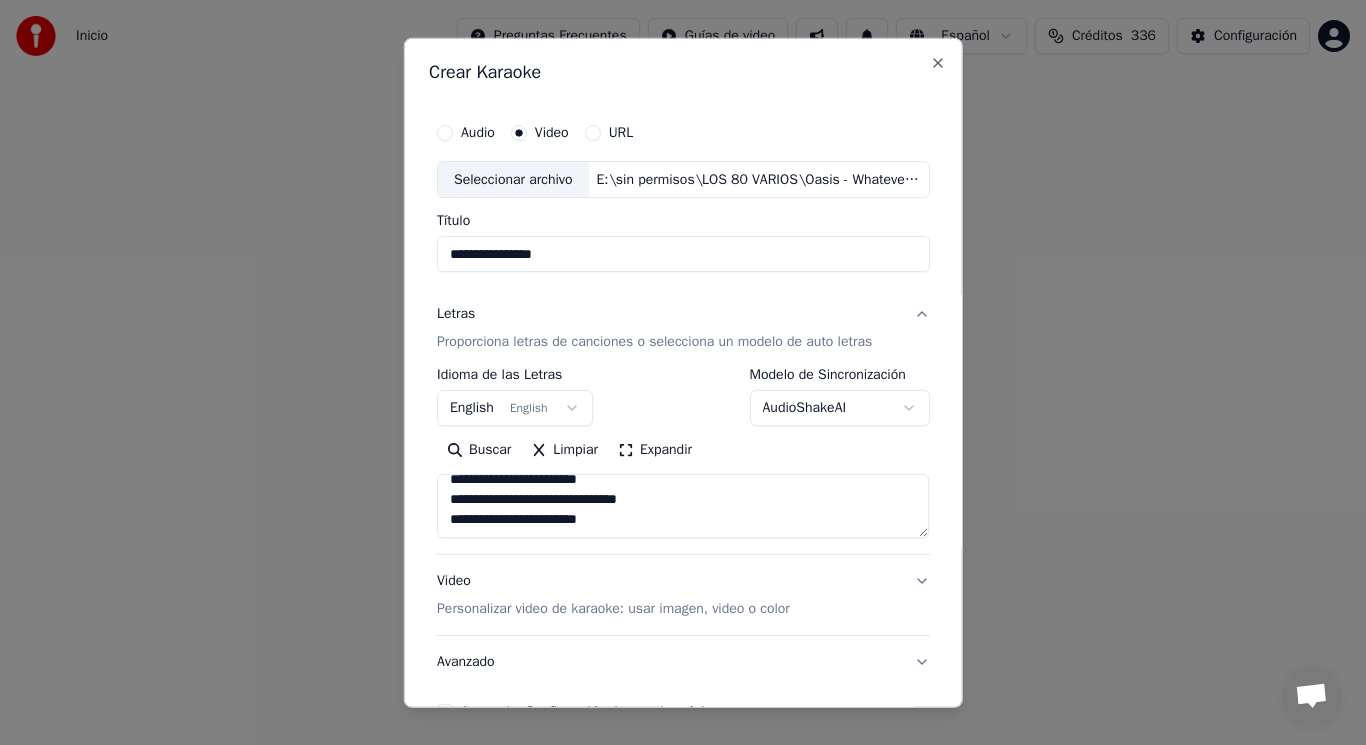 click at bounding box center (683, 506) 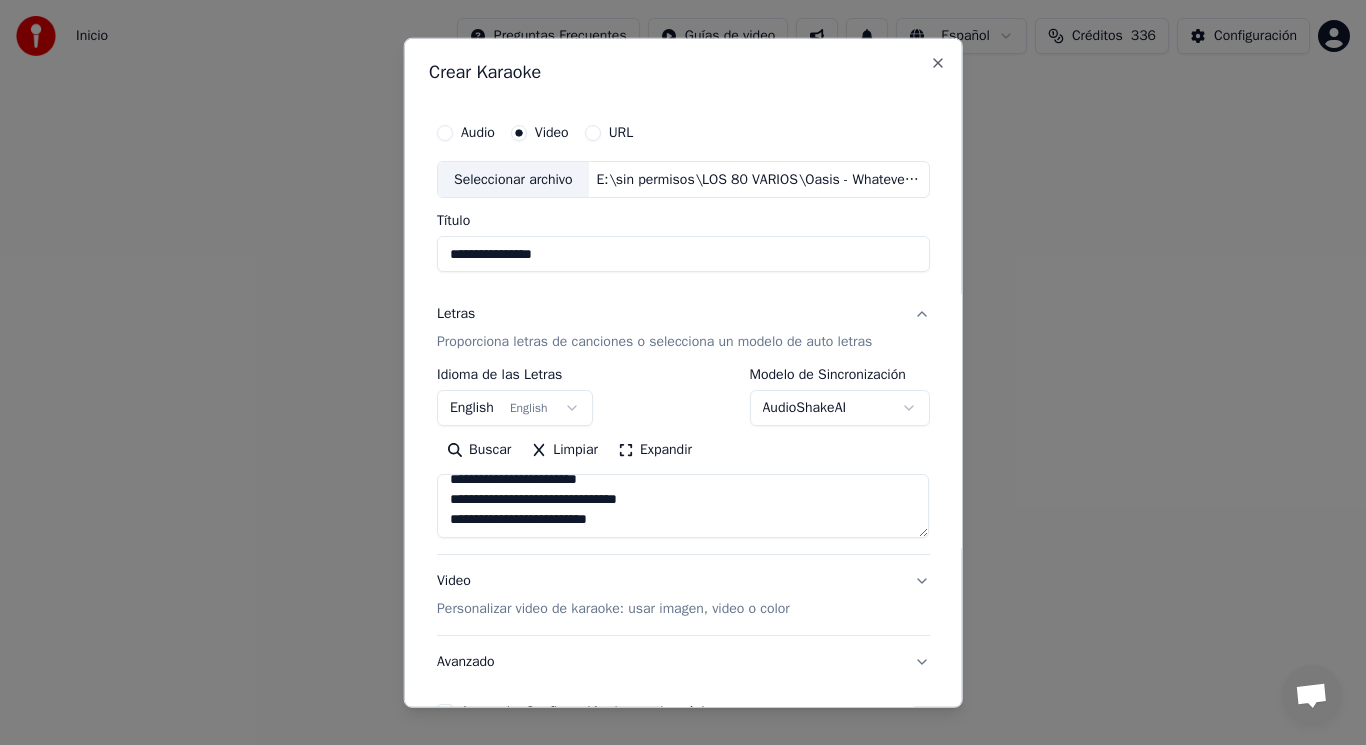 scroll, scrollTop: 805, scrollLeft: 0, axis: vertical 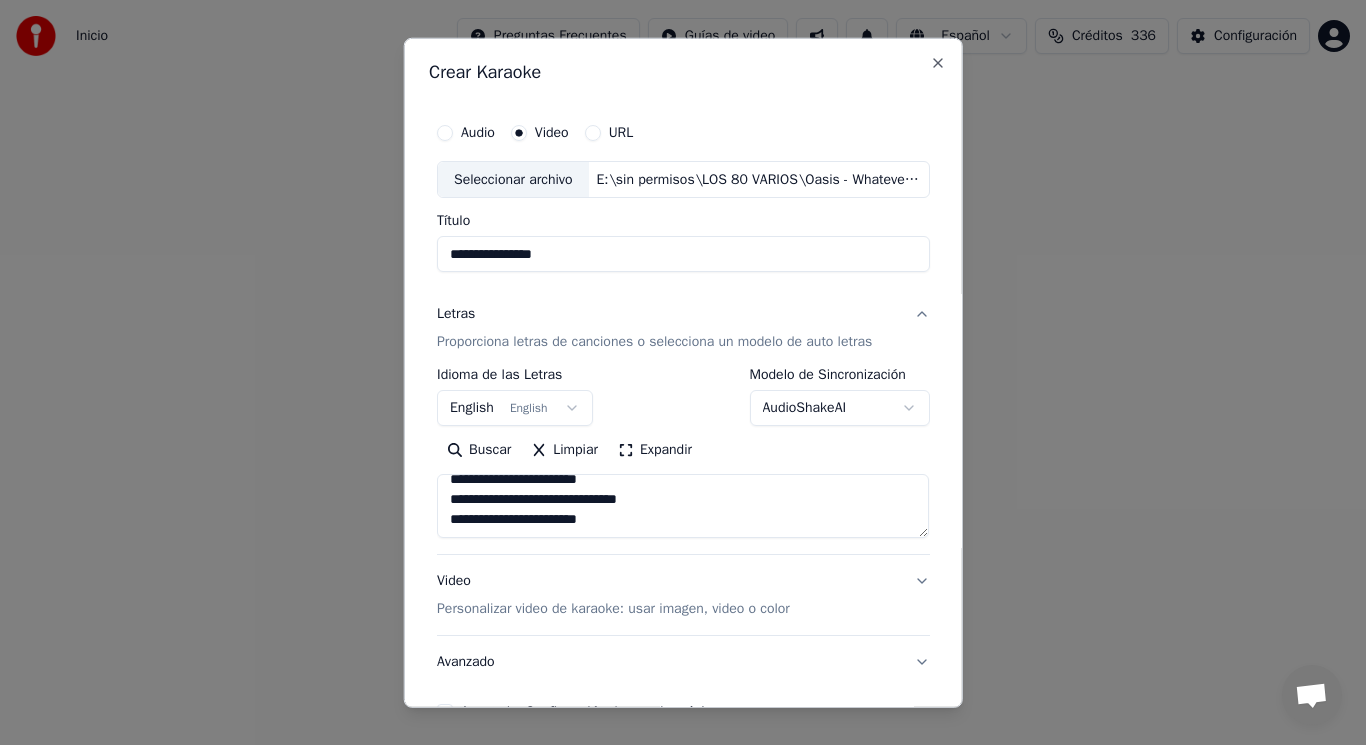 type on "**********" 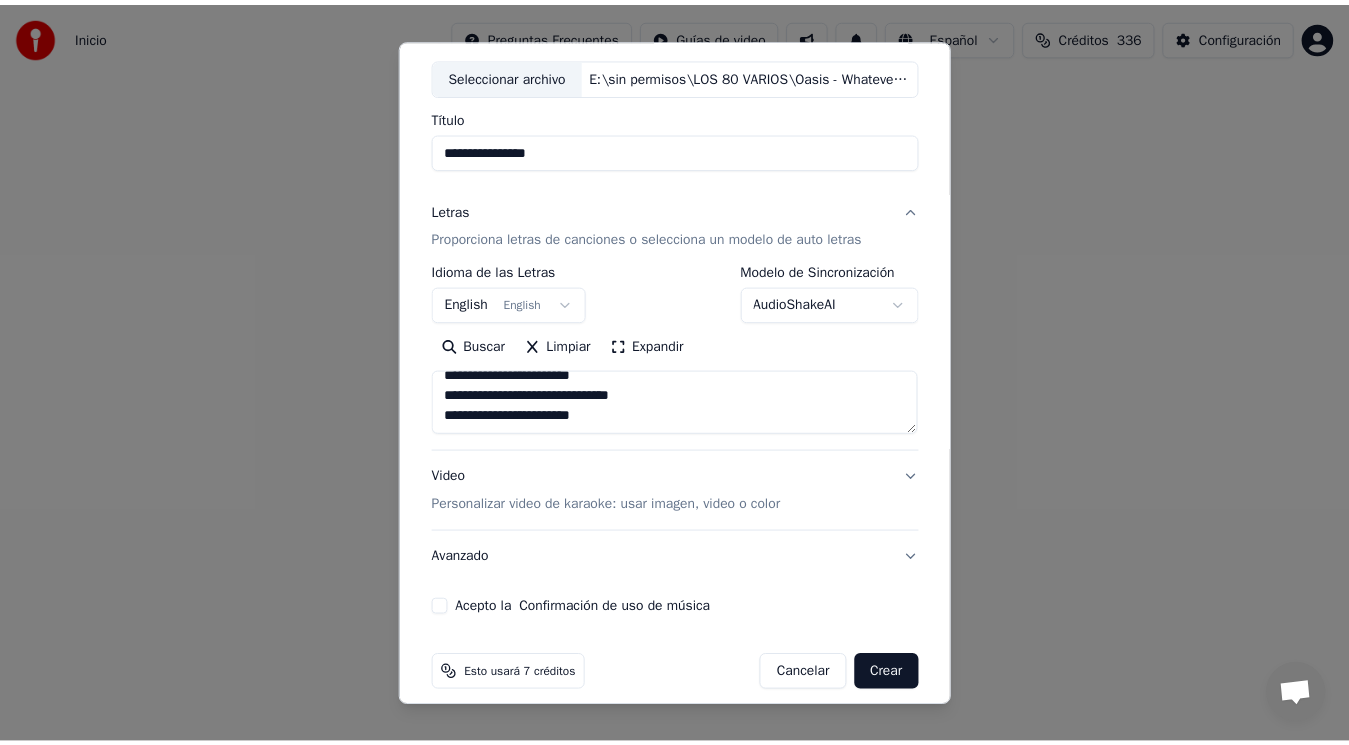 scroll, scrollTop: 121, scrollLeft: 0, axis: vertical 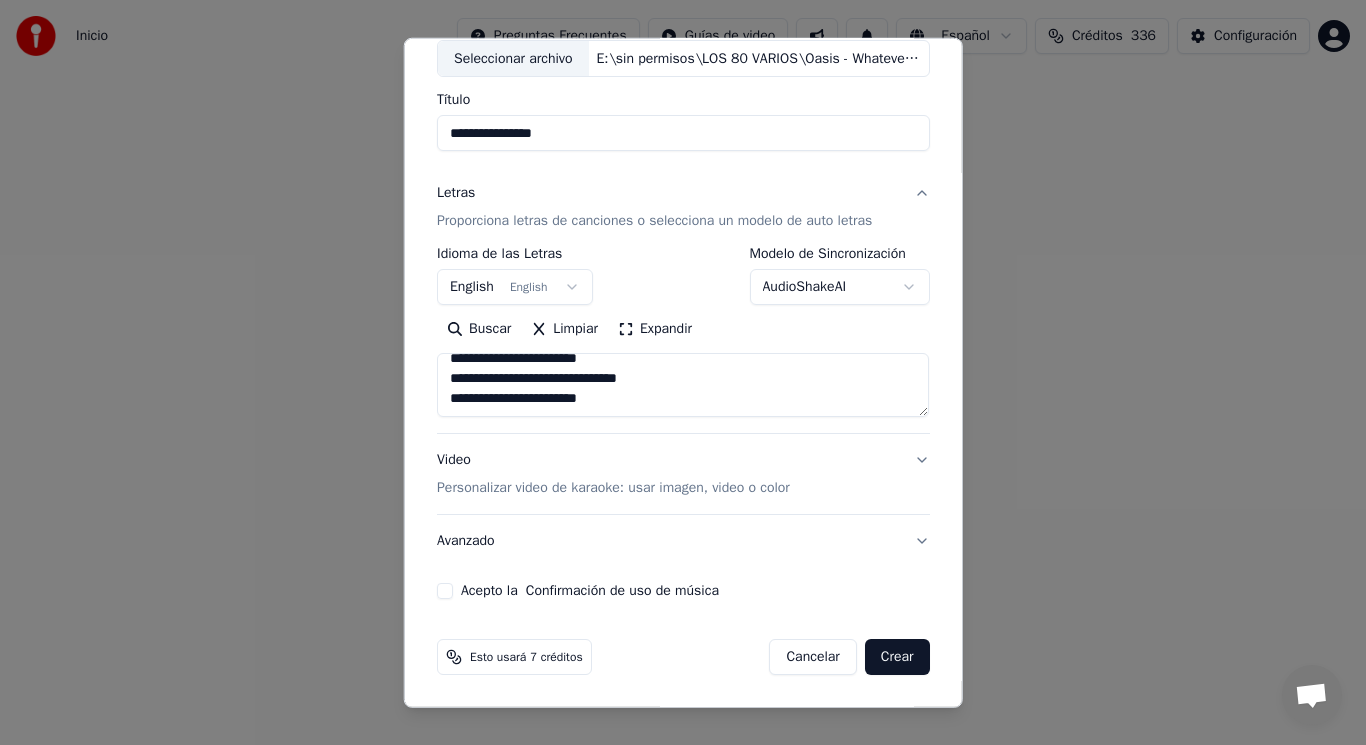 click on "Acepto la   Confirmación de uso de música" at bounding box center [445, 591] 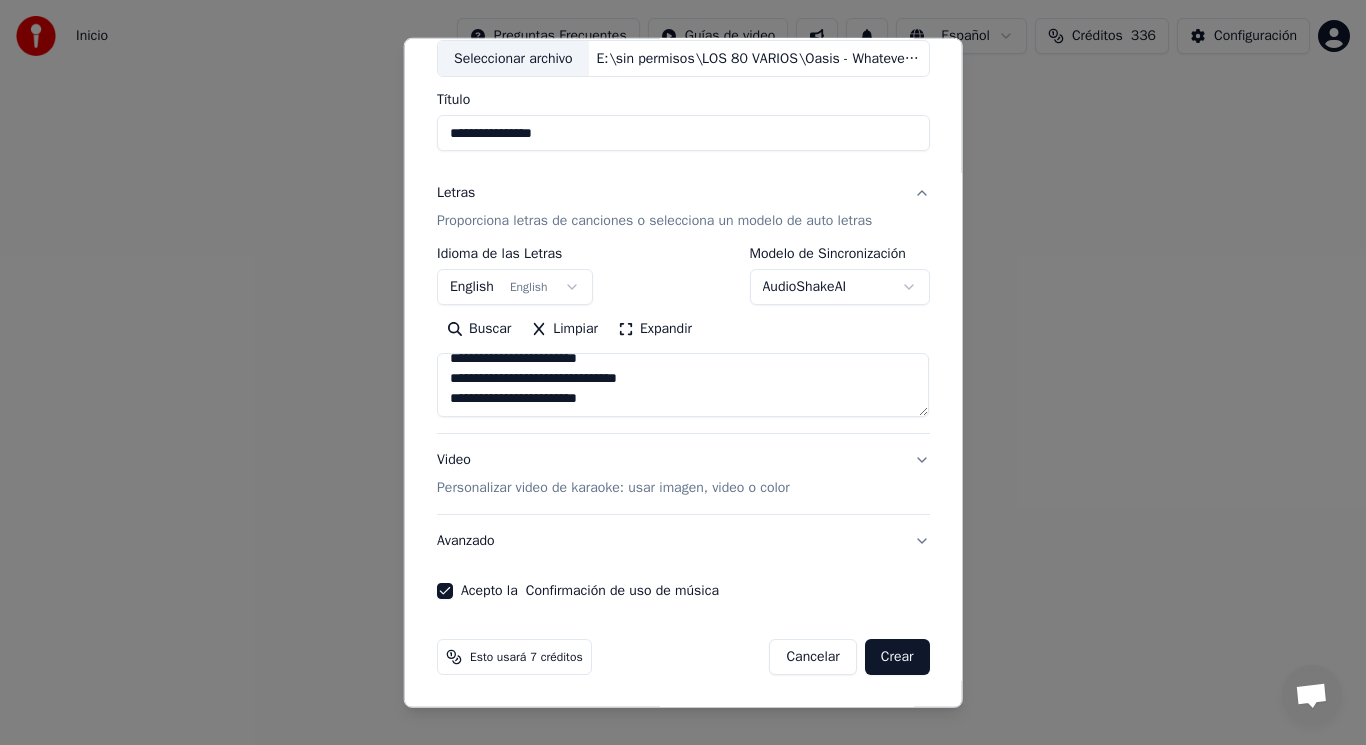 click on "Crear" at bounding box center (897, 657) 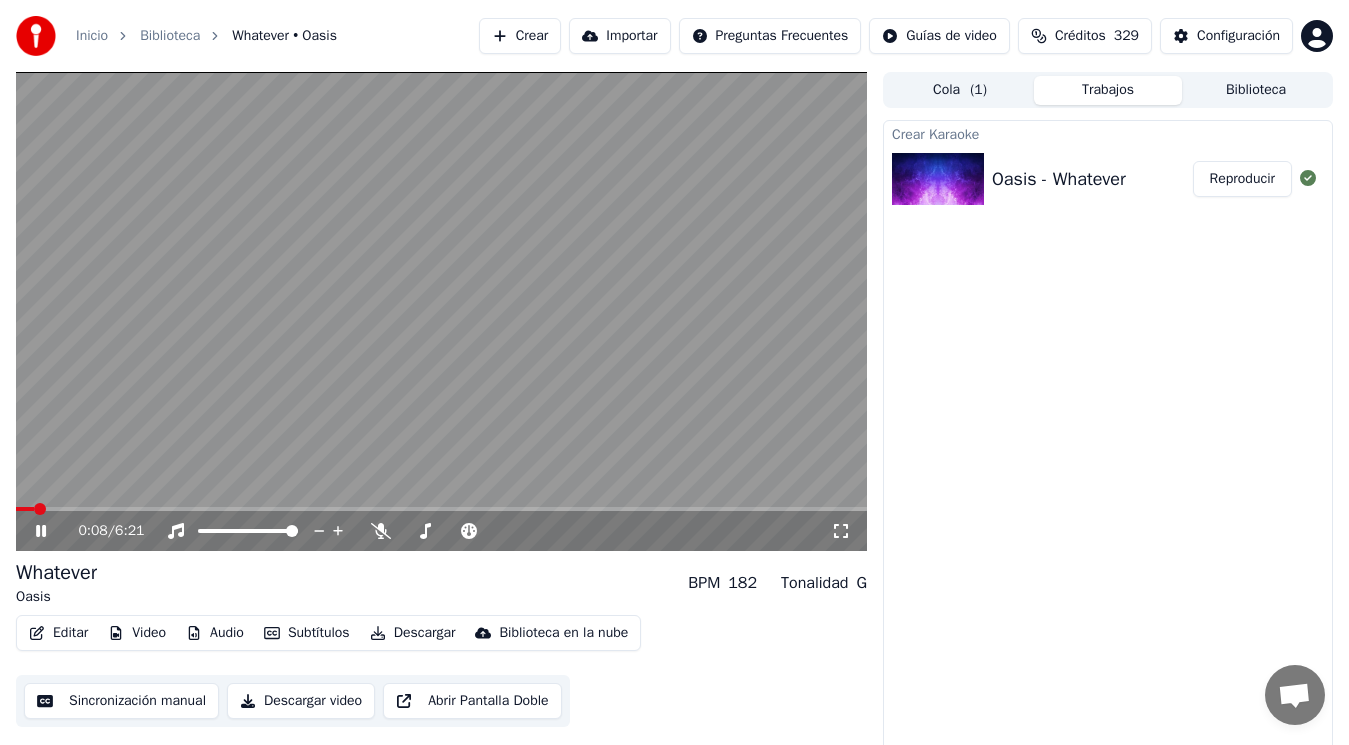 click 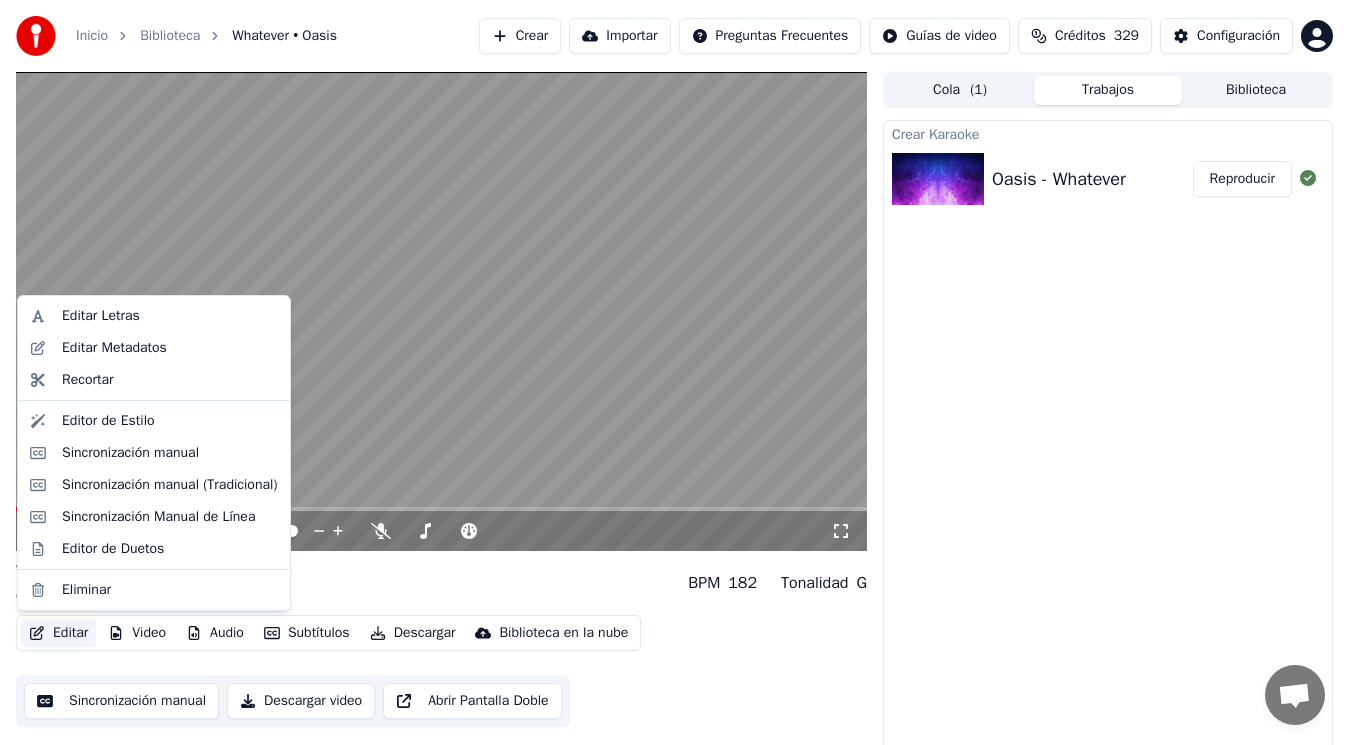 click on "Editar" at bounding box center [58, 633] 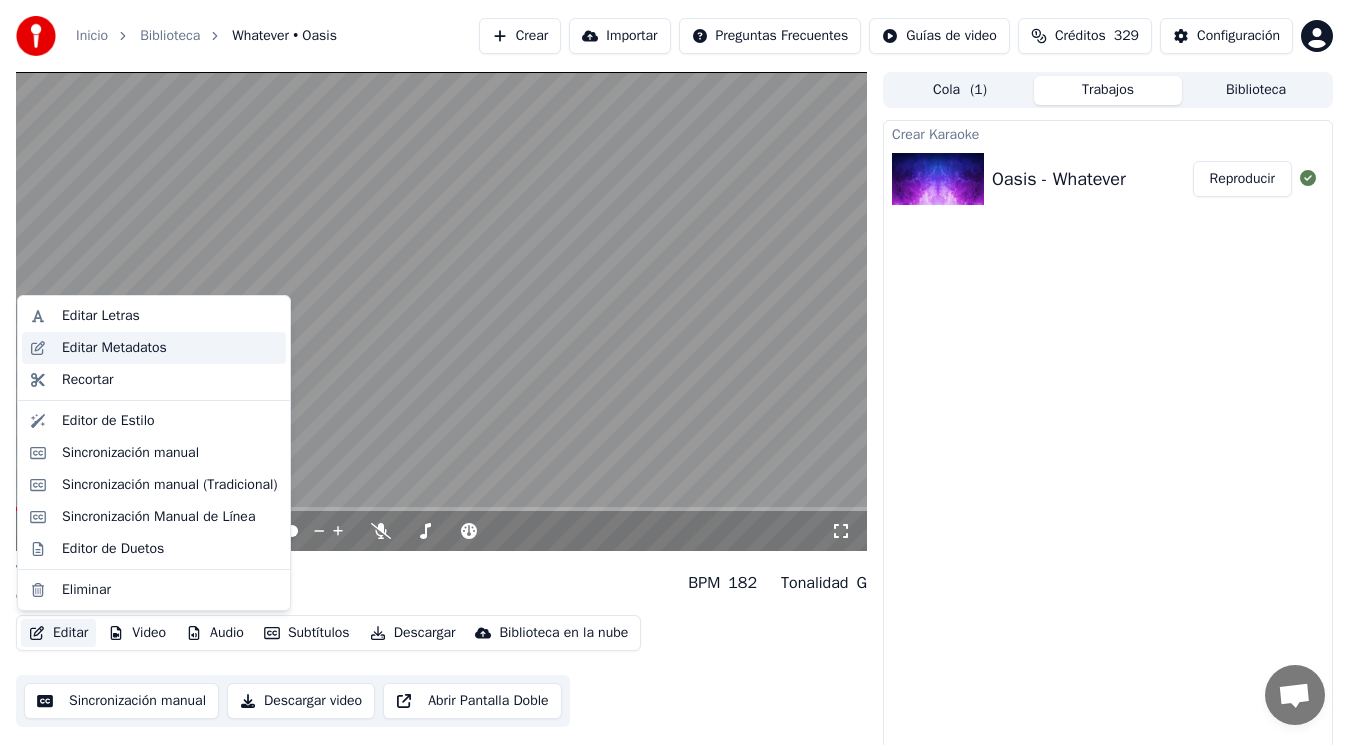 click on "Editar Metadatos" at bounding box center [114, 348] 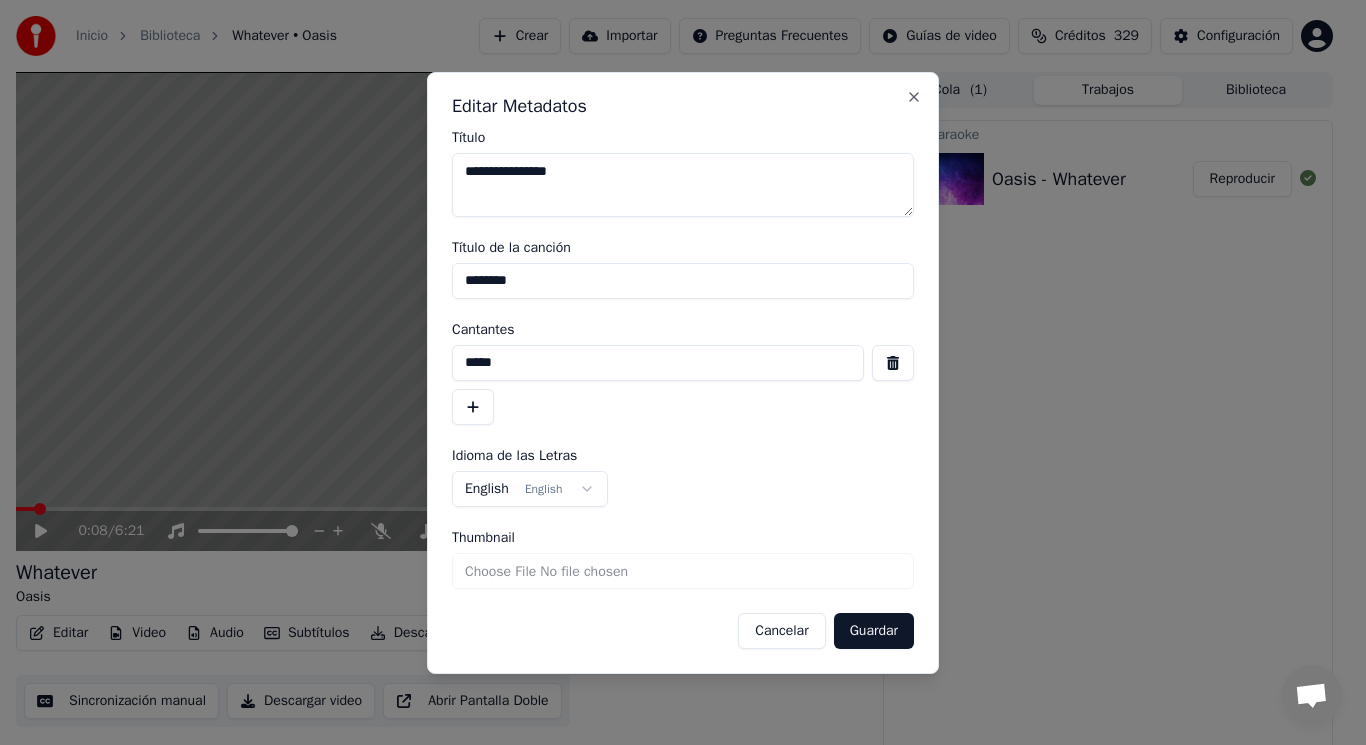 click at bounding box center (893, 363) 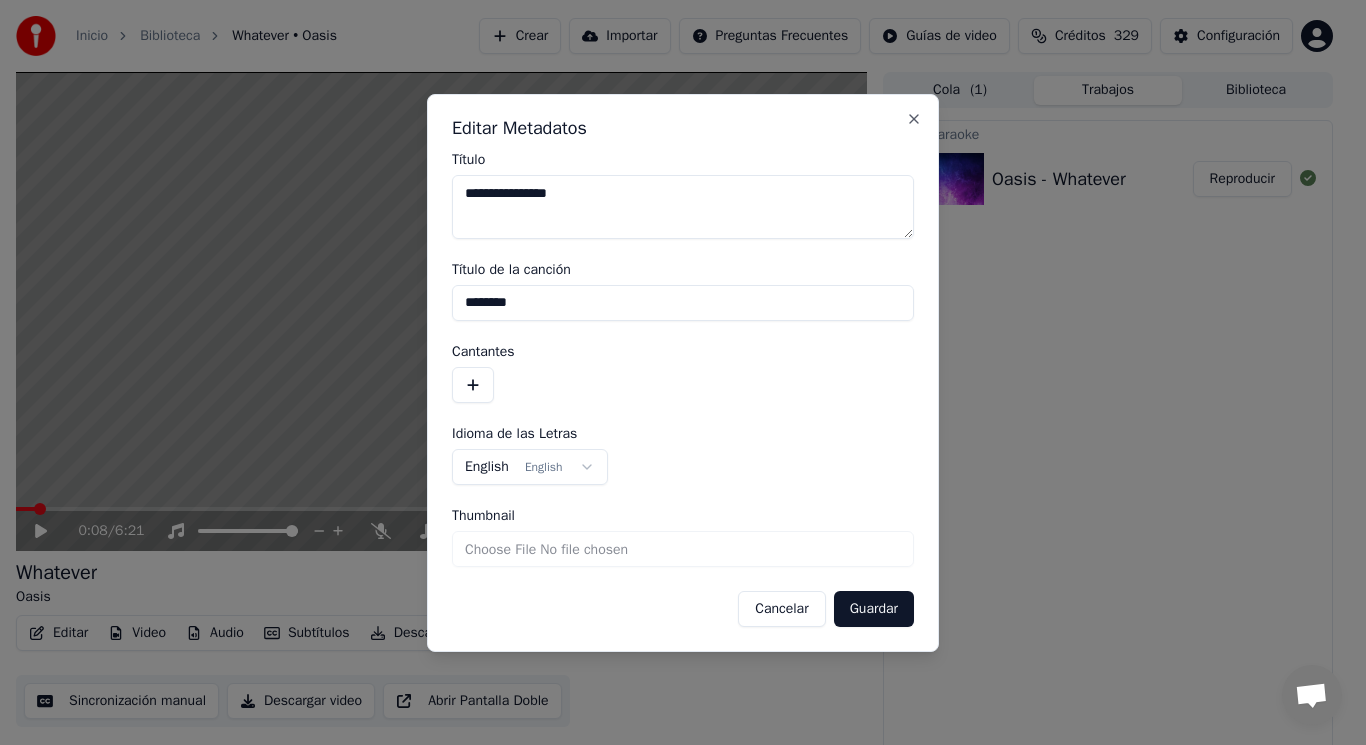 drag, startPoint x: 554, startPoint y: 285, endPoint x: 443, endPoint y: 312, distance: 114.236595 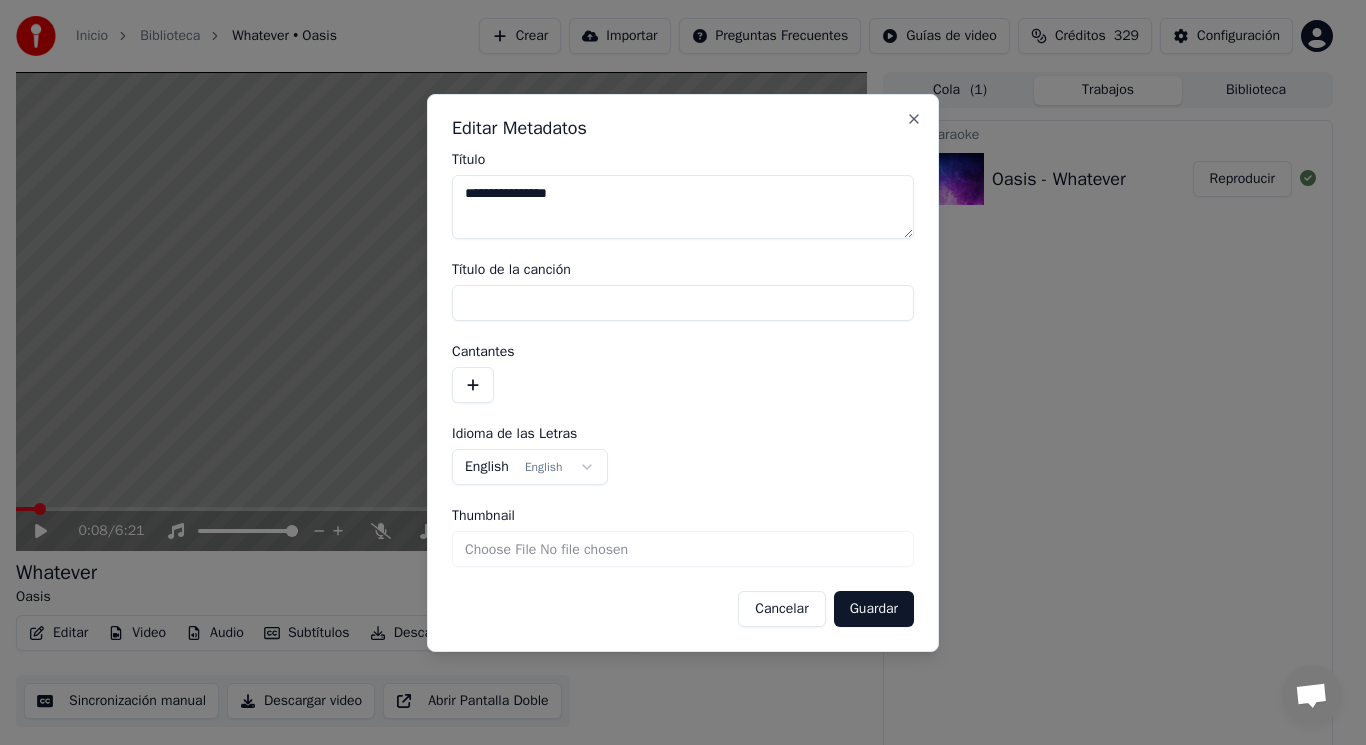 type 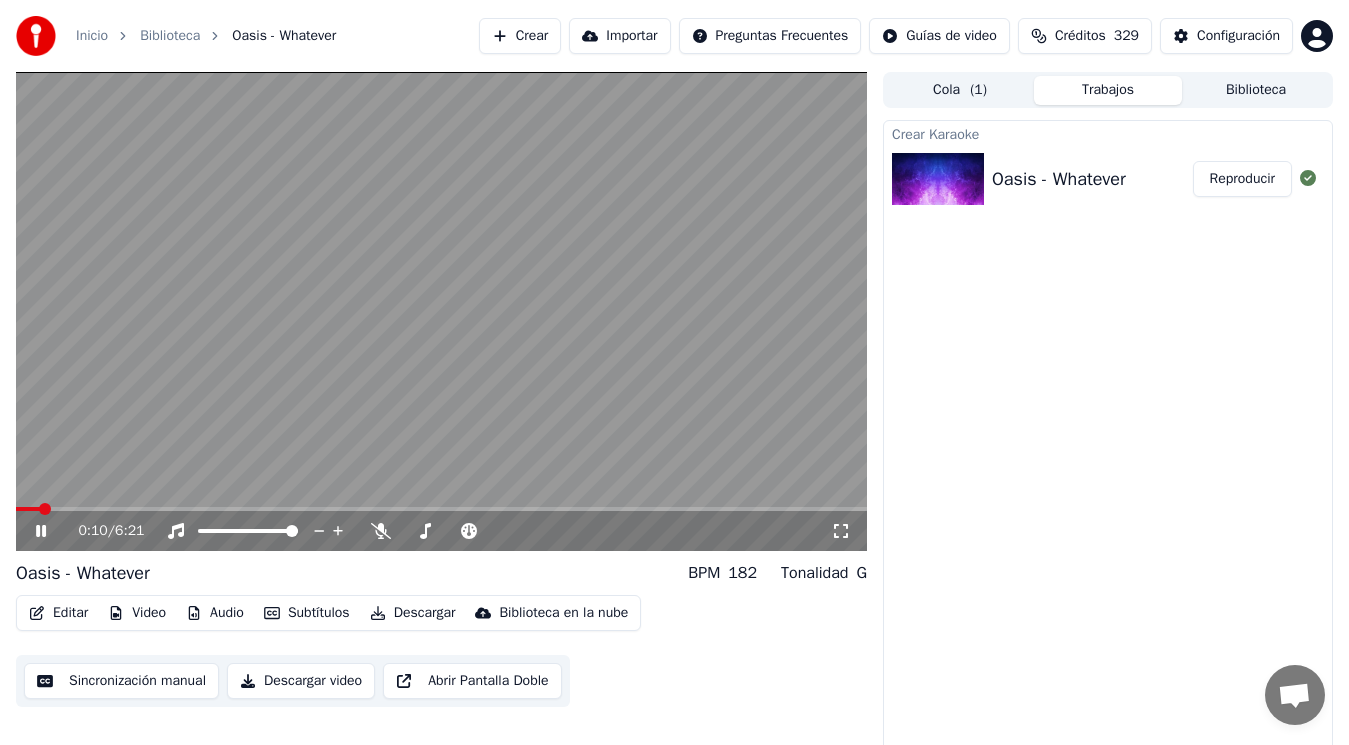 click 